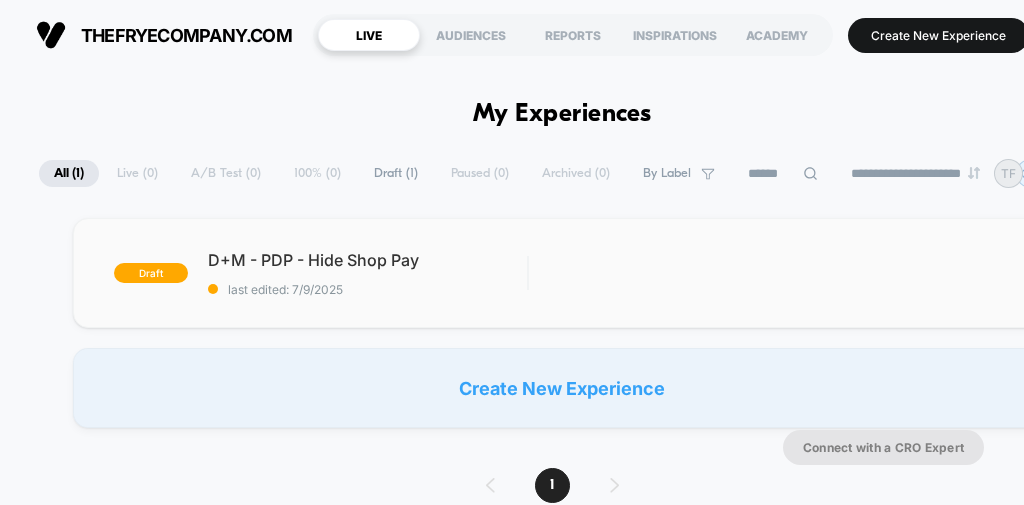 scroll, scrollTop: 0, scrollLeft: 0, axis: both 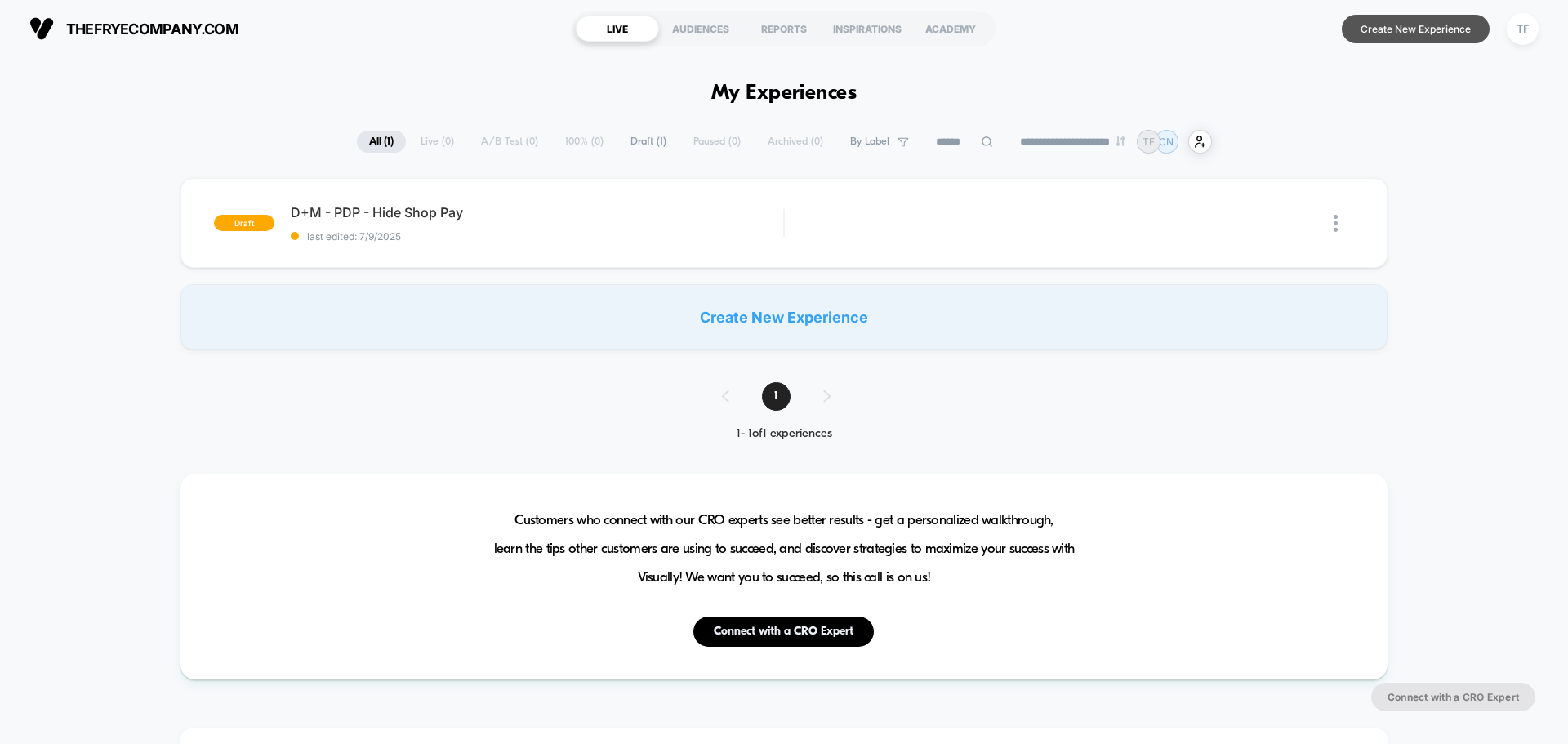 click on "Create New Experience" at bounding box center [1415, 29] 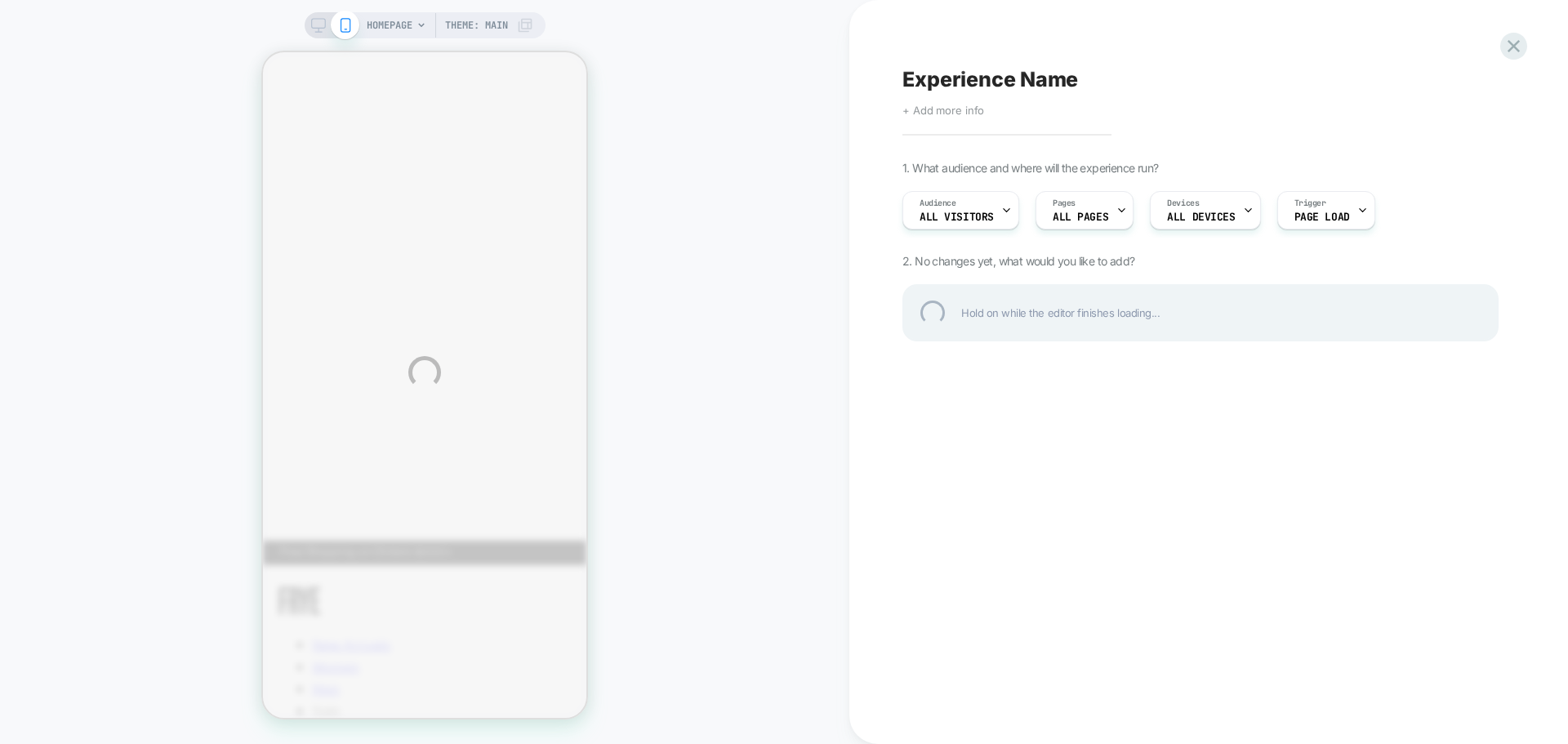 scroll, scrollTop: 0, scrollLeft: 0, axis: both 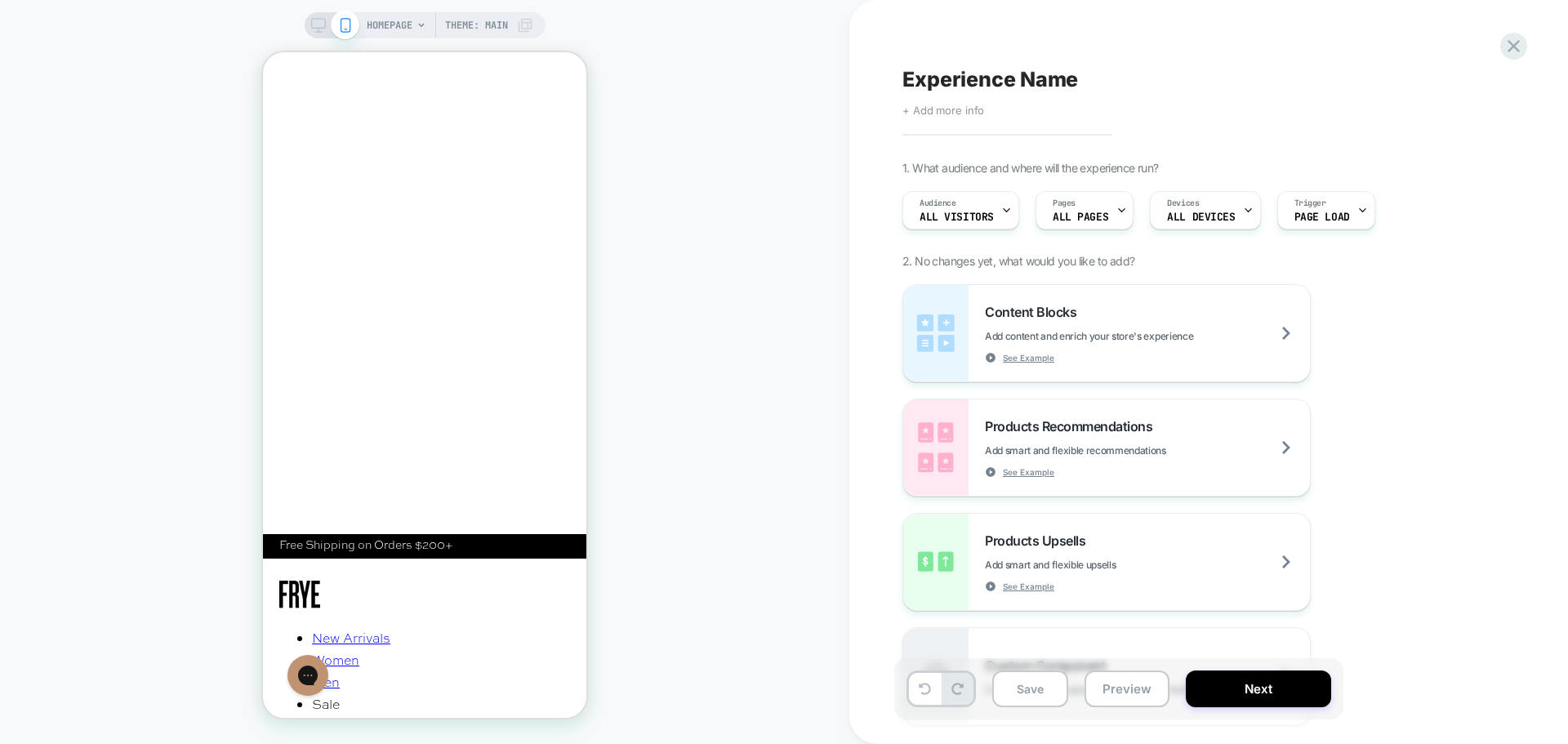 click 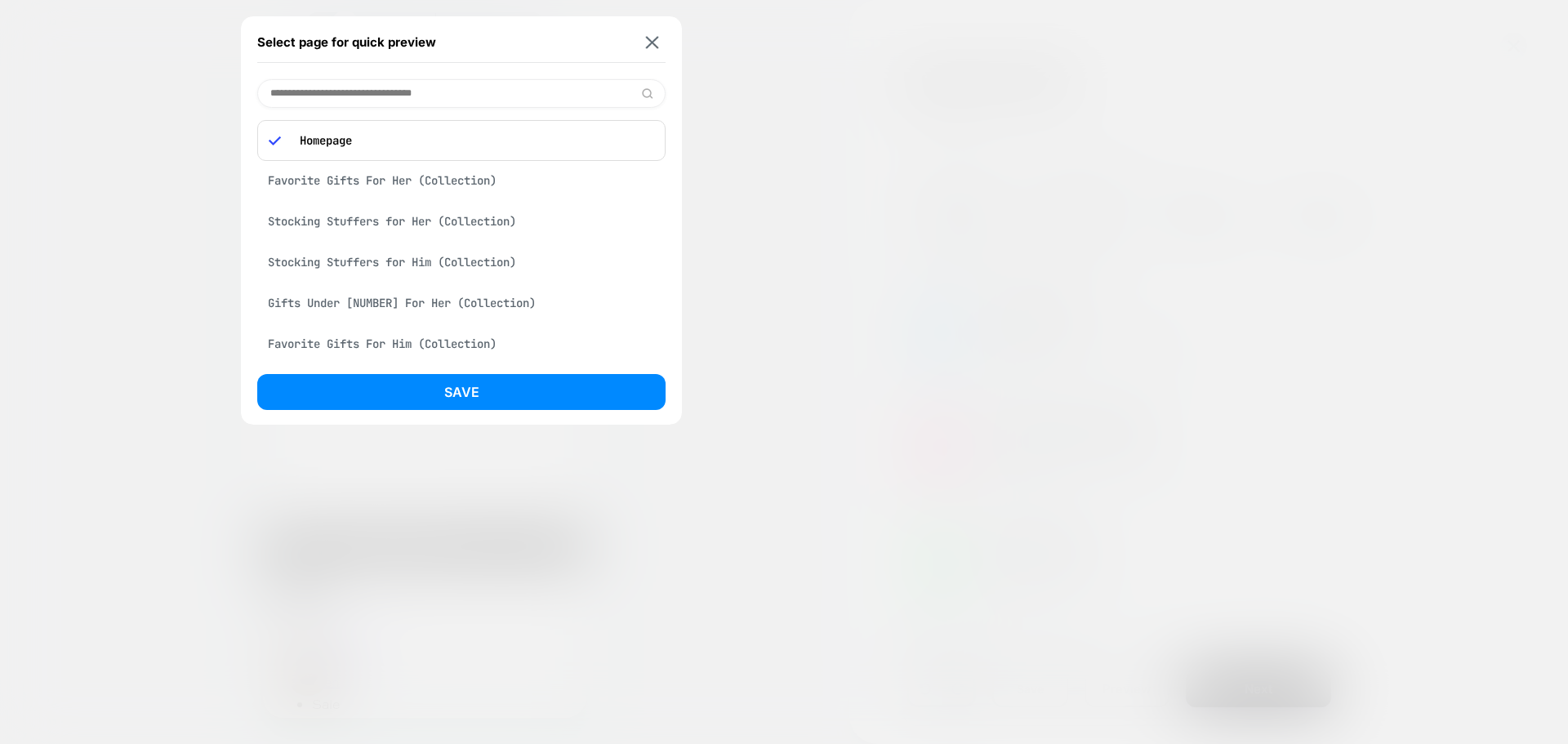 click at bounding box center (461, 93) 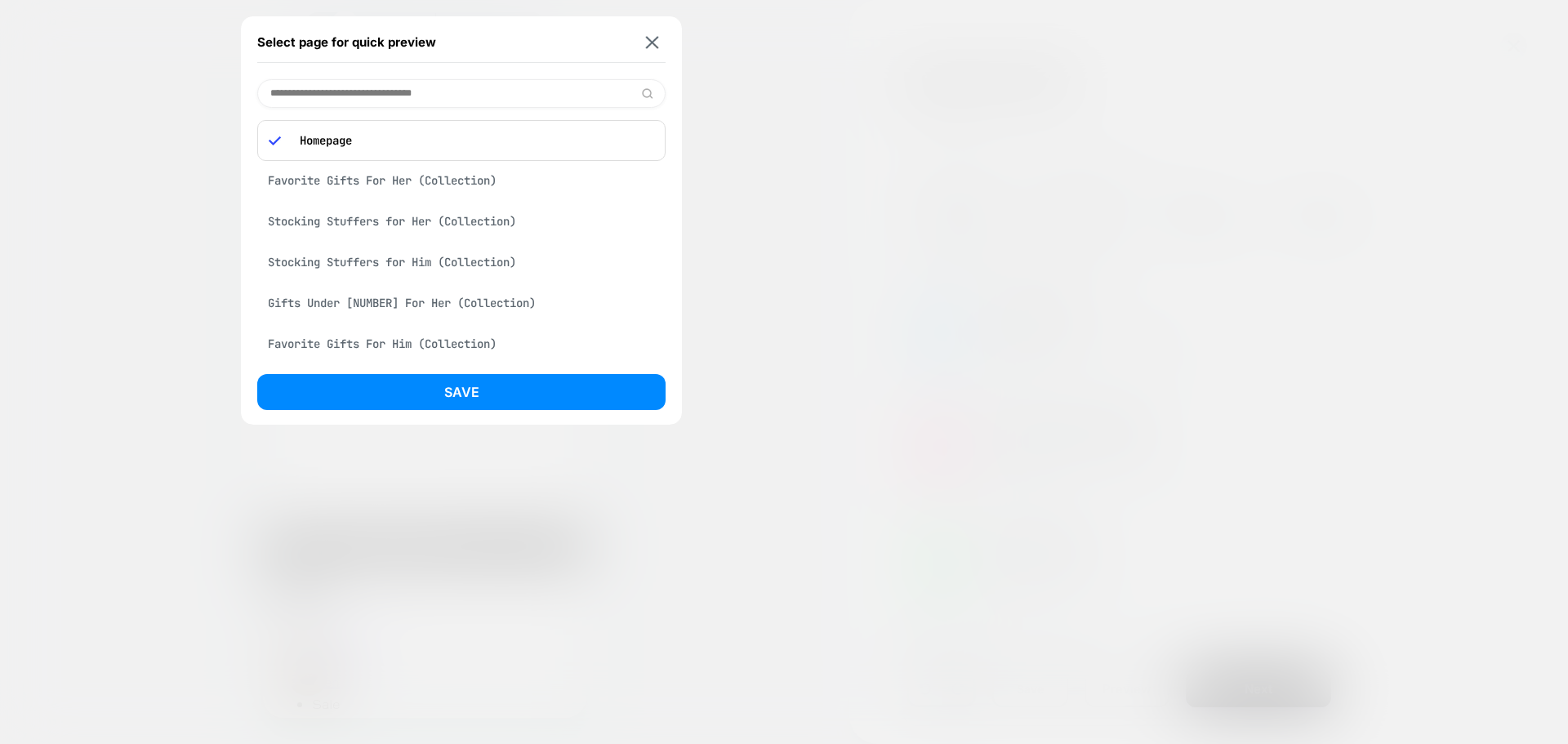 paste on "**********" 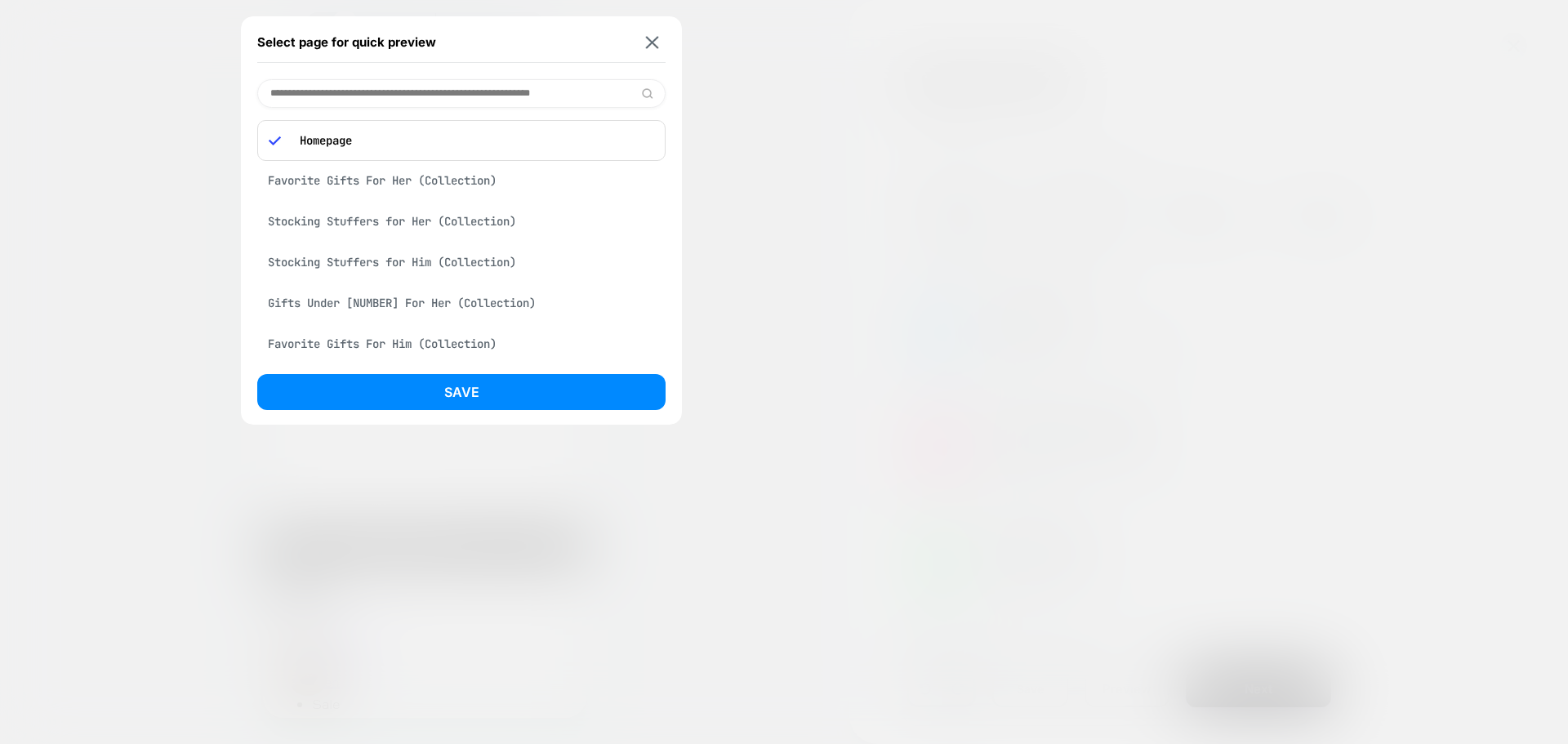 scroll, scrollTop: 0, scrollLeft: 7, axis: horizontal 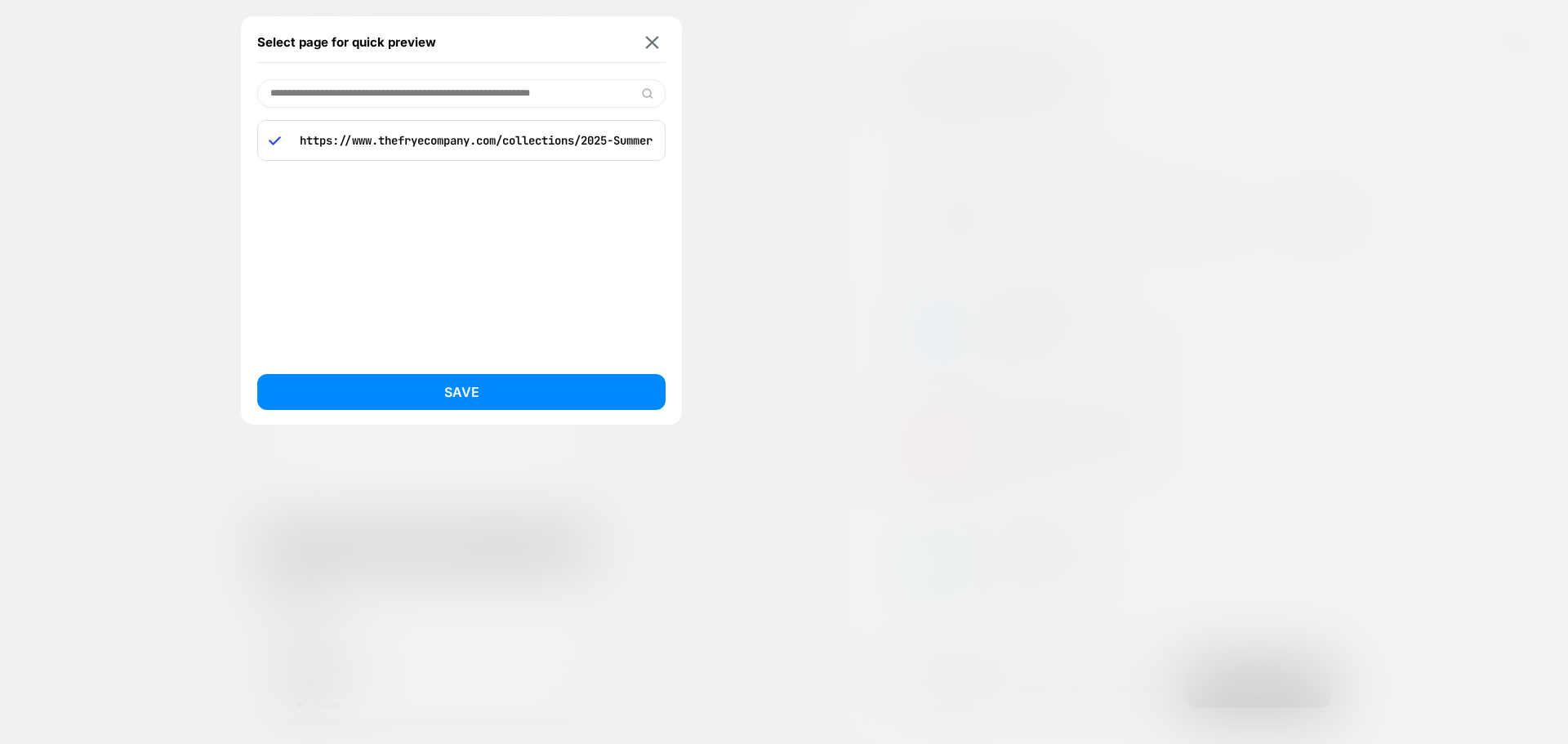 type on "**********" 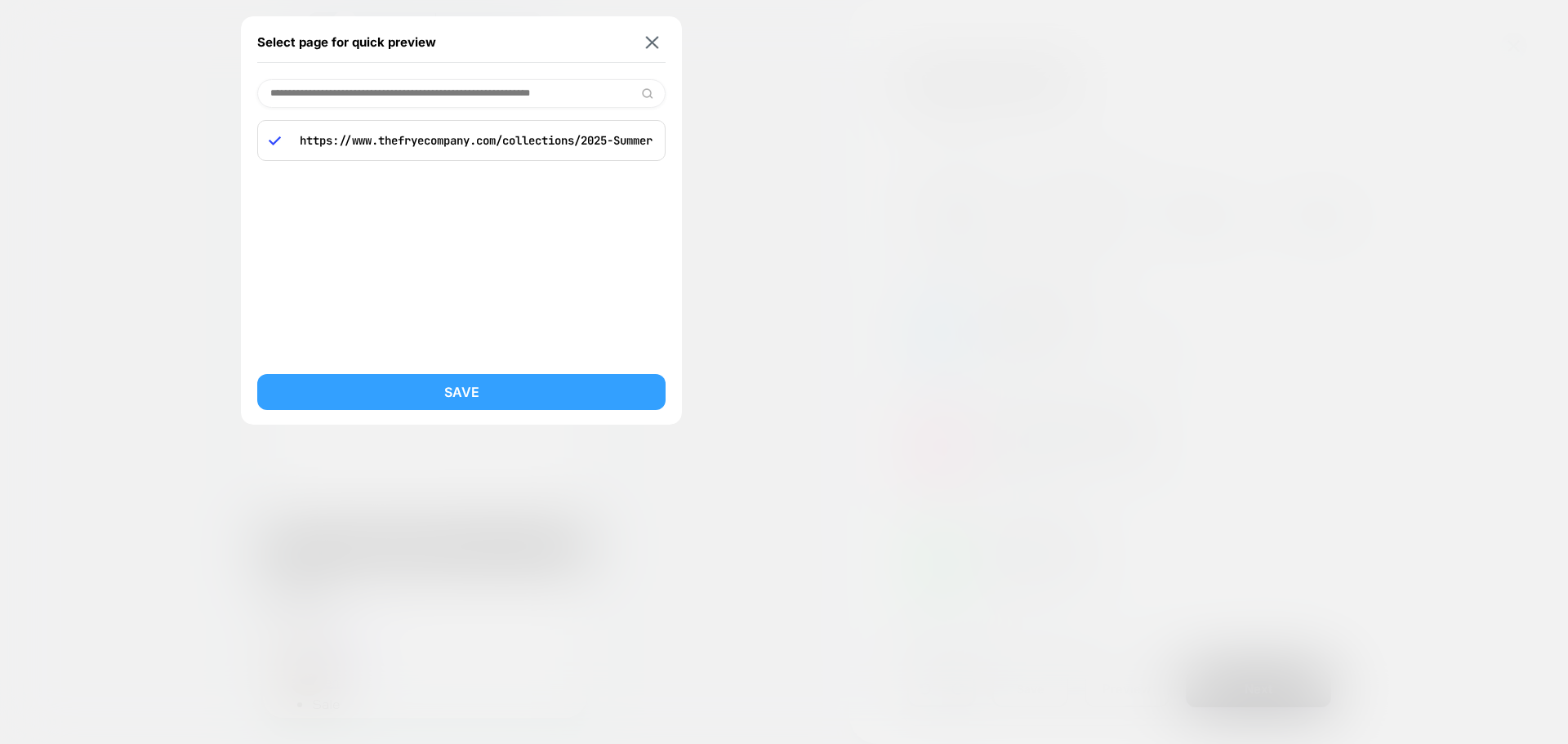click on "Save" at bounding box center (461, 392) 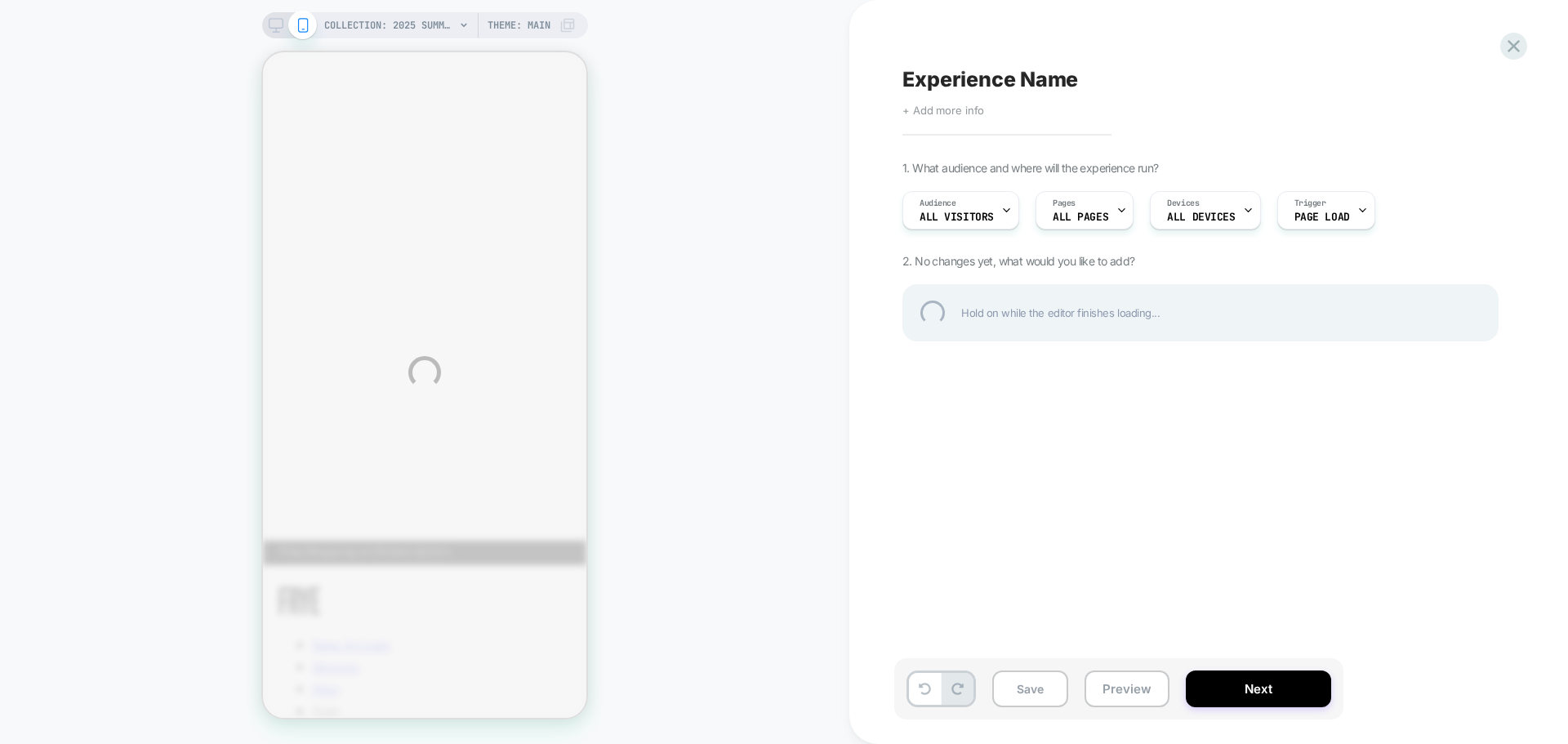 scroll, scrollTop: 0, scrollLeft: 0, axis: both 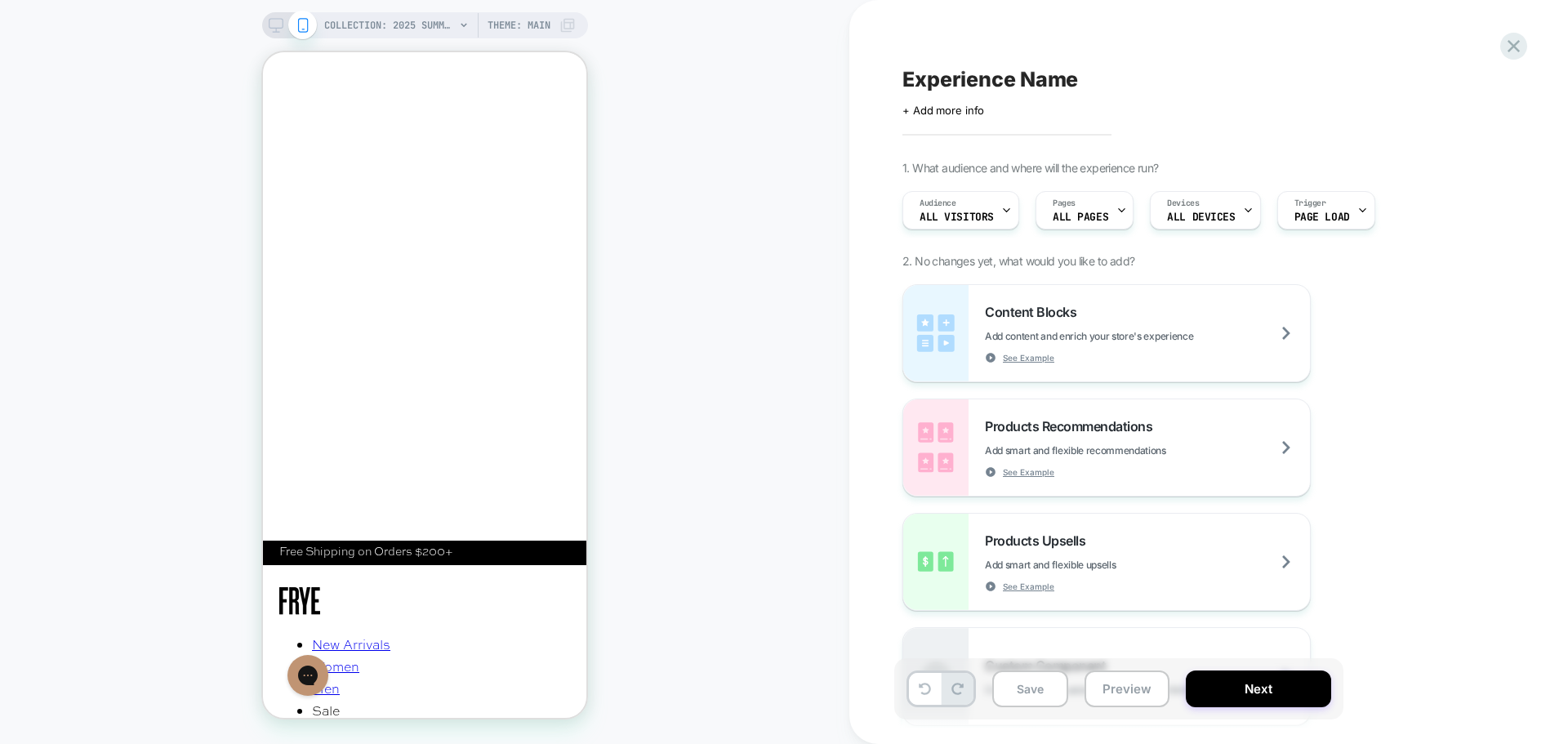 click on "+ Add more info" at bounding box center [943, 110] 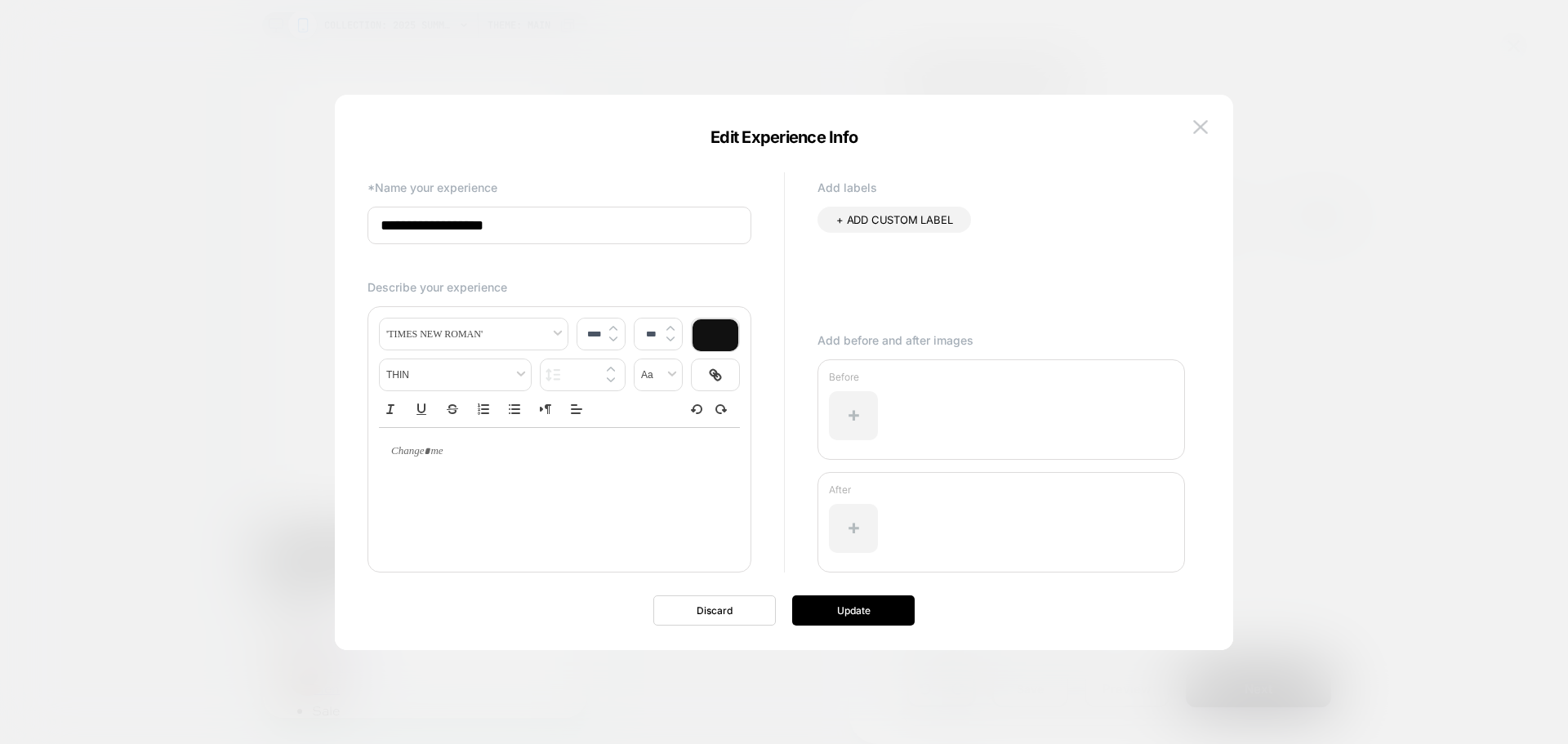drag, startPoint x: 539, startPoint y: 231, endPoint x: 224, endPoint y: 243, distance: 315.22849 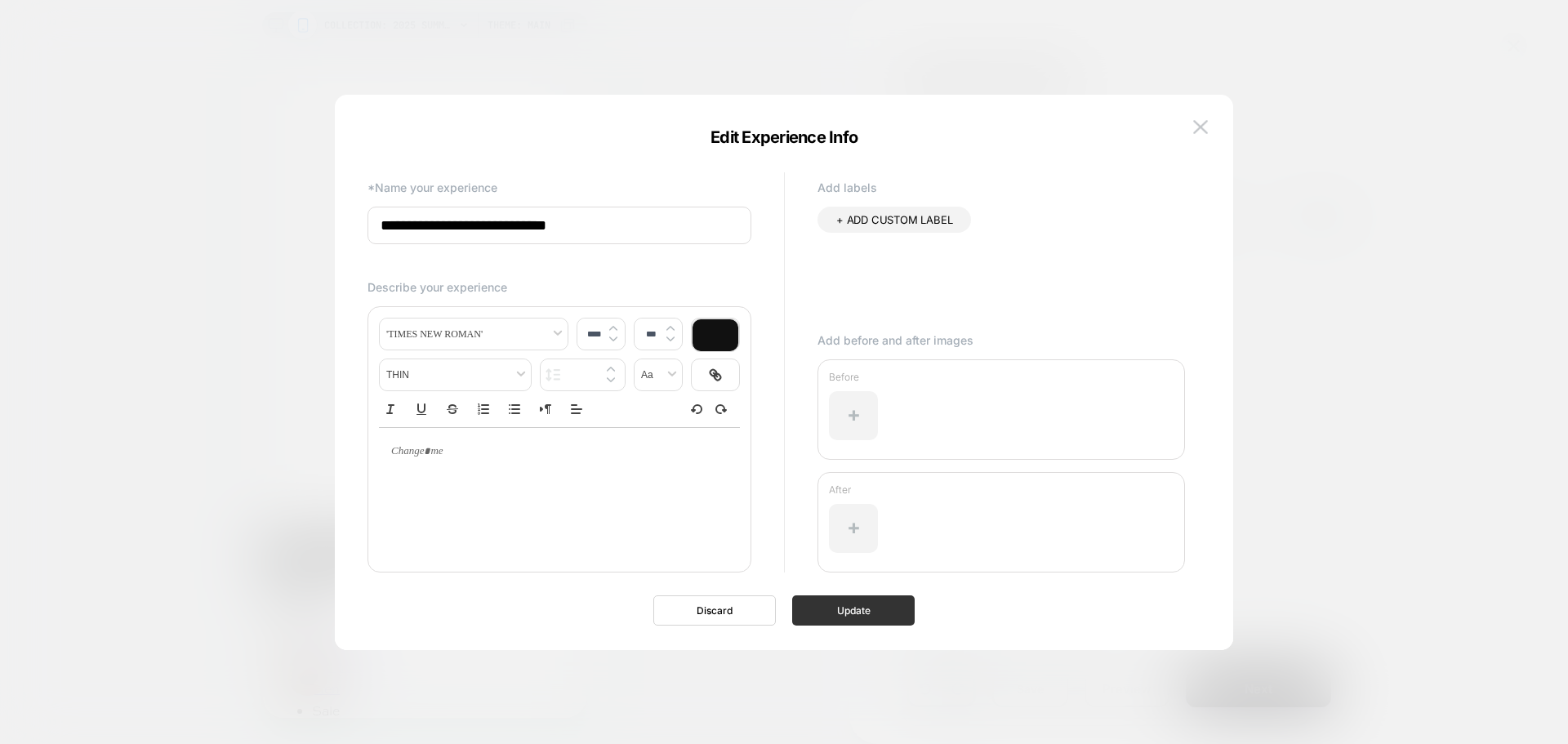 type on "**********" 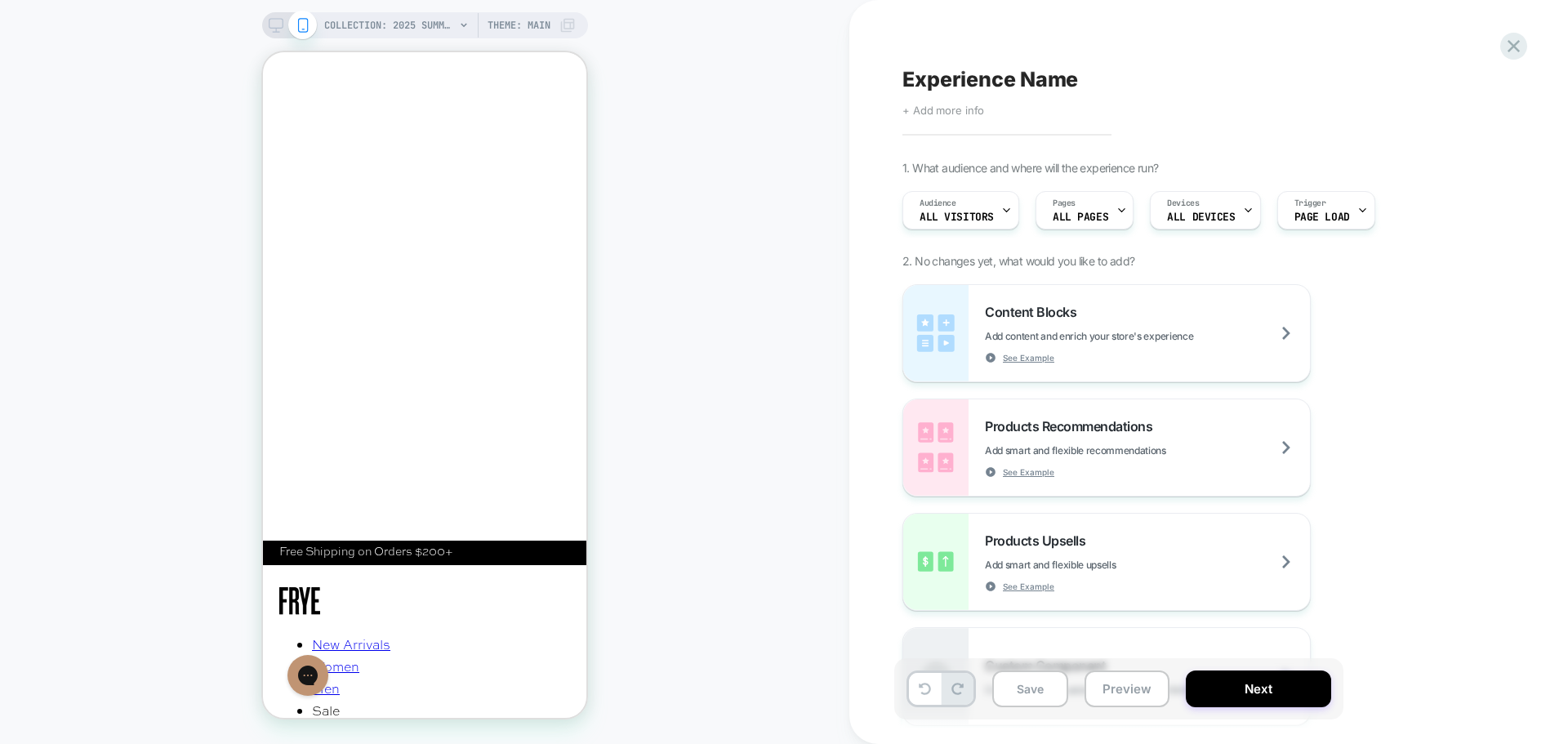 click on "Experience Name" at bounding box center (990, 79) 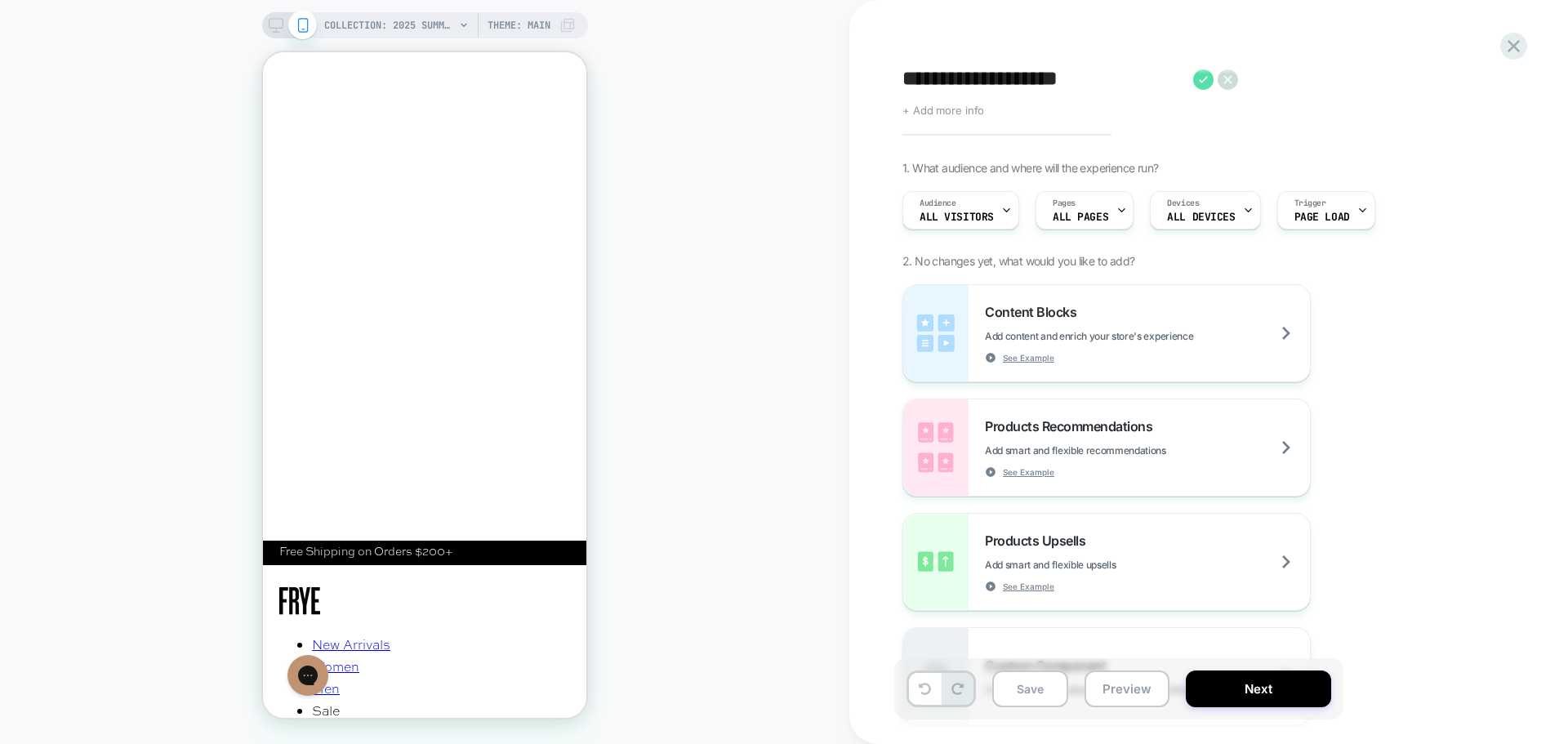 type on "**********" 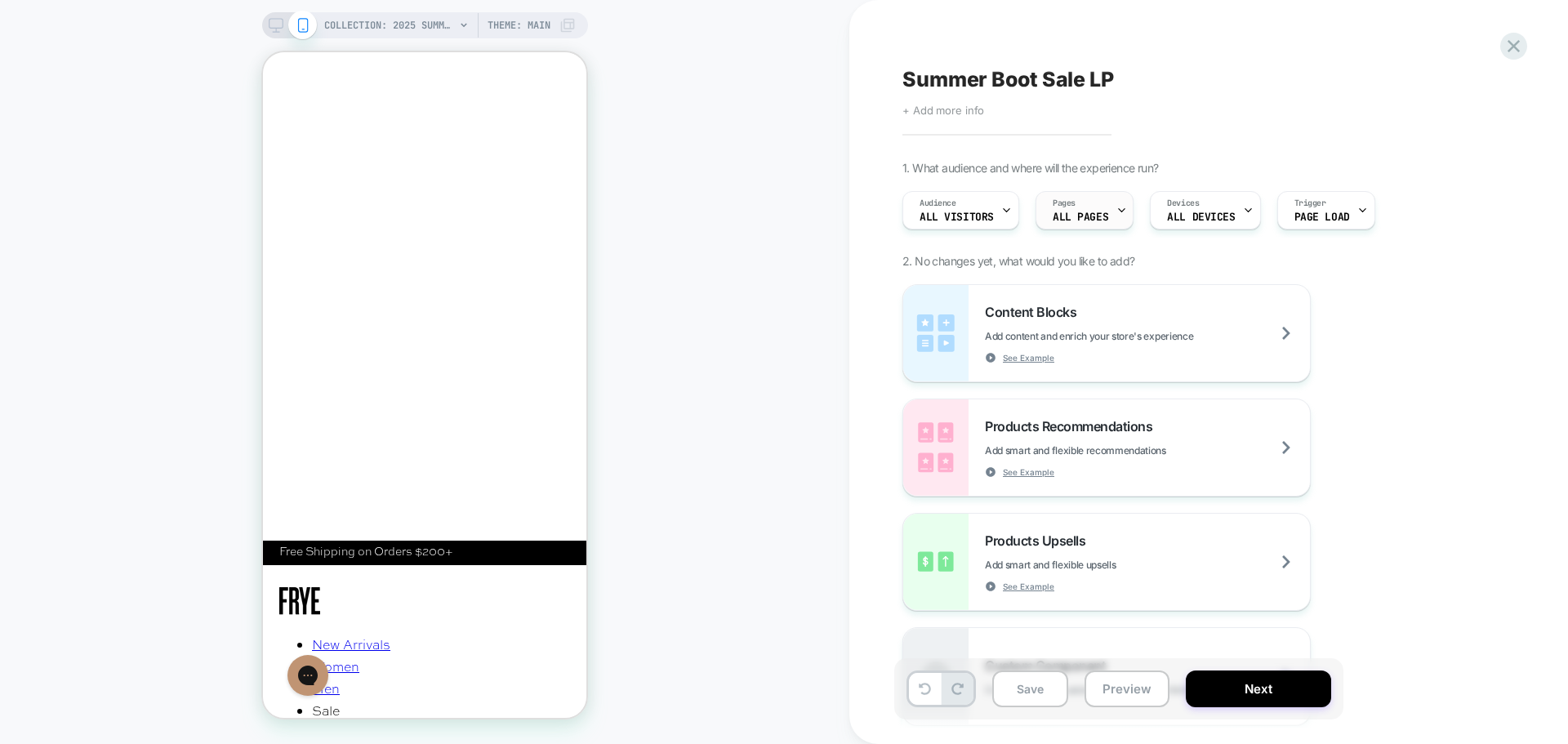 click 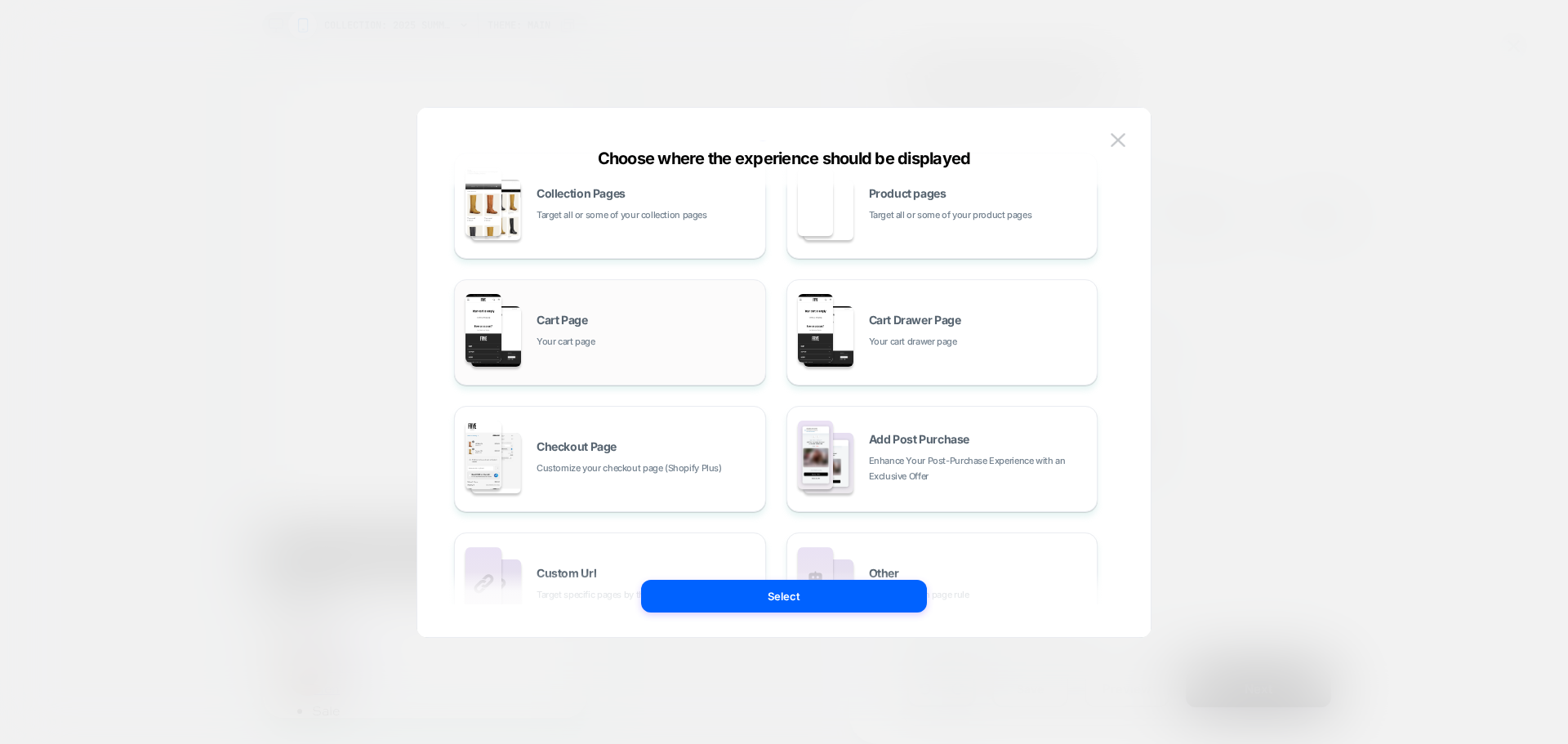 scroll, scrollTop: 245, scrollLeft: 0, axis: vertical 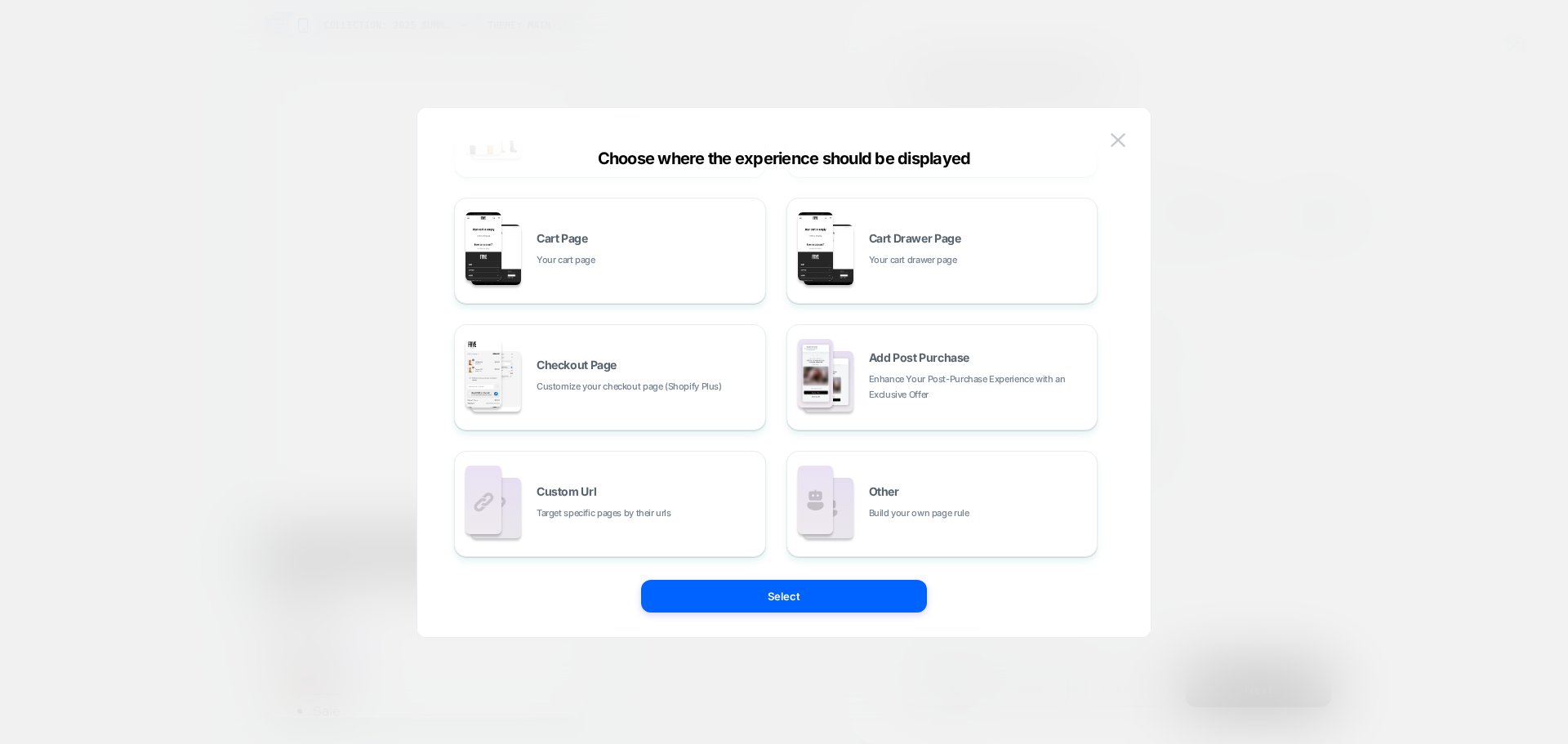 click on "Custom Url Target specific pages by their urls" at bounding box center [647, 503] 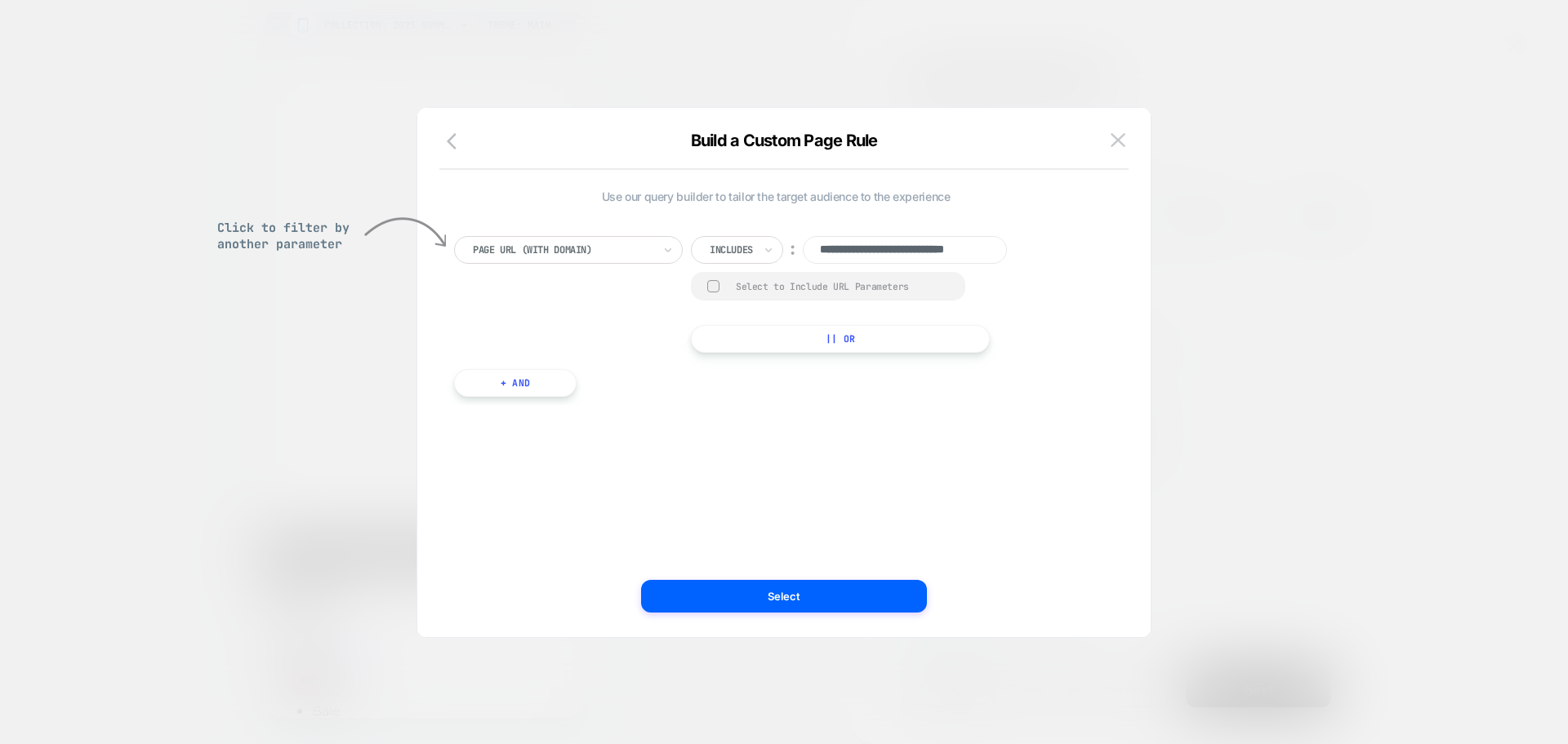 scroll, scrollTop: 0, scrollLeft: 36, axis: horizontal 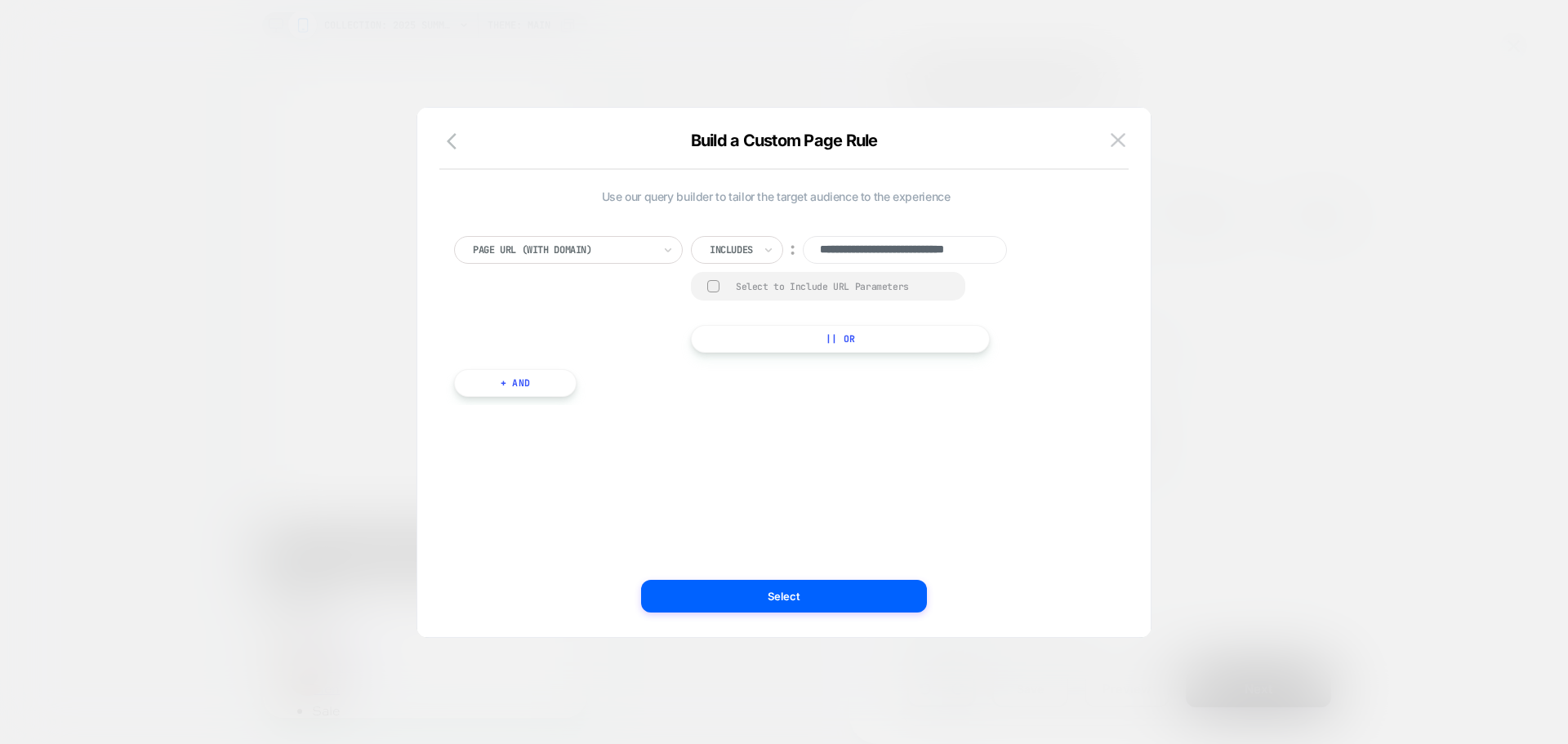 click at bounding box center (563, 250) 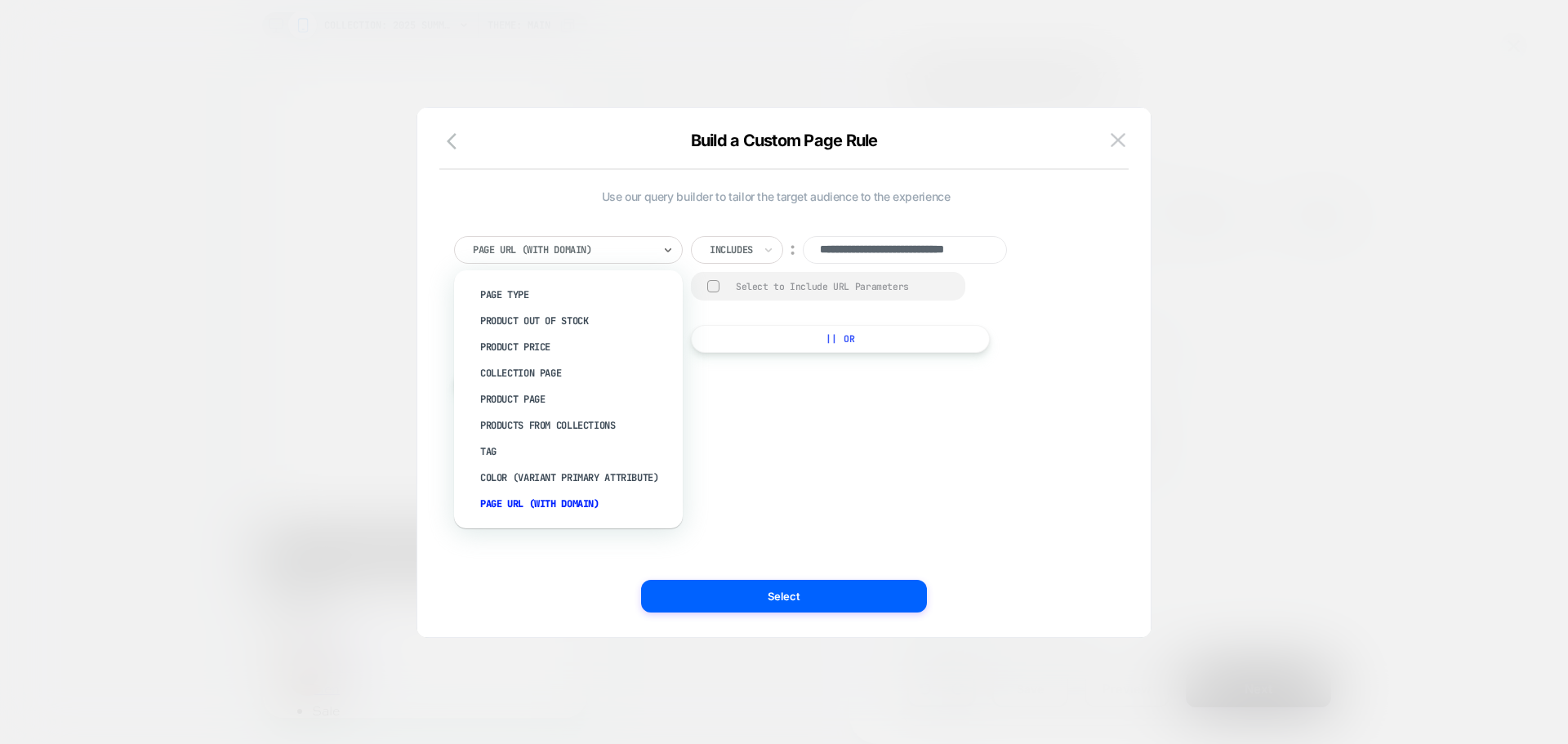 click on "Page Url (WITH DOMAIN)" at bounding box center (577, 504) 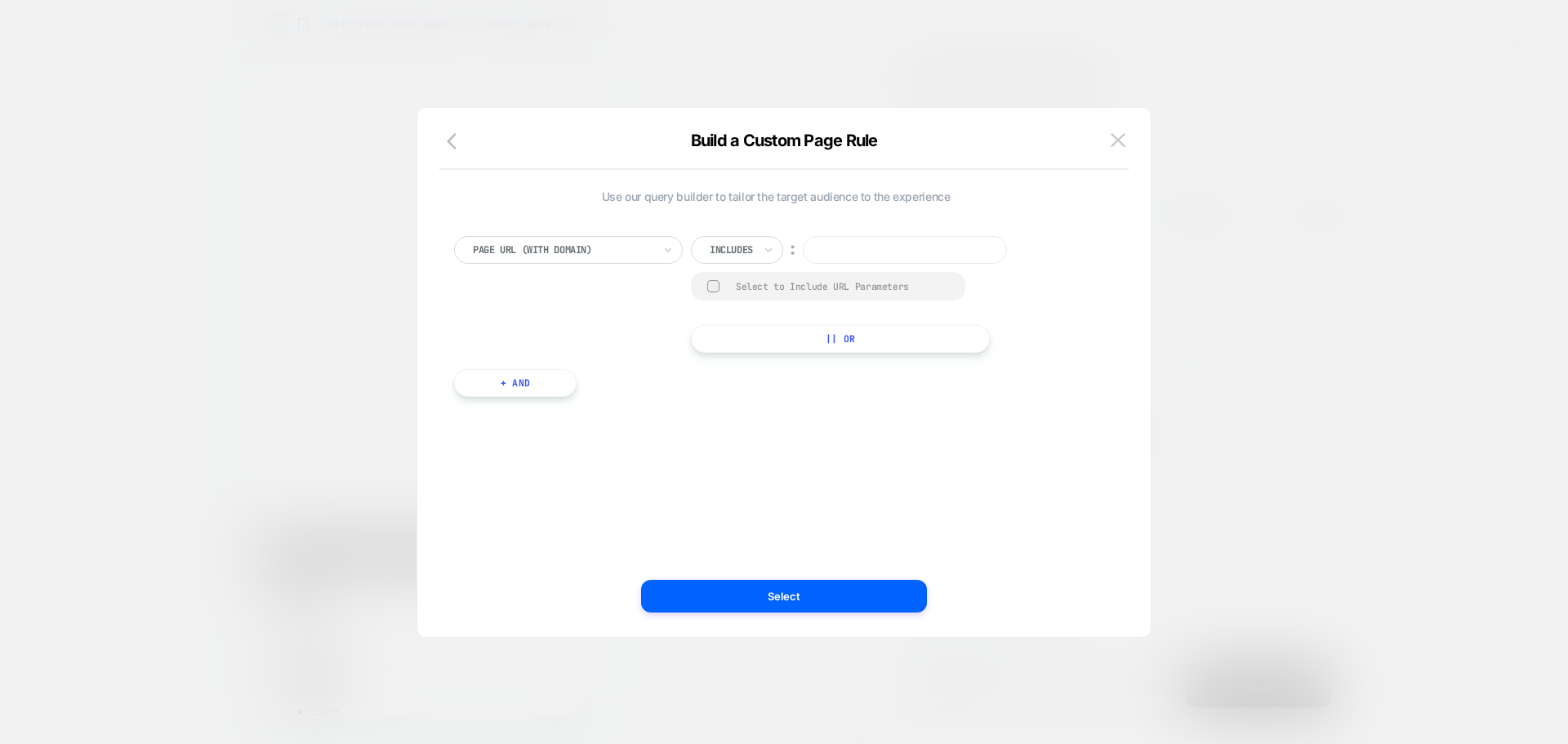 click at bounding box center [905, 250] 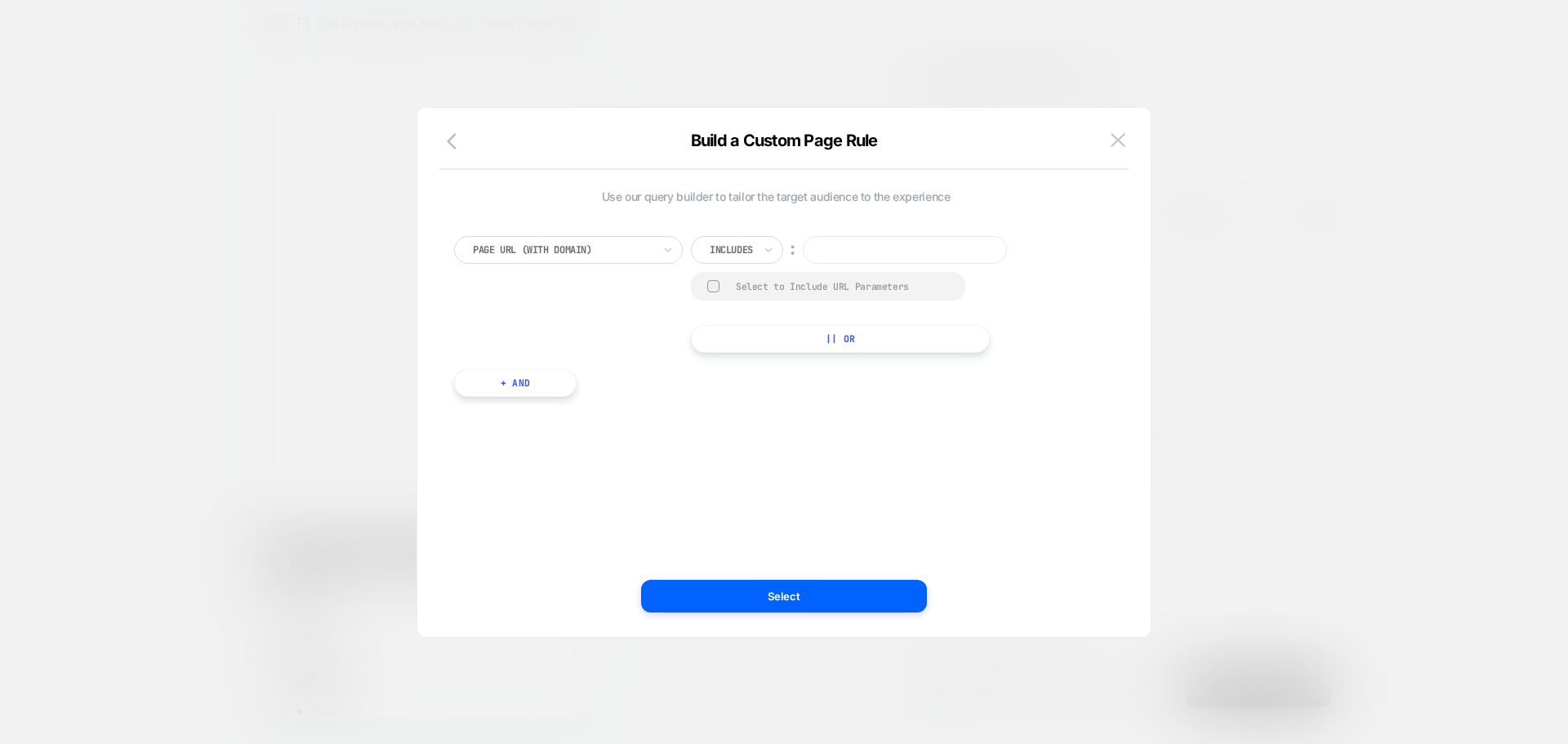 paste on "**********" 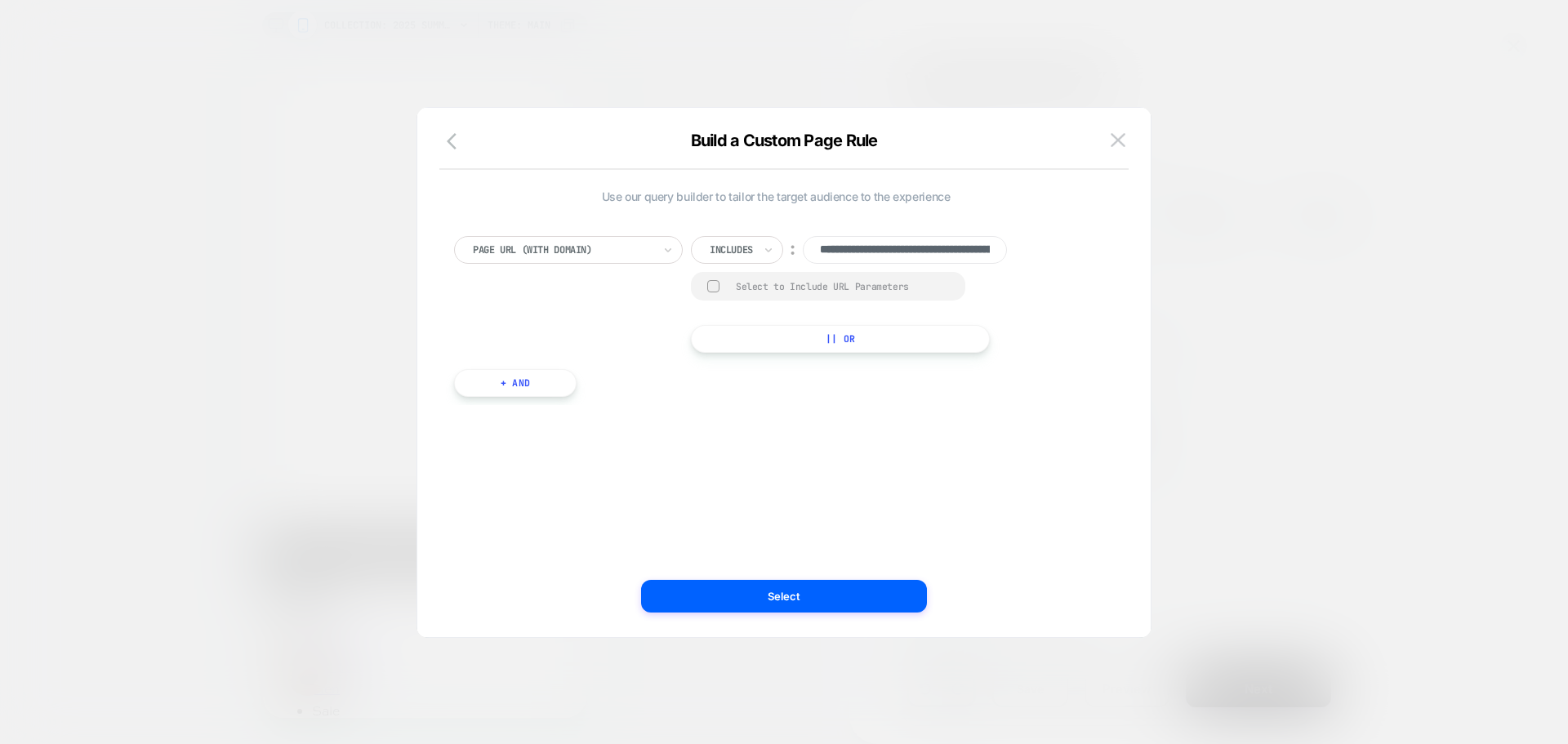 scroll, scrollTop: 0, scrollLeft: 269, axis: horizontal 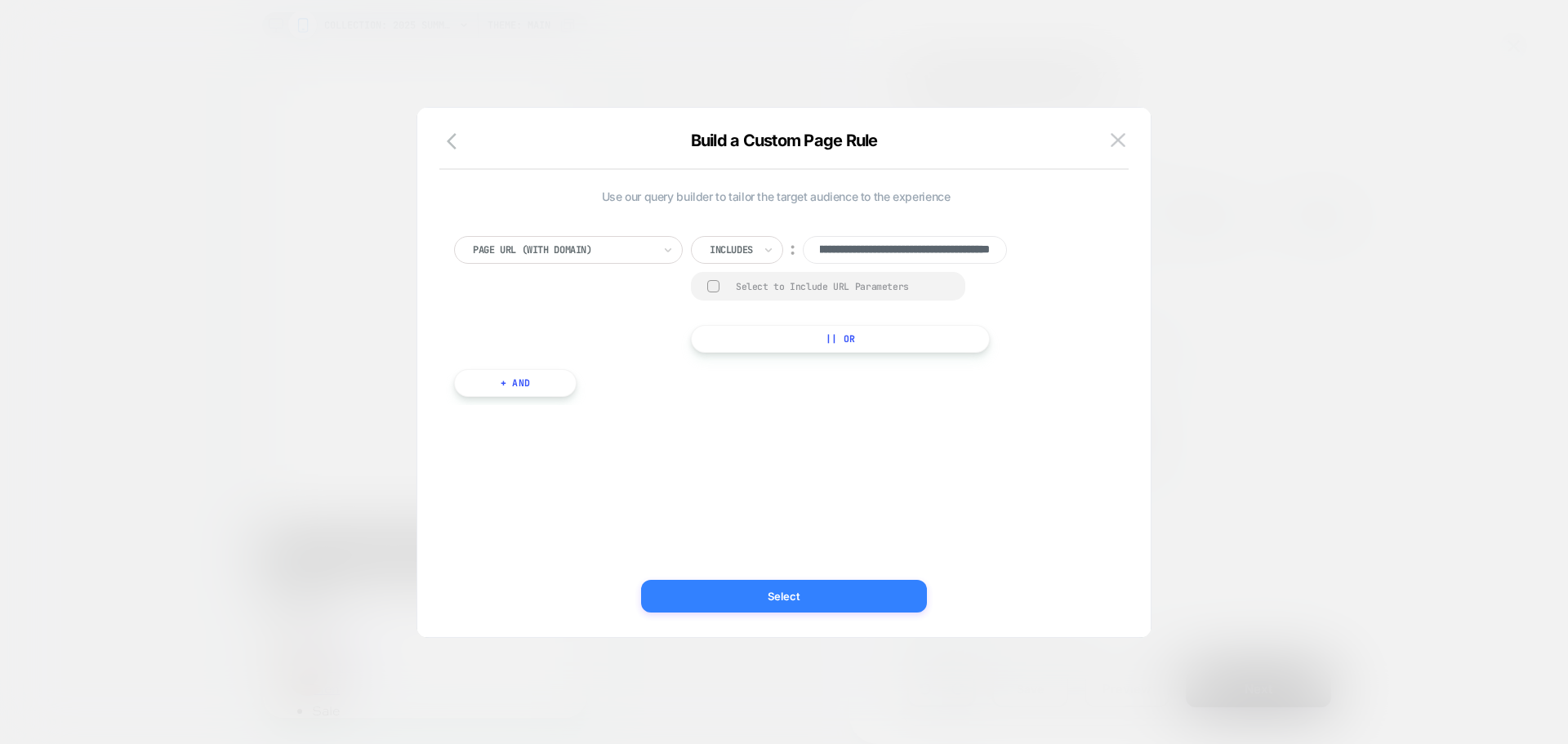 type on "**********" 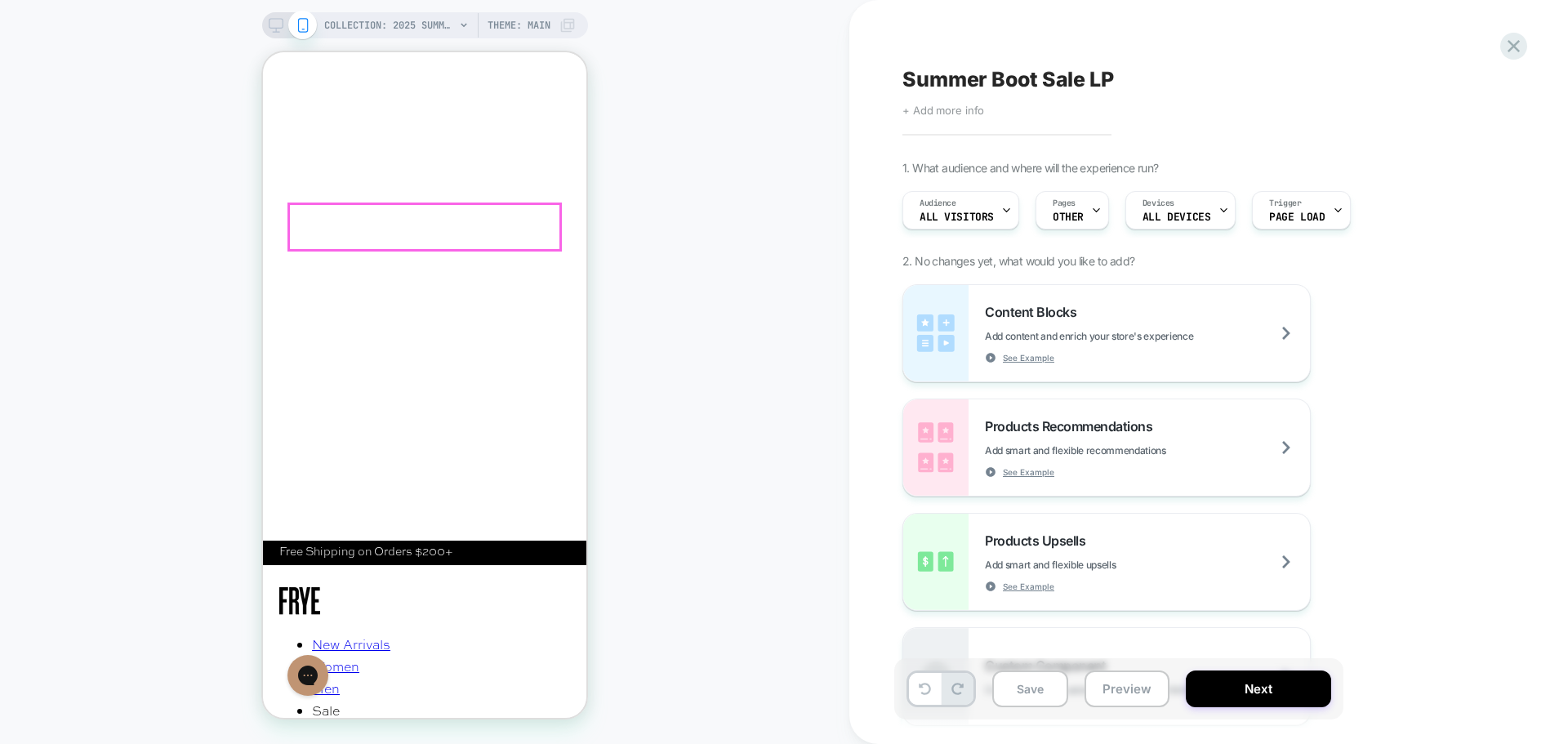 click on "Summer Boot Sale" at bounding box center [425, 1086] 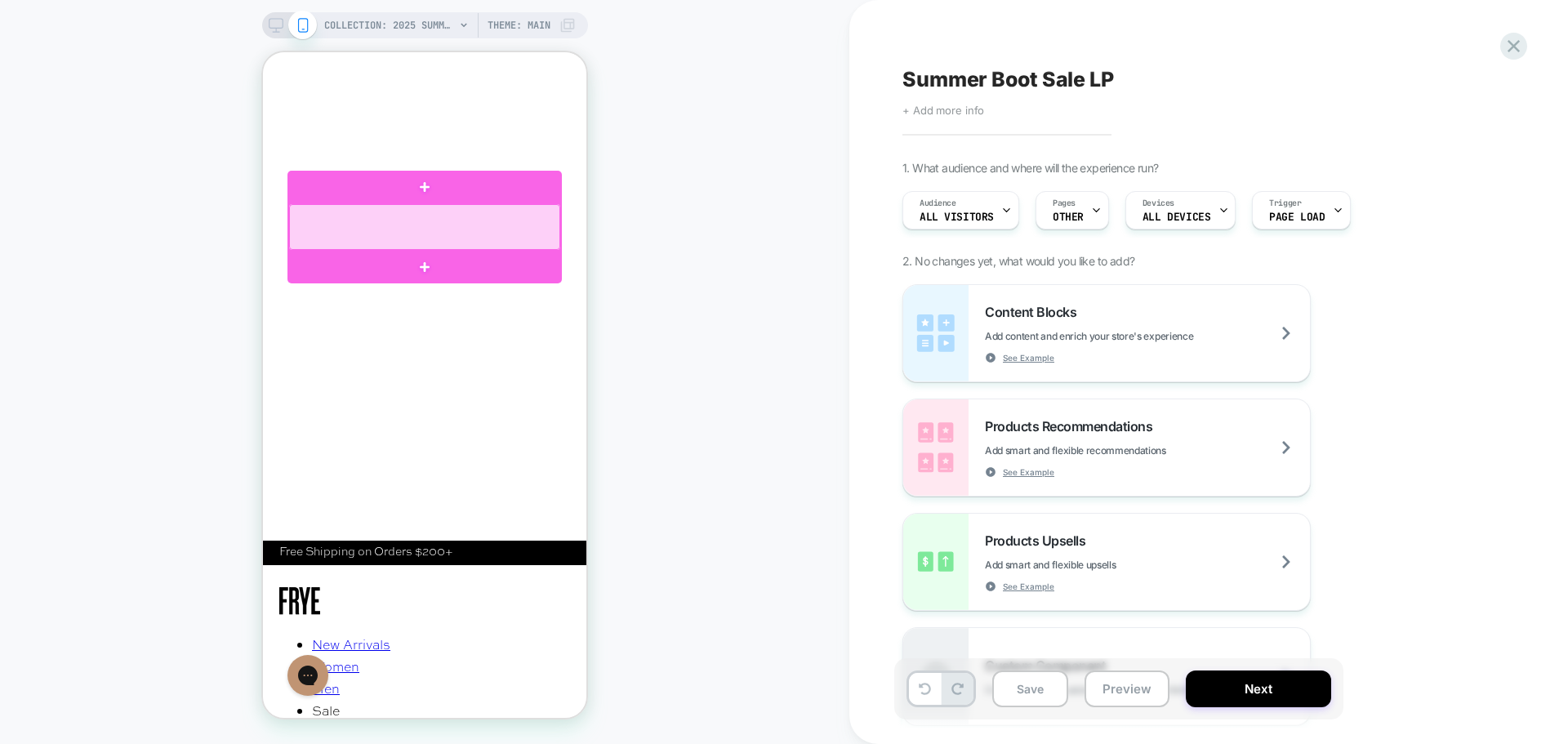 click at bounding box center [425, 227] 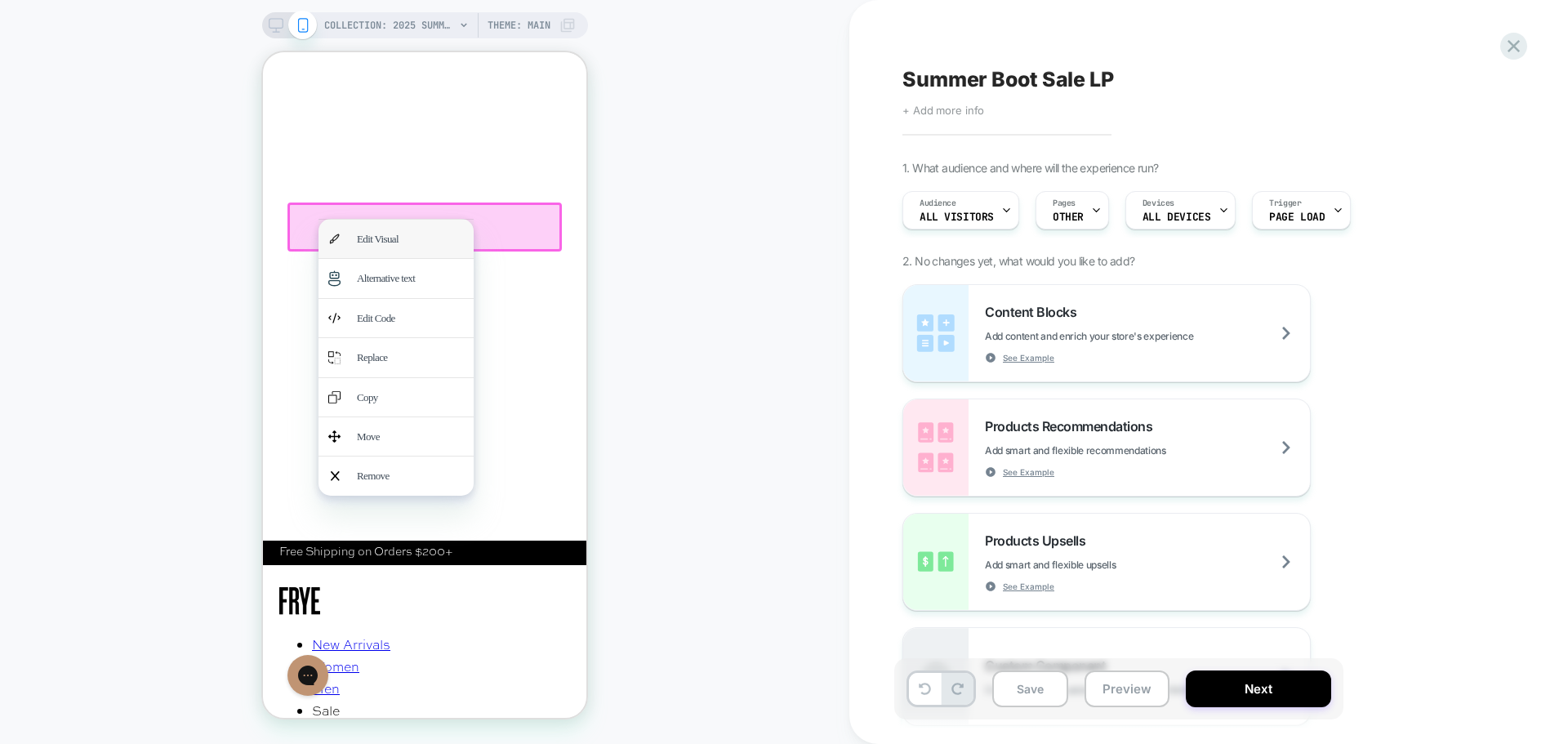 click on "Edit Visual" at bounding box center (410, 238) 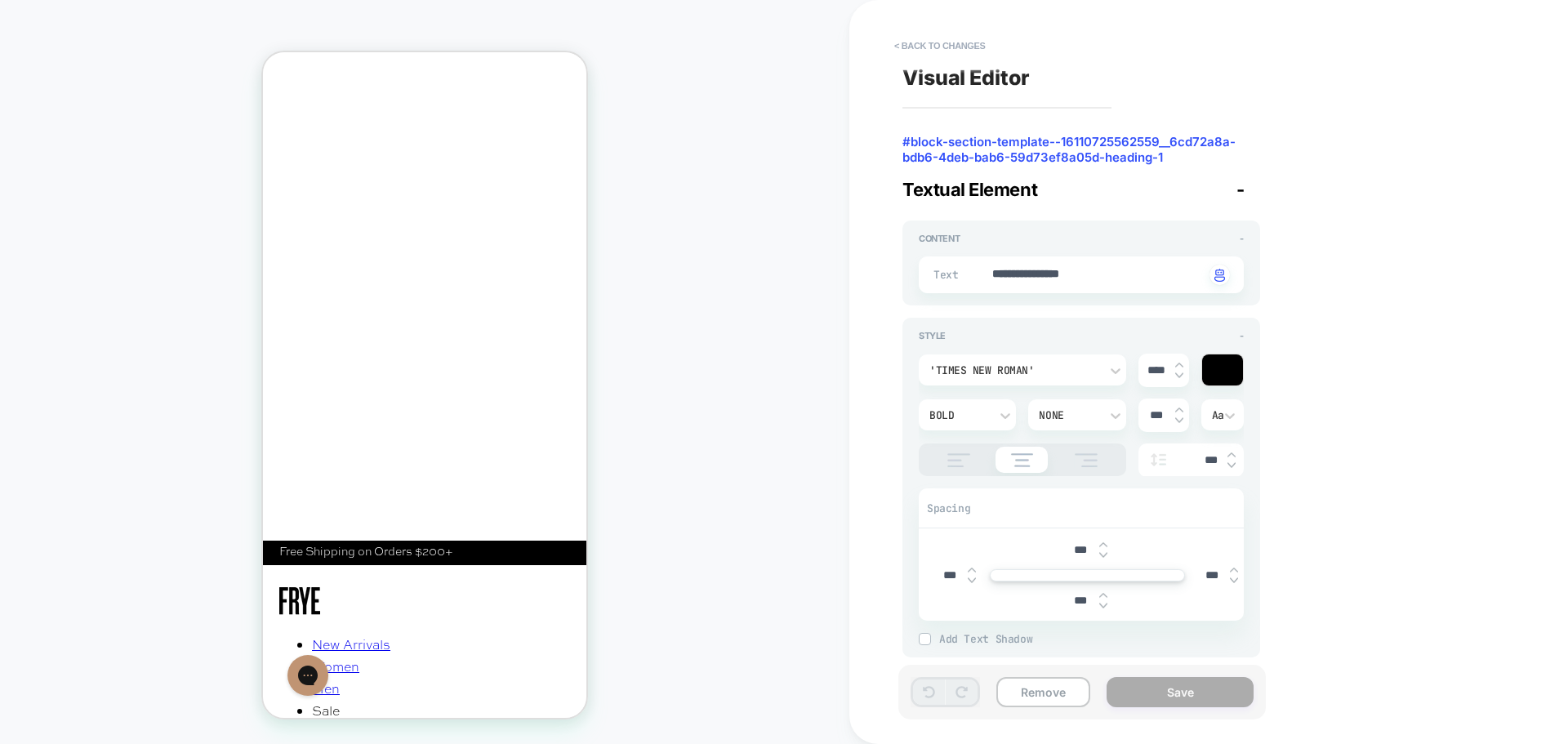 click on "Summer Boot Sale" at bounding box center (425, 1086) 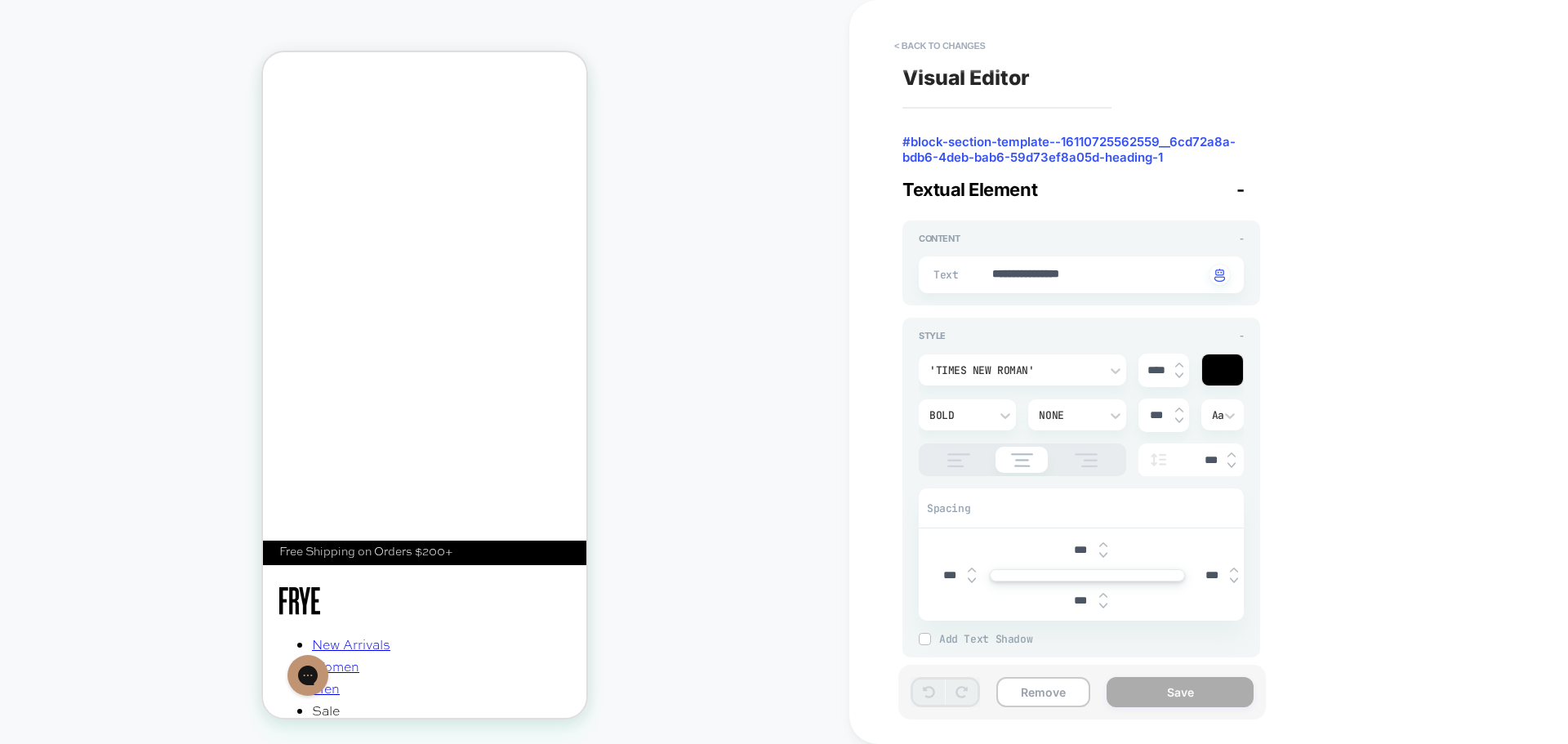 click on "Summer Boot Sale" at bounding box center [425, 1086] 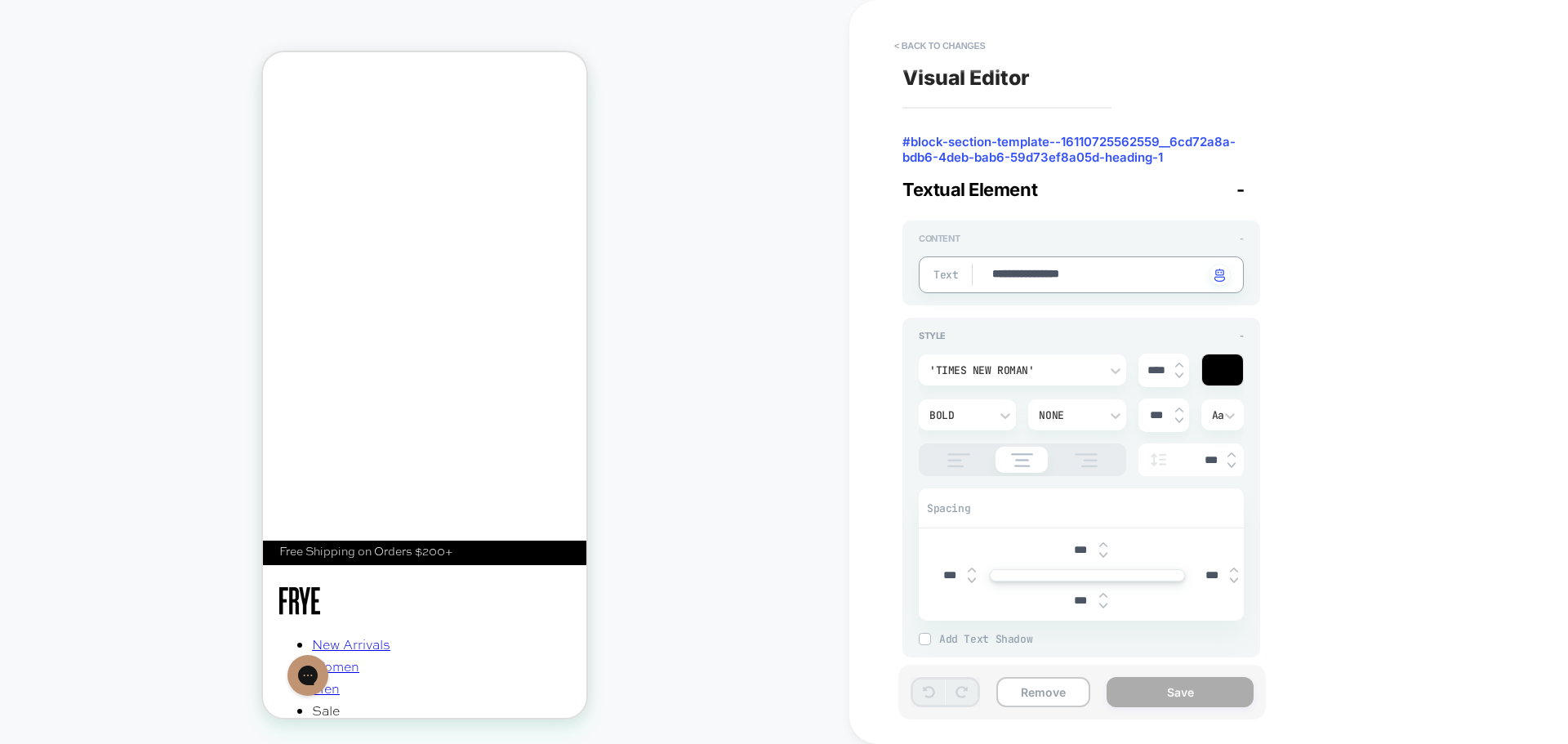 type on "*" 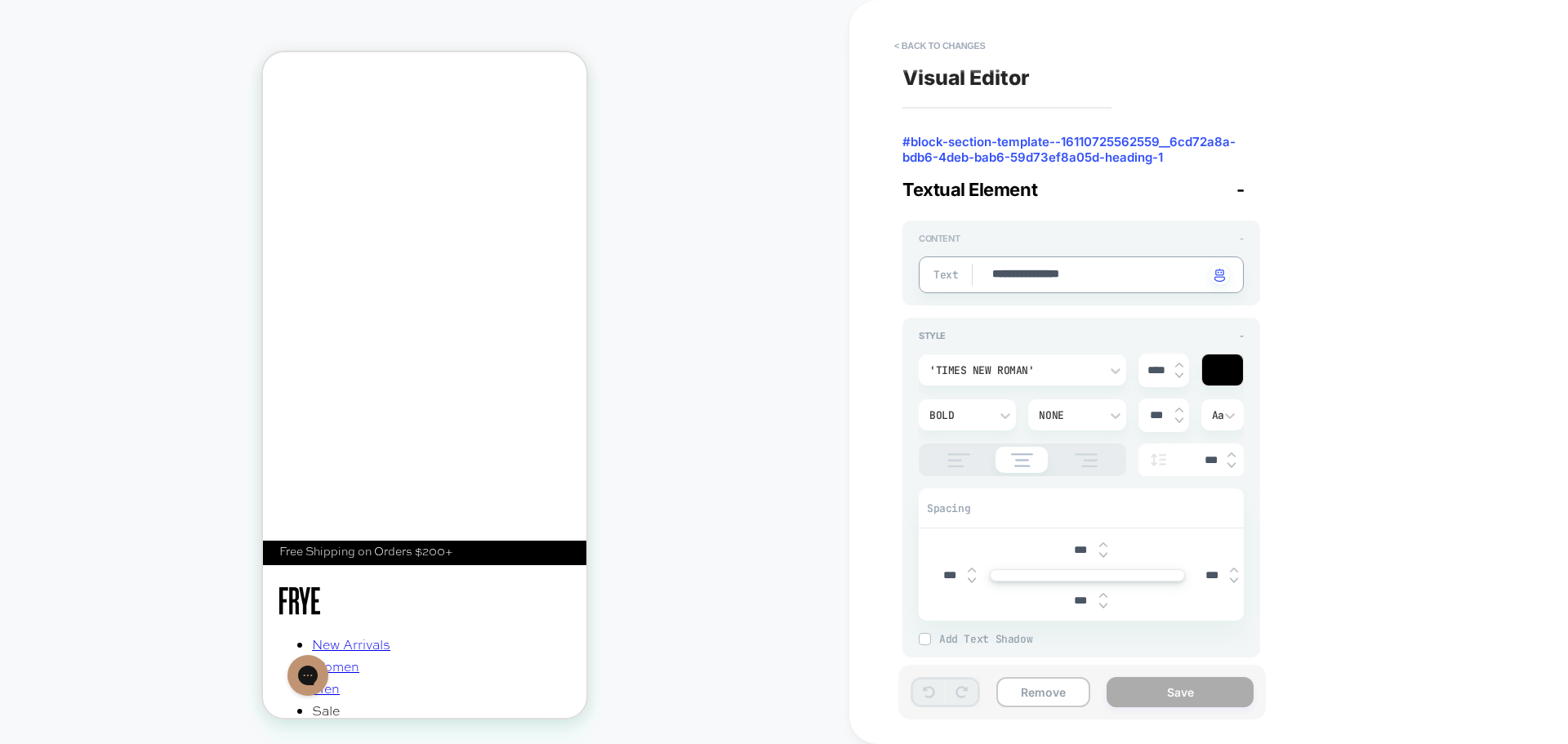 type on "**********" 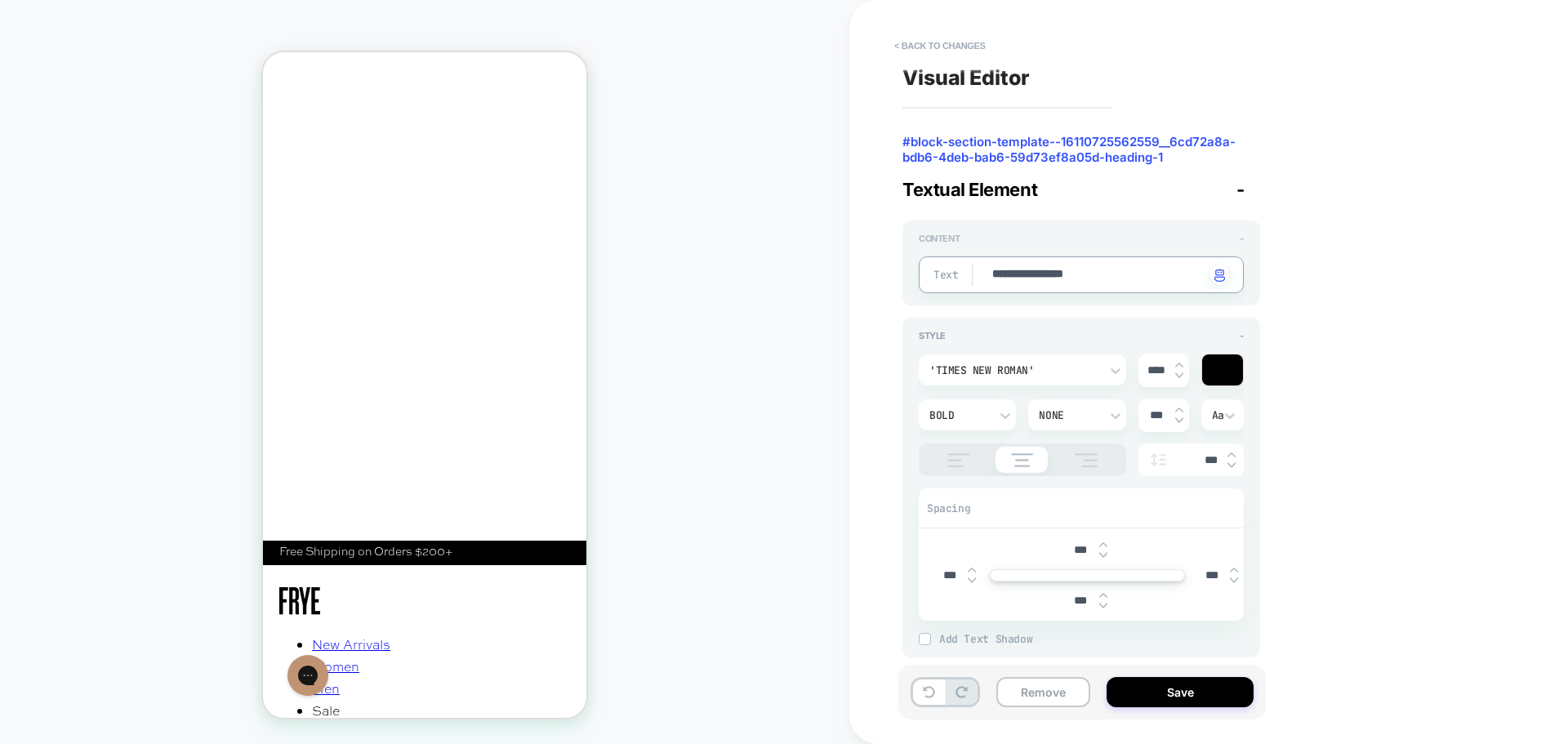 type on "*" 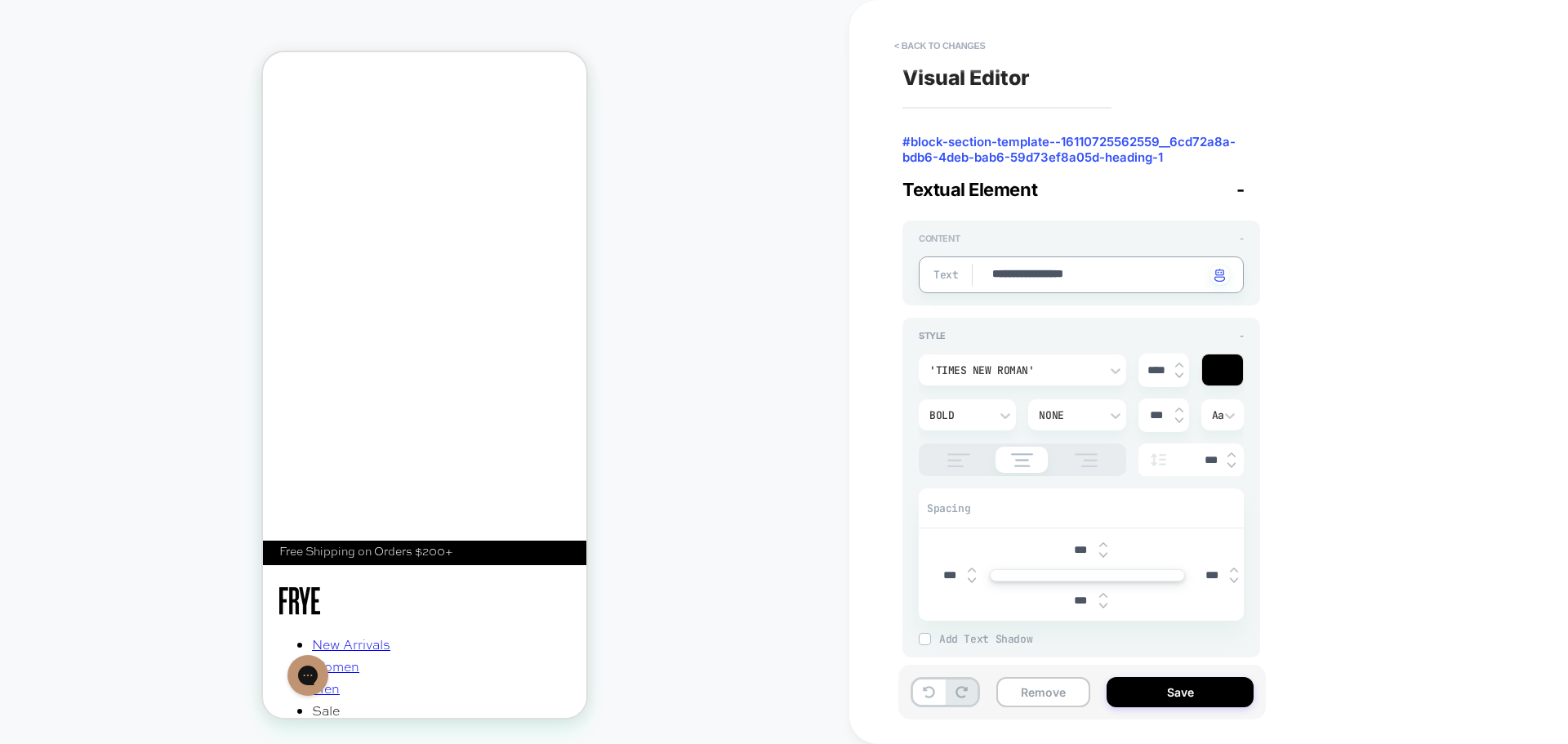 type on "**********" 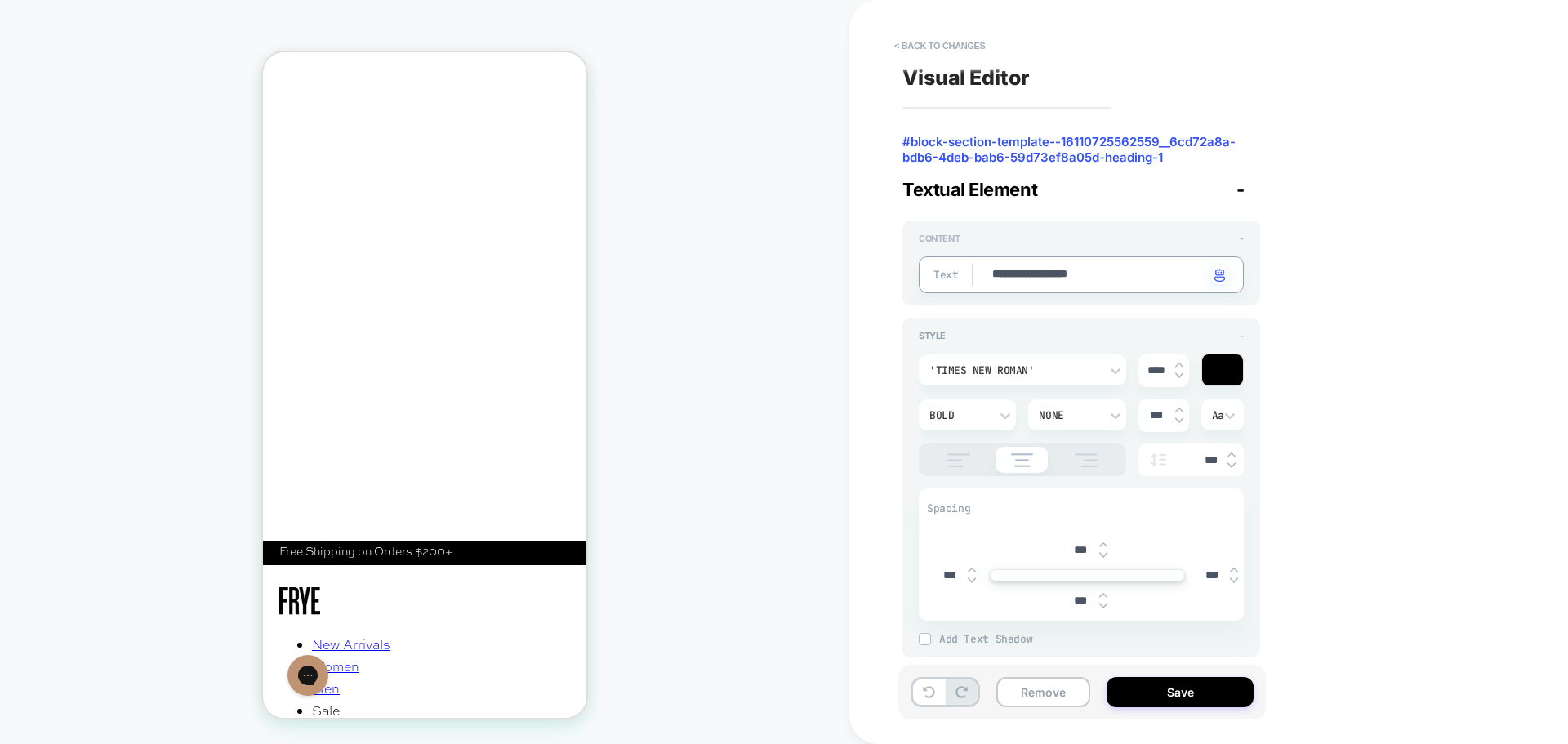 type on "*" 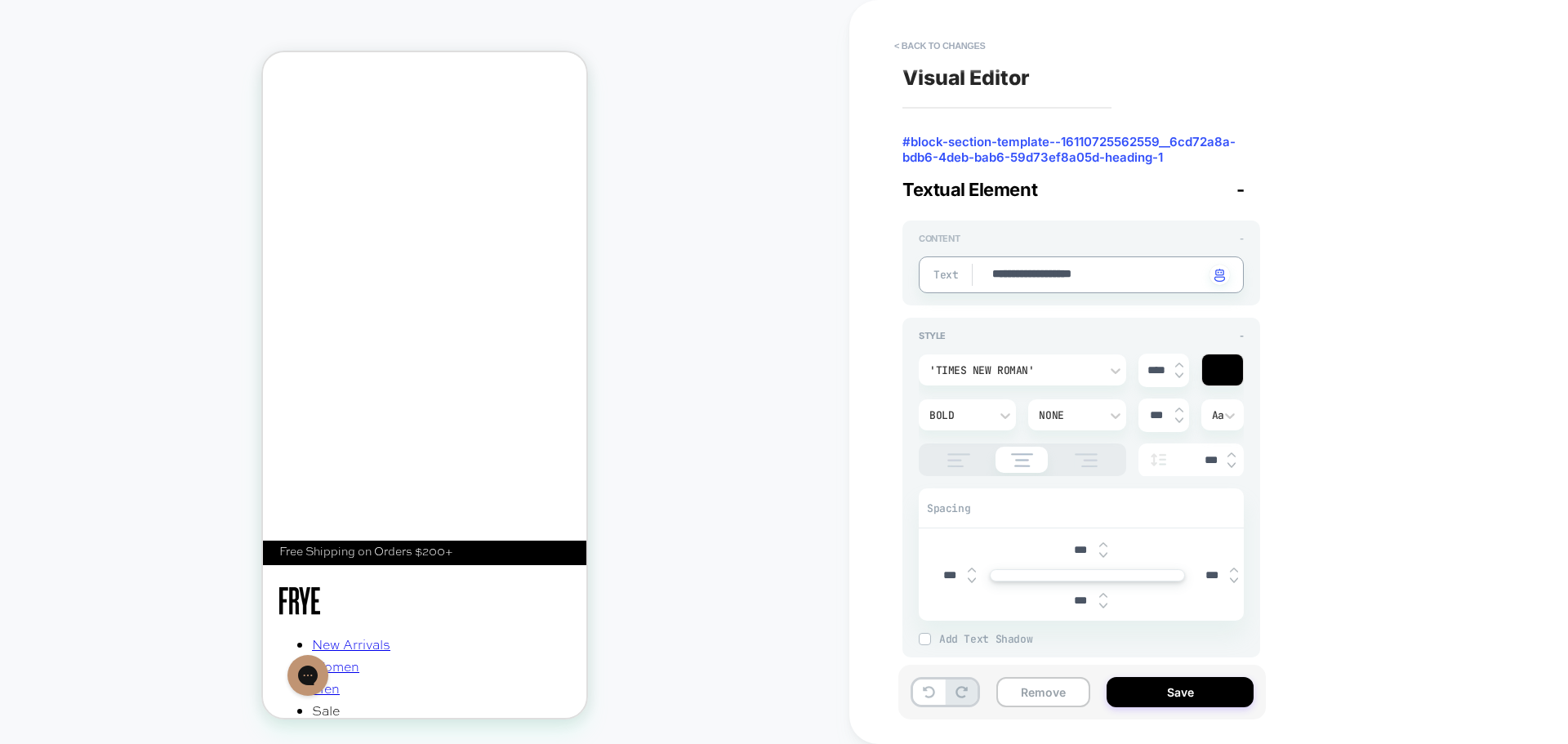 type on "*" 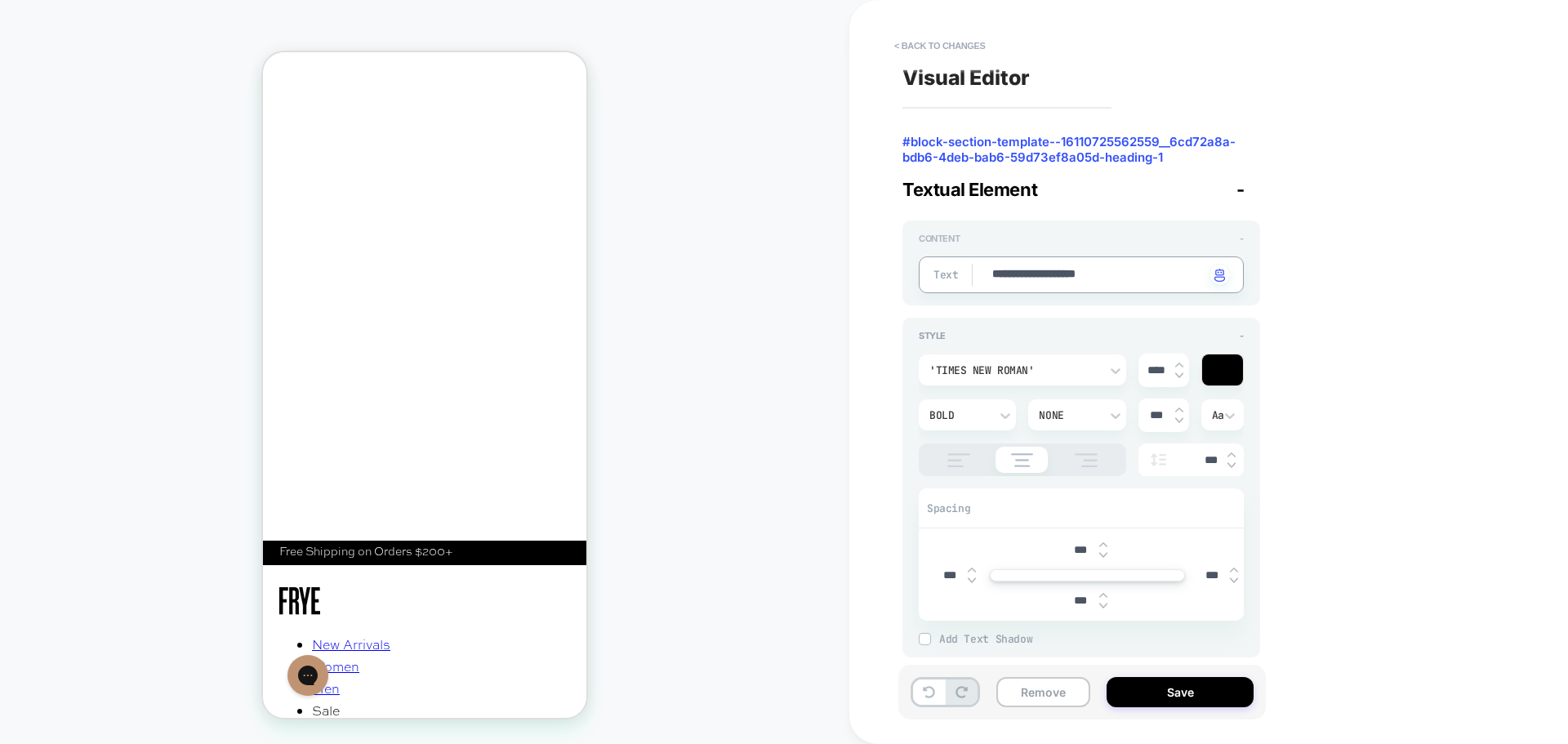 type on "*" 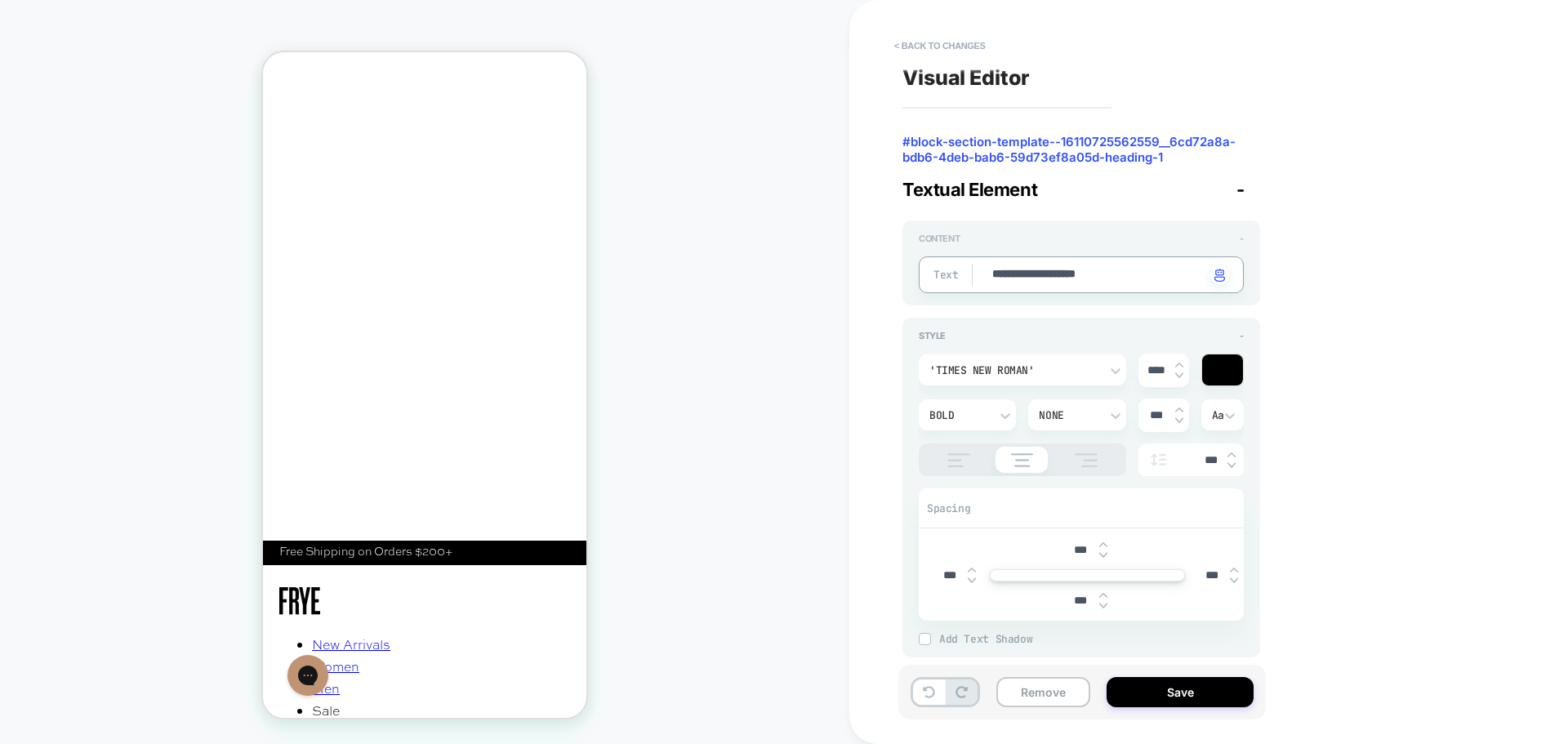type on "**********" 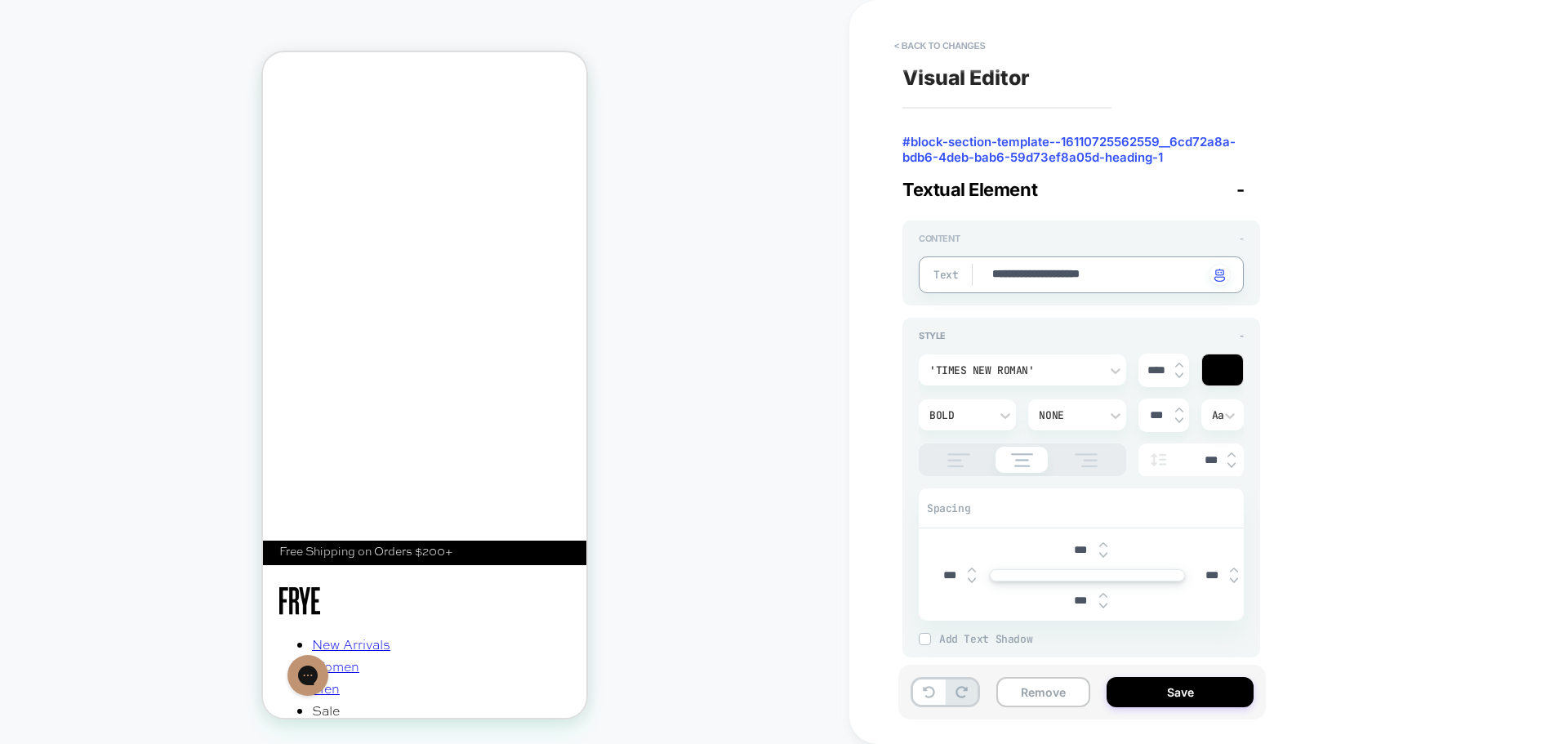 type on "*" 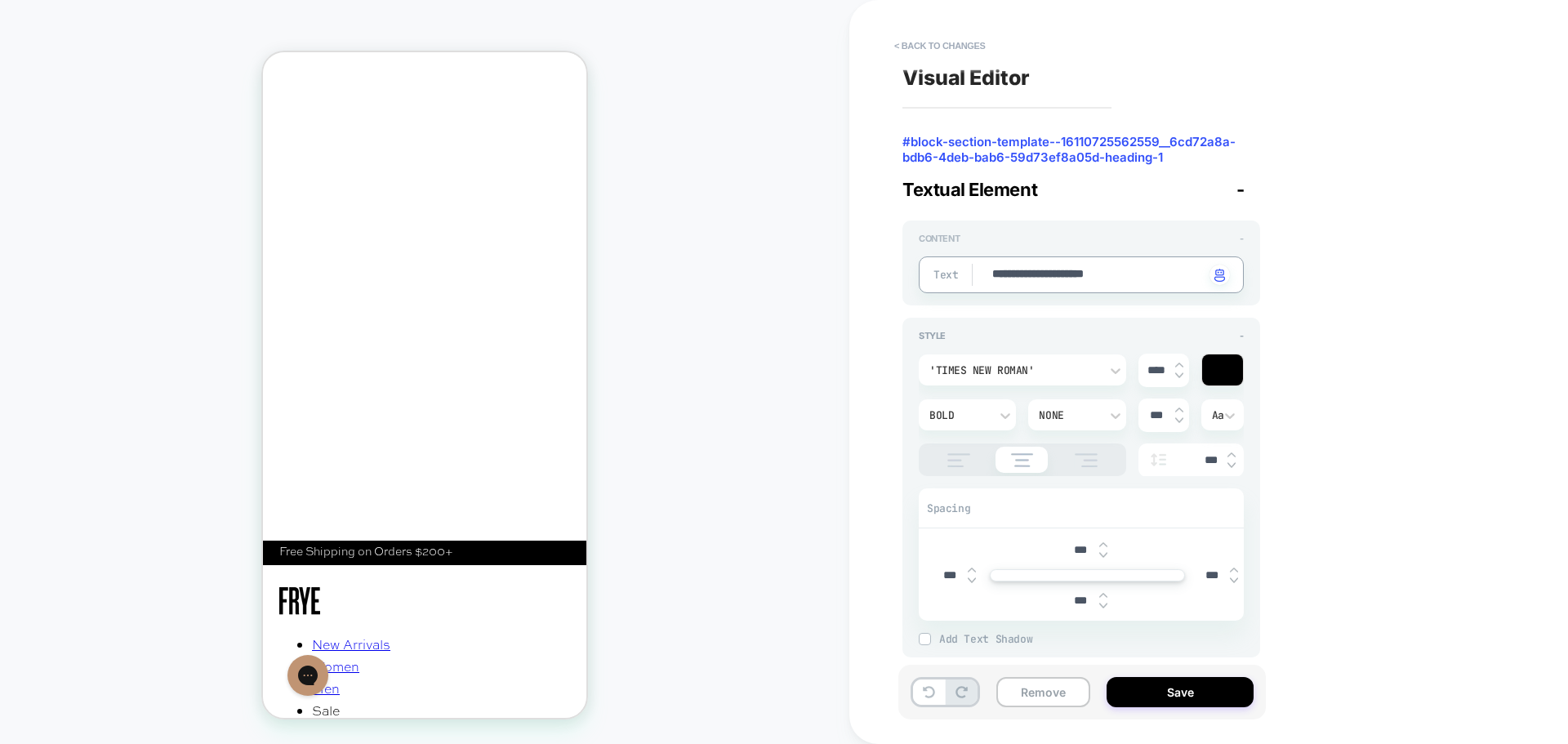type on "*" 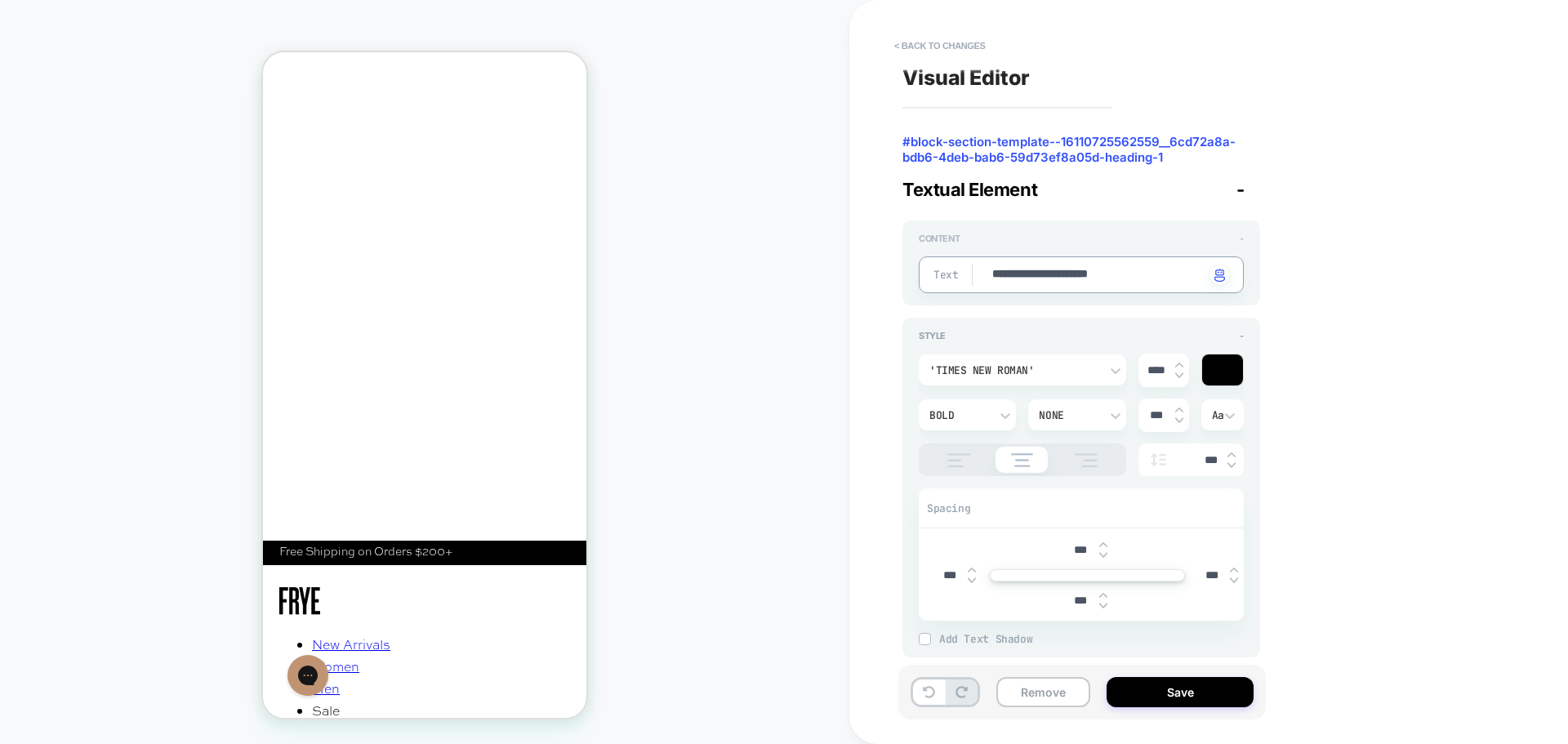 type on "*" 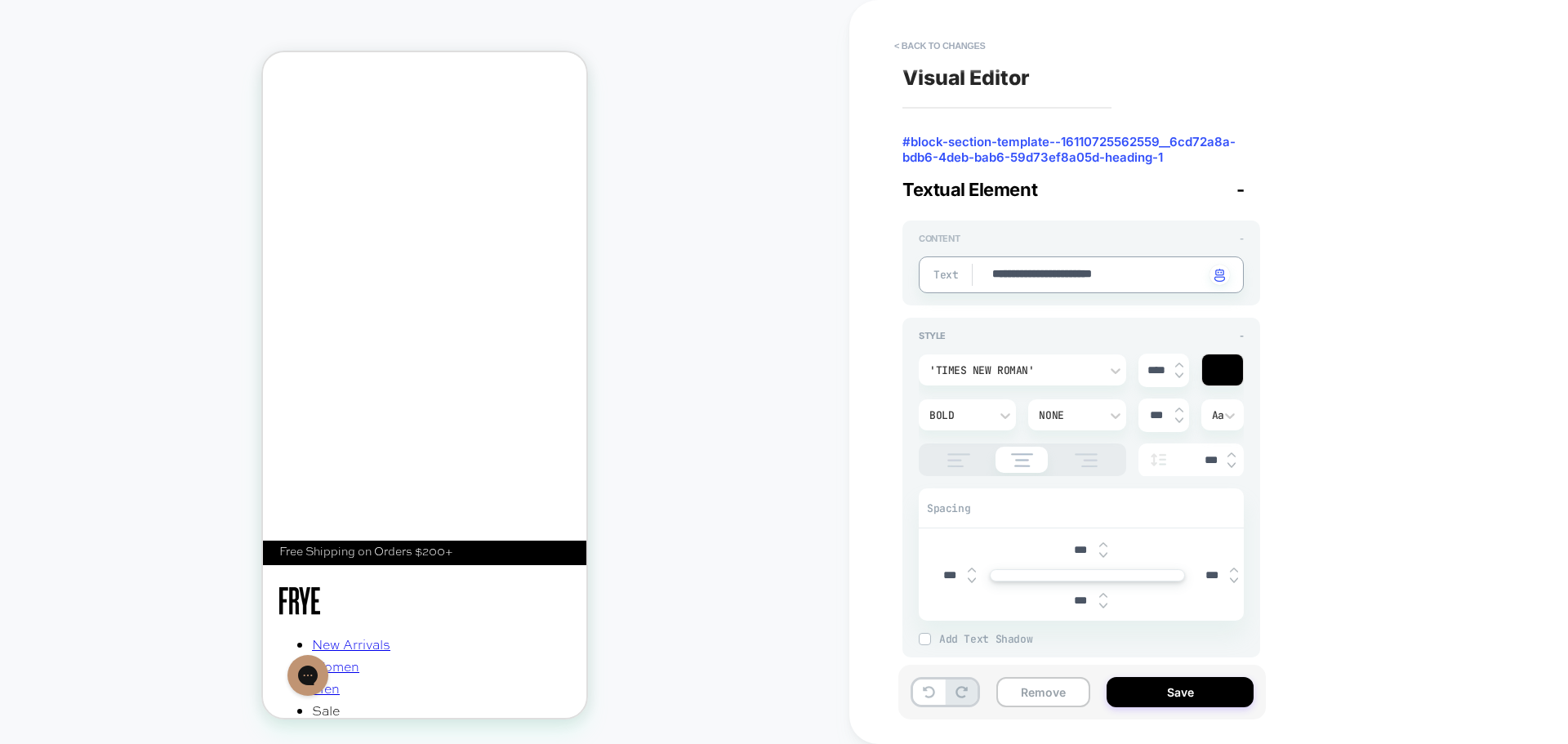 type on "*" 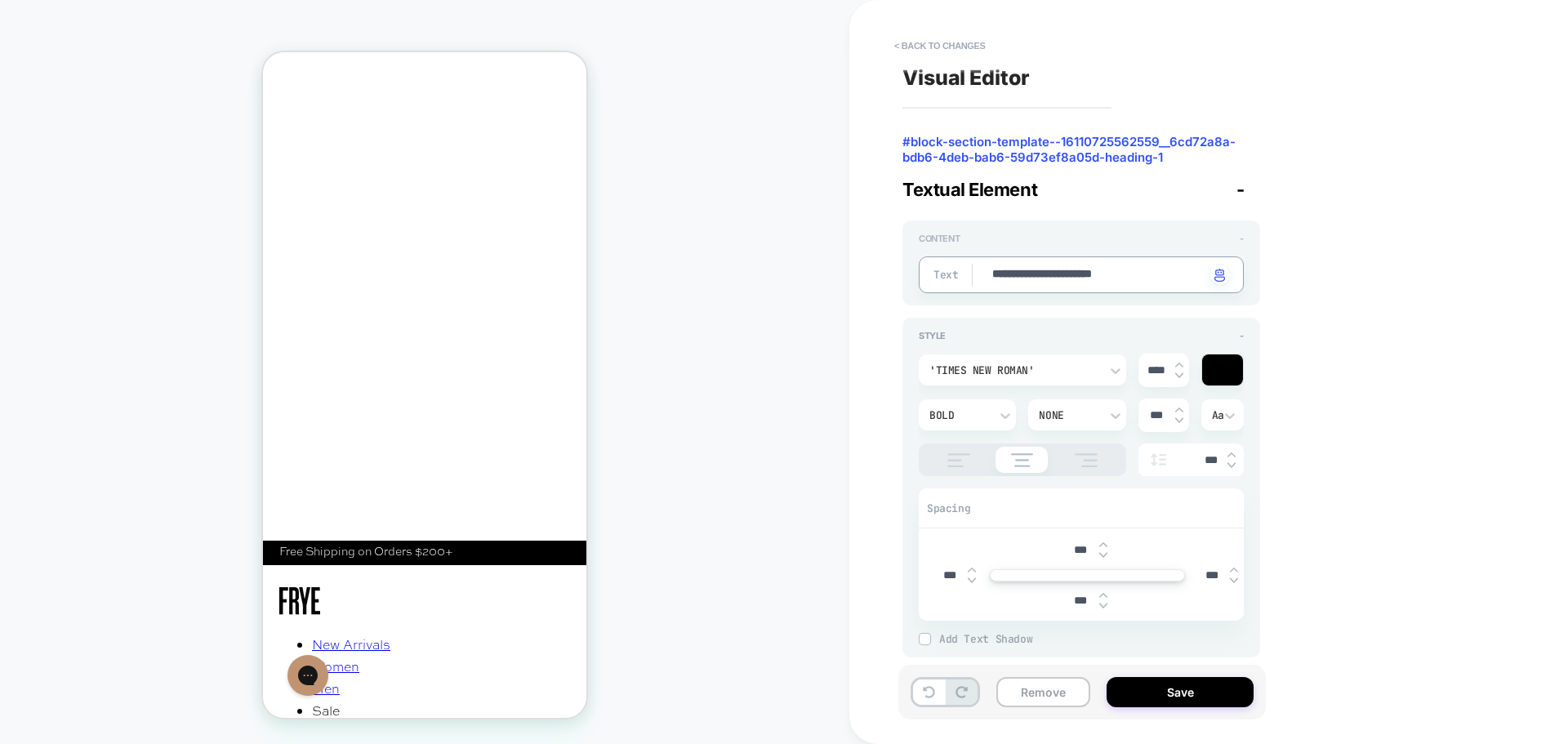 type on "**********" 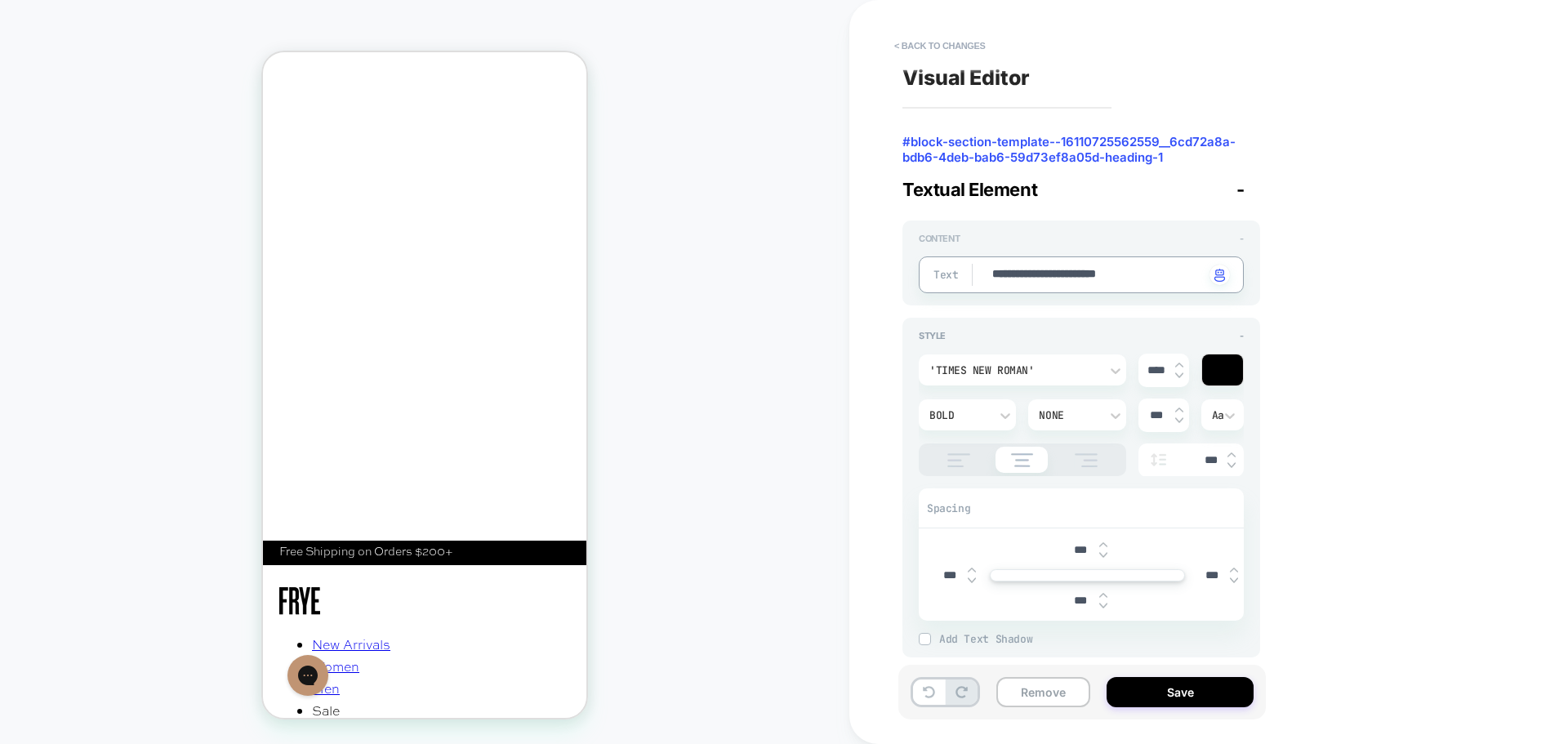 type on "*" 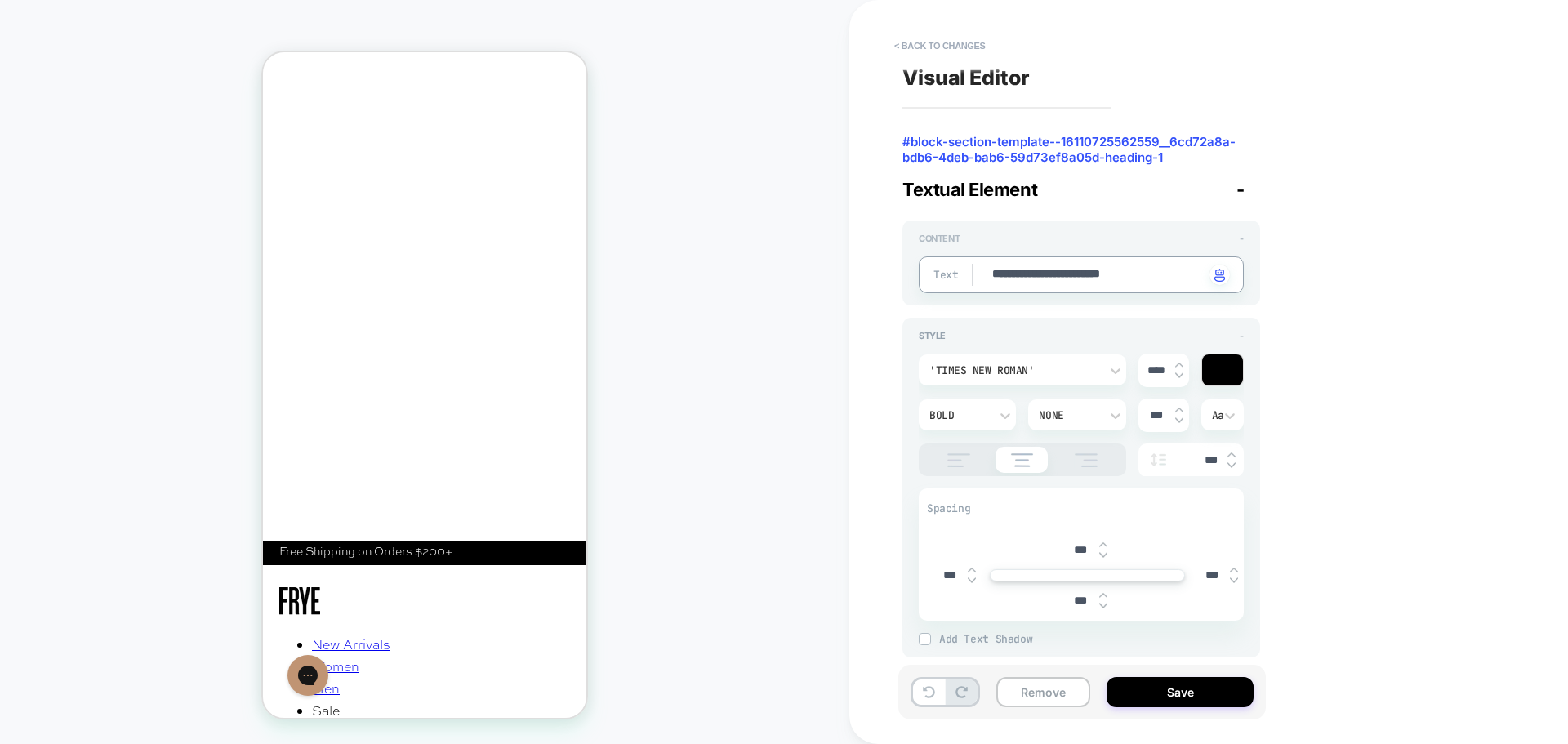 type on "*" 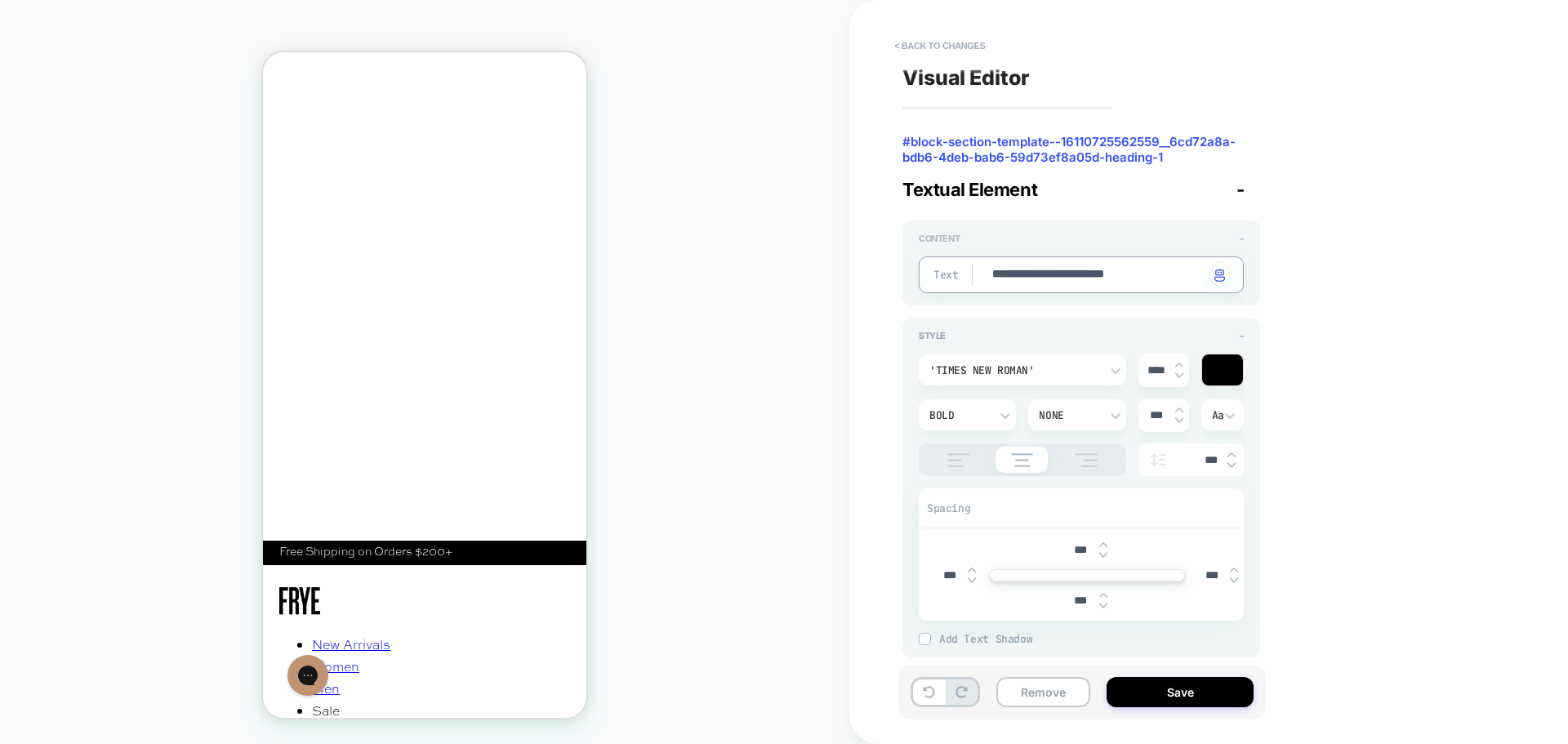 type on "*" 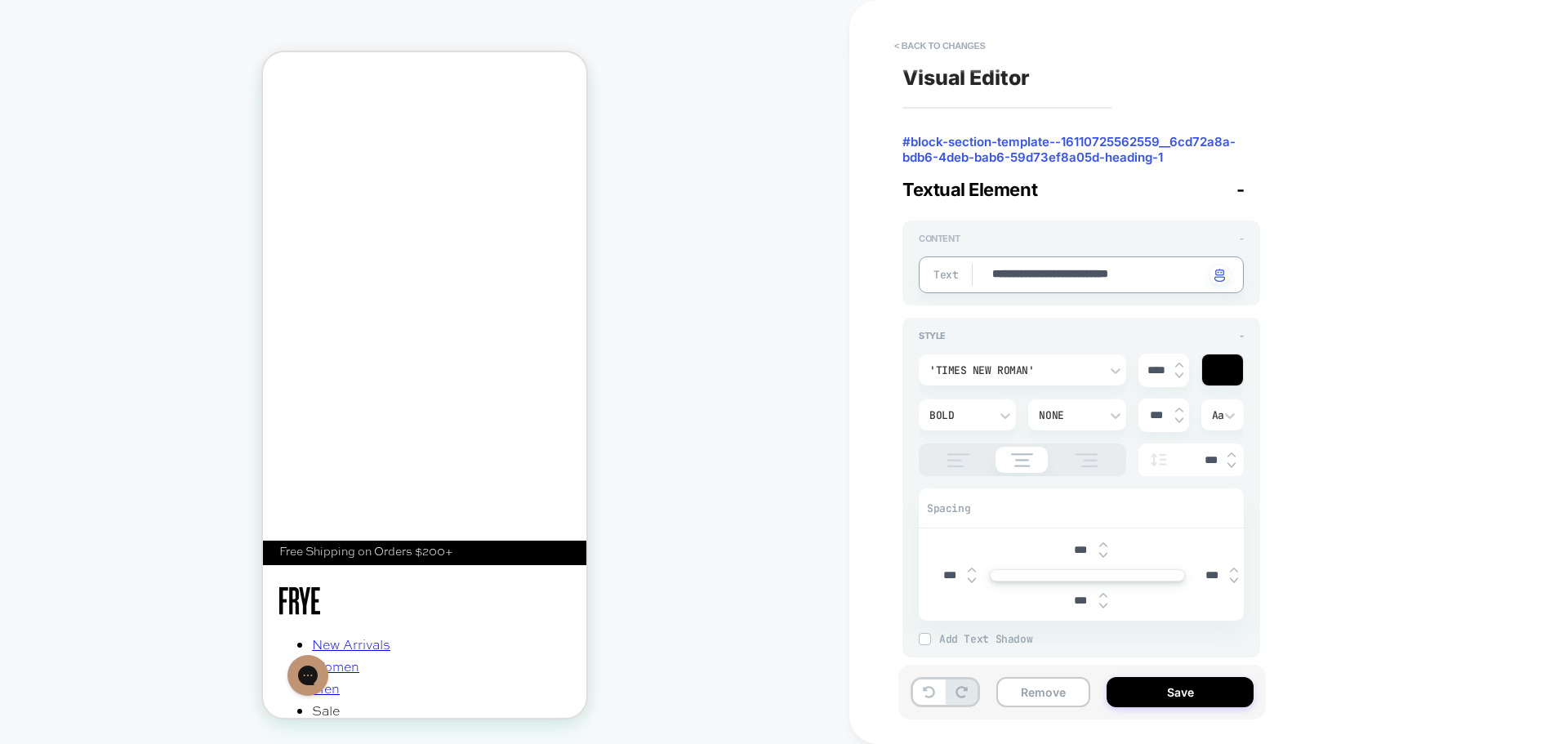 type on "*" 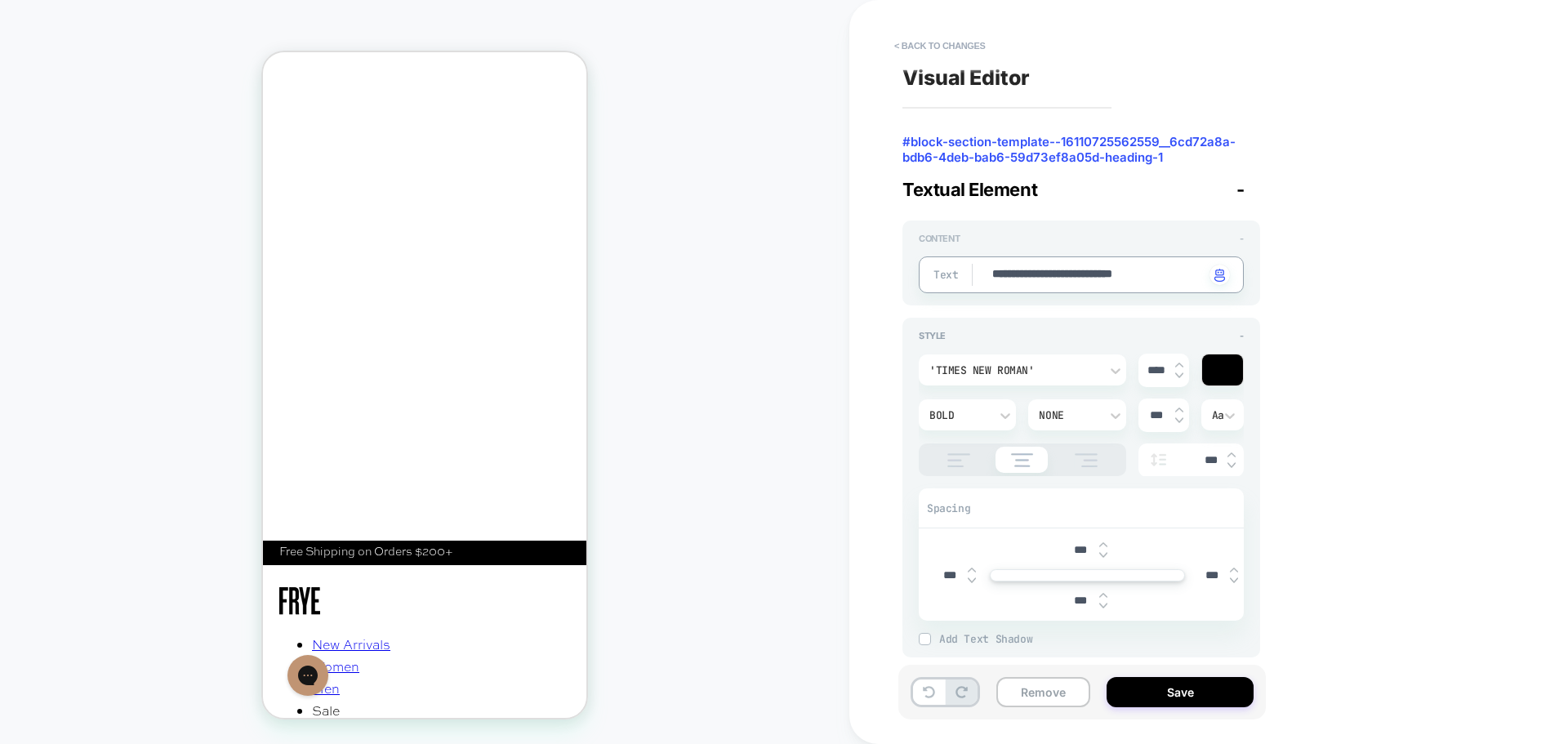 type on "*" 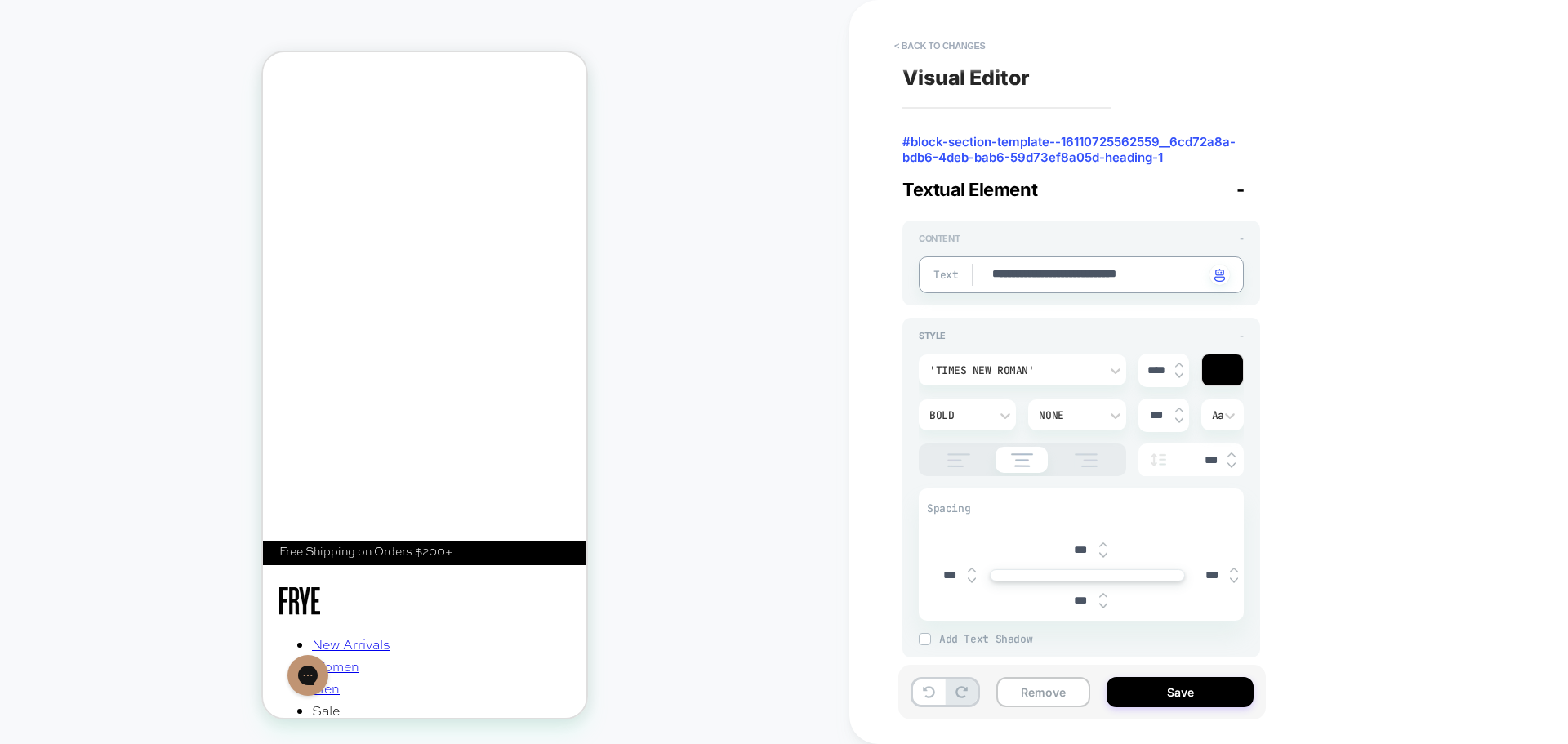 type on "*" 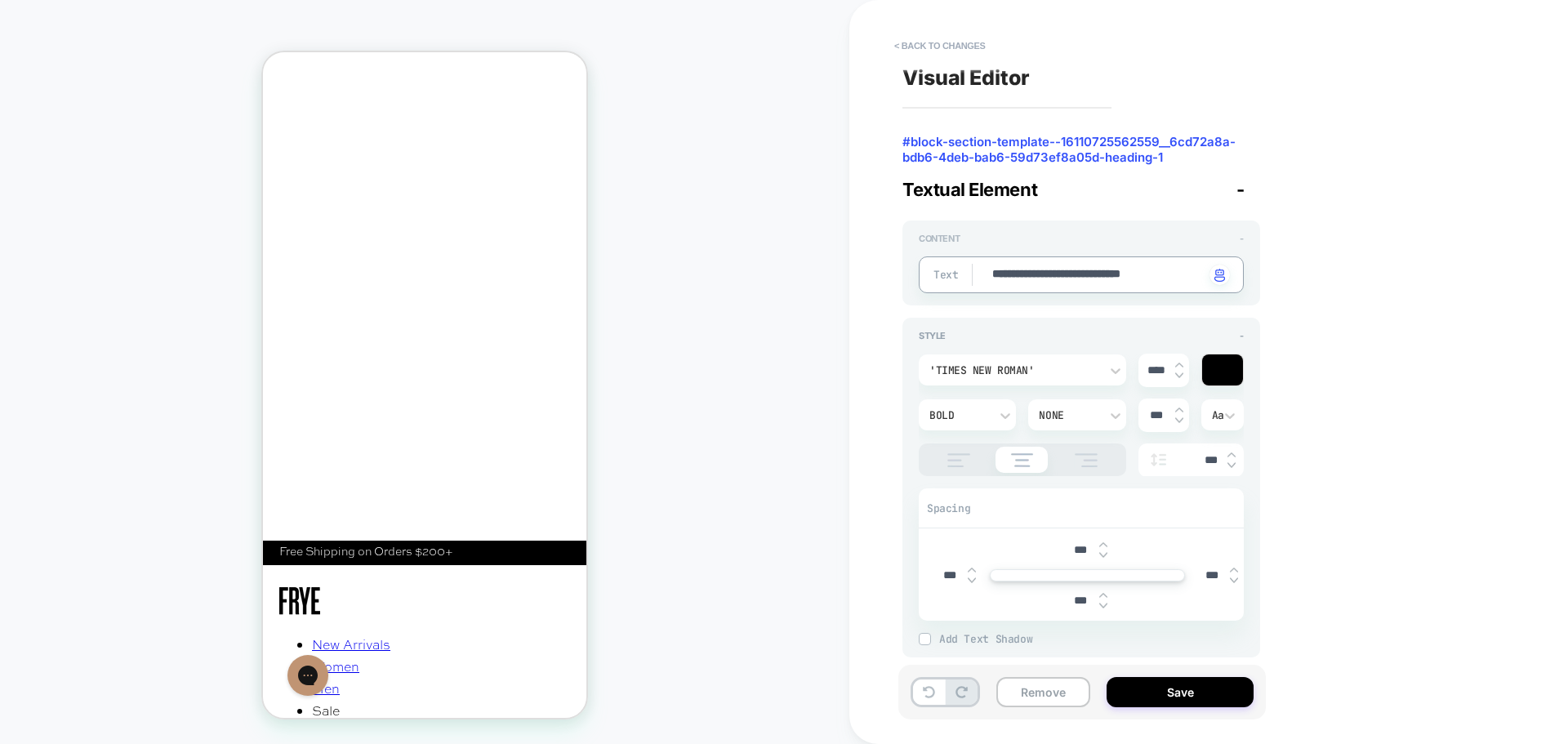 type on "*" 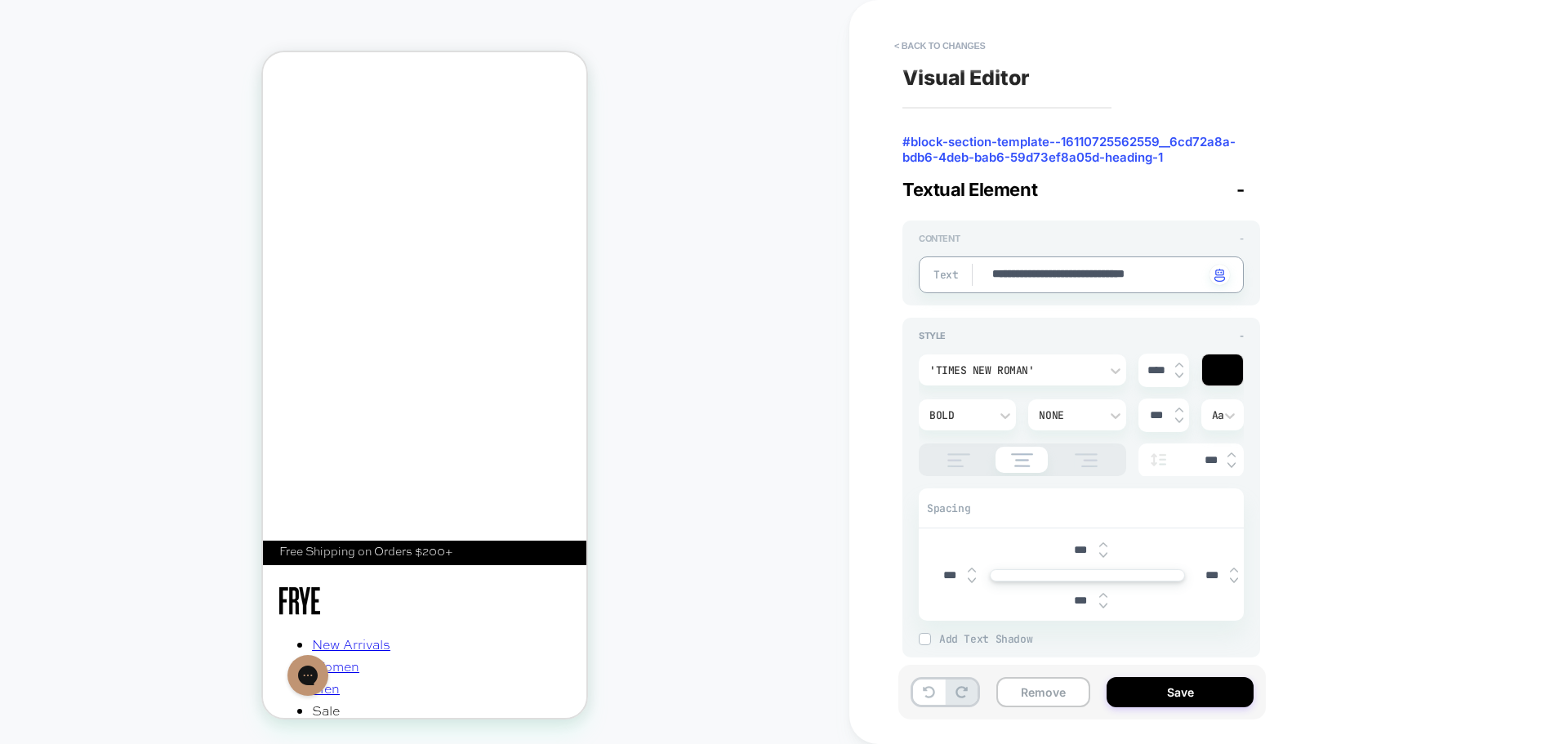 type on "*" 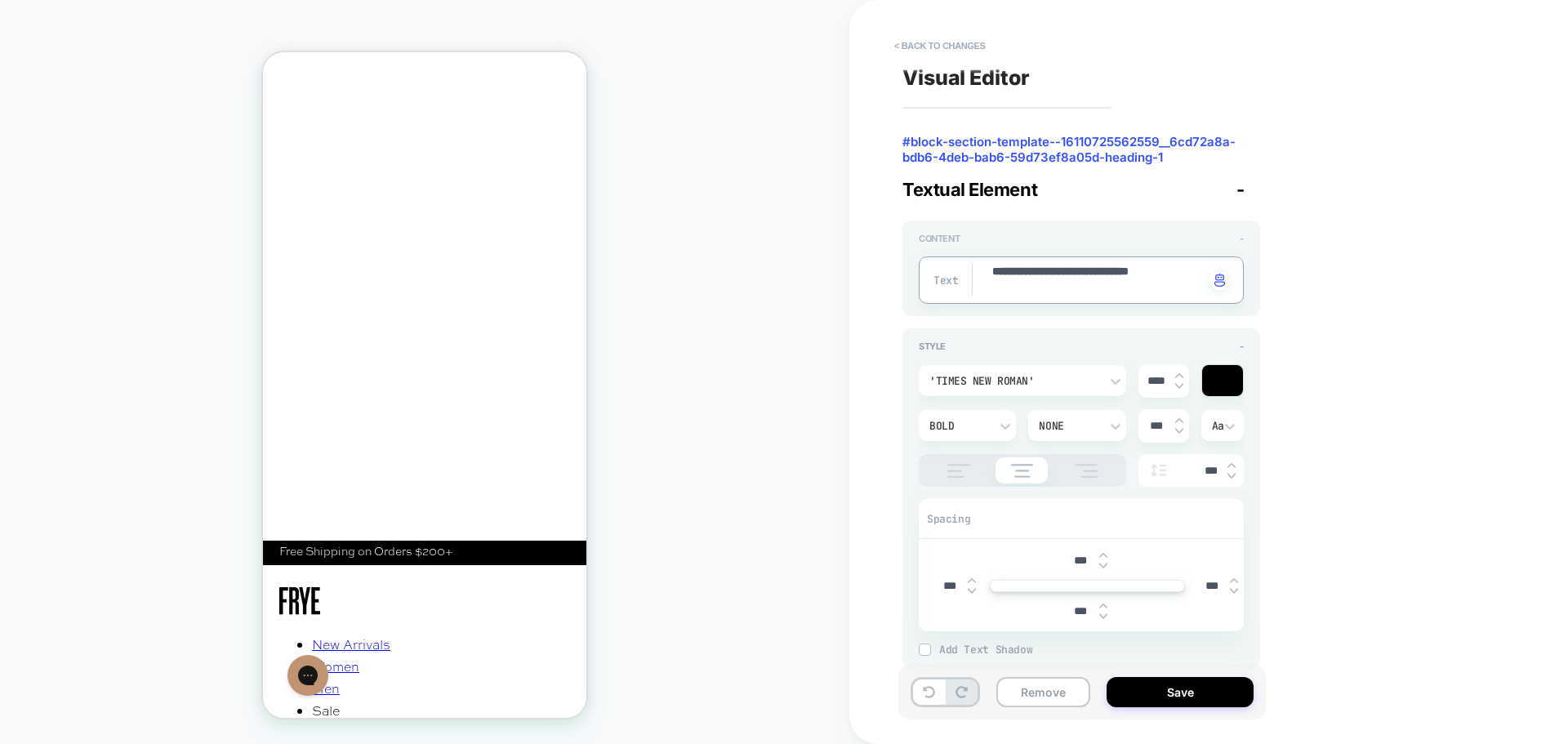 type on "*" 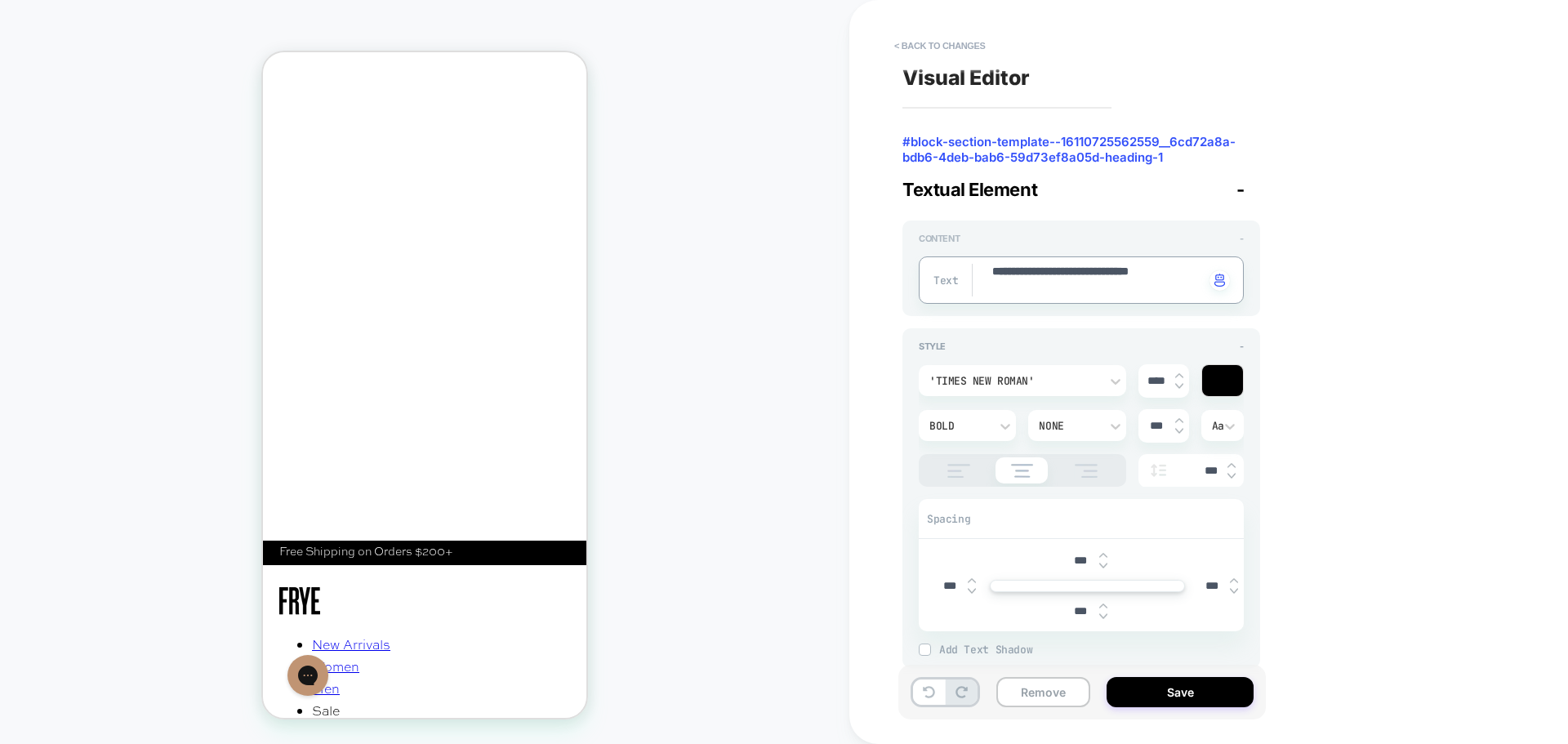 type on "**********" 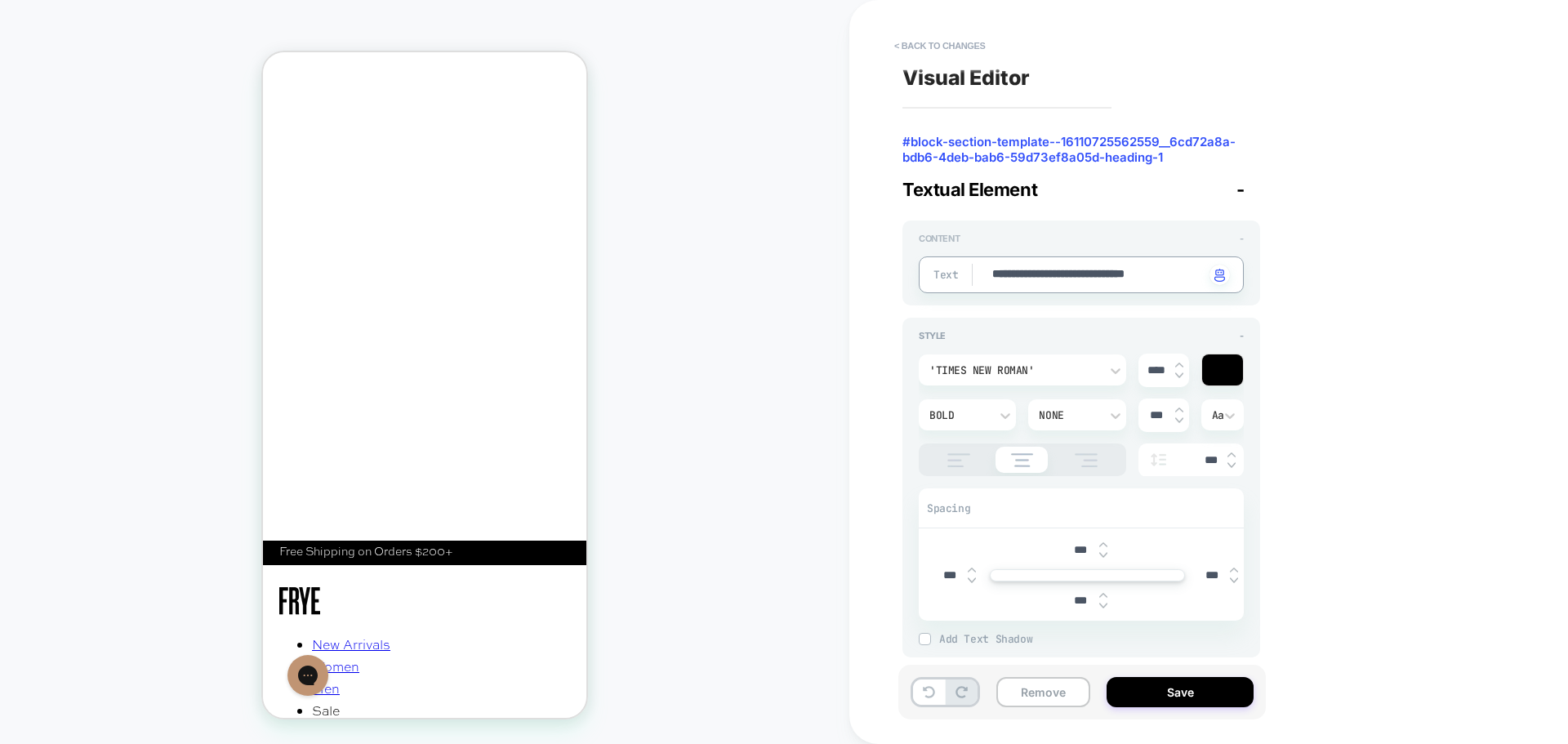 type on "*" 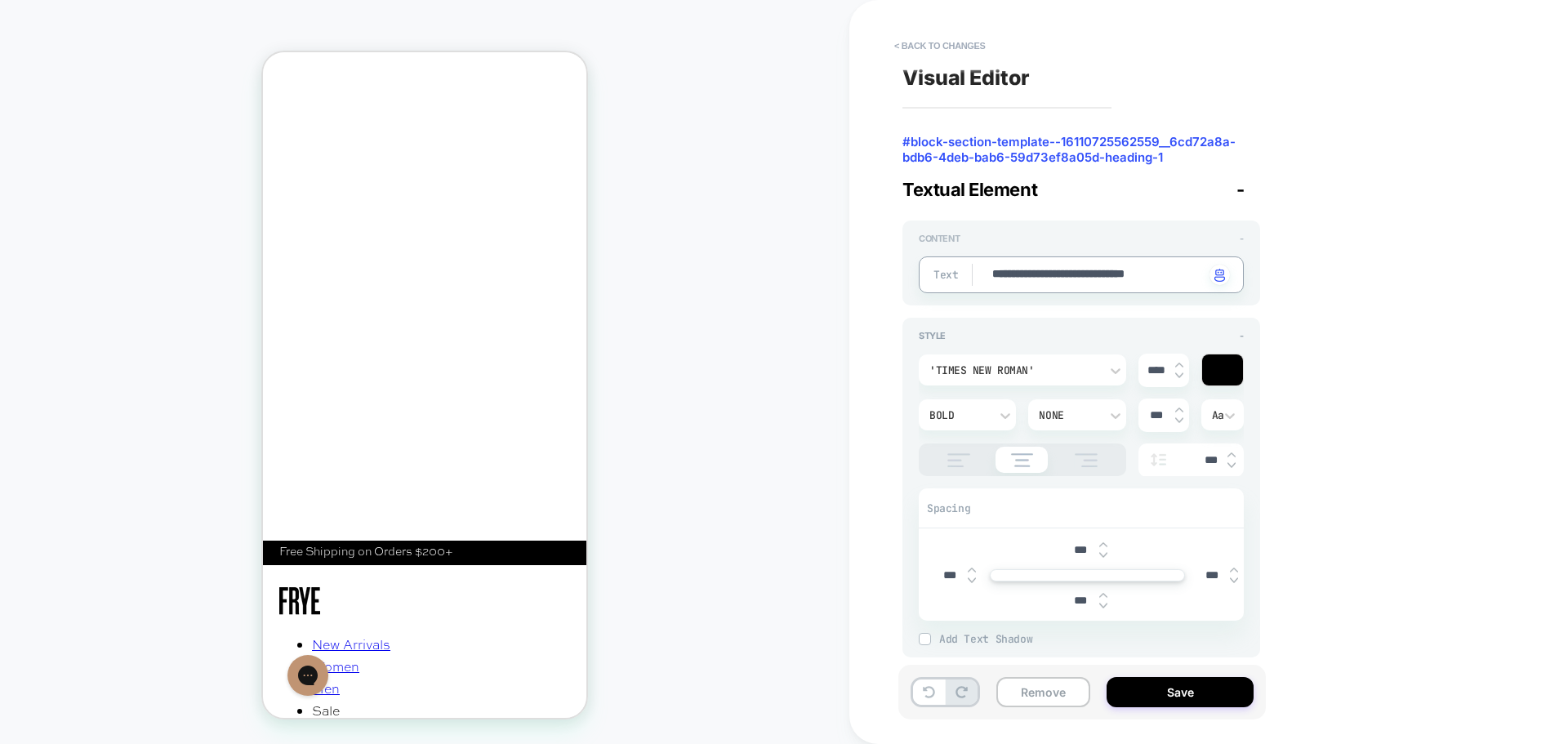 type on "**********" 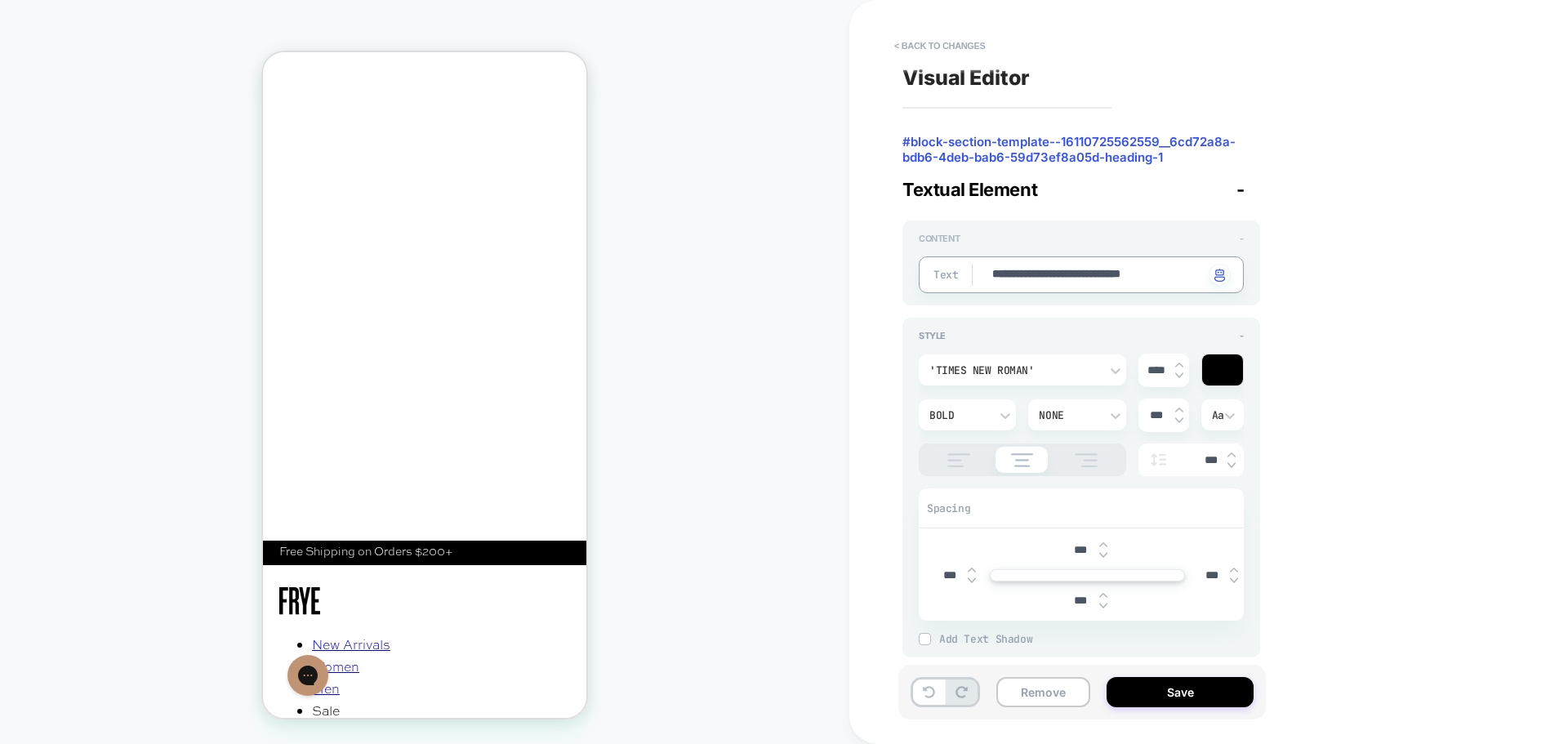 type on "*" 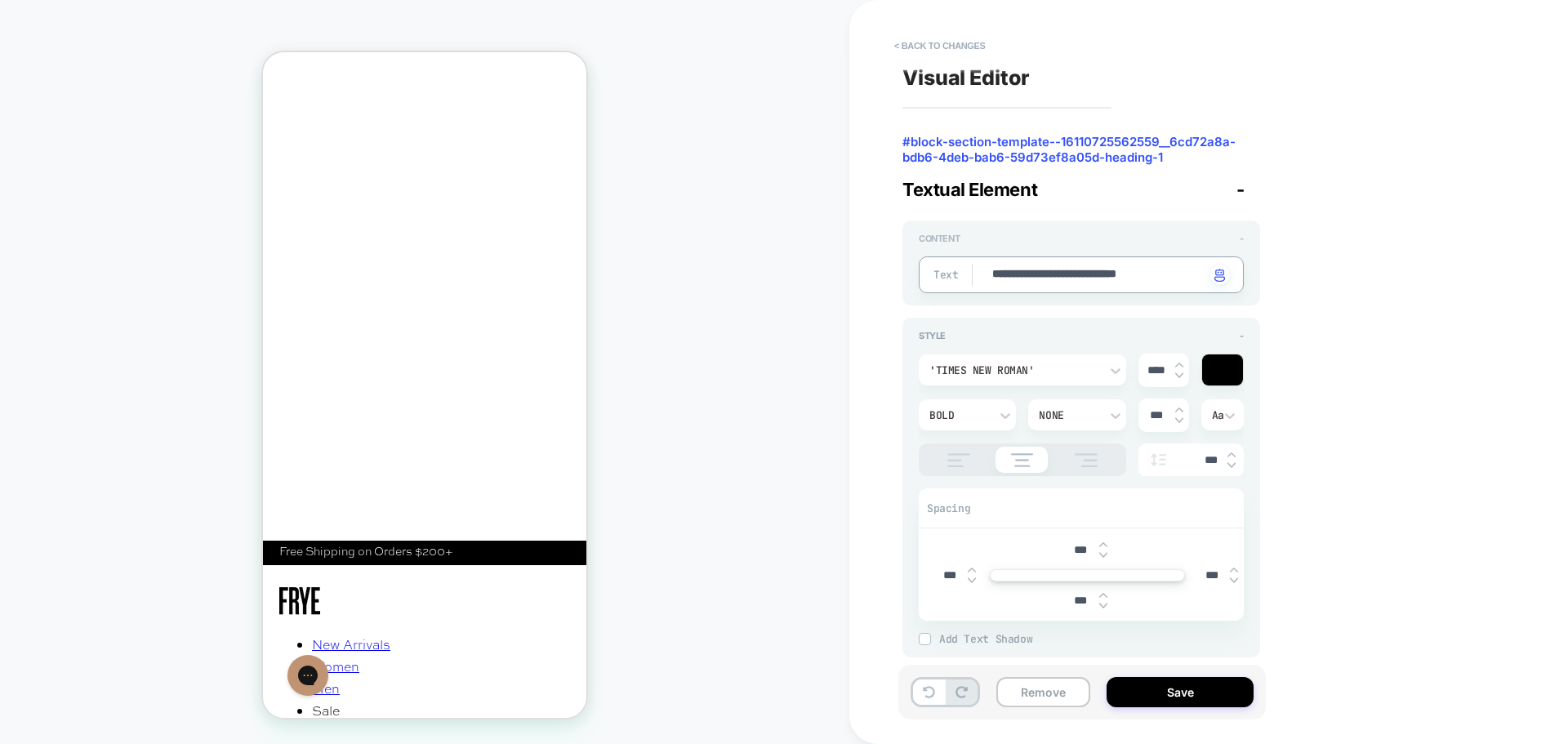 type on "*" 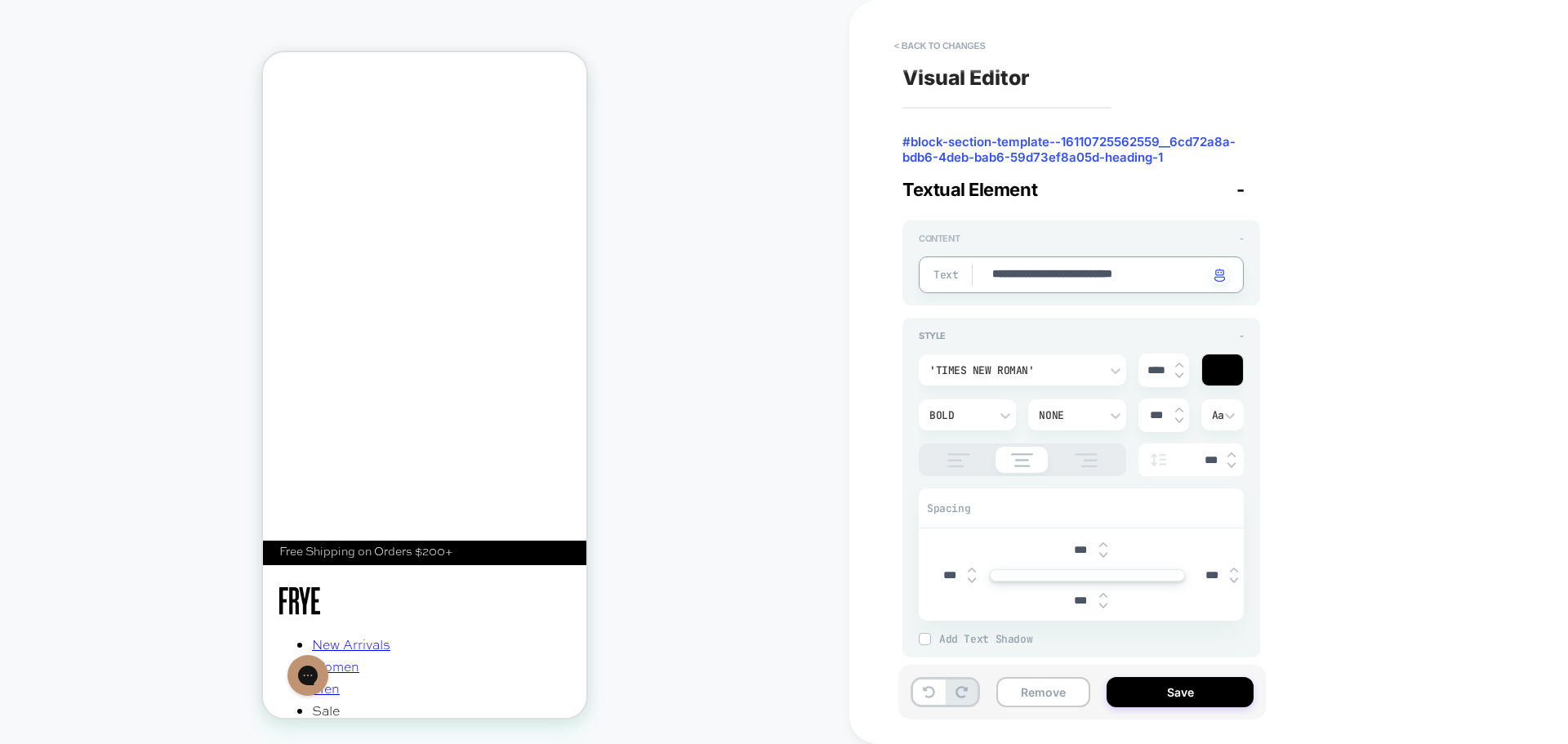 type on "*" 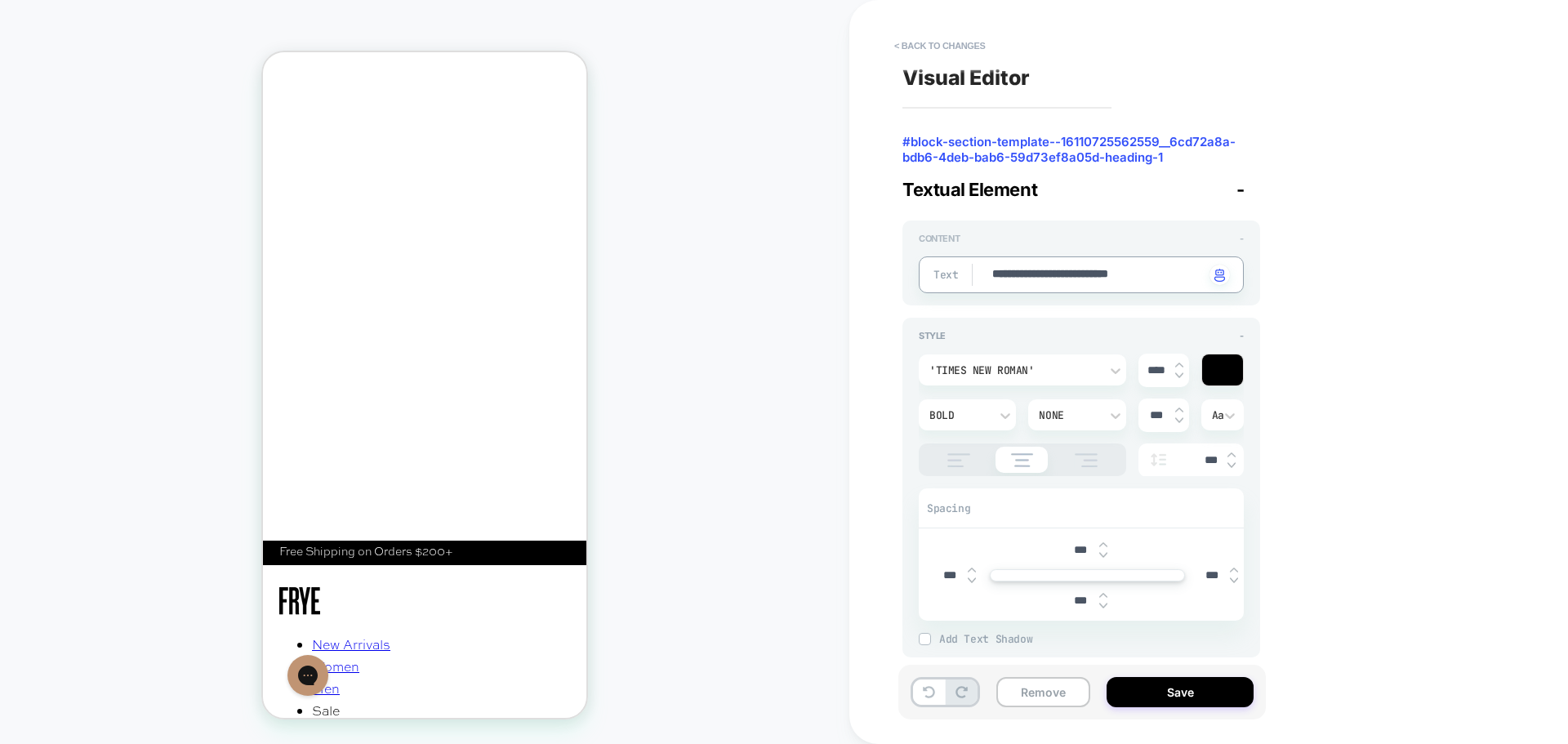 type on "*" 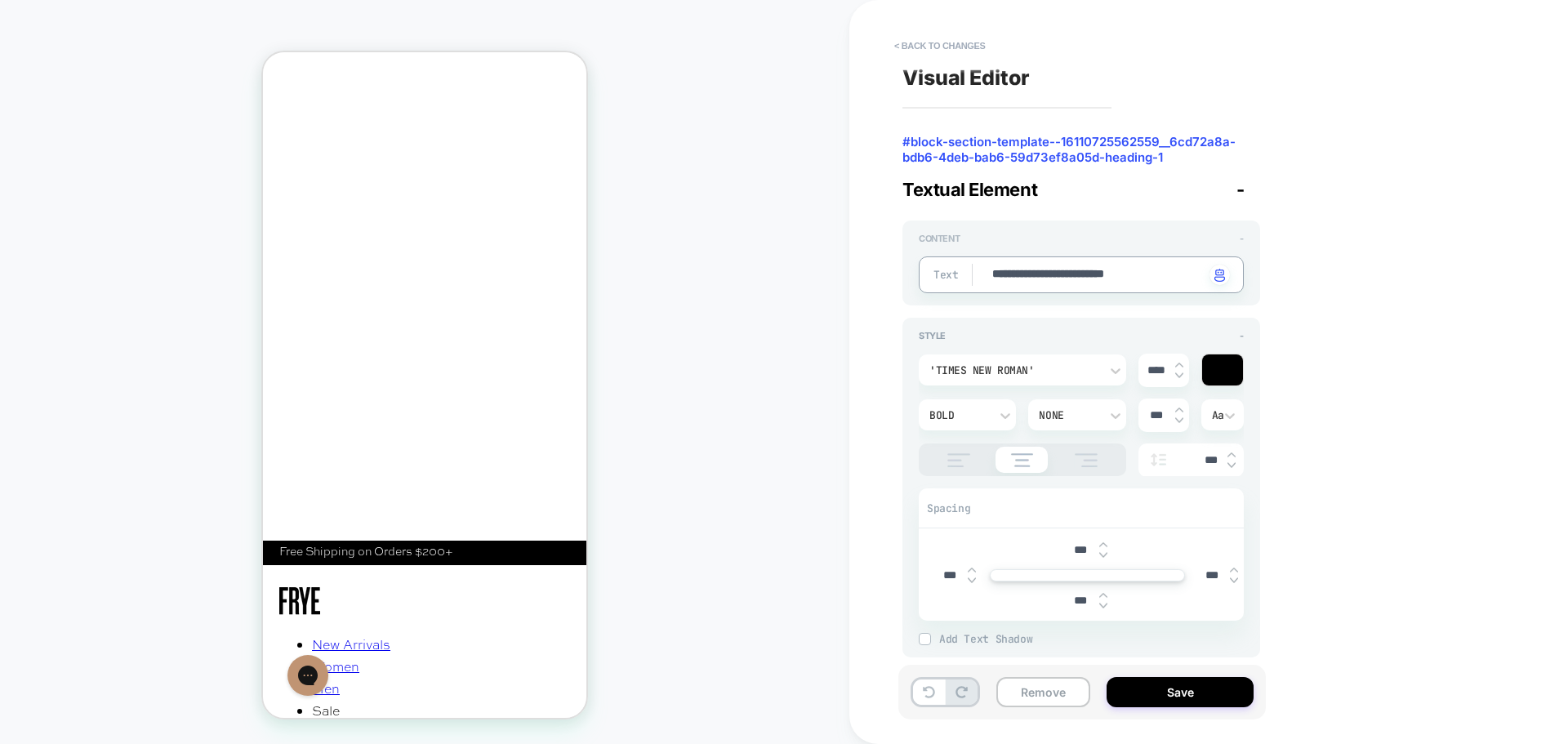 type on "*" 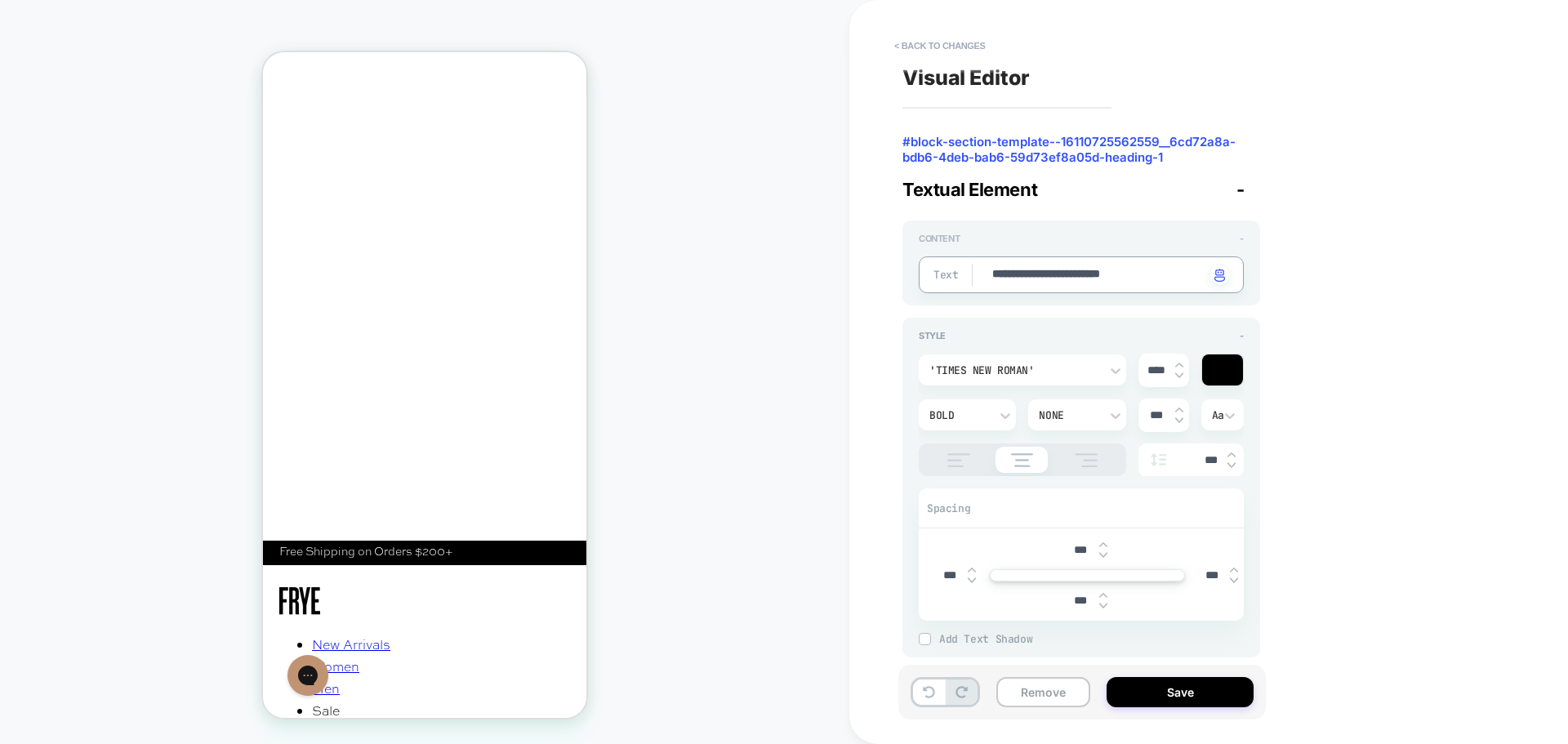 type on "*" 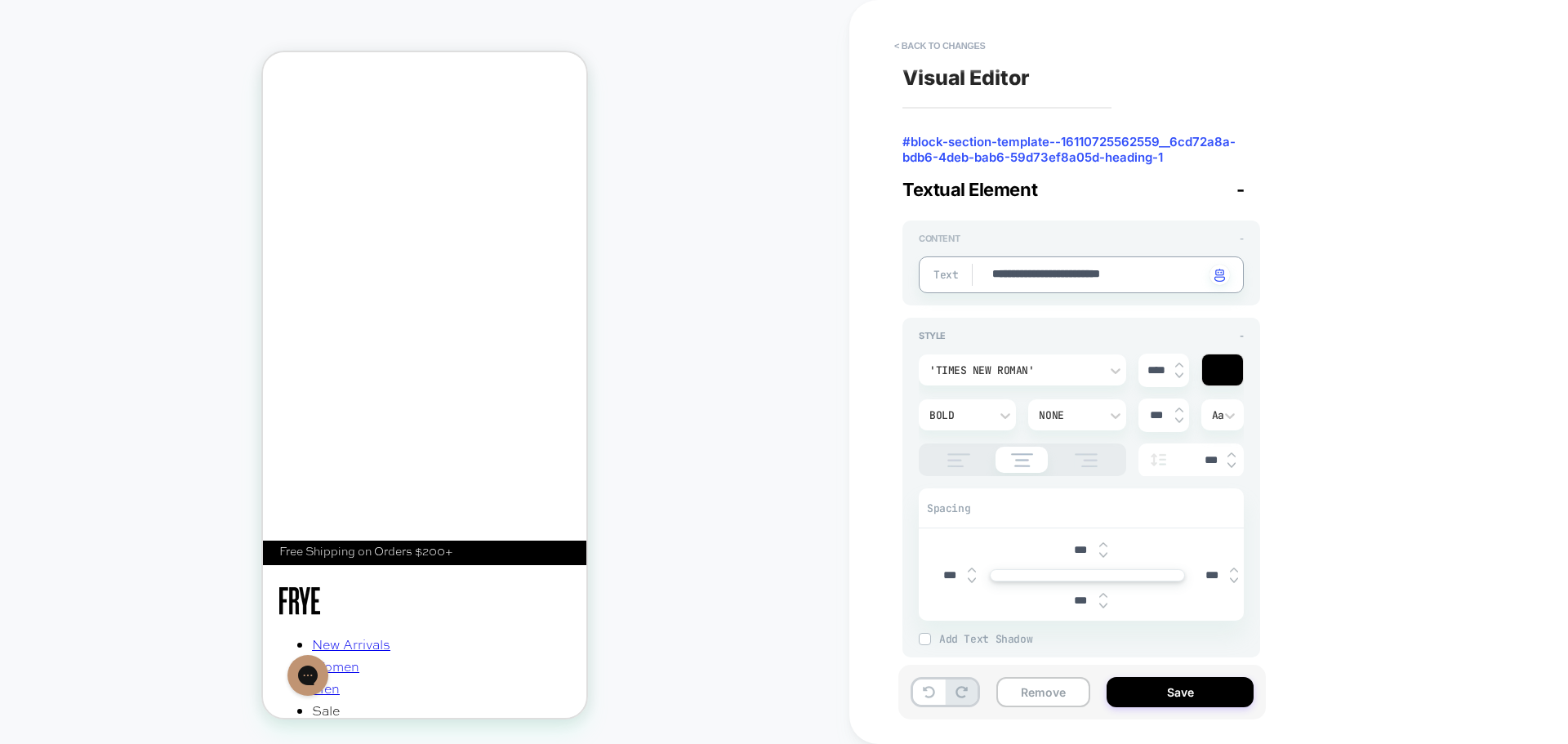 type on "**********" 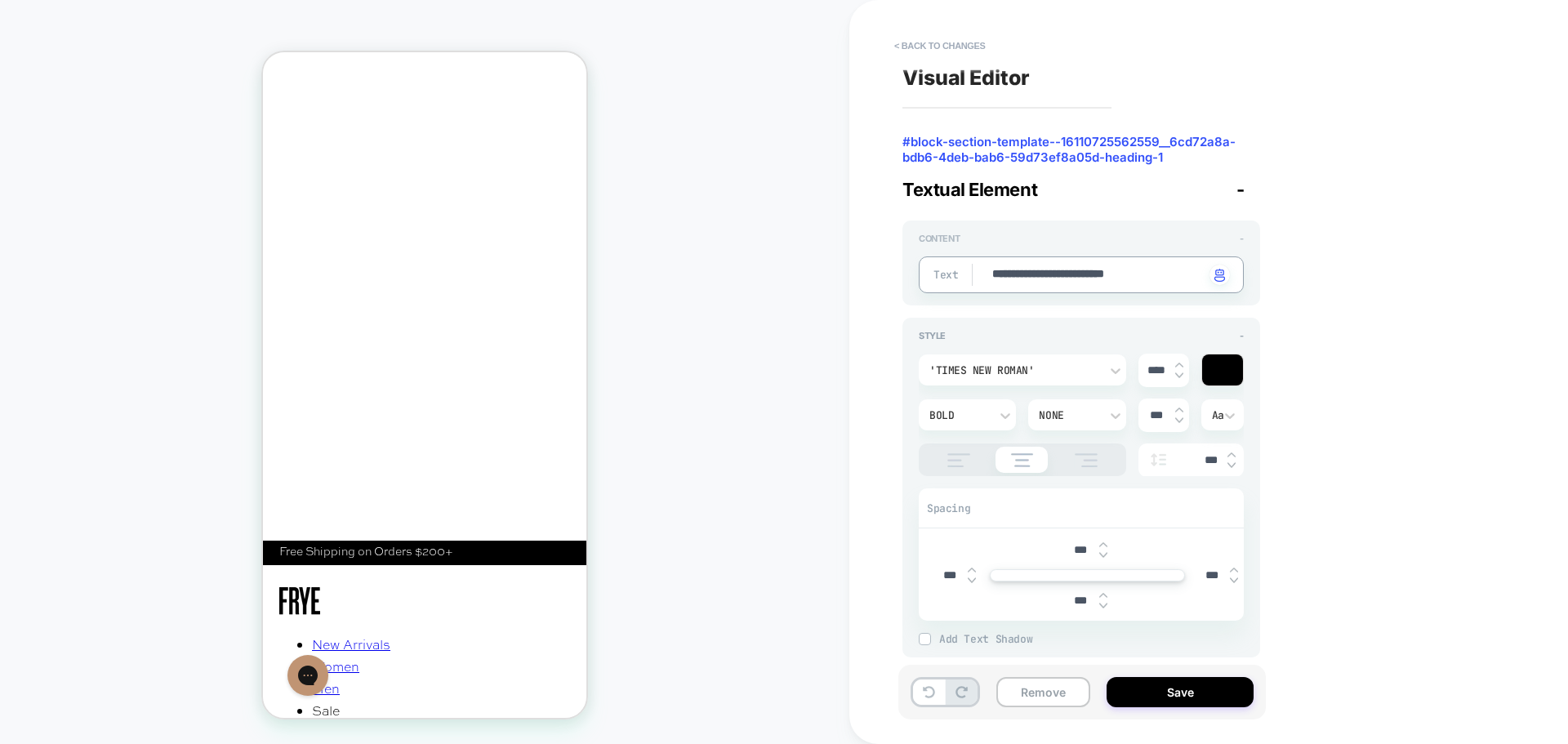 type on "*" 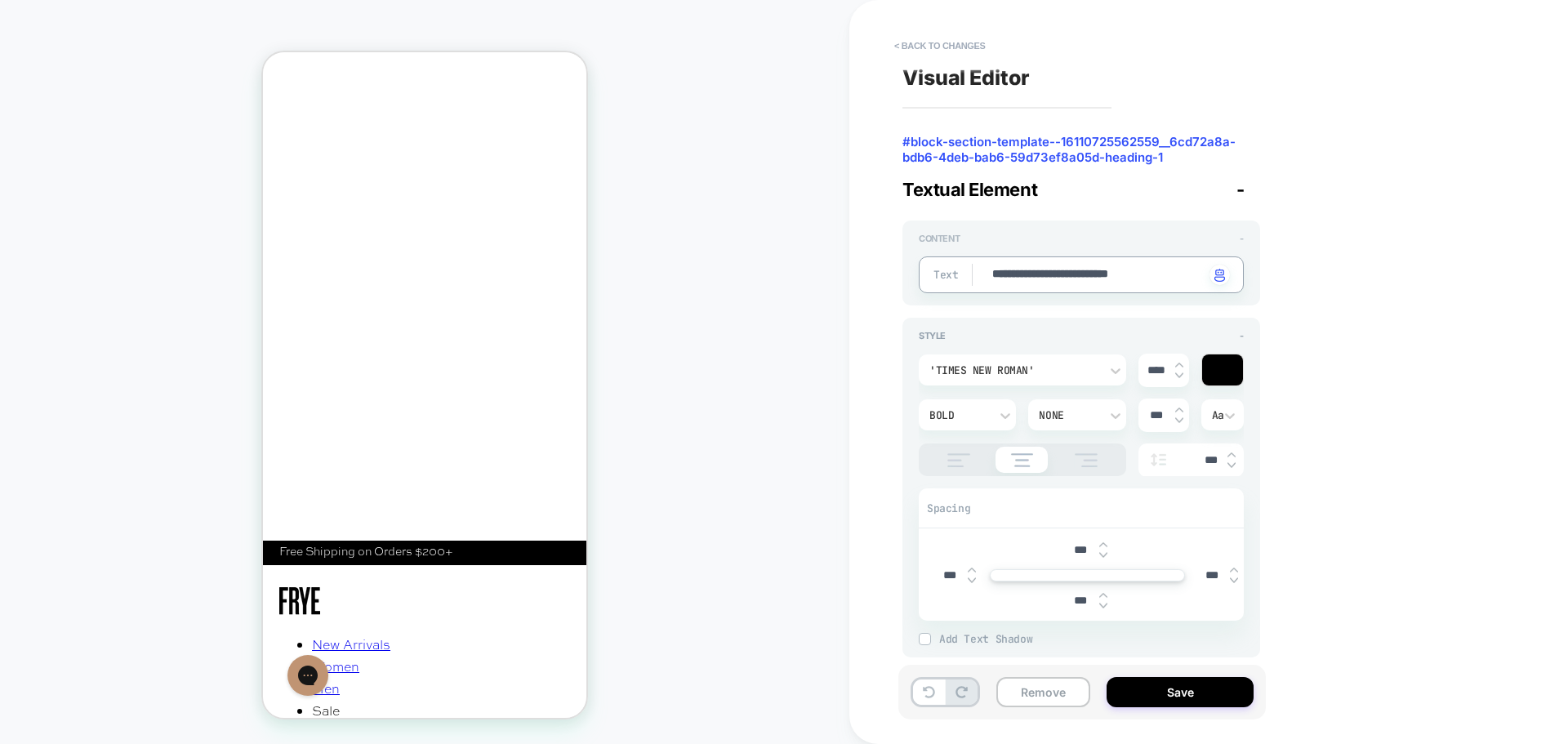 type on "*" 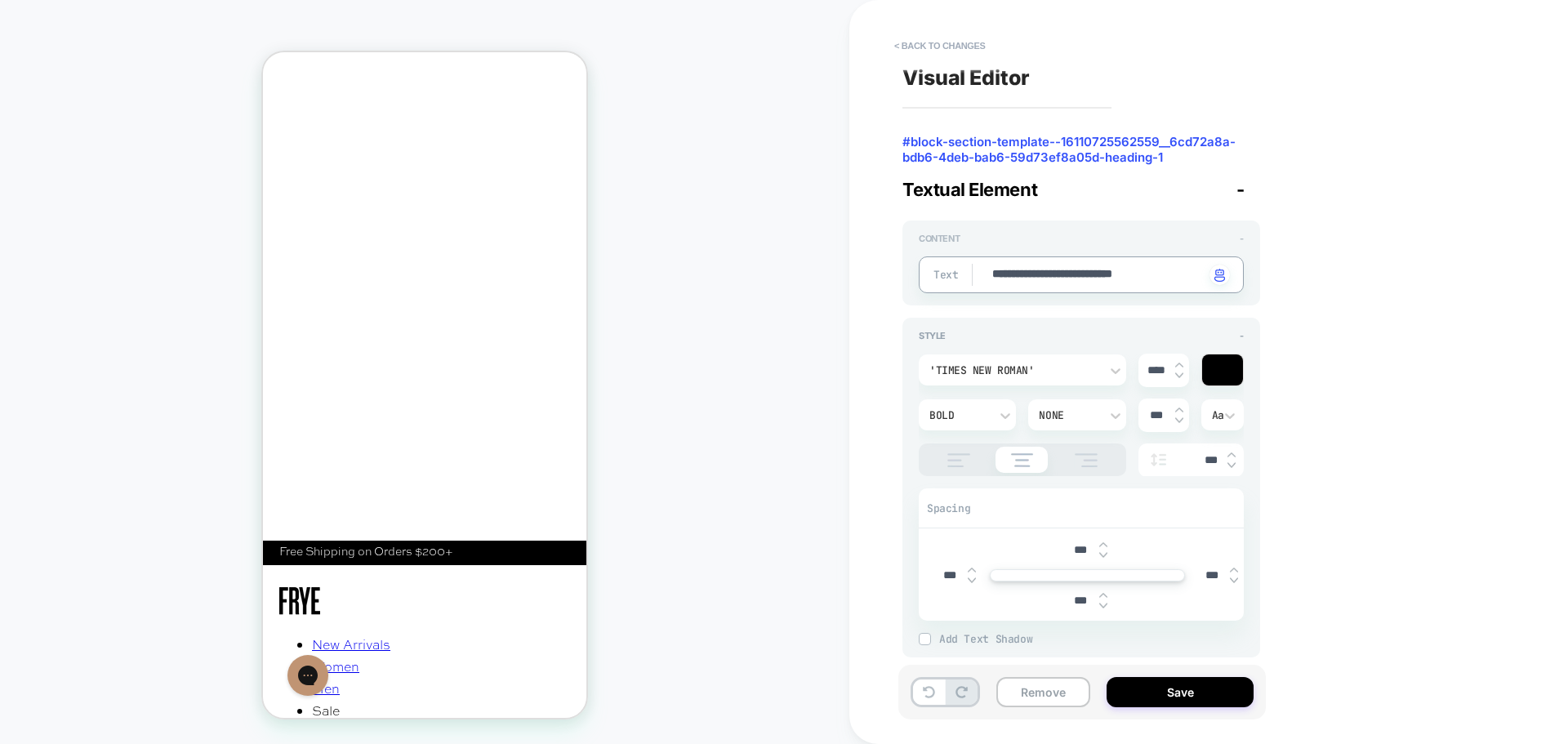 type on "*" 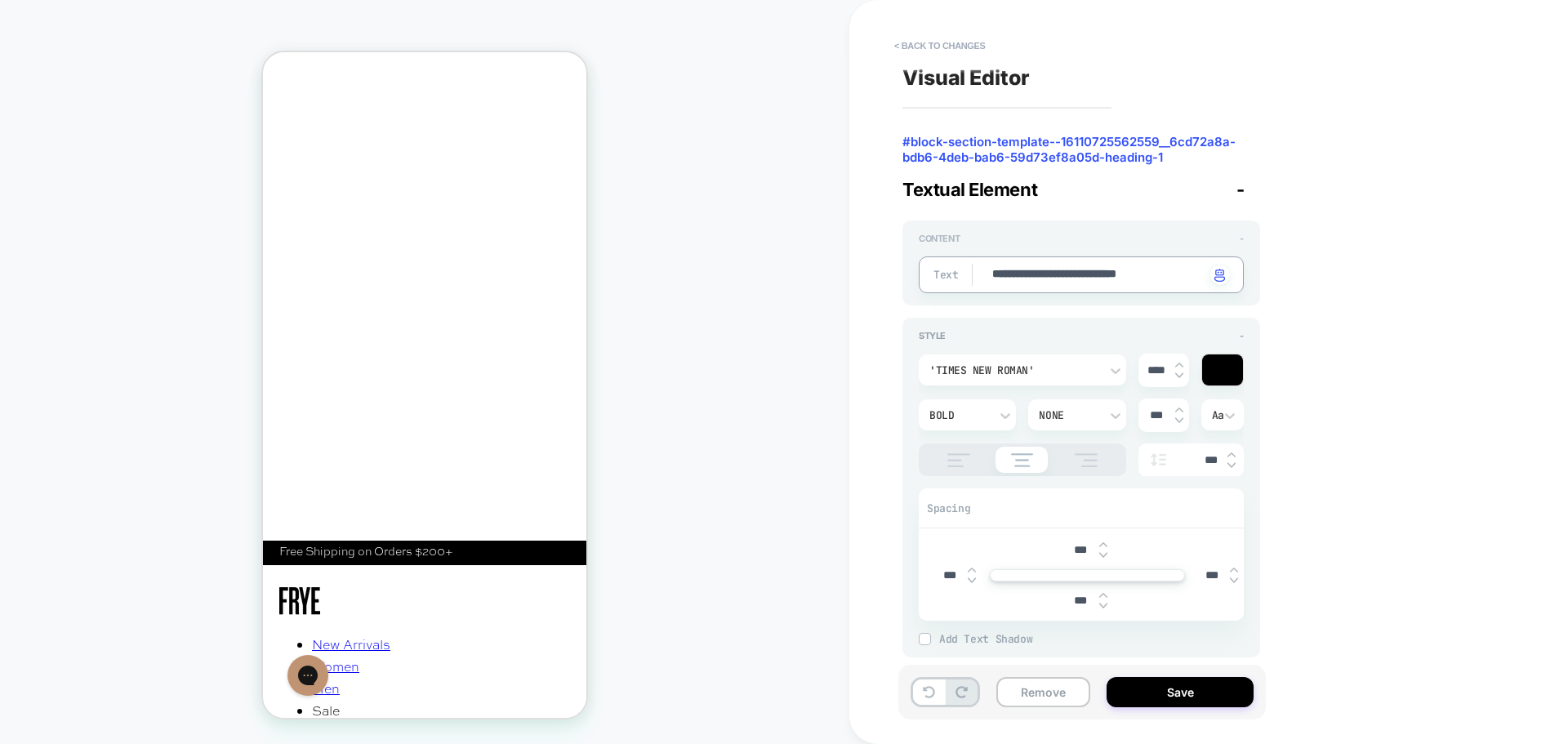 type on "*" 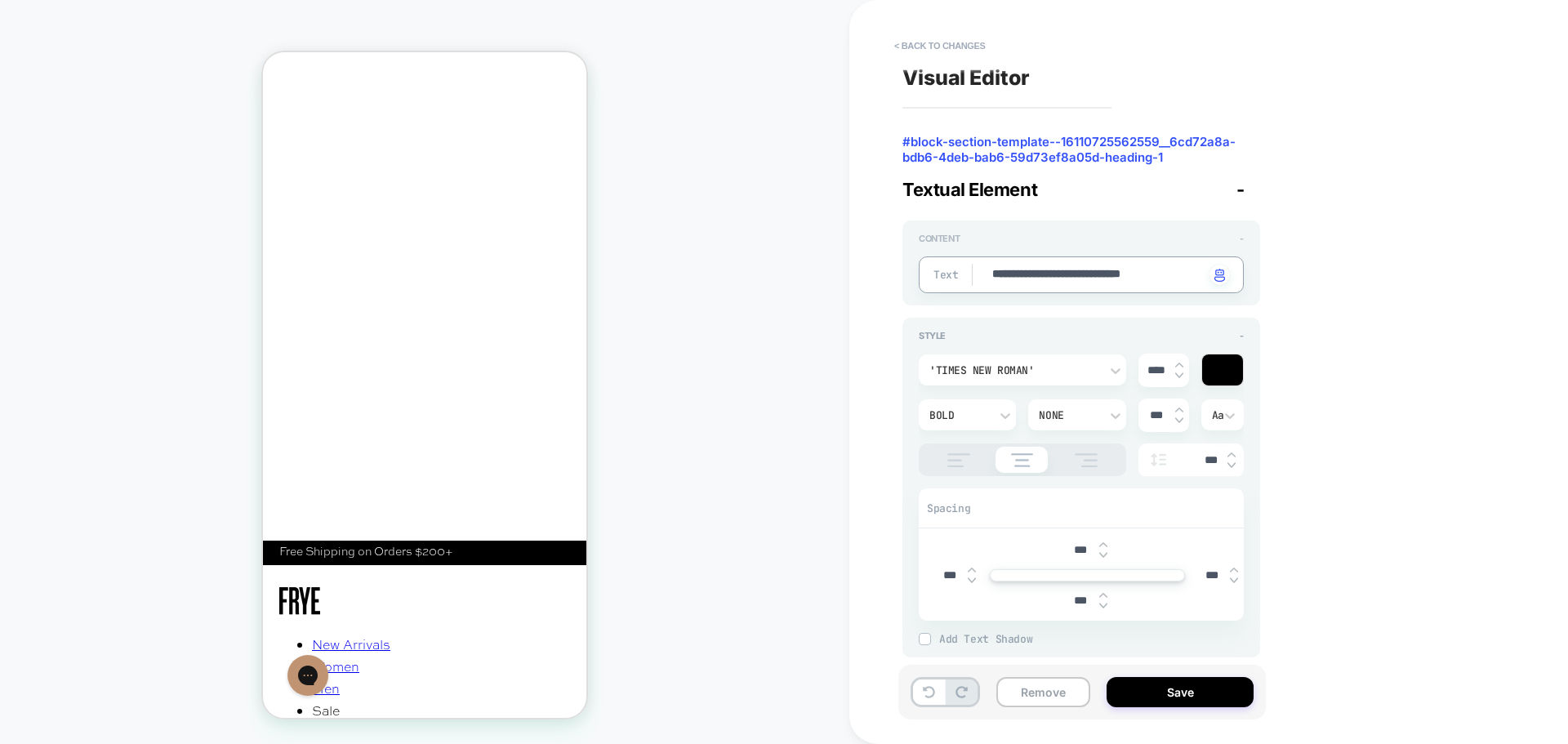 type on "*" 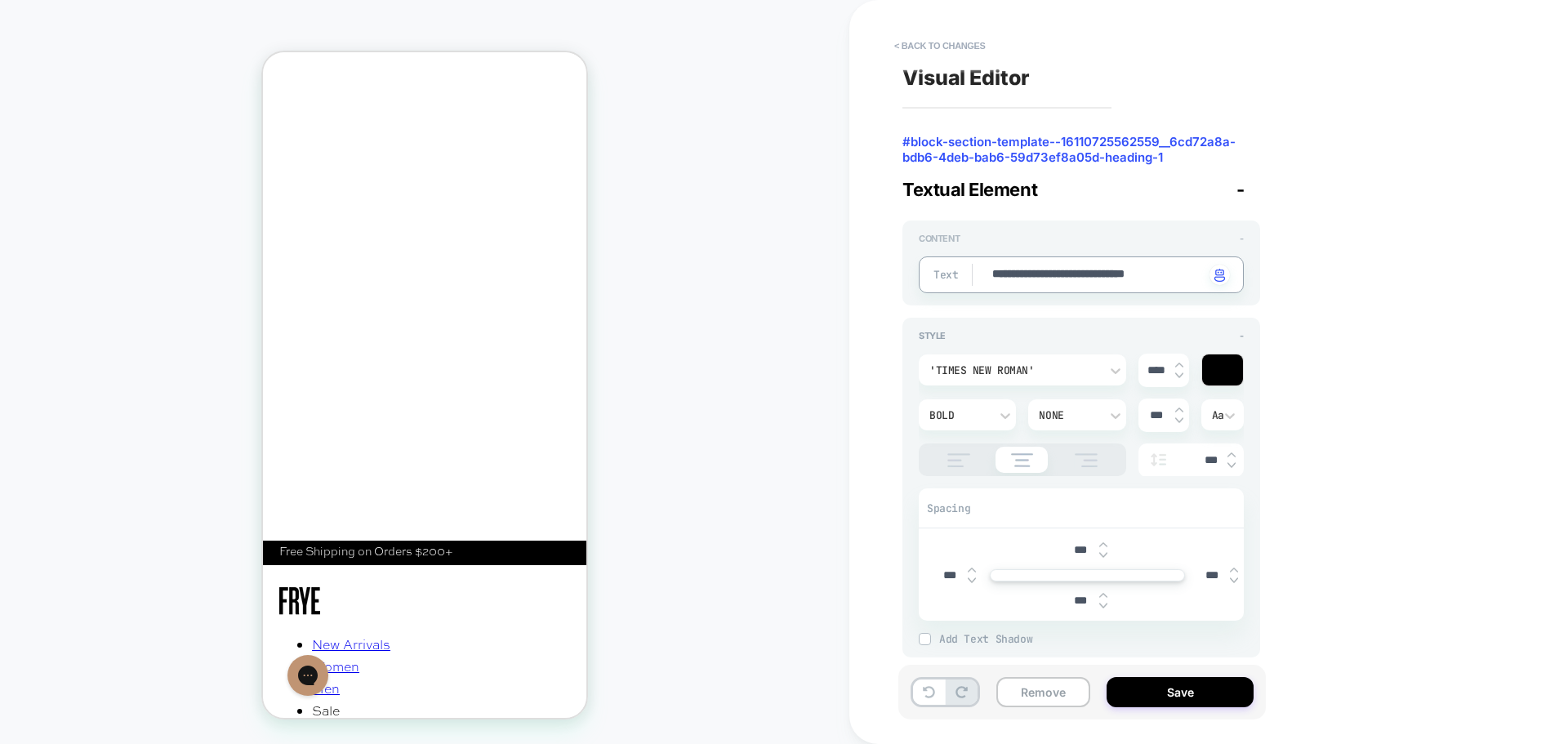 type on "*" 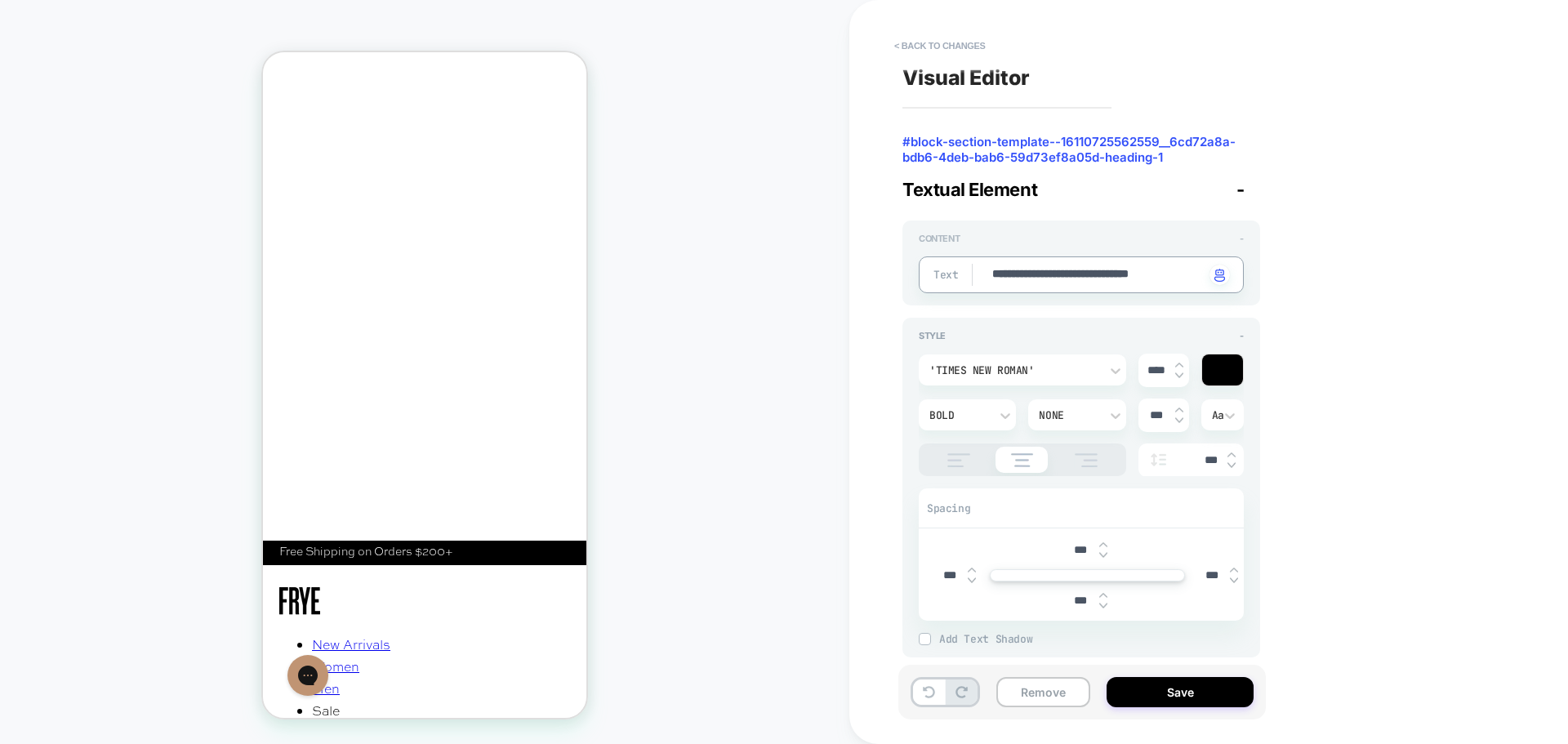 type on "*" 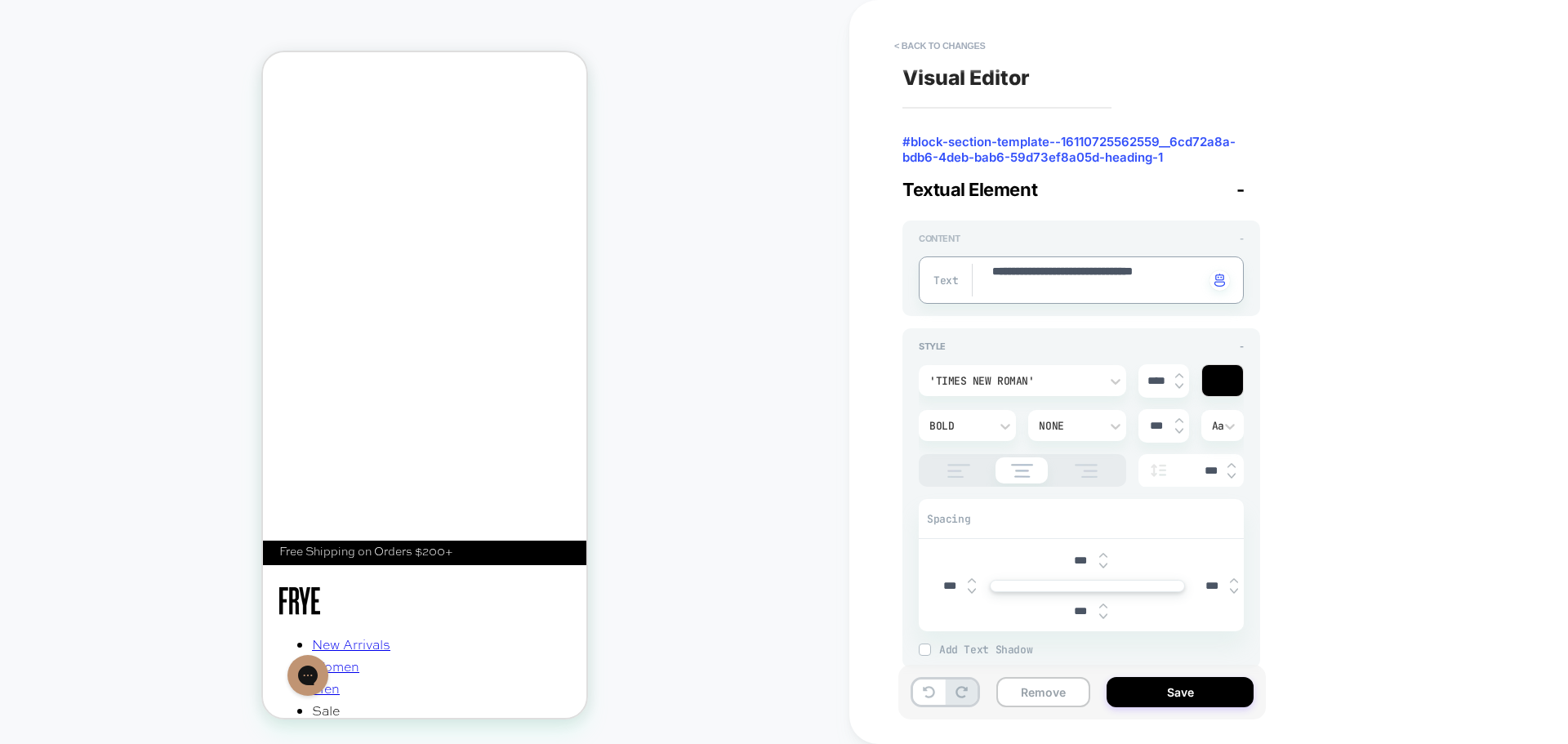 type on "*" 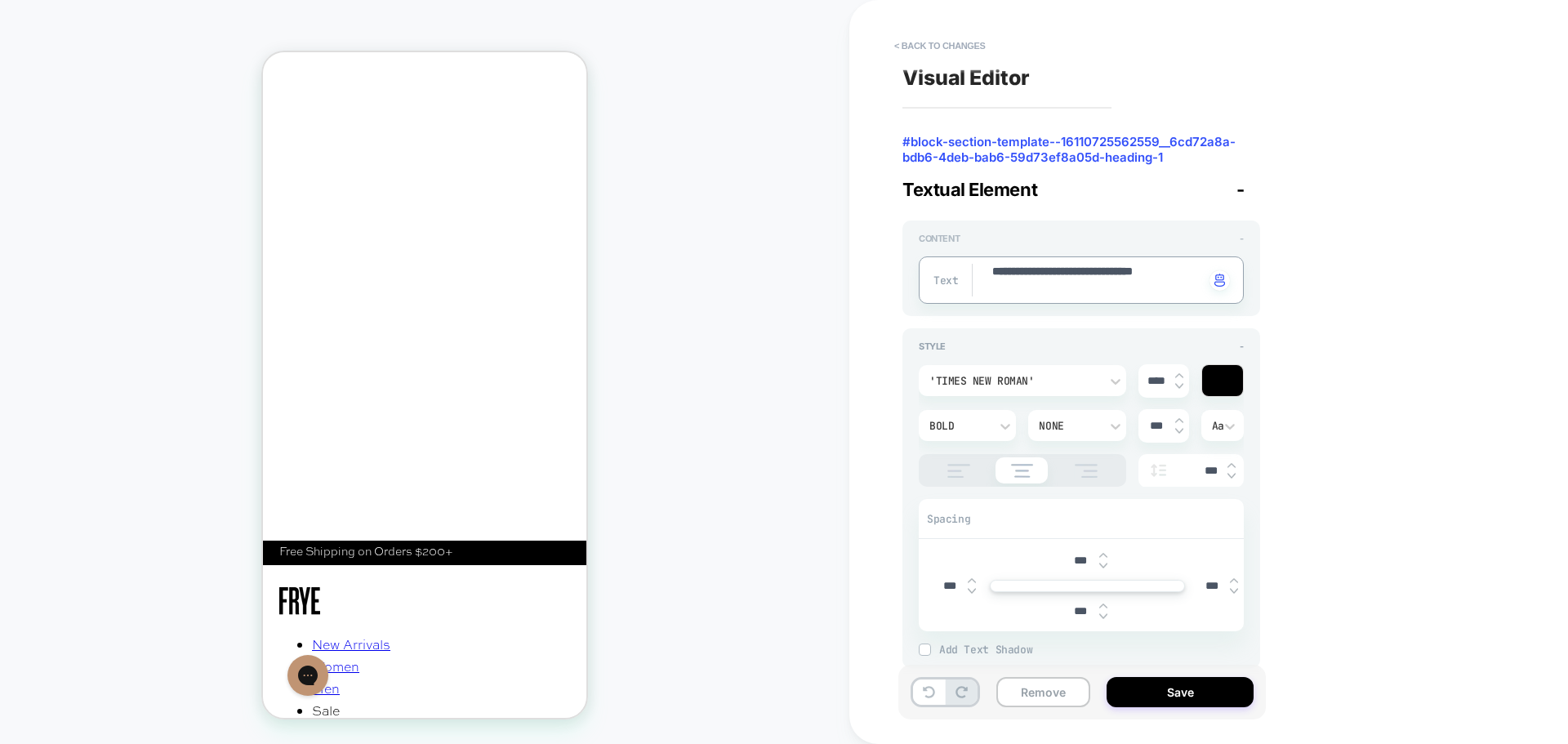 type on "**********" 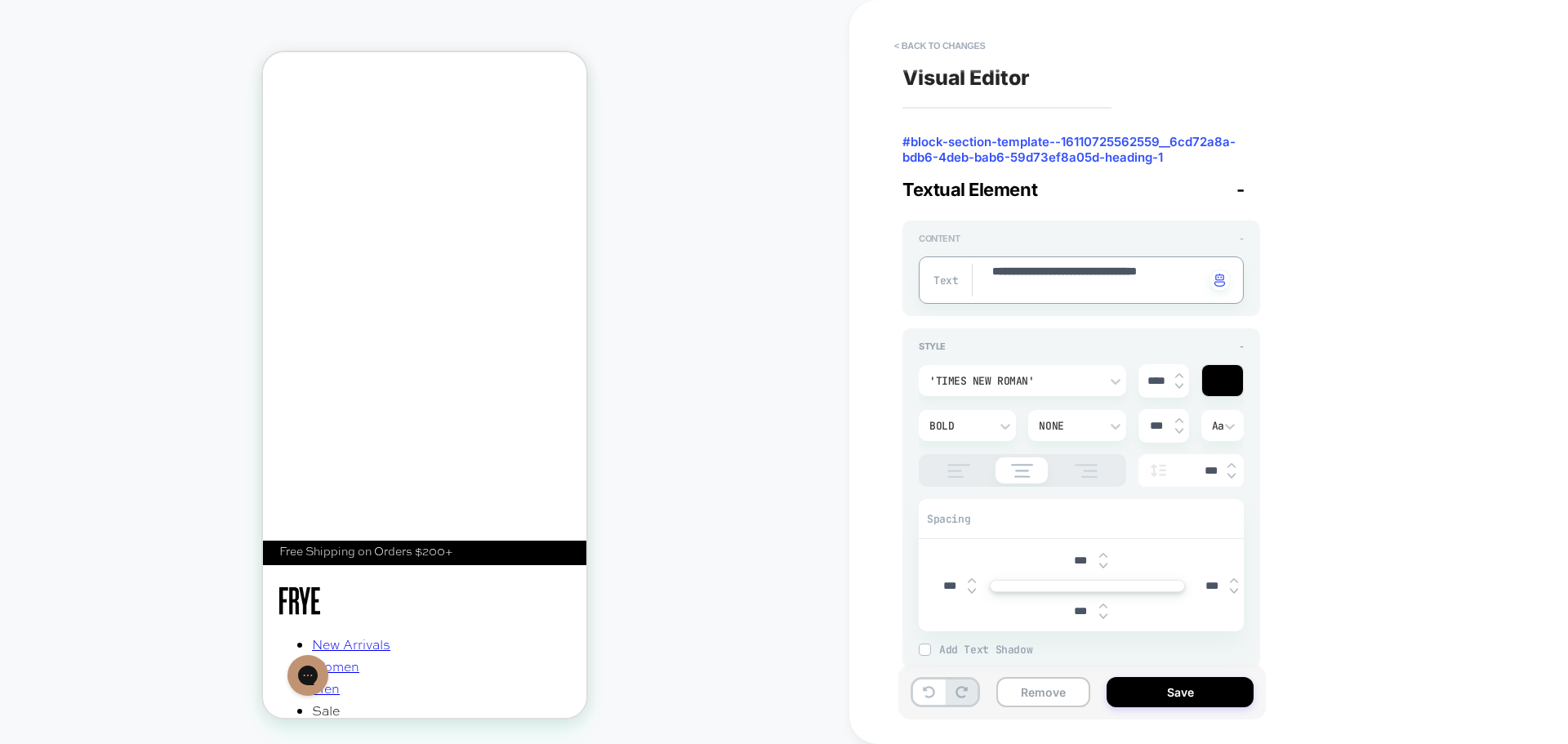 type on "*" 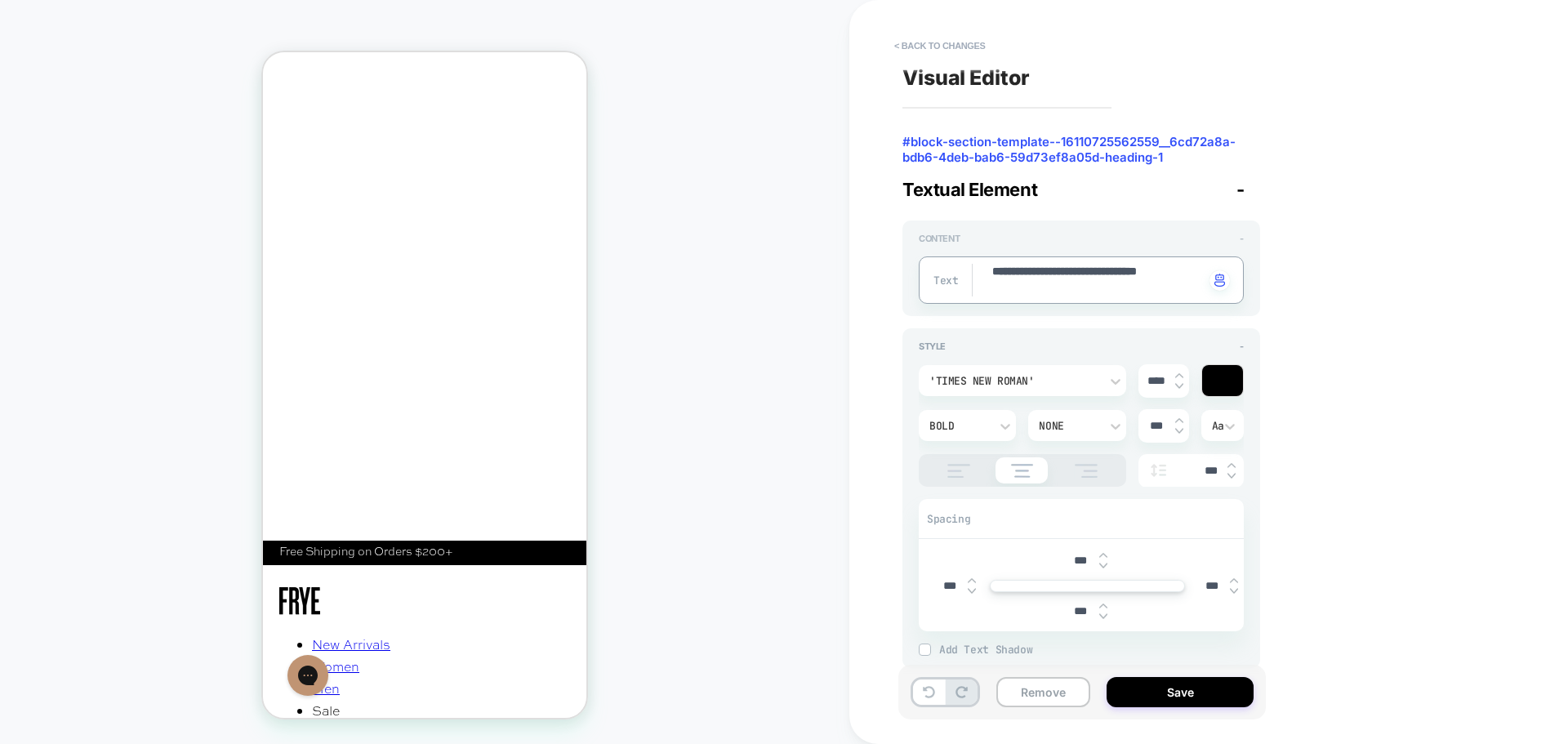 type on "**********" 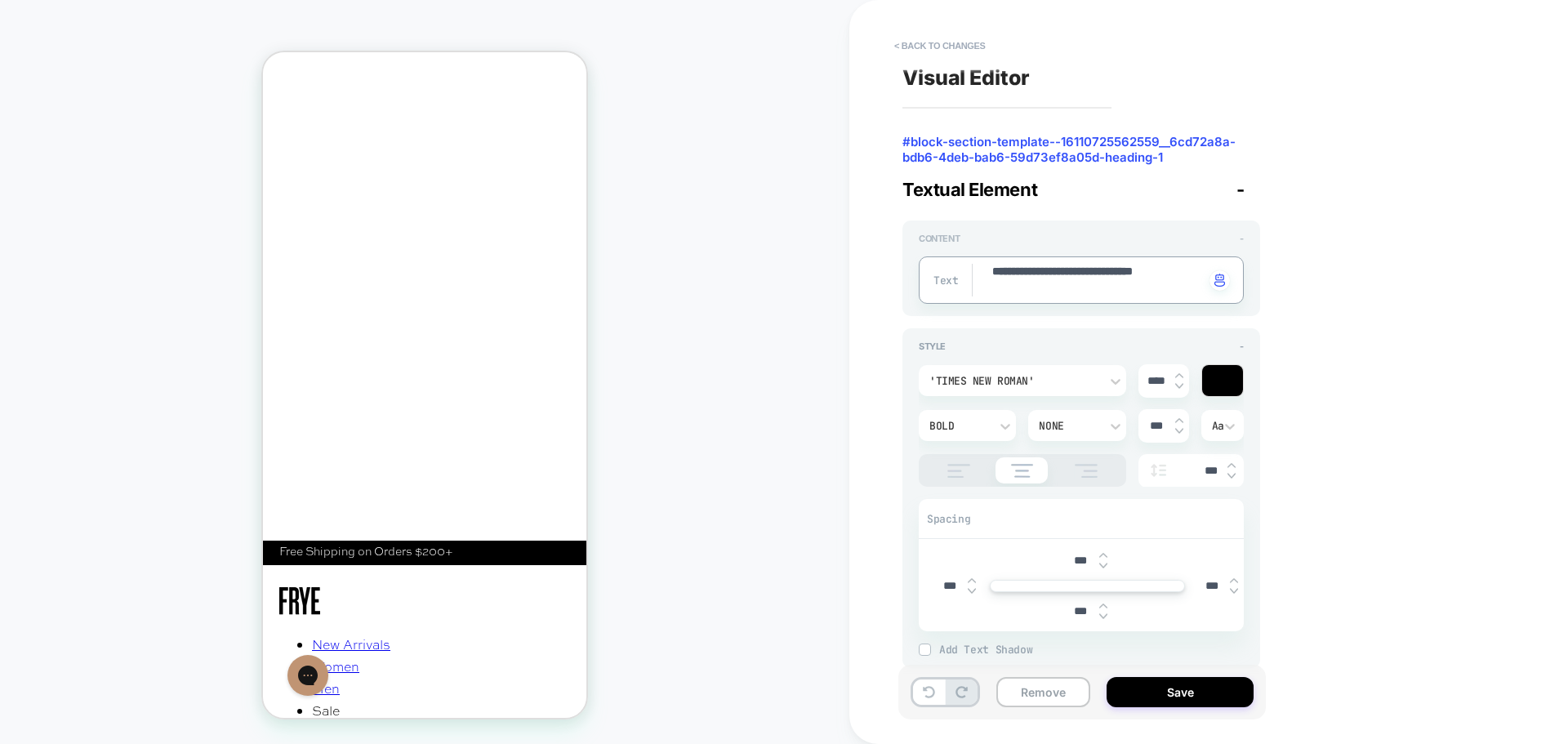 type on "*" 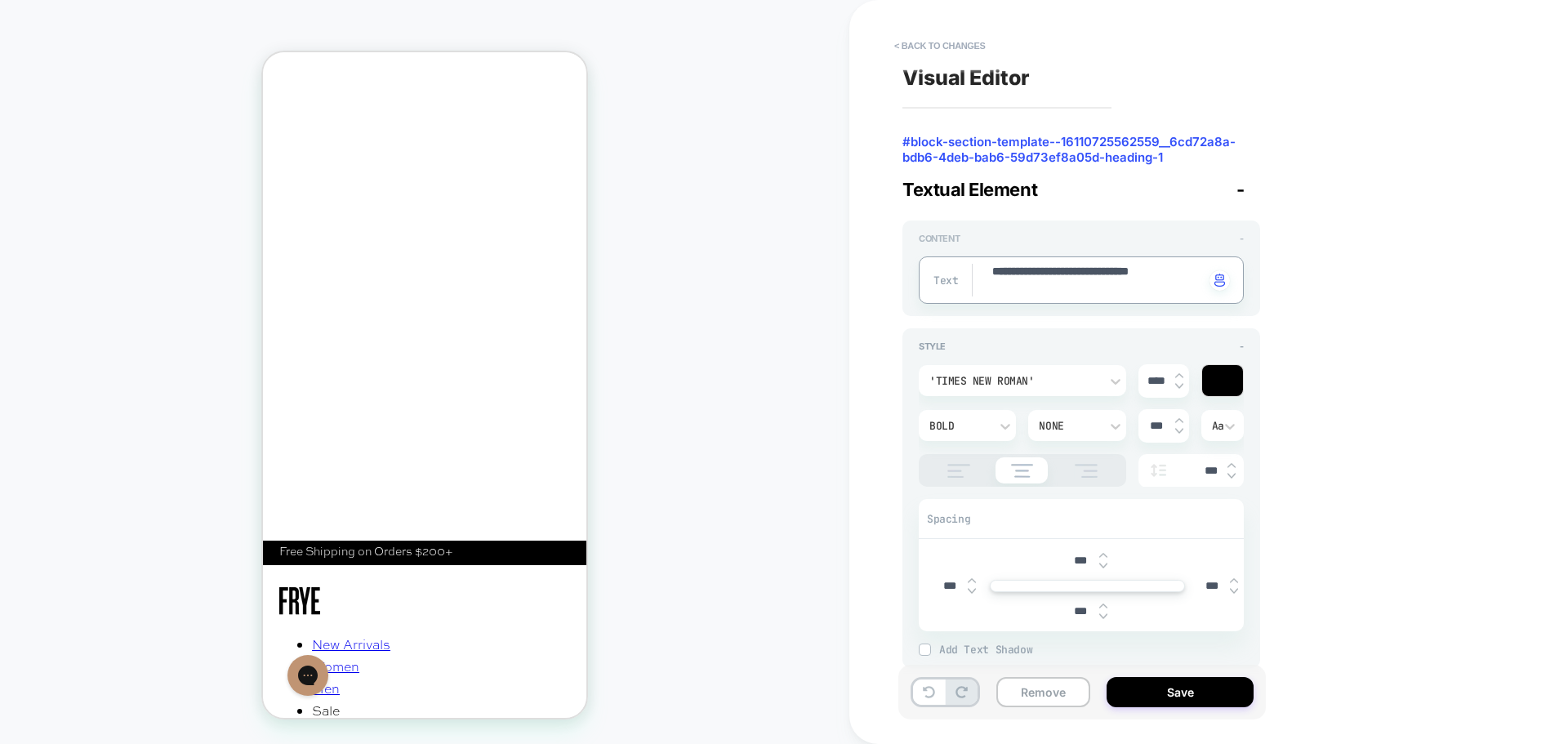 type on "*" 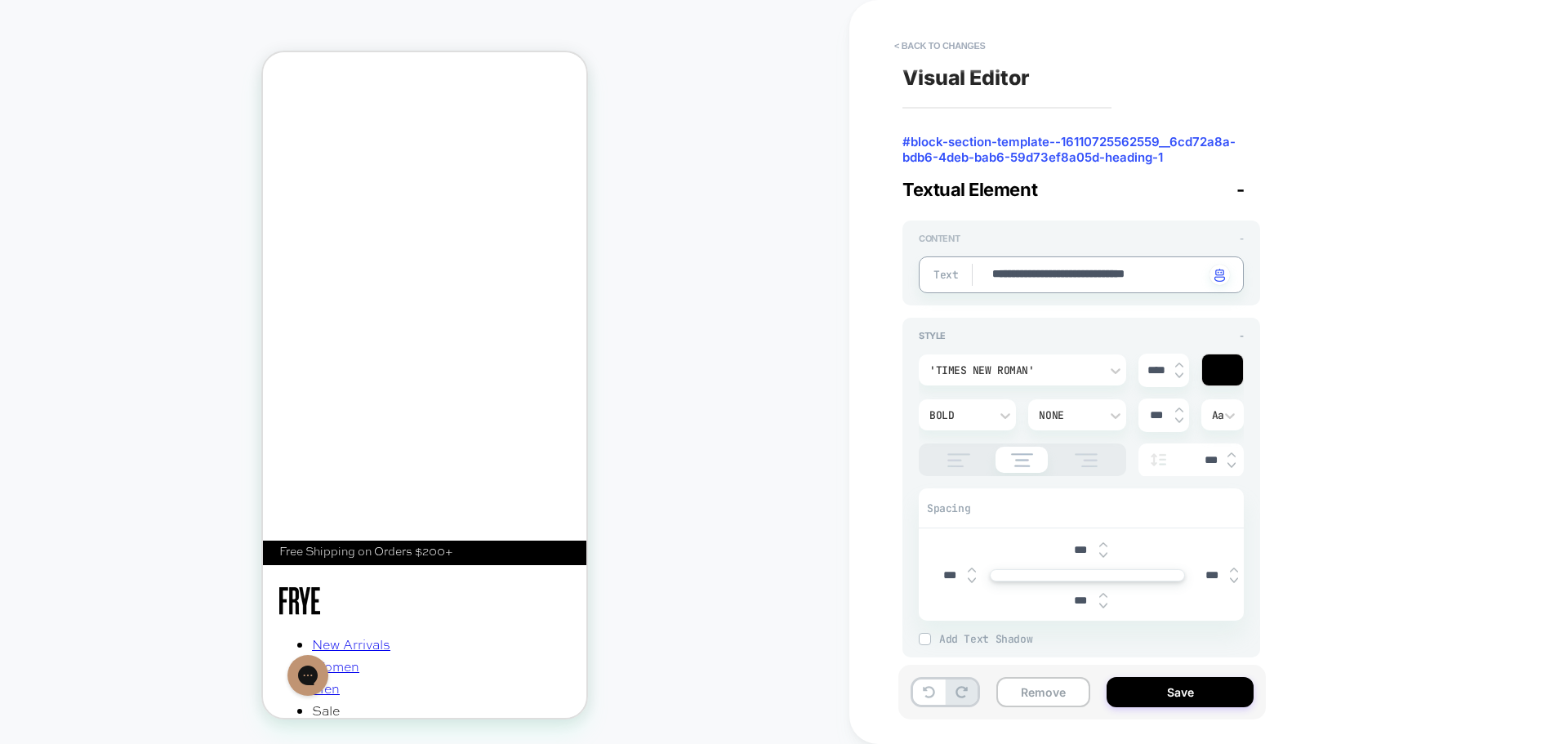 type on "*" 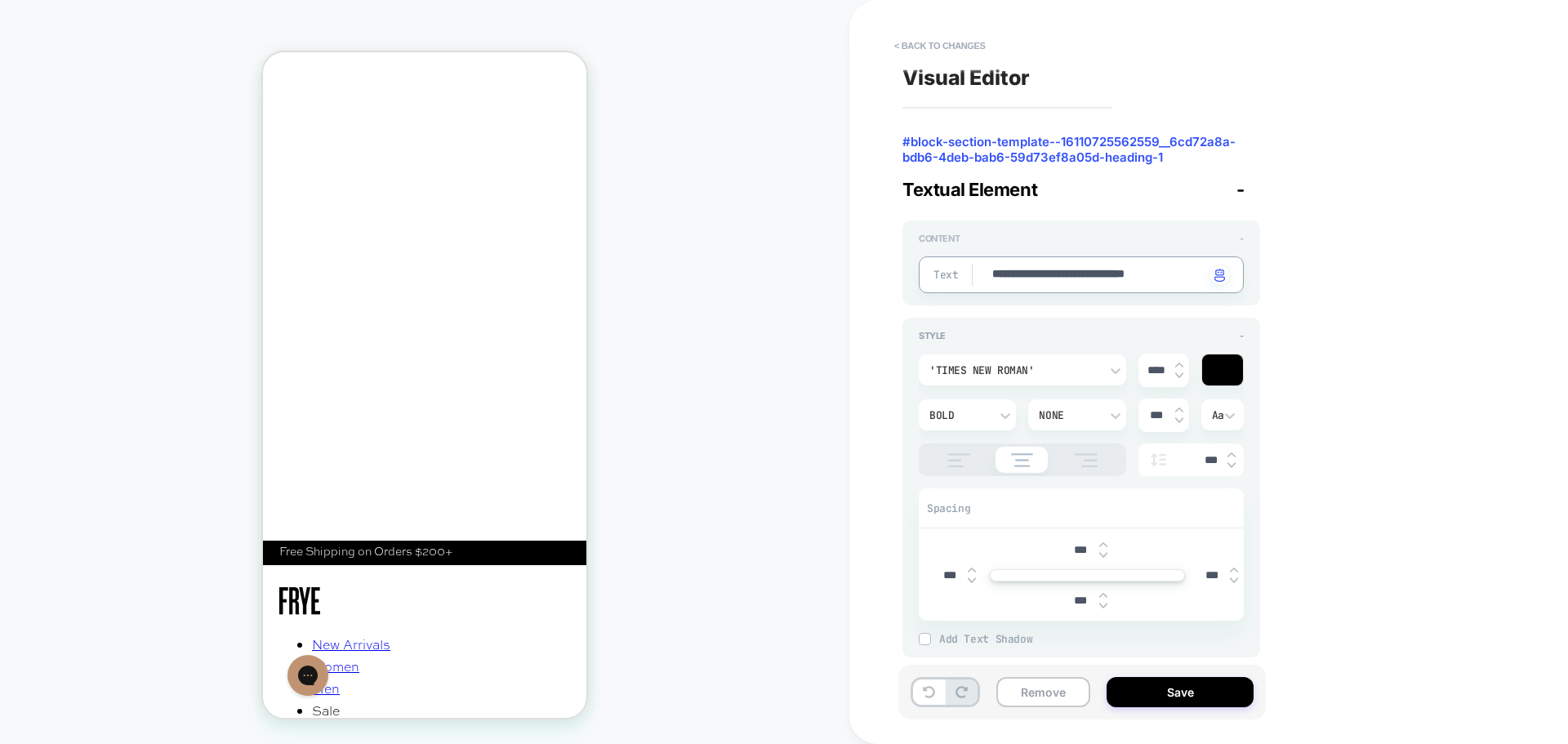 type on "**********" 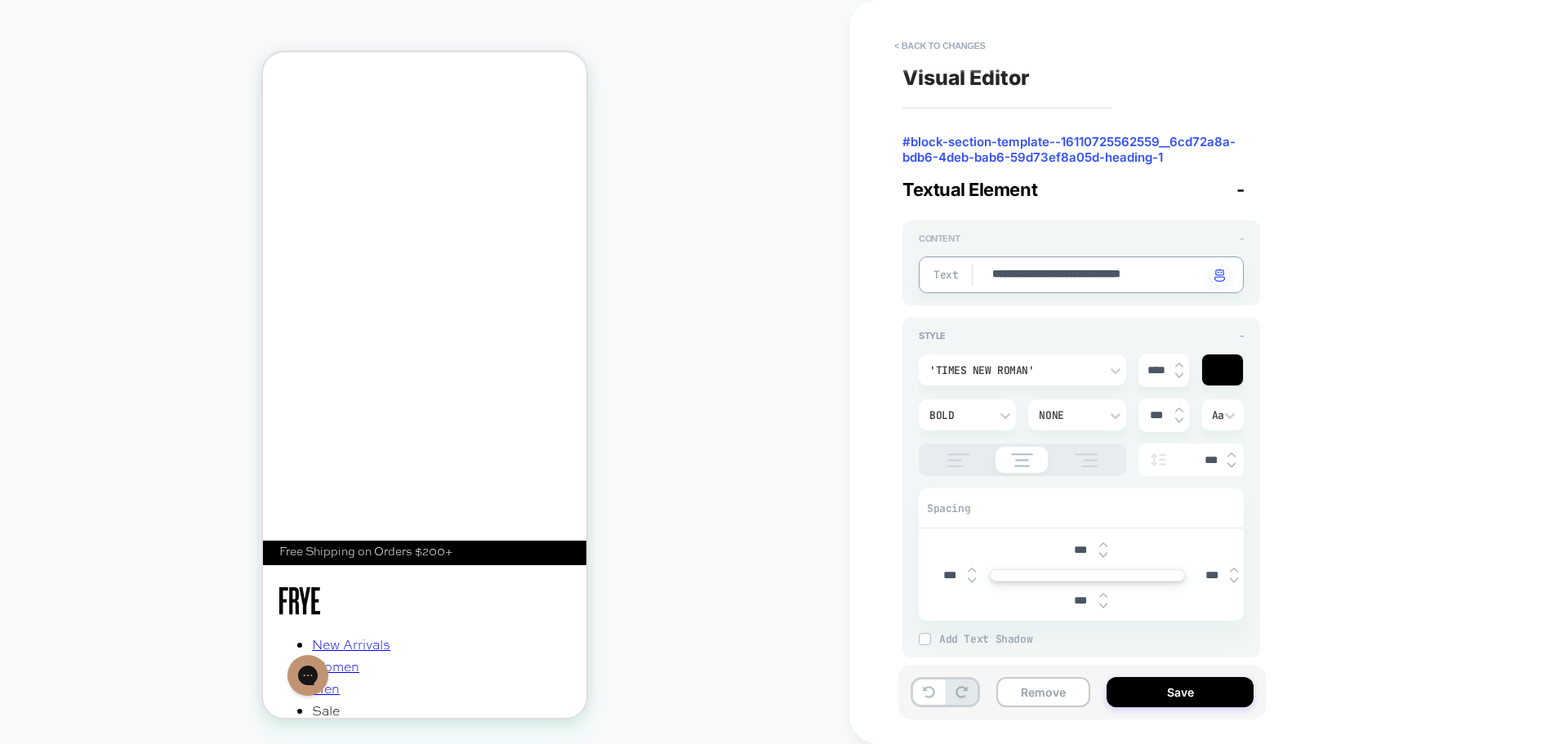 type on "*" 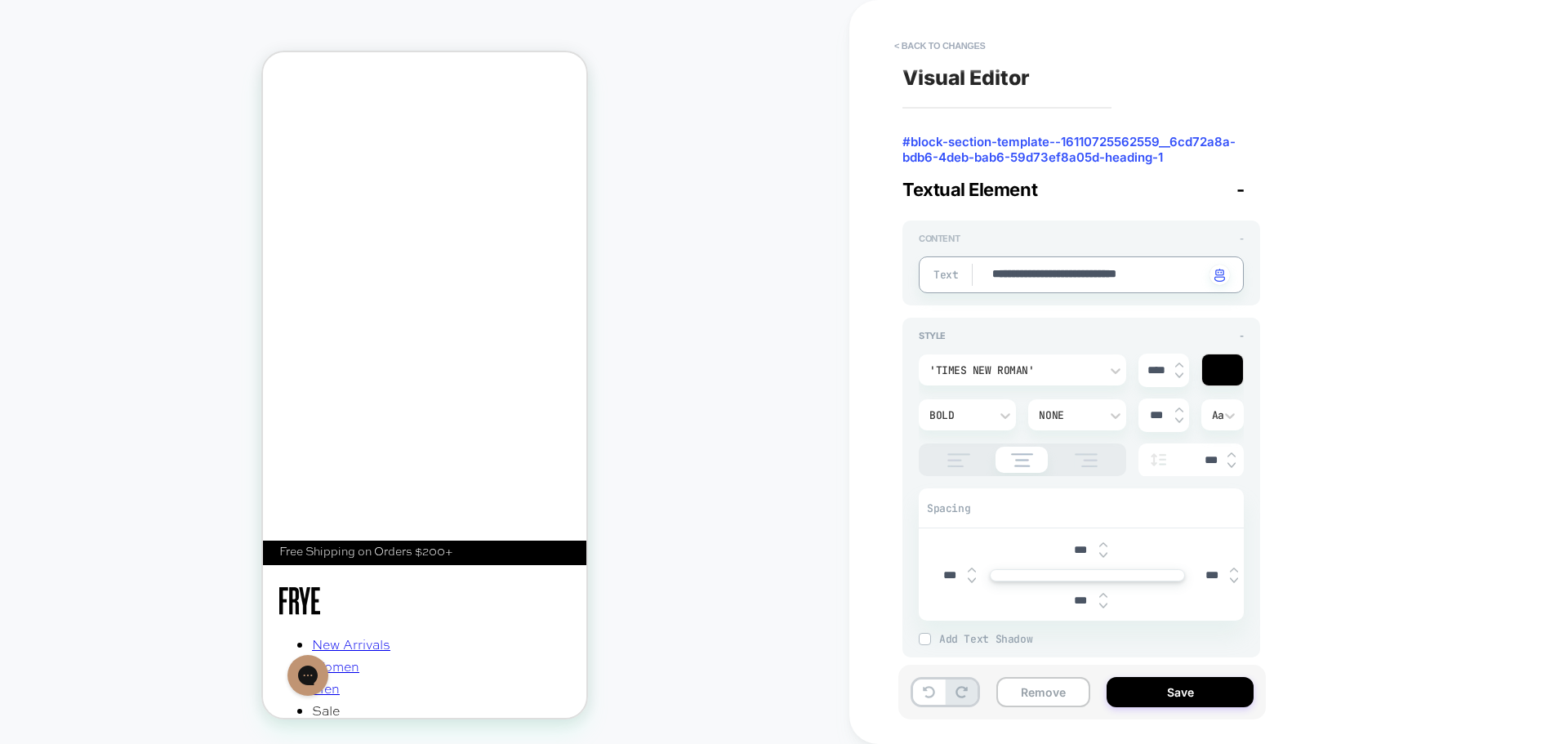 type on "*" 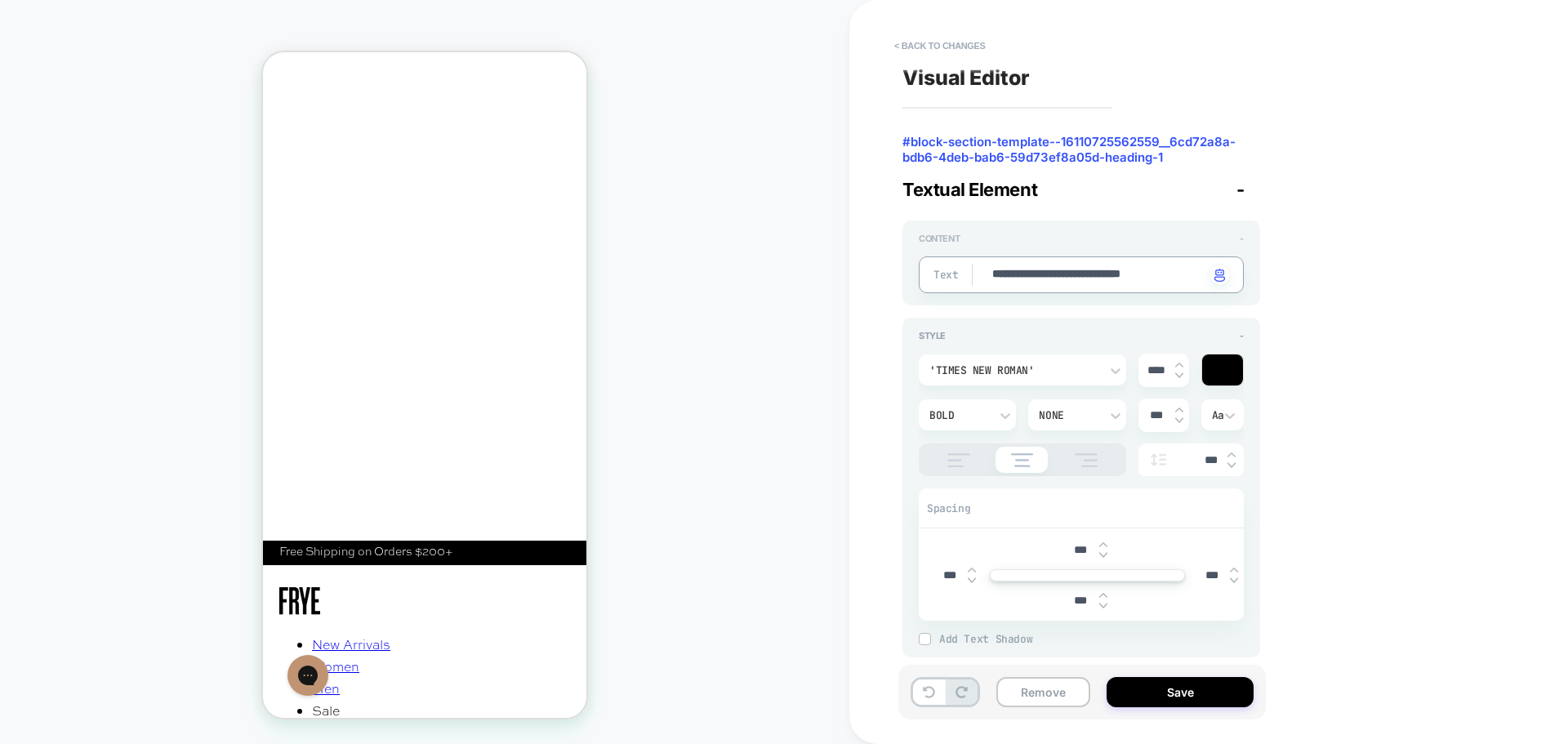 type on "*" 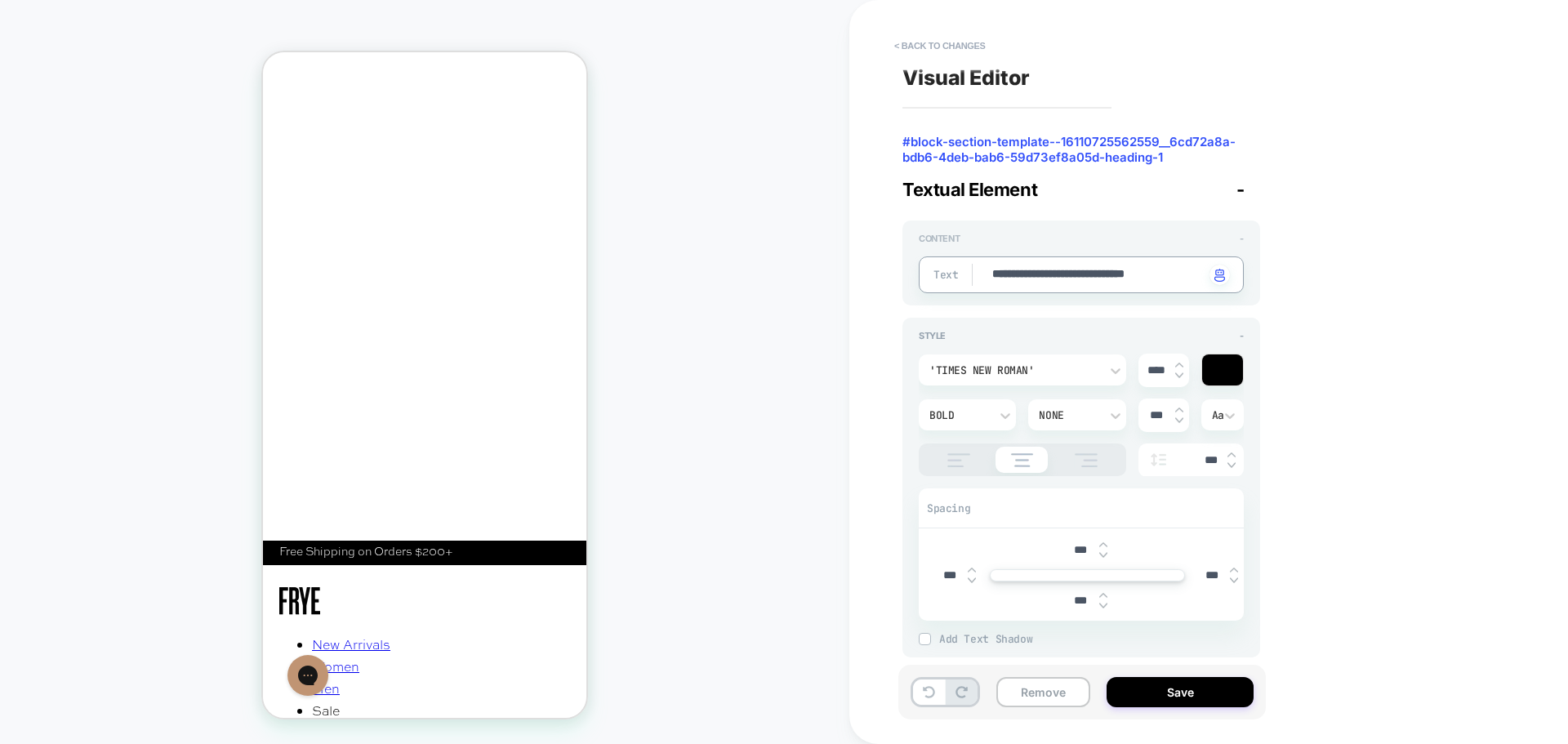 type on "*" 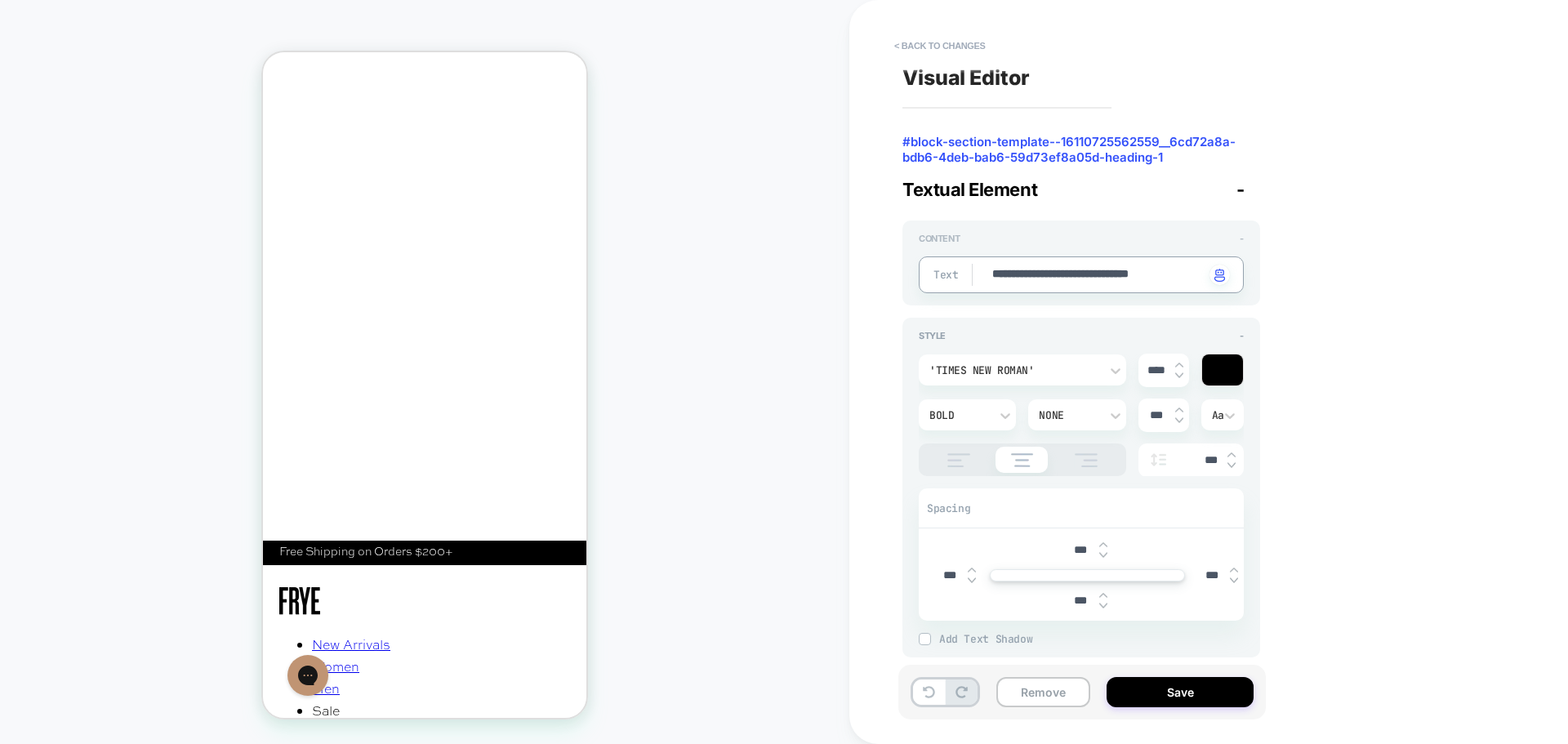 type on "*" 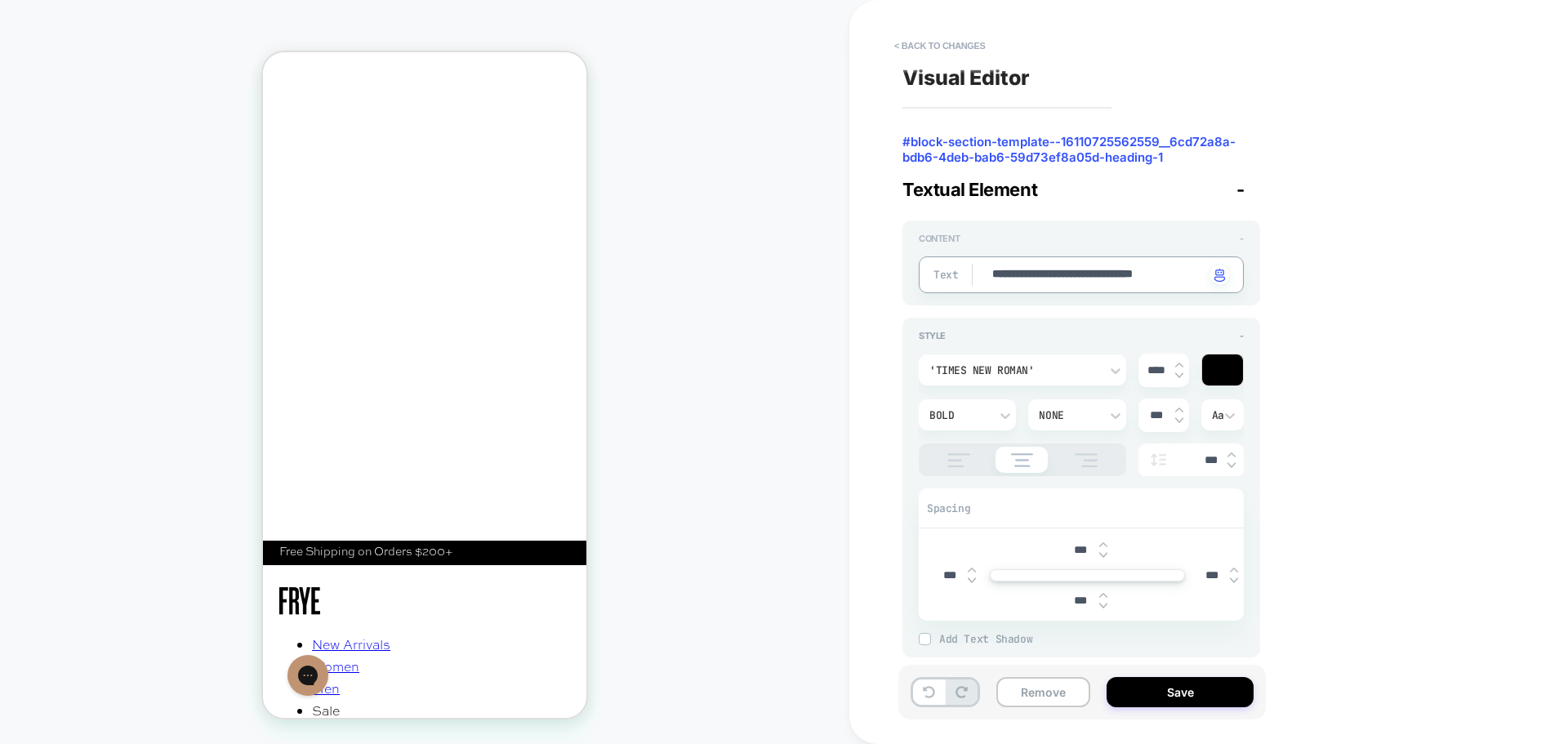type on "*" 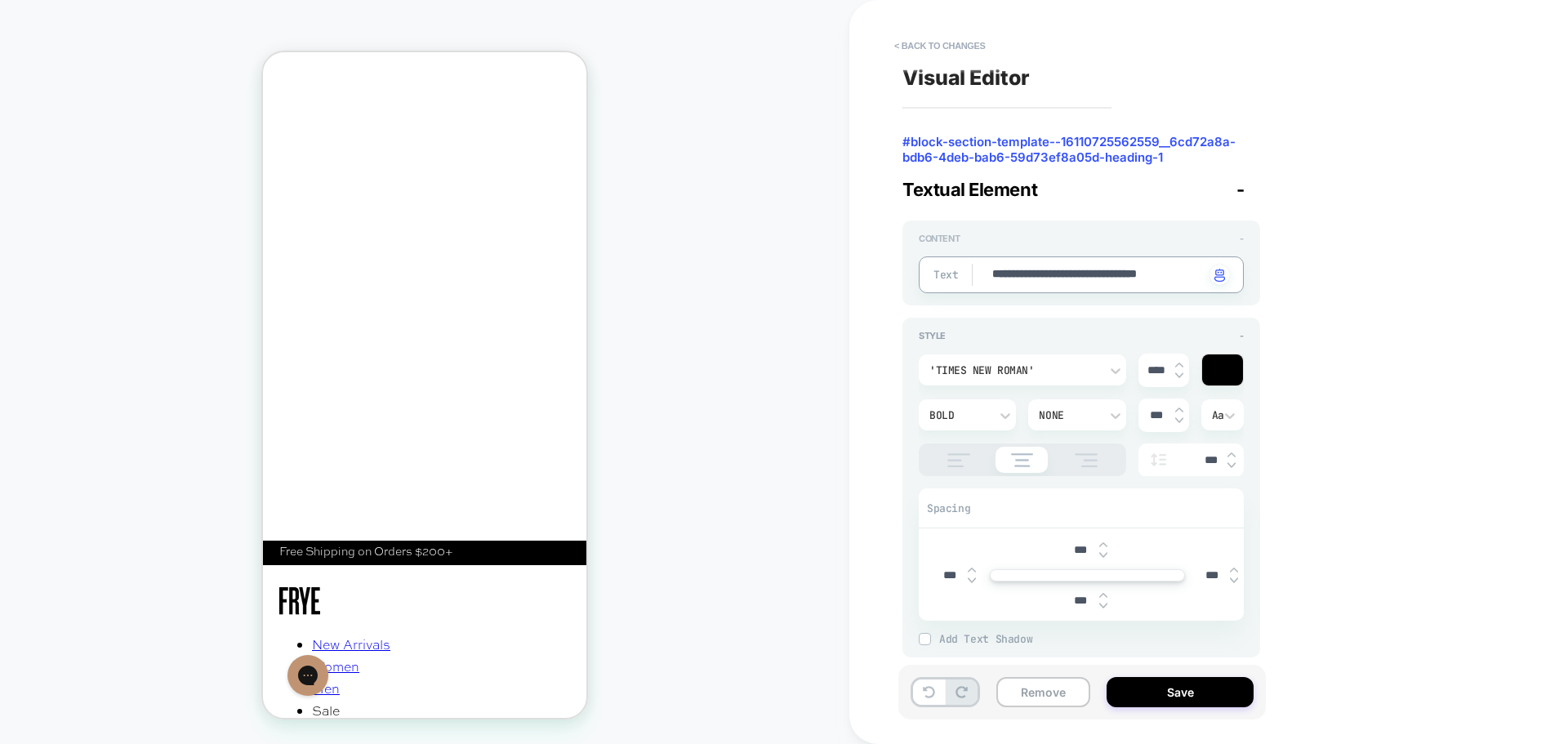 type on "*" 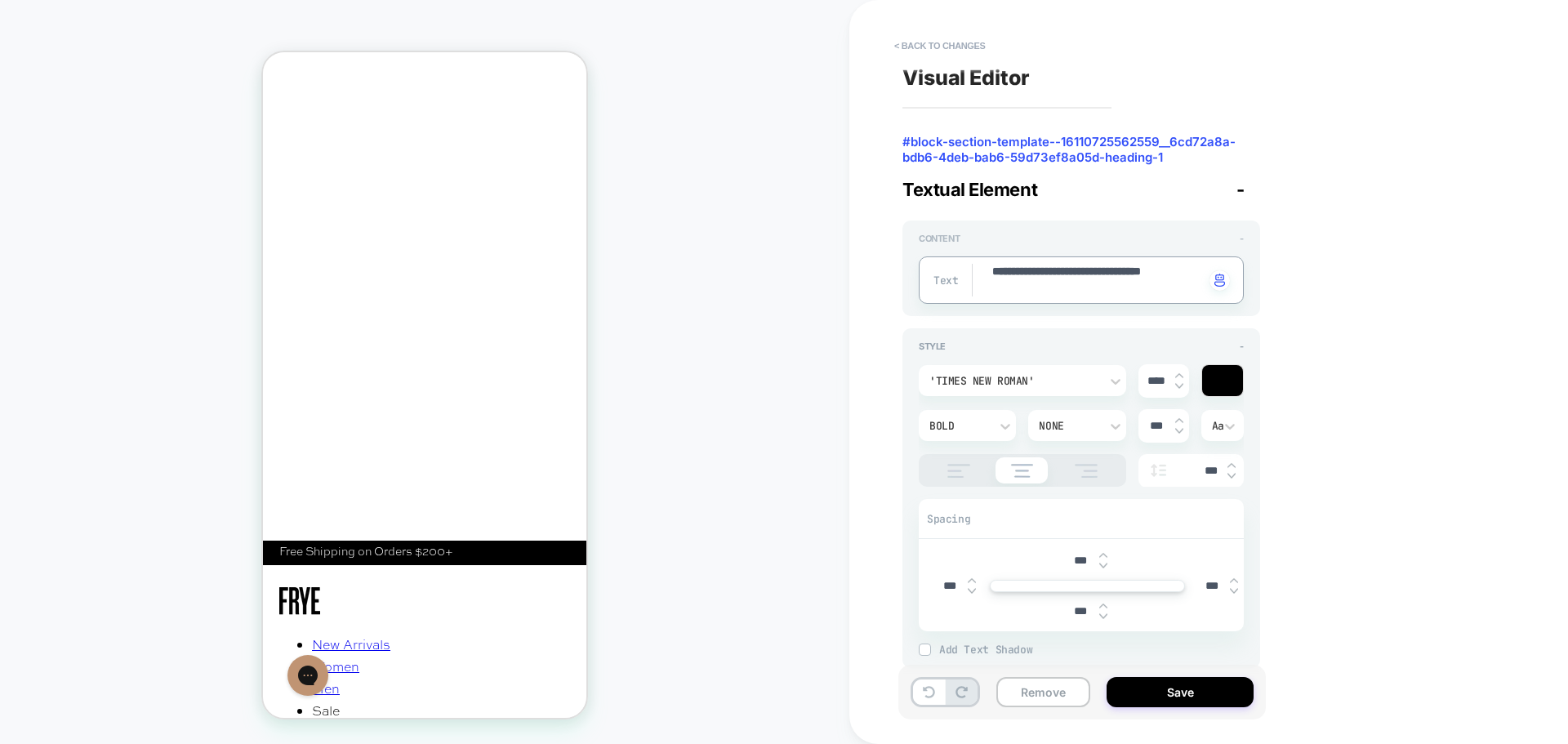type on "*" 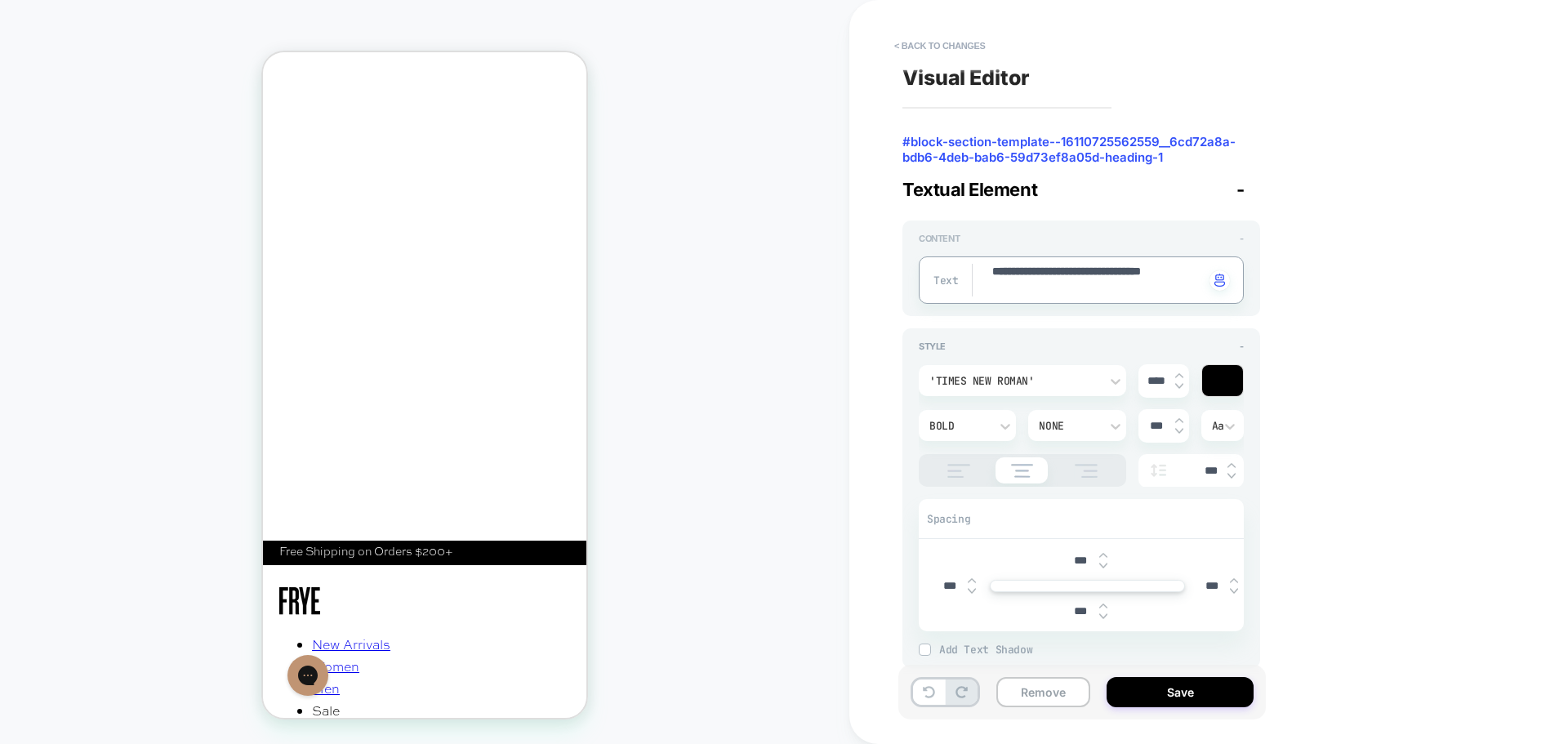 type on "**********" 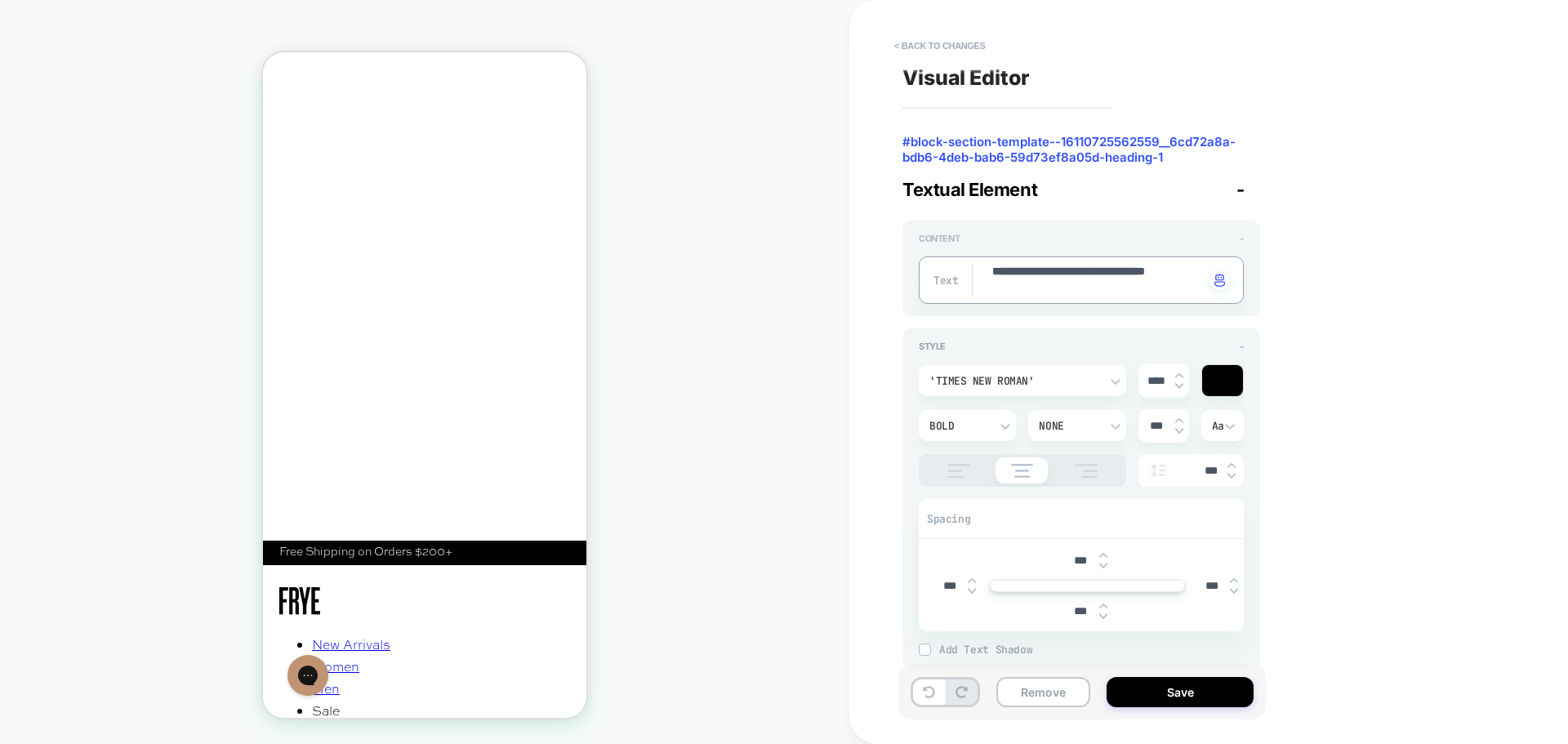 type on "*" 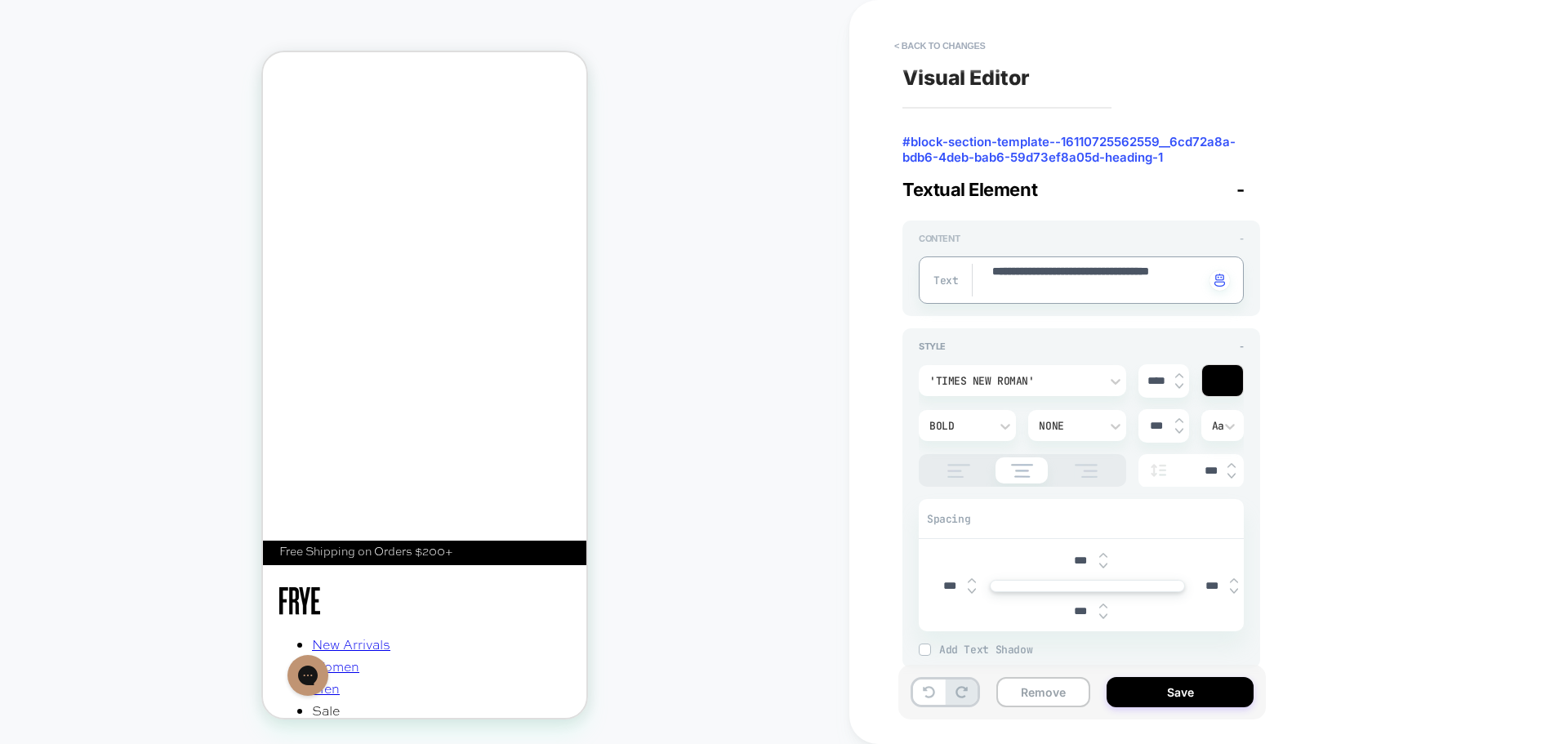 type on "*" 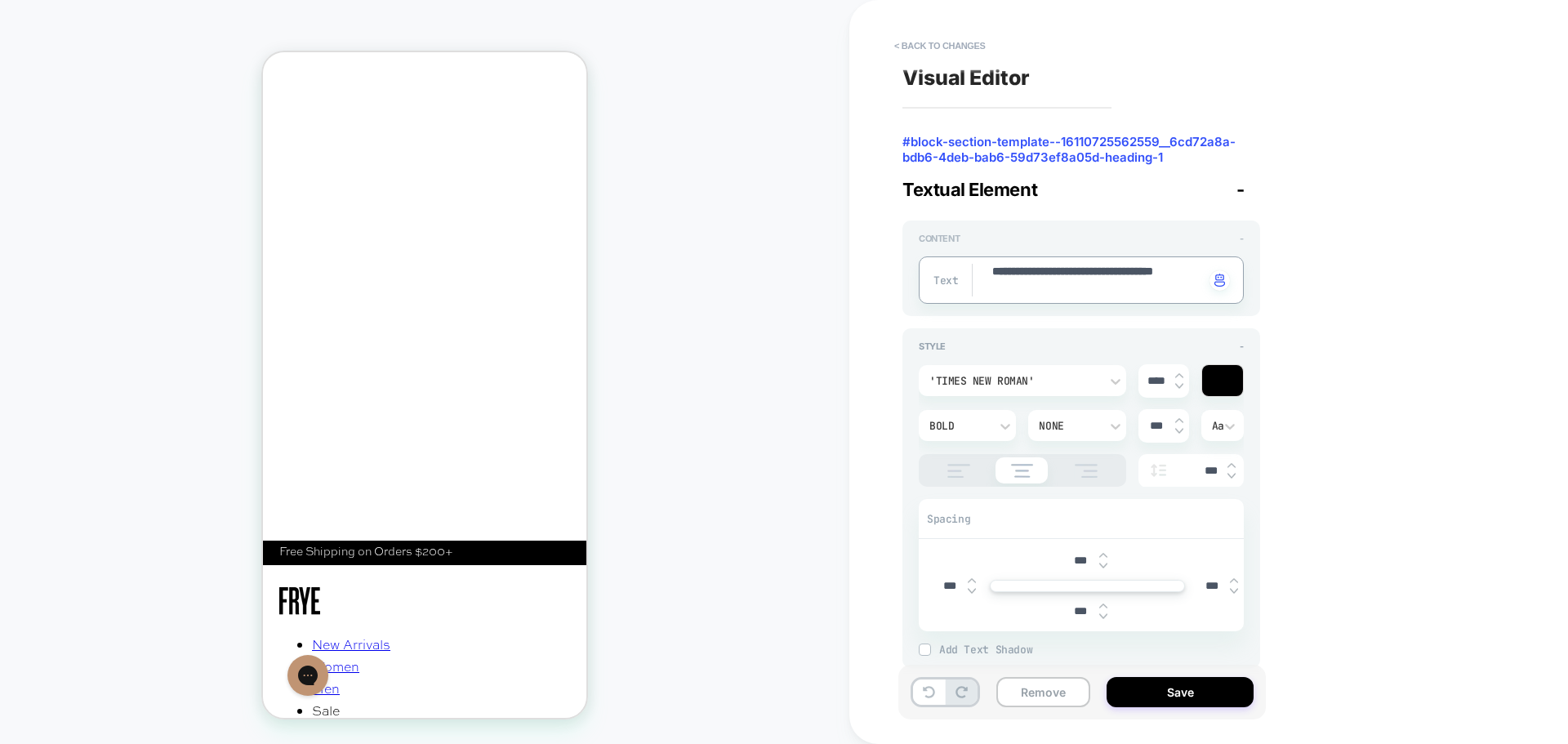 type on "*" 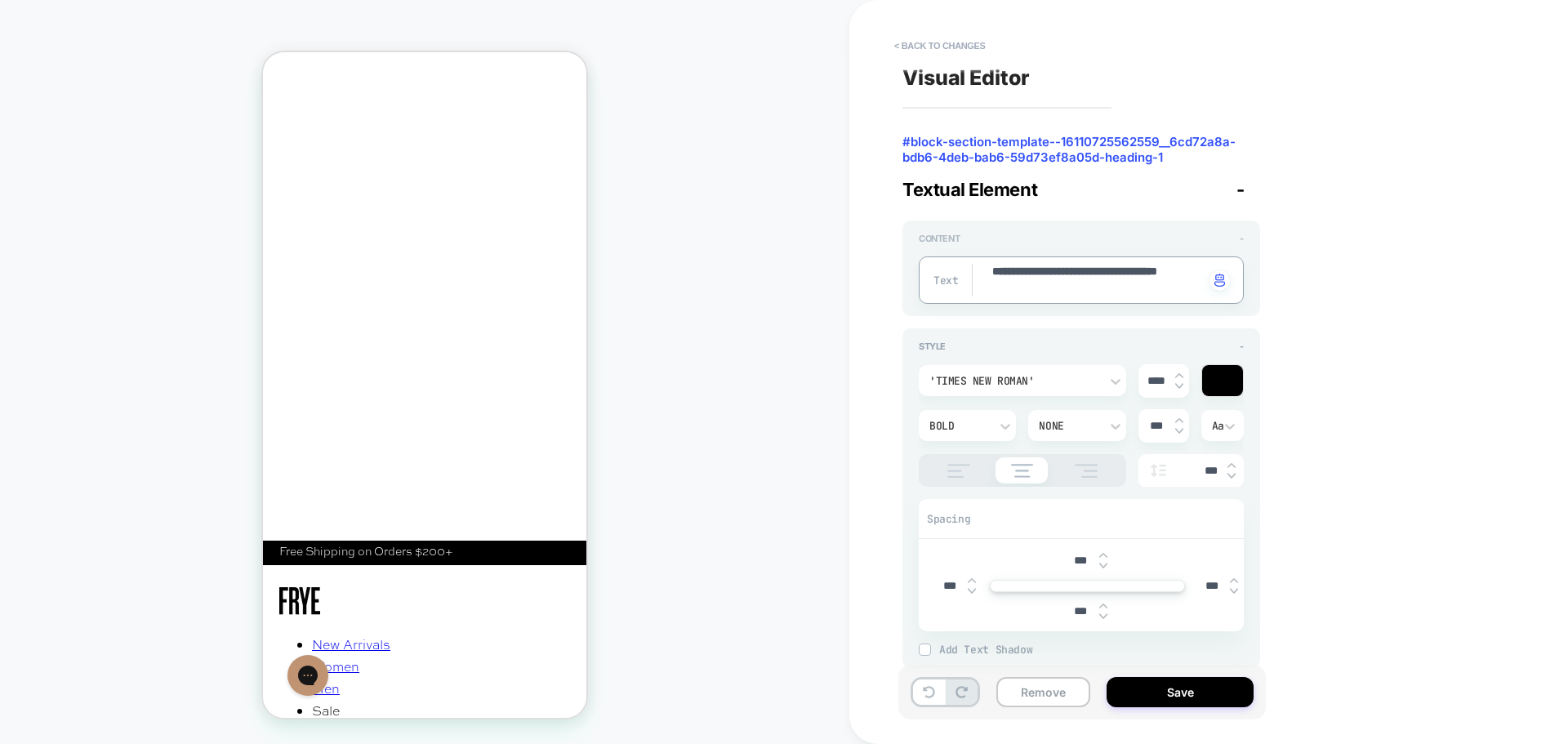 type on "*" 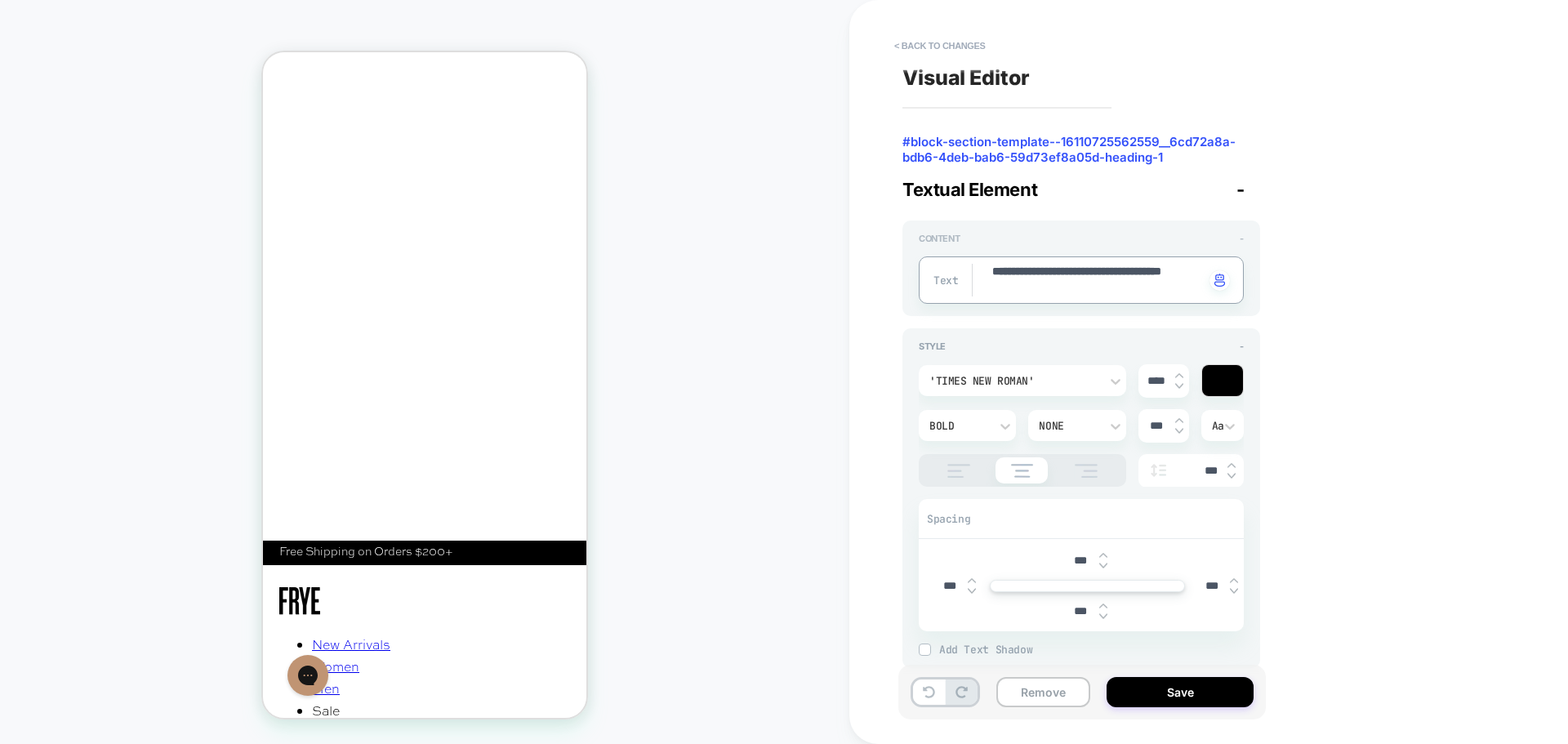 type on "*" 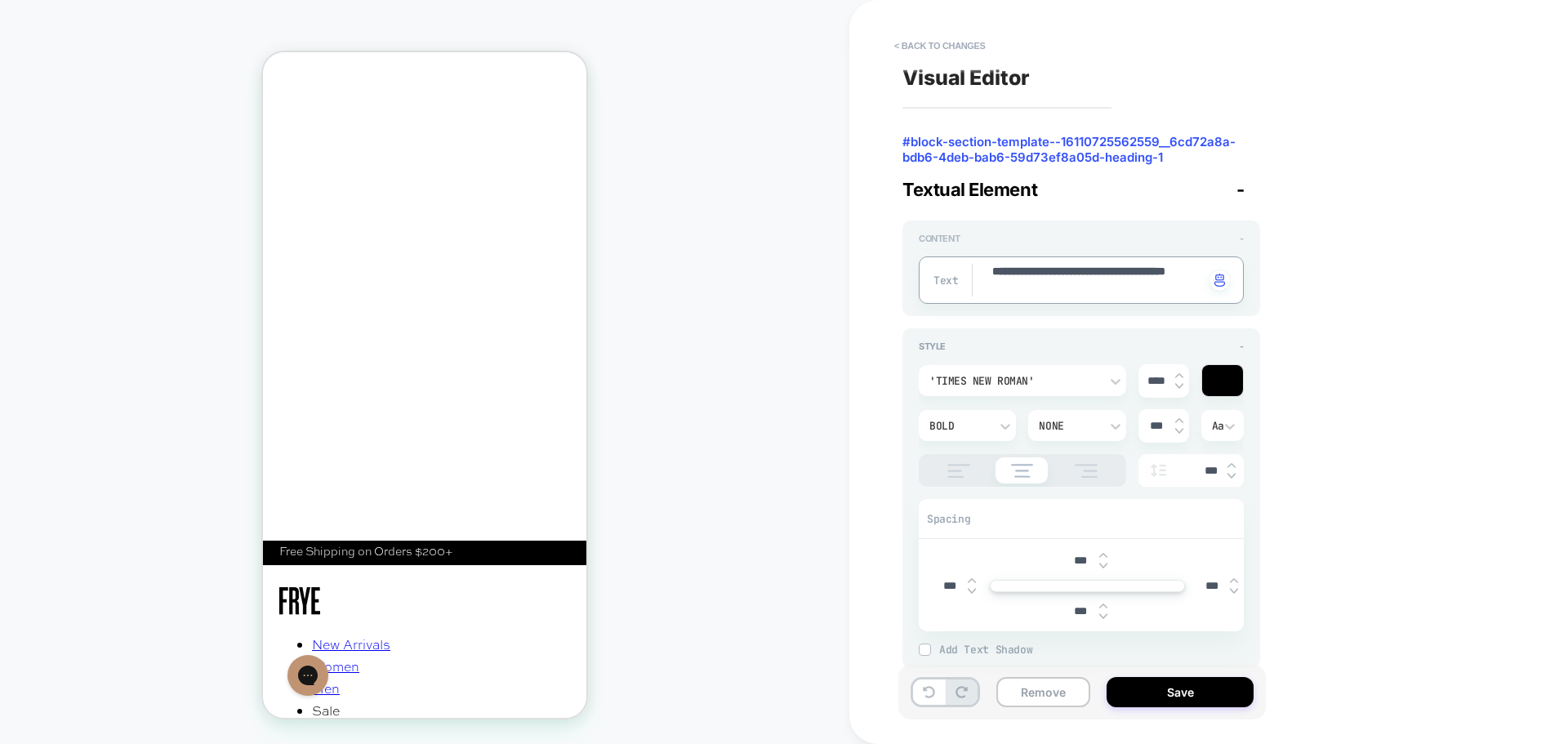type on "*" 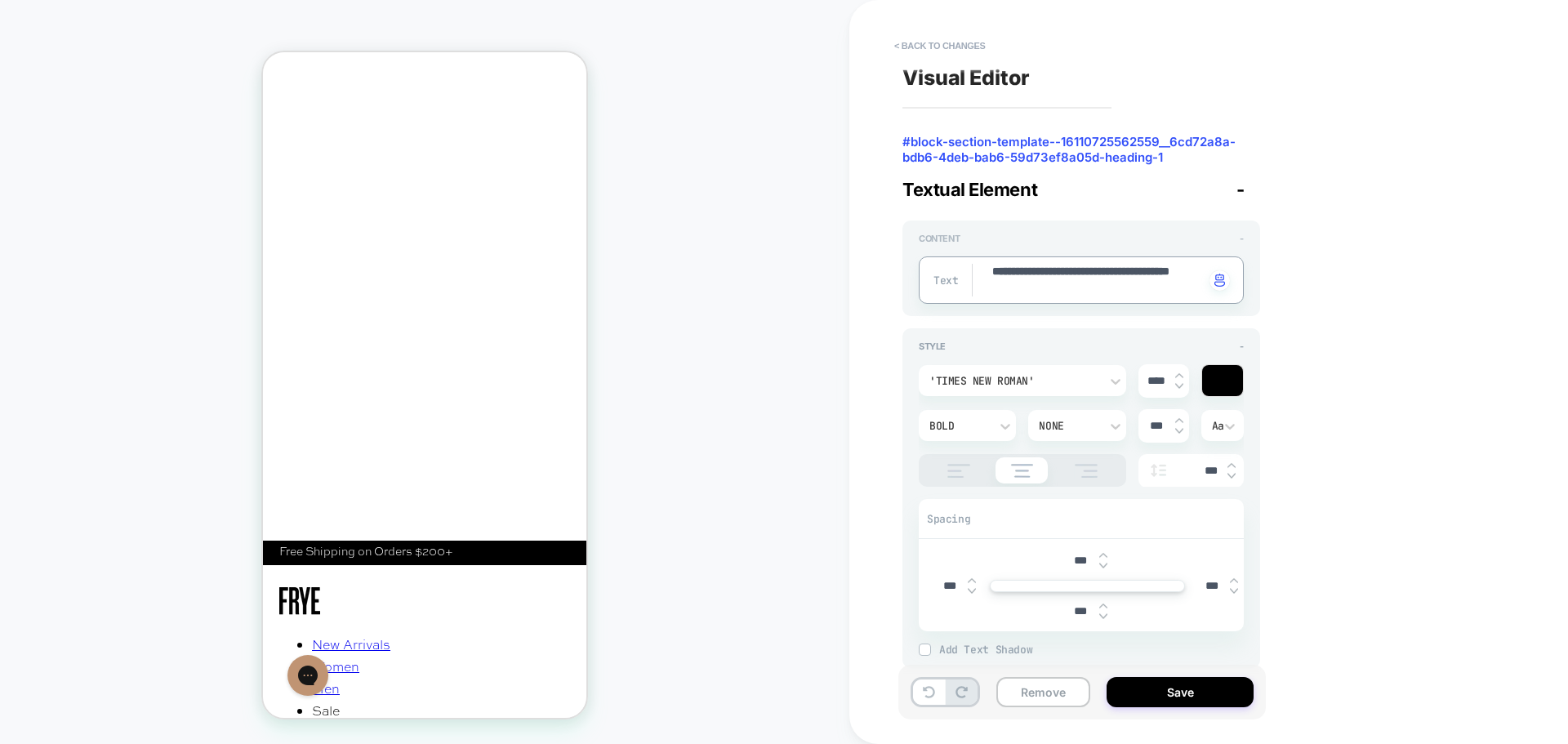 type on "*" 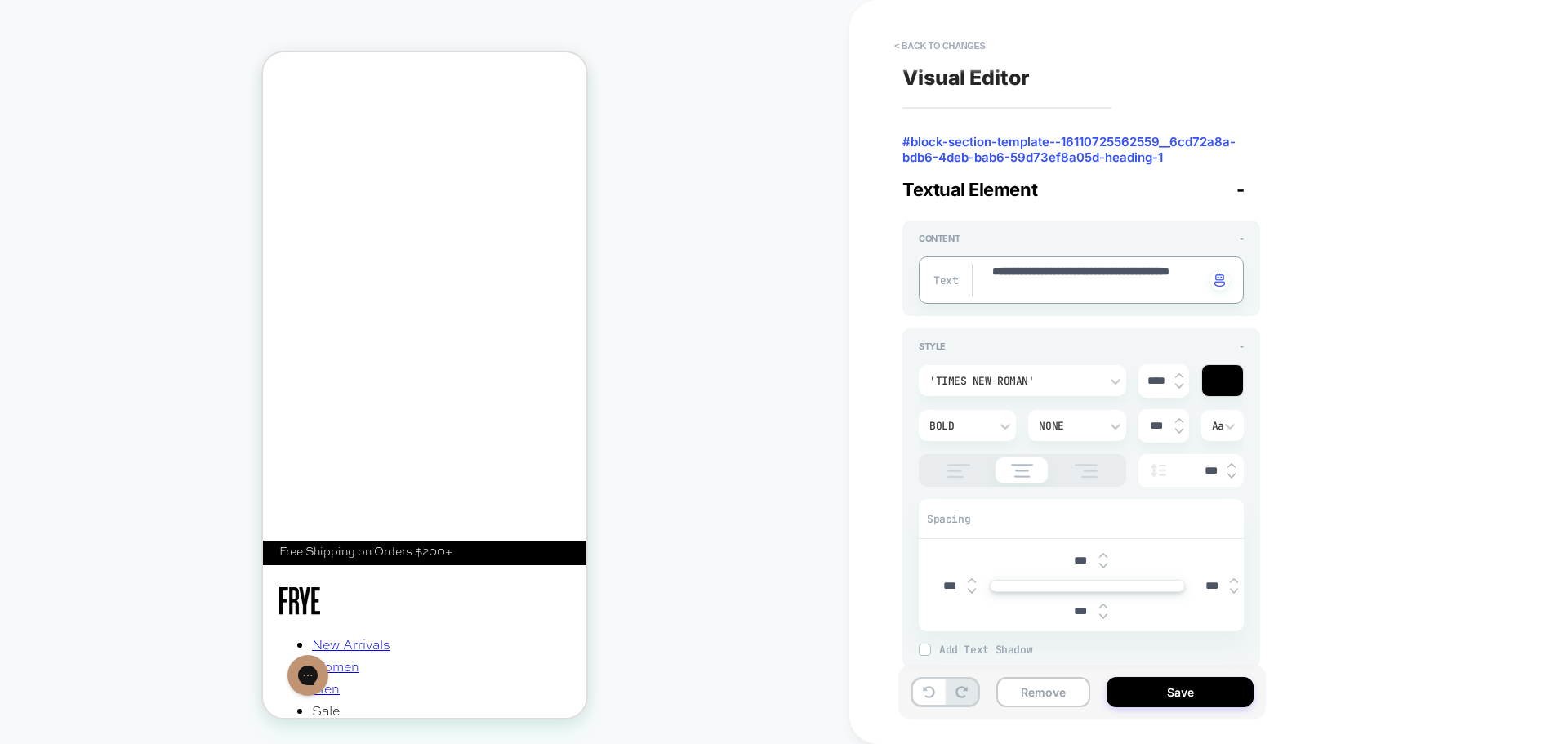 type on "**********" 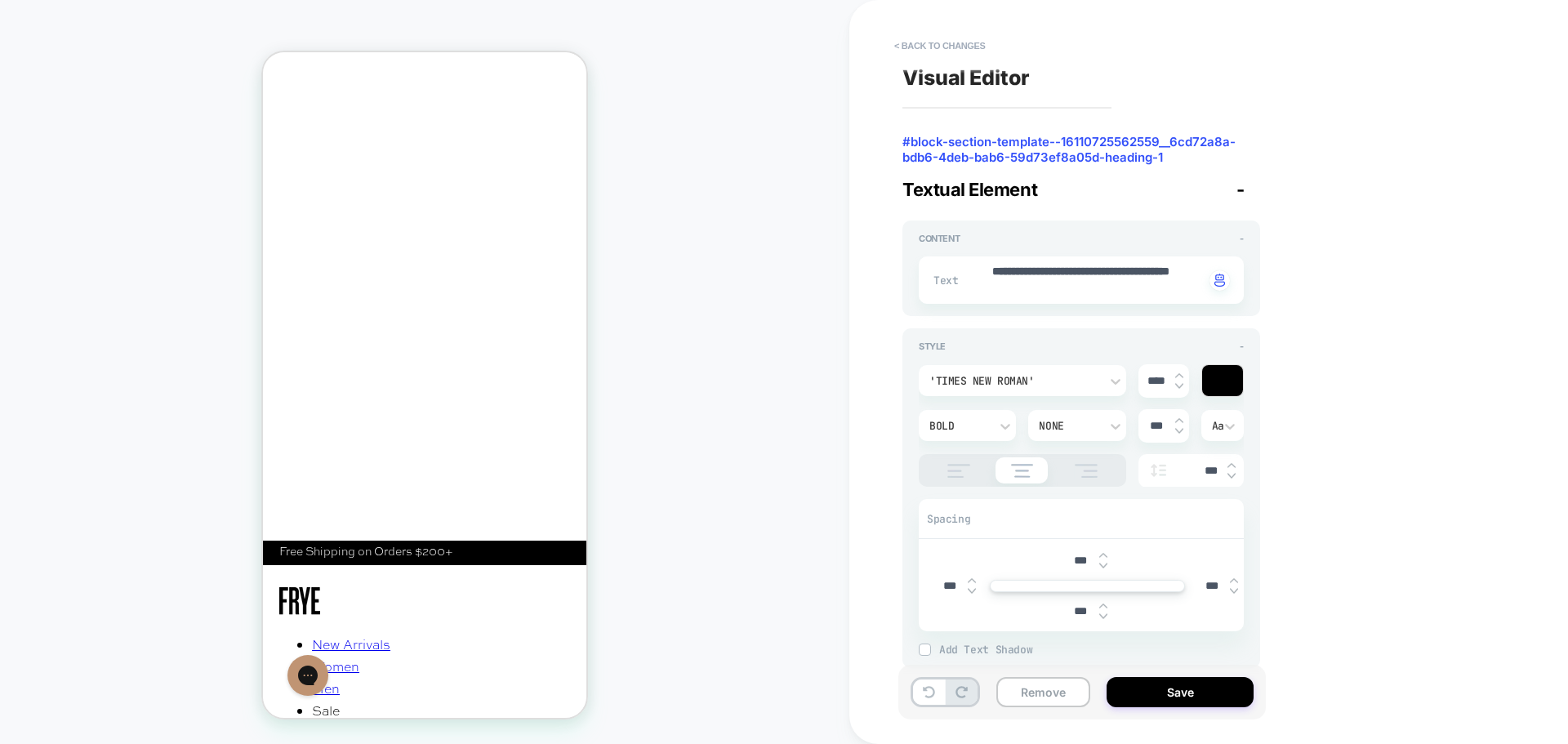 click on "**********" at bounding box center [1200, 372] 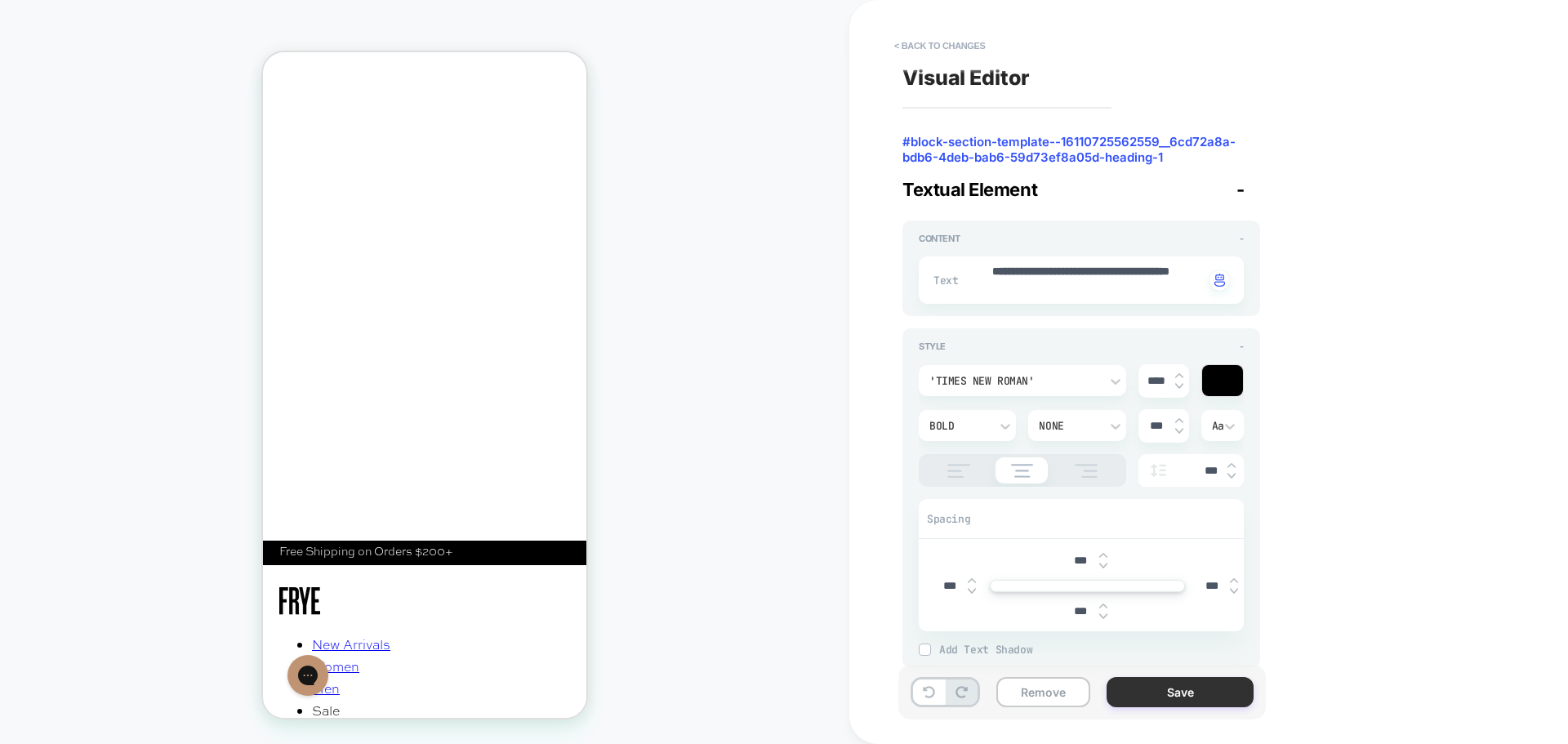 click on "Save" at bounding box center (1180, 692) 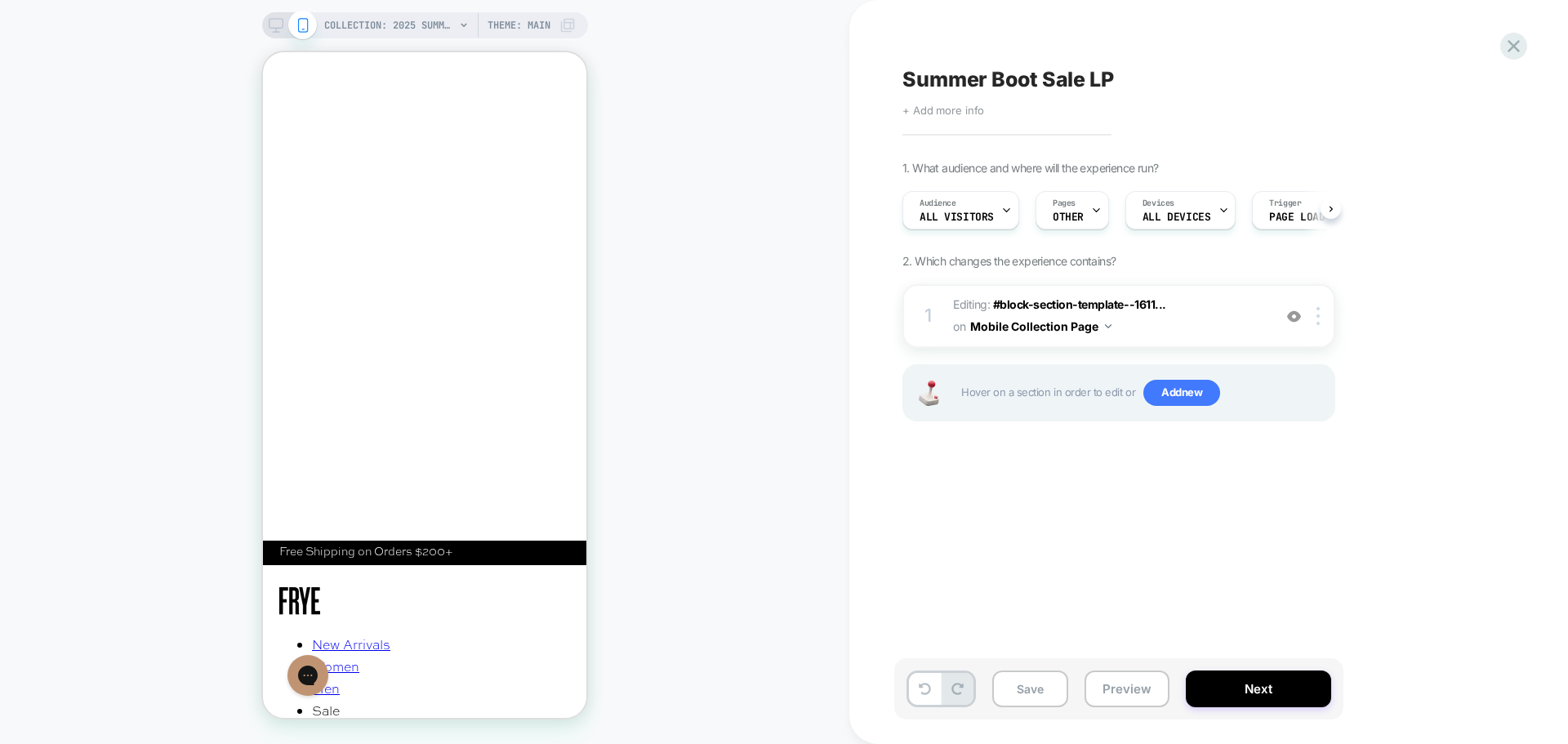 scroll, scrollTop: 0, scrollLeft: 1, axis: horizontal 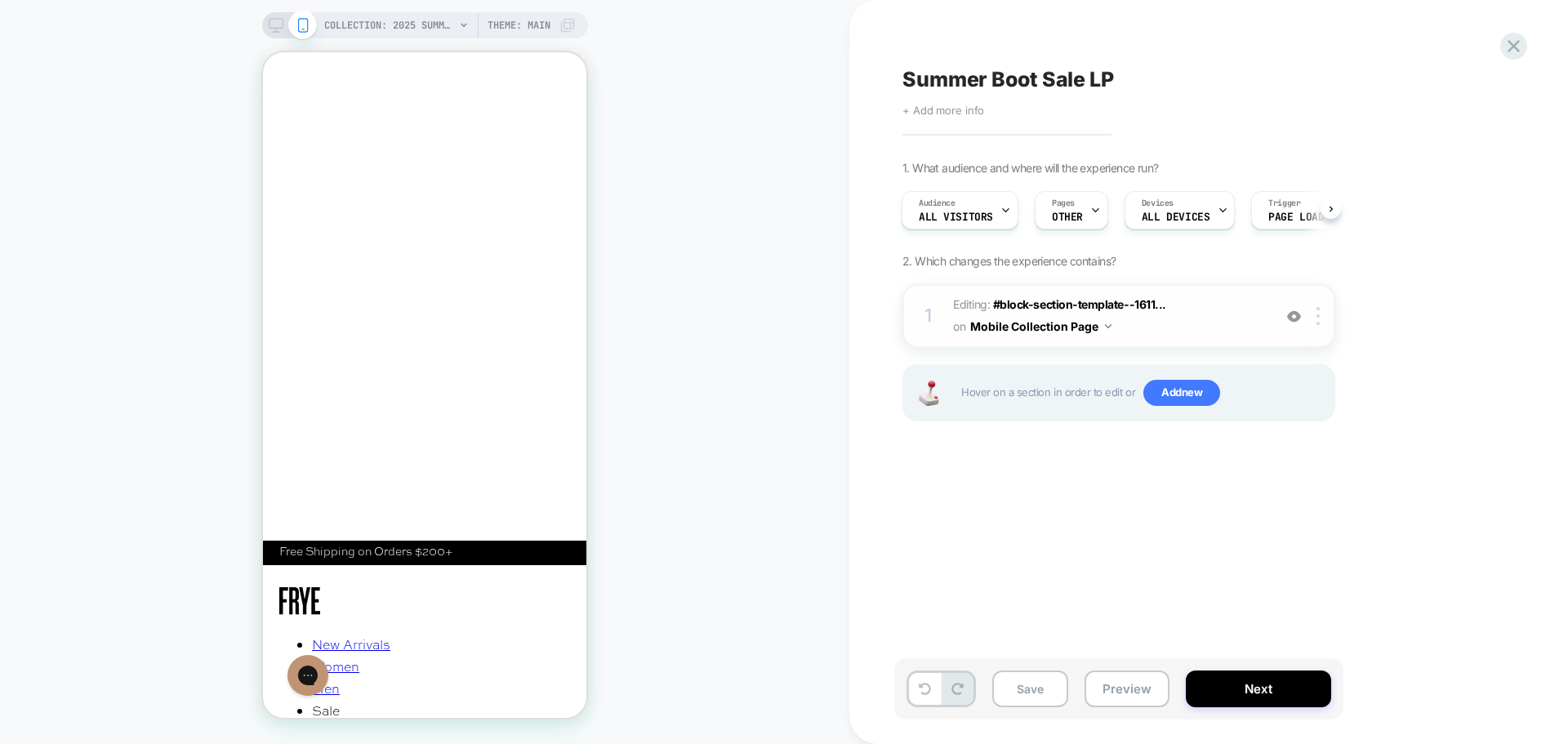 click at bounding box center (1294, 316) 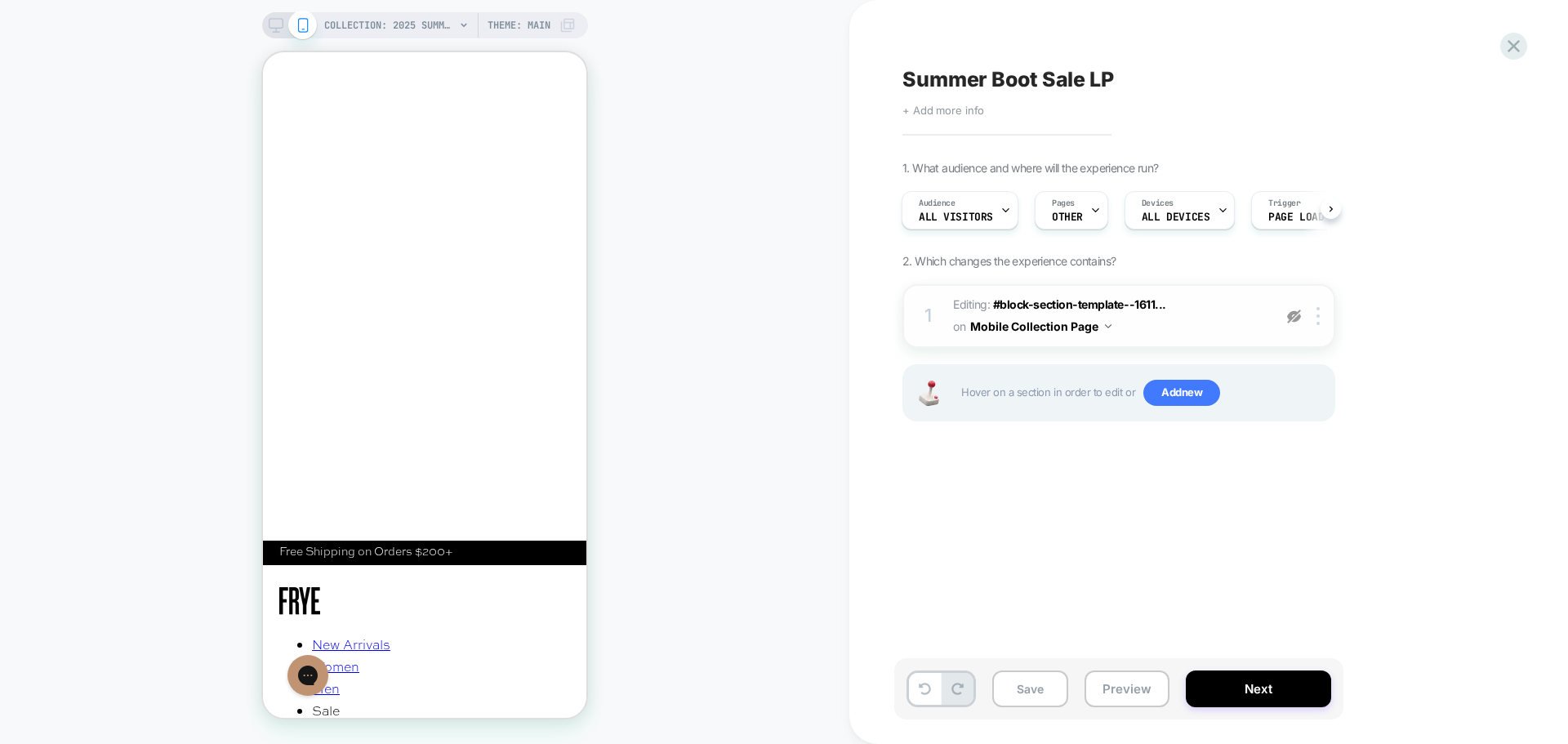 click at bounding box center [1294, 316] 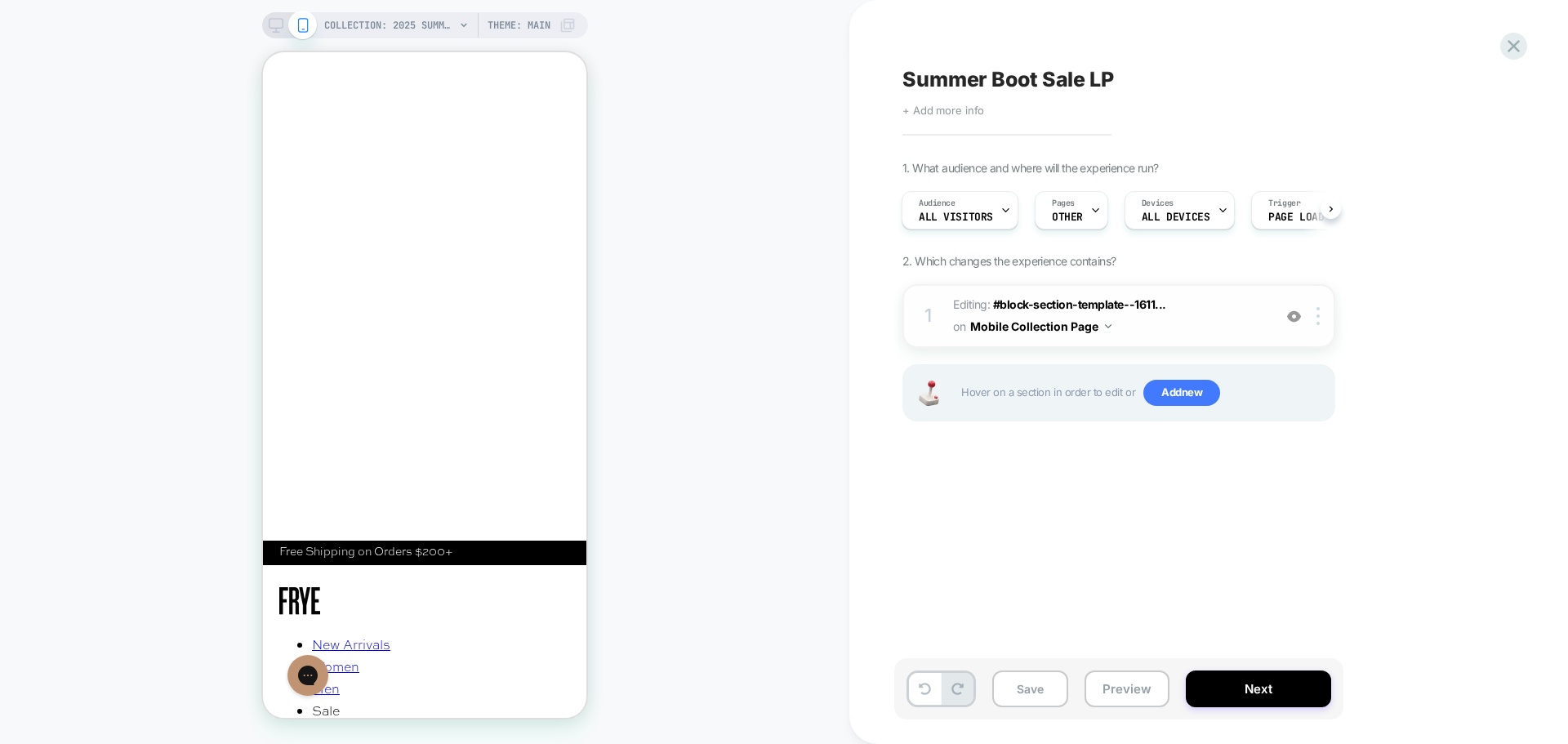 click on "Editing :   #block-section-template--1611... #block-section-template--16110725562559__6cd72a8a-bdb6-4deb-bab6-59d73ef8a05d-heading-1   on Mobile Collection Page" at bounding box center (1108, 316) 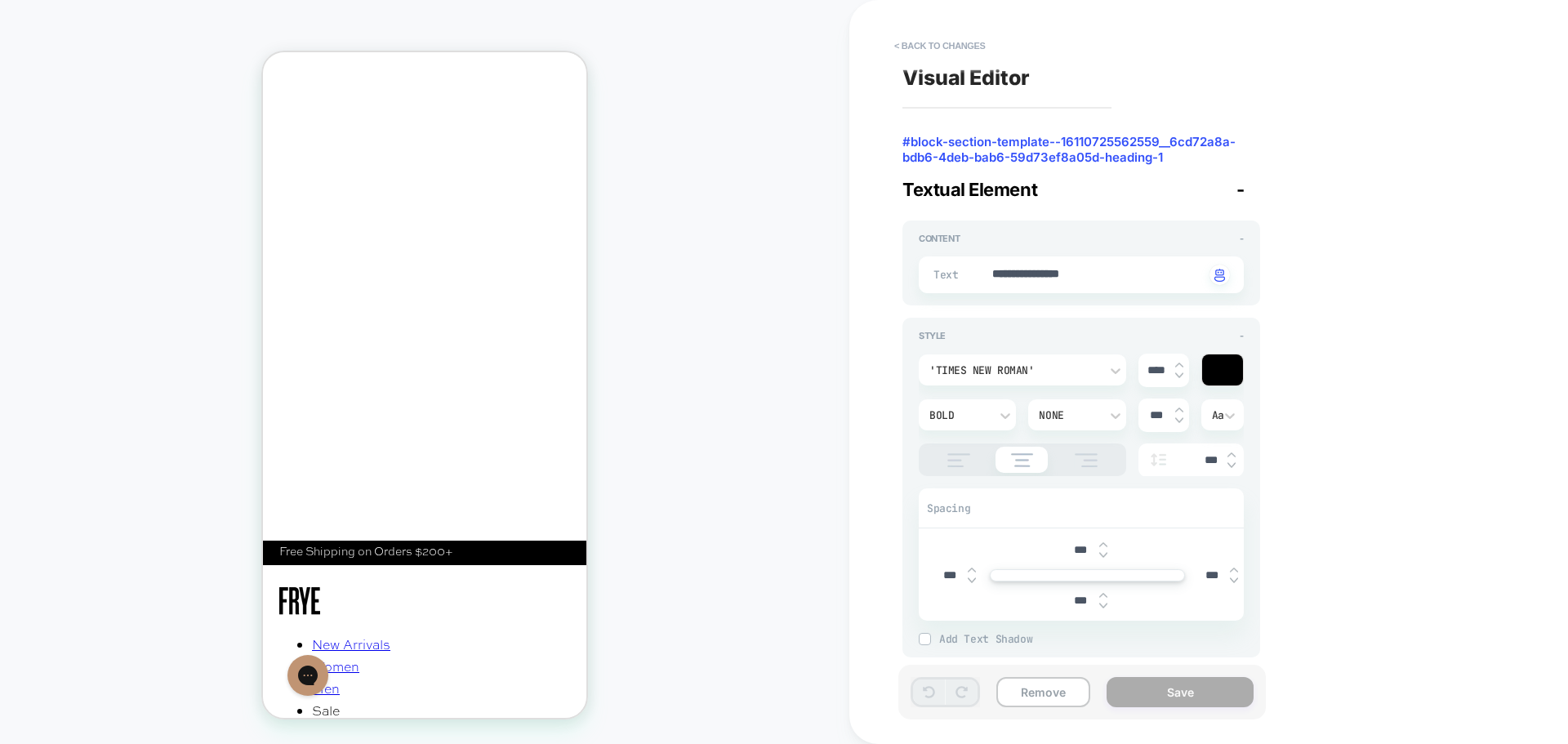 click on "Summer Boot Sale" at bounding box center (425, 1086) 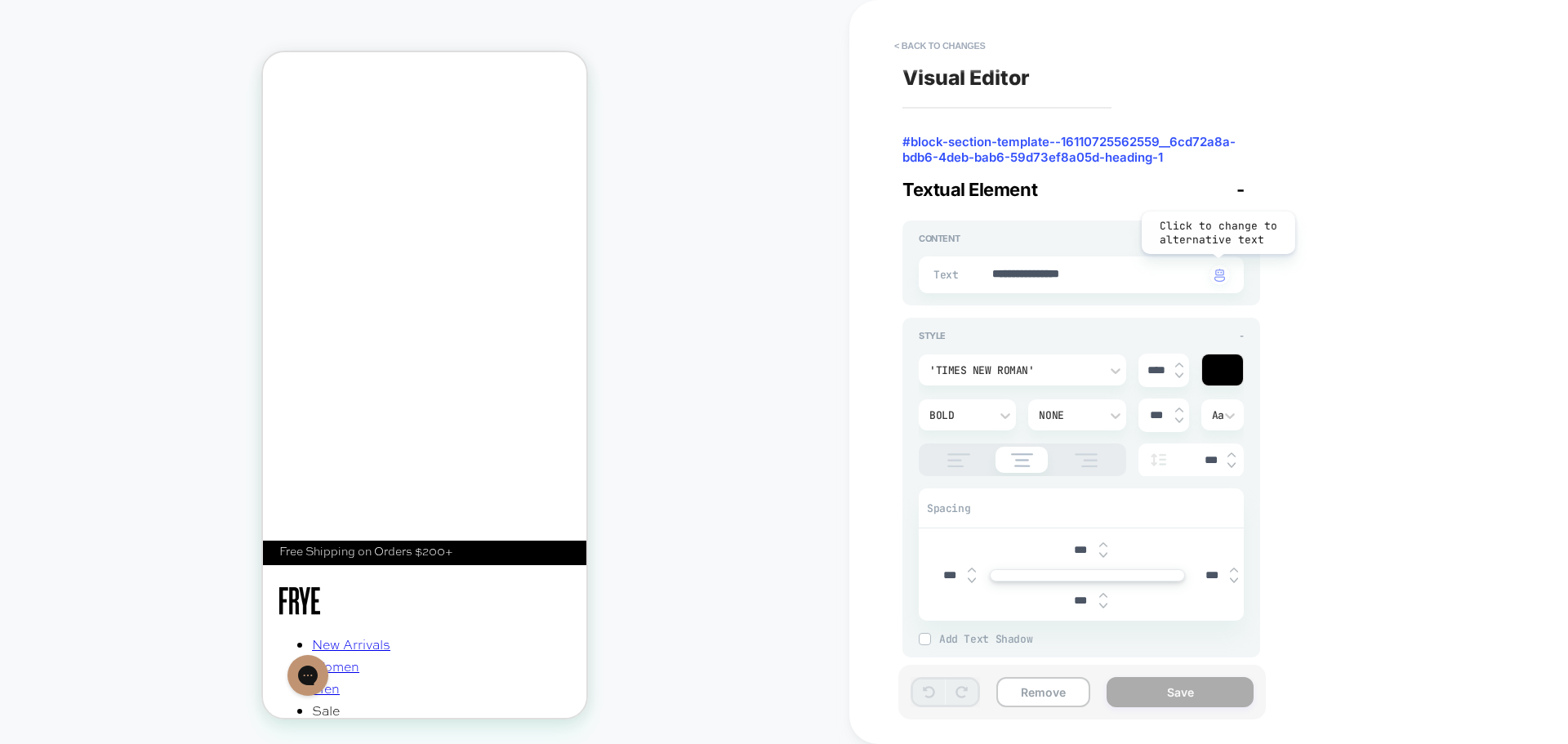 click at bounding box center (1219, 275) 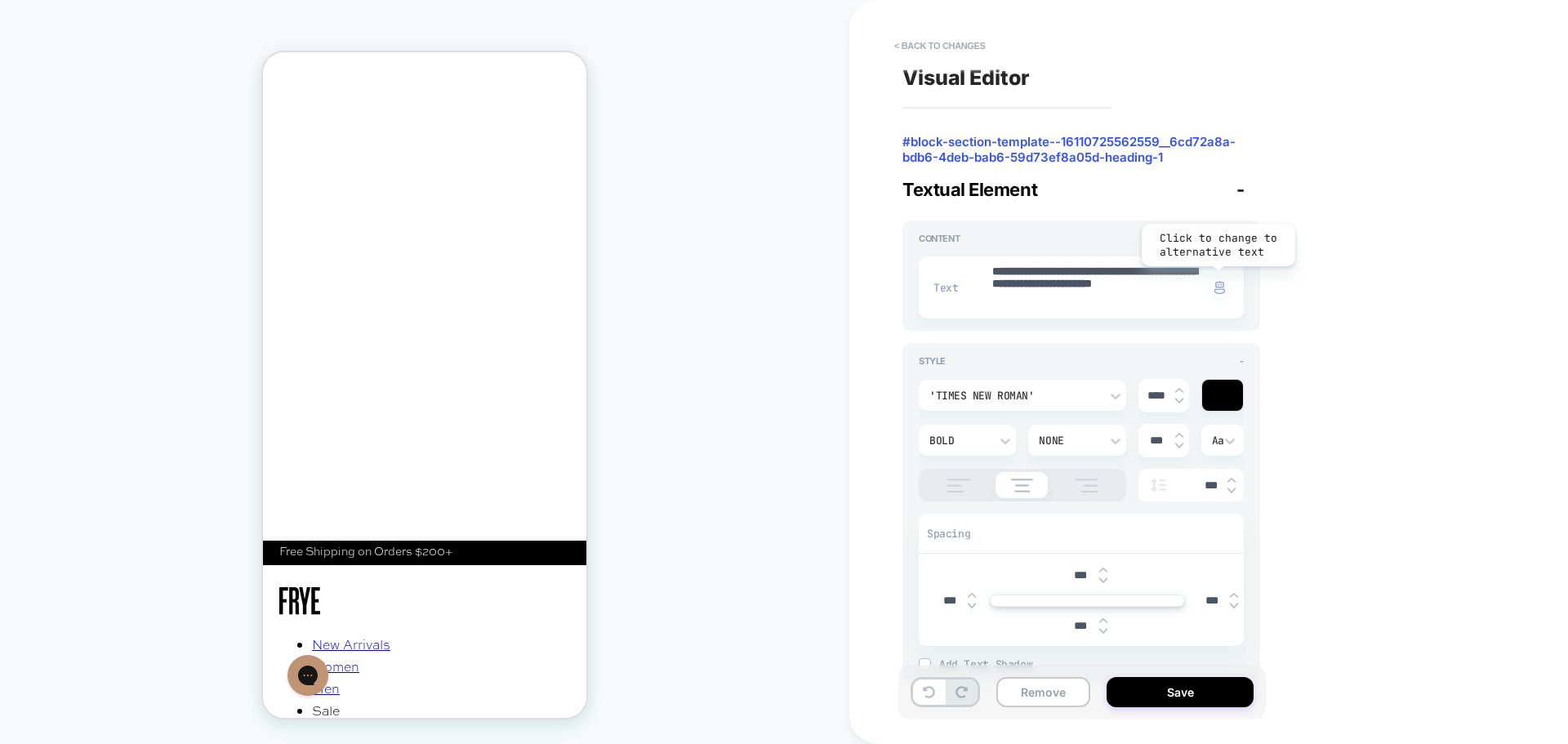 click at bounding box center (1219, 287) 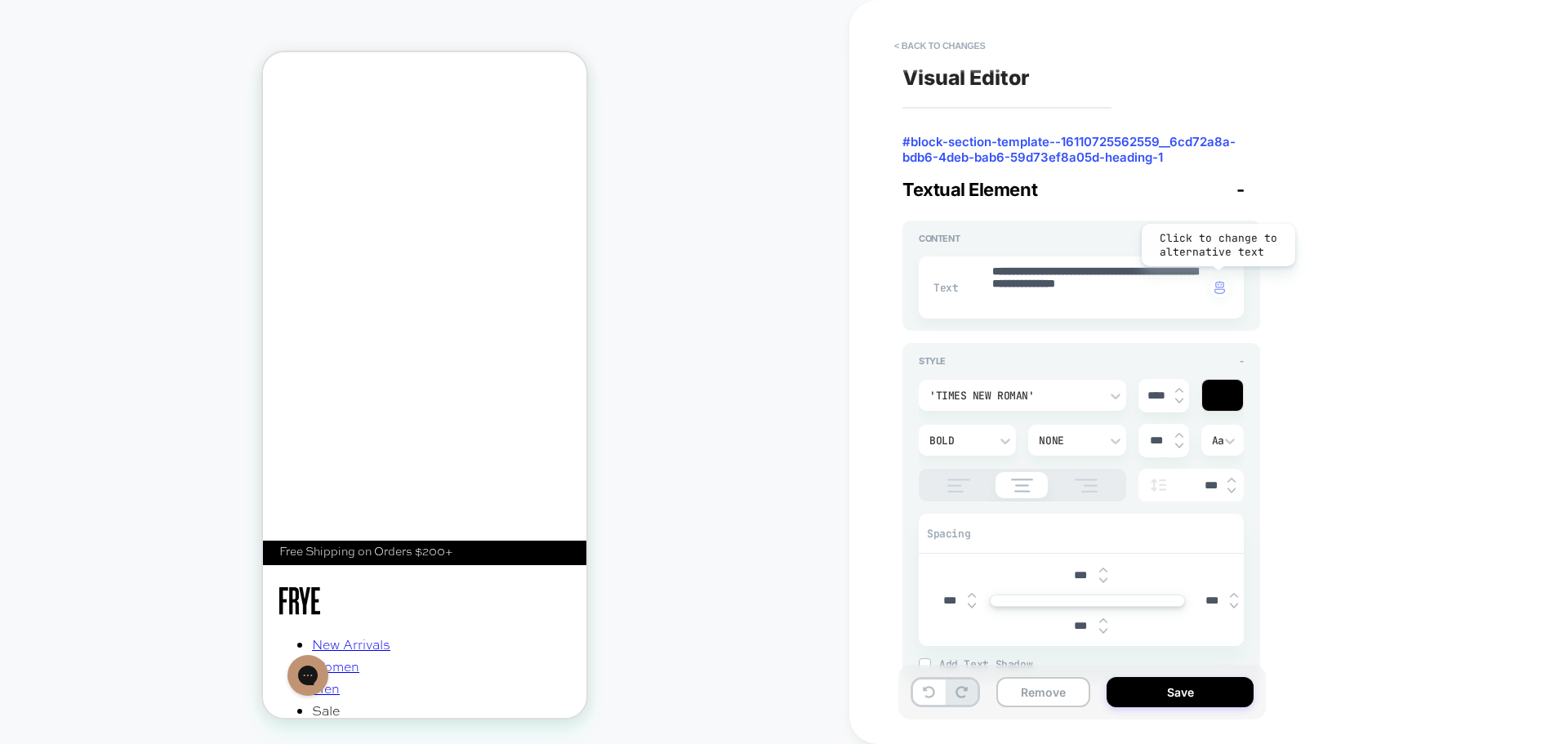 click at bounding box center [1219, 287] 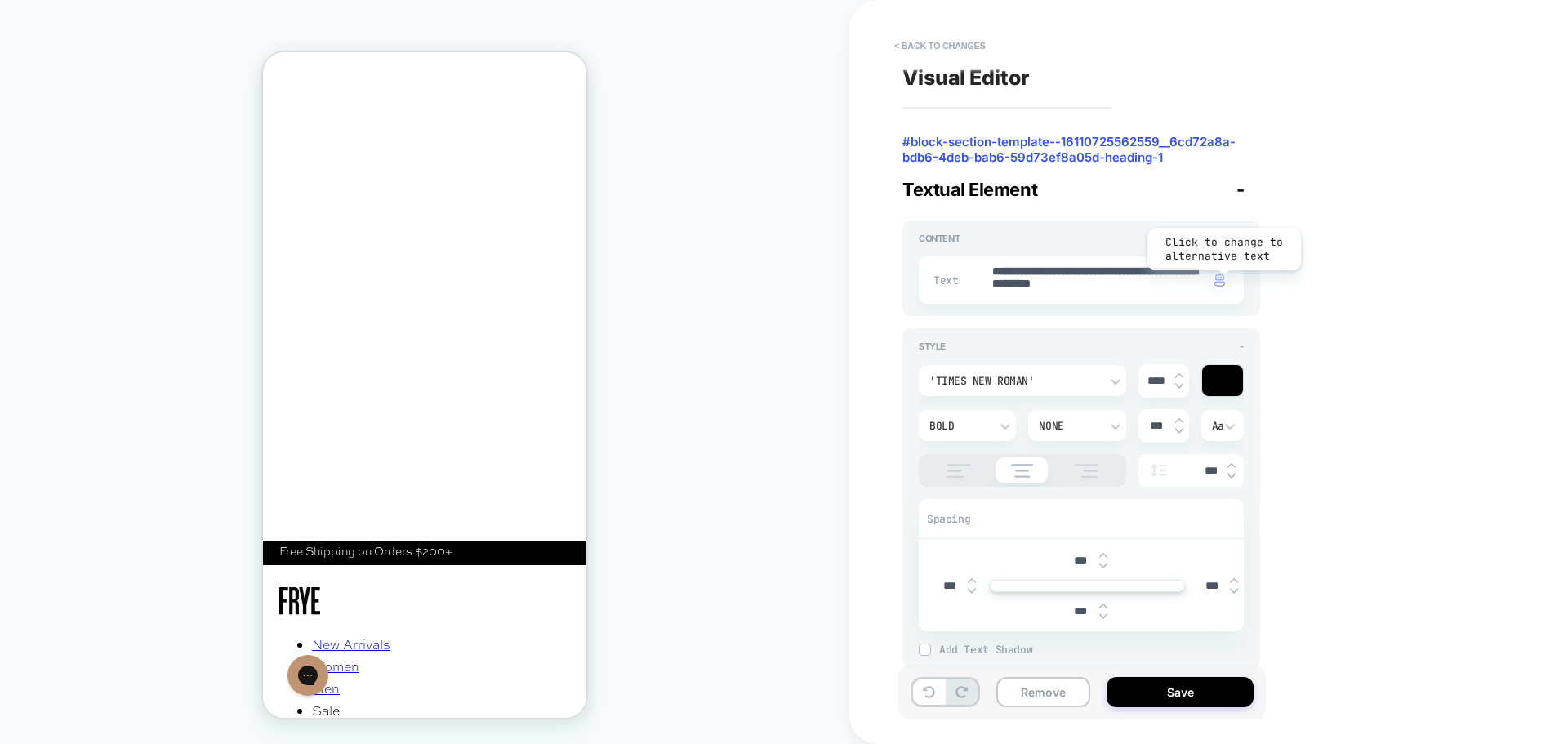 click at bounding box center (1219, 280) 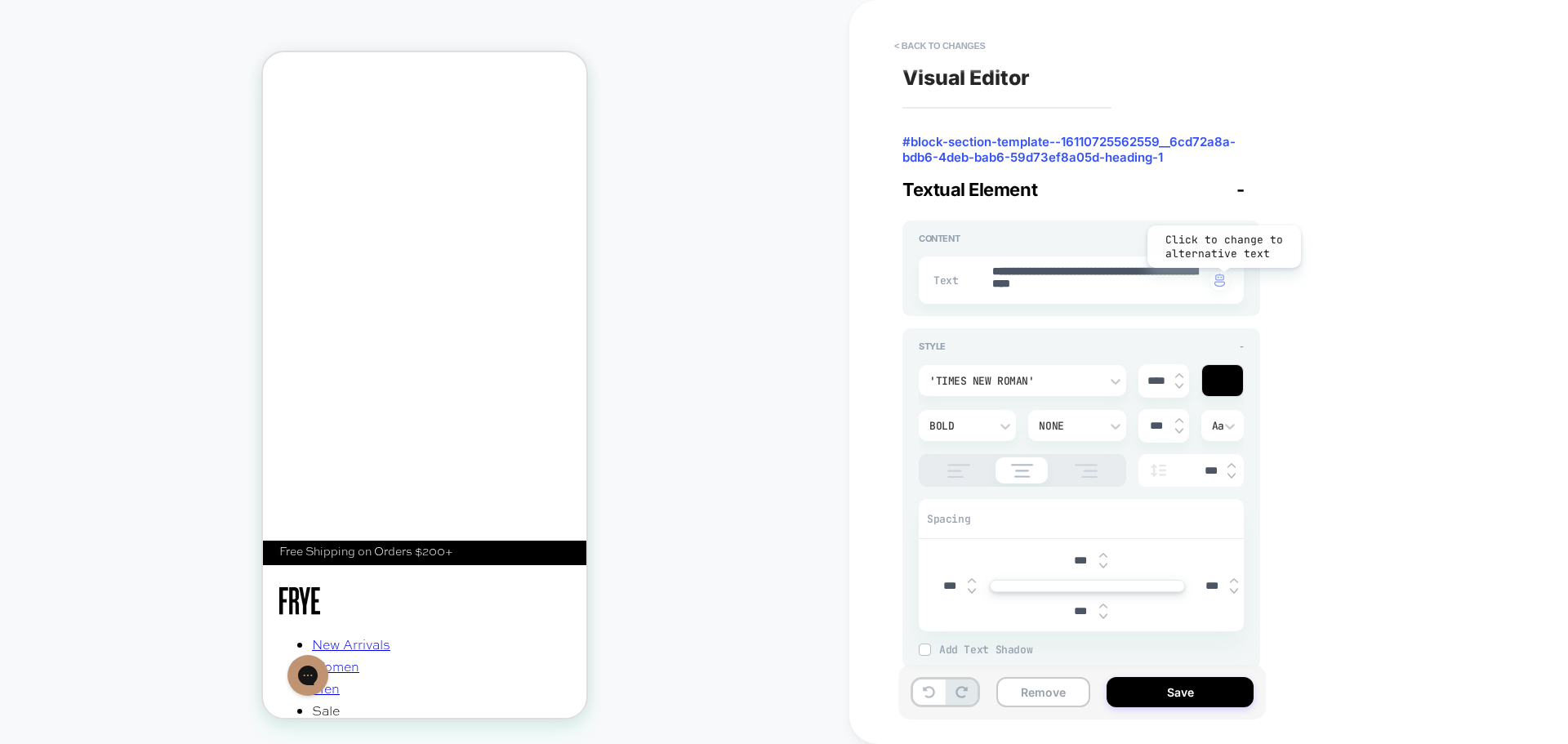 click at bounding box center [1219, 280] 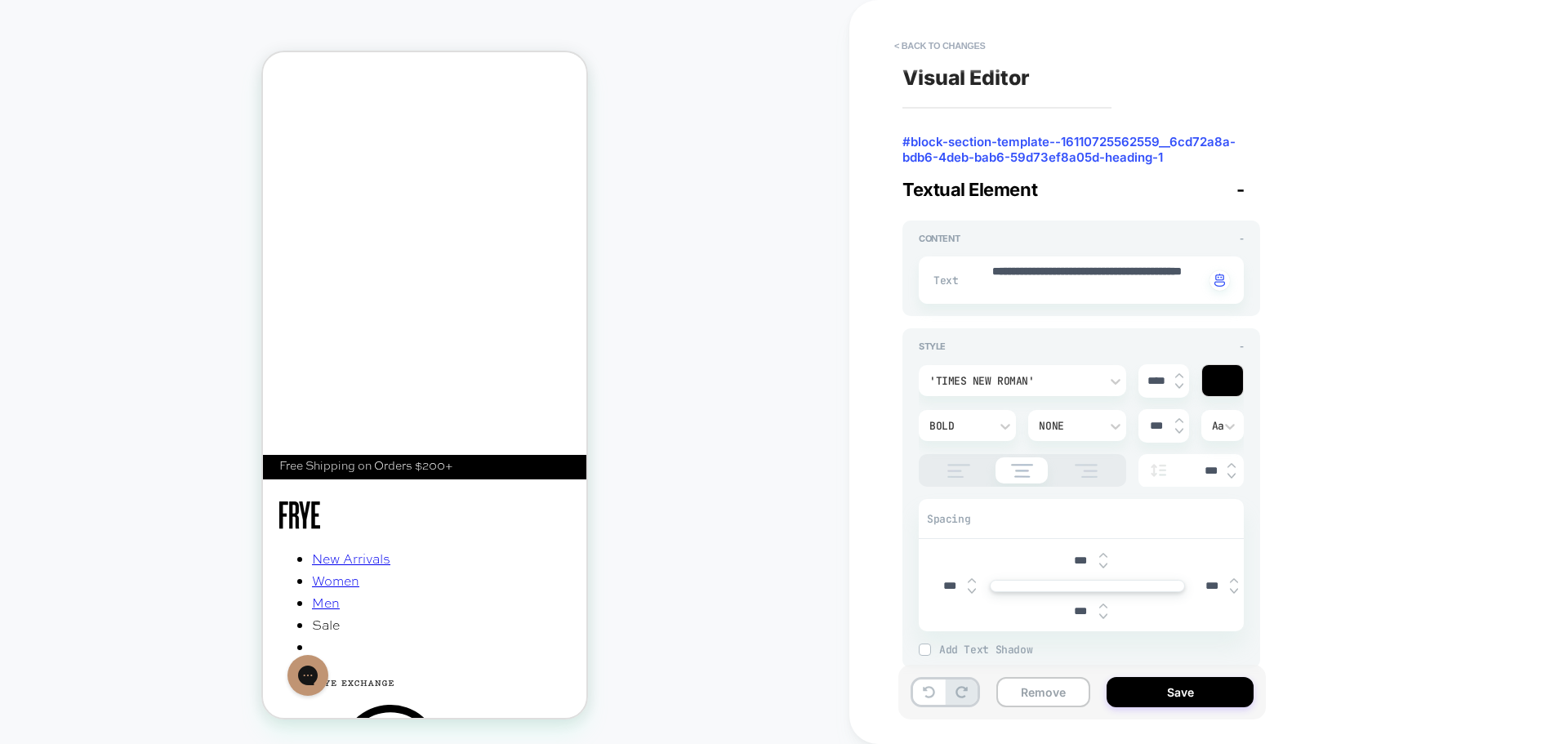 scroll, scrollTop: 0, scrollLeft: 0, axis: both 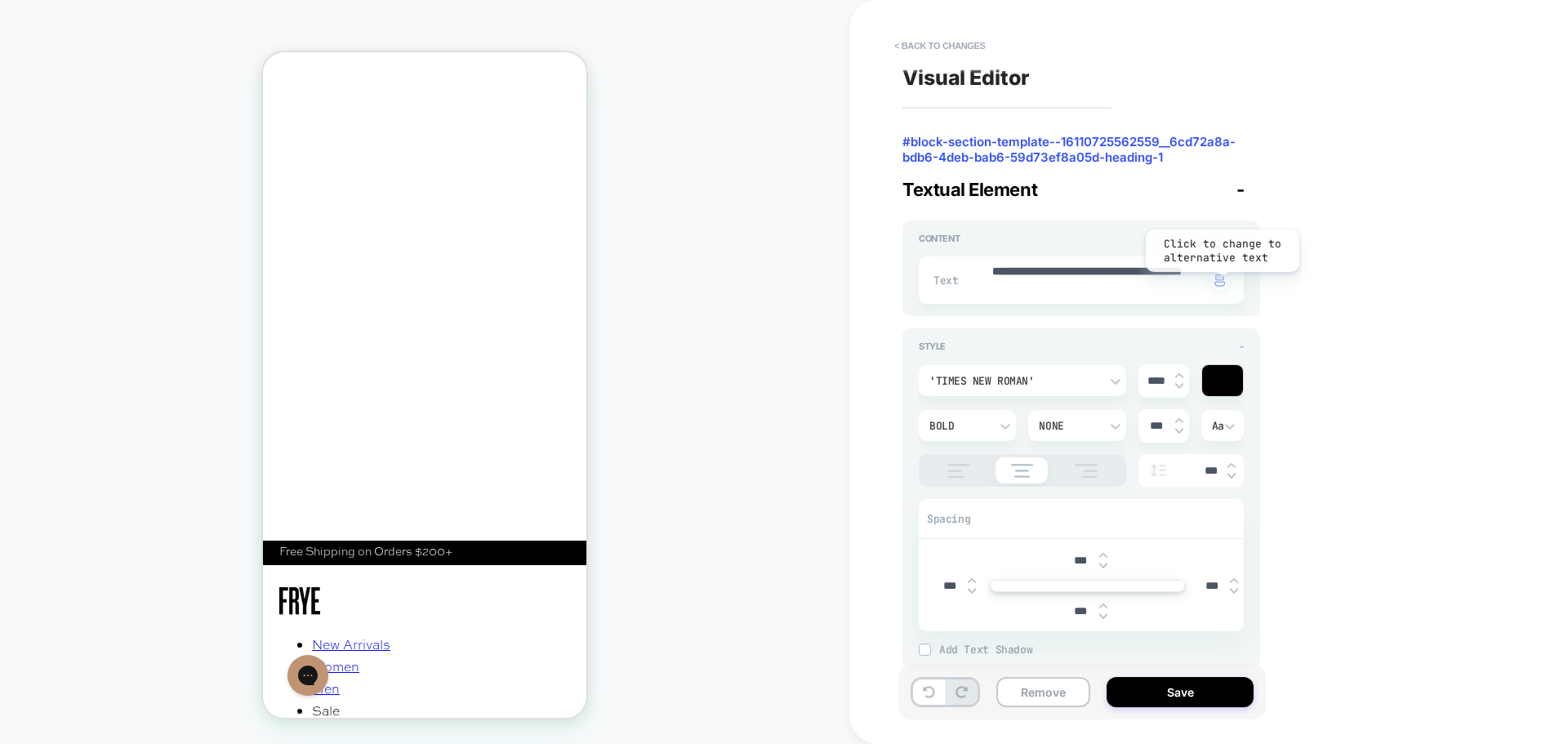 click at bounding box center (1219, 280) 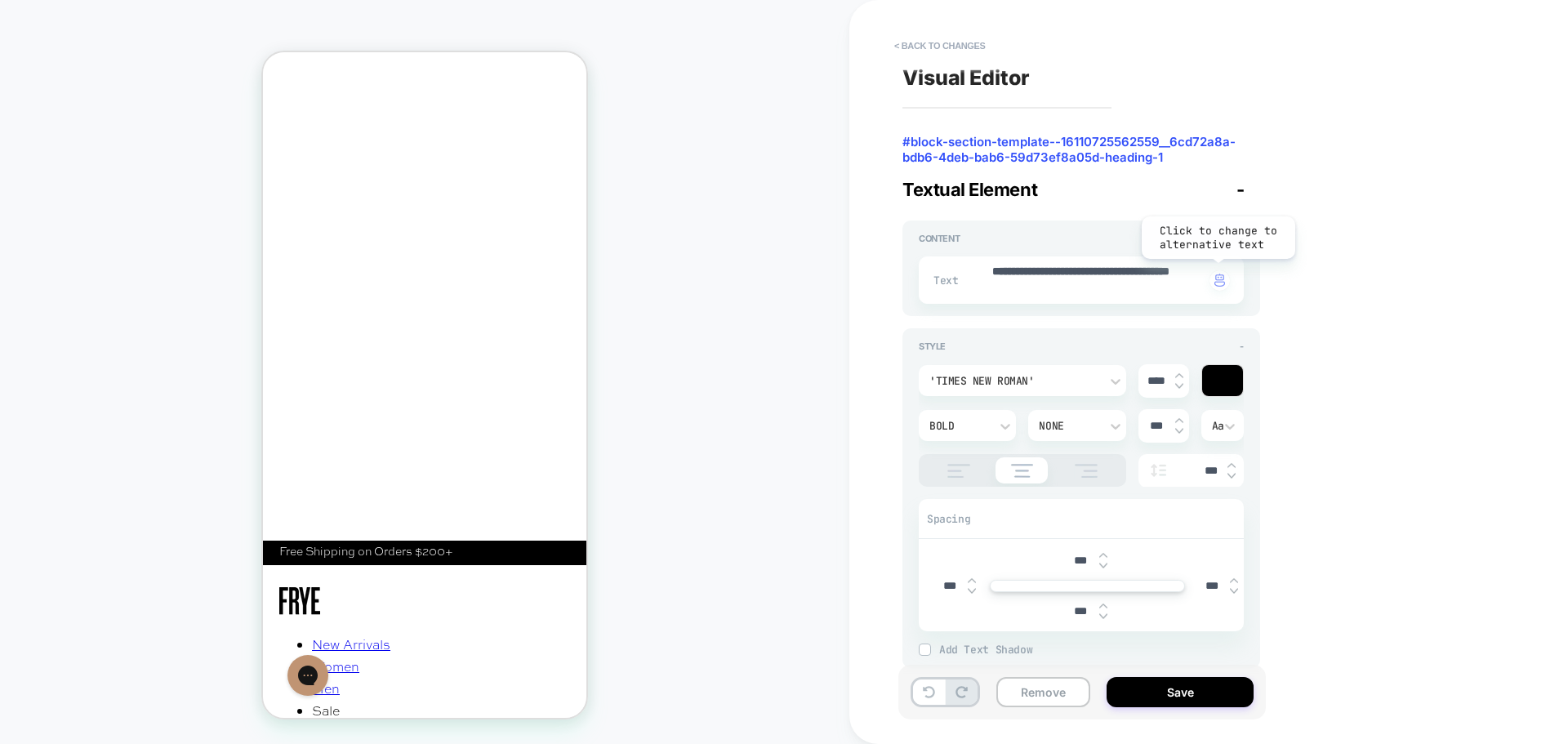click at bounding box center (1219, 280) 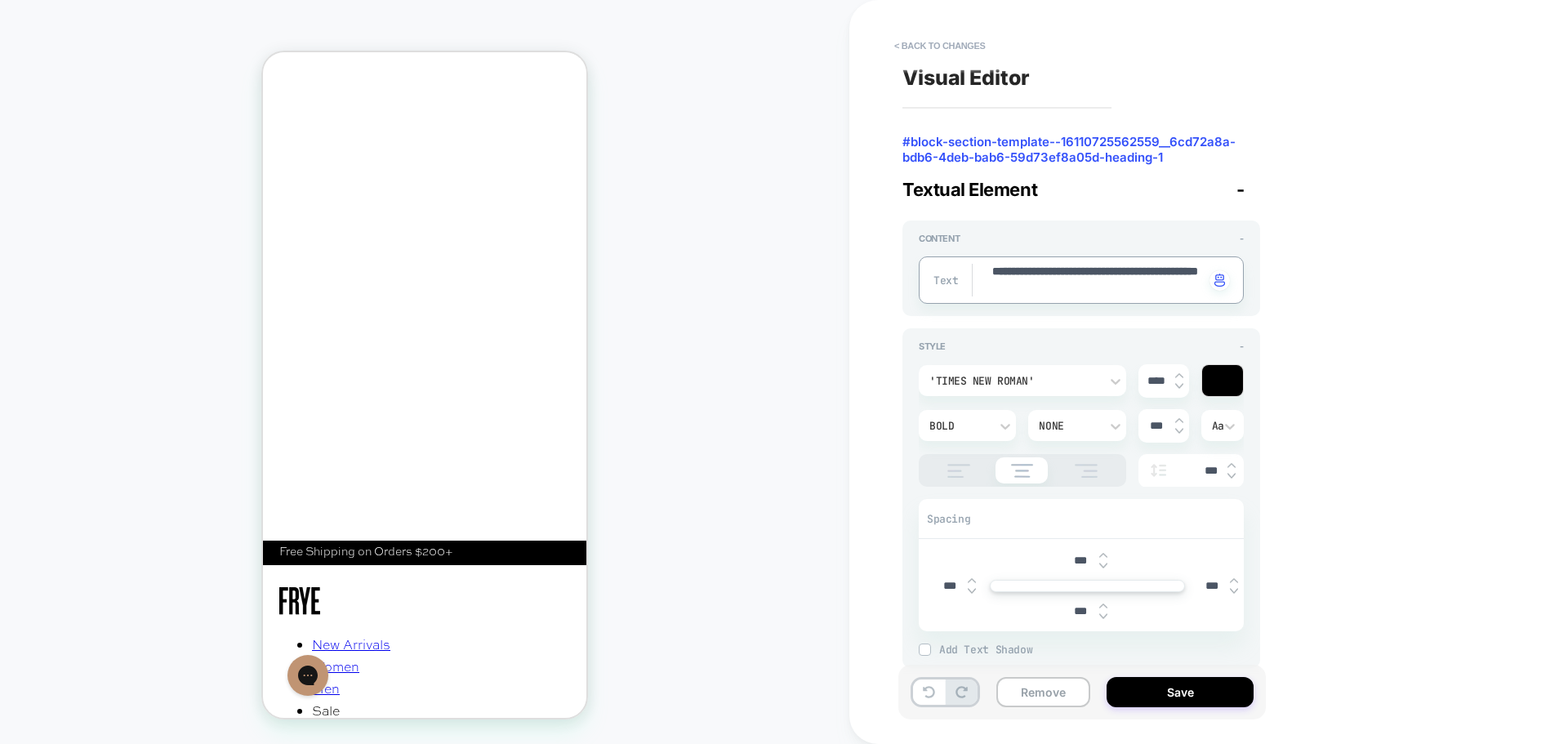 type on "*" 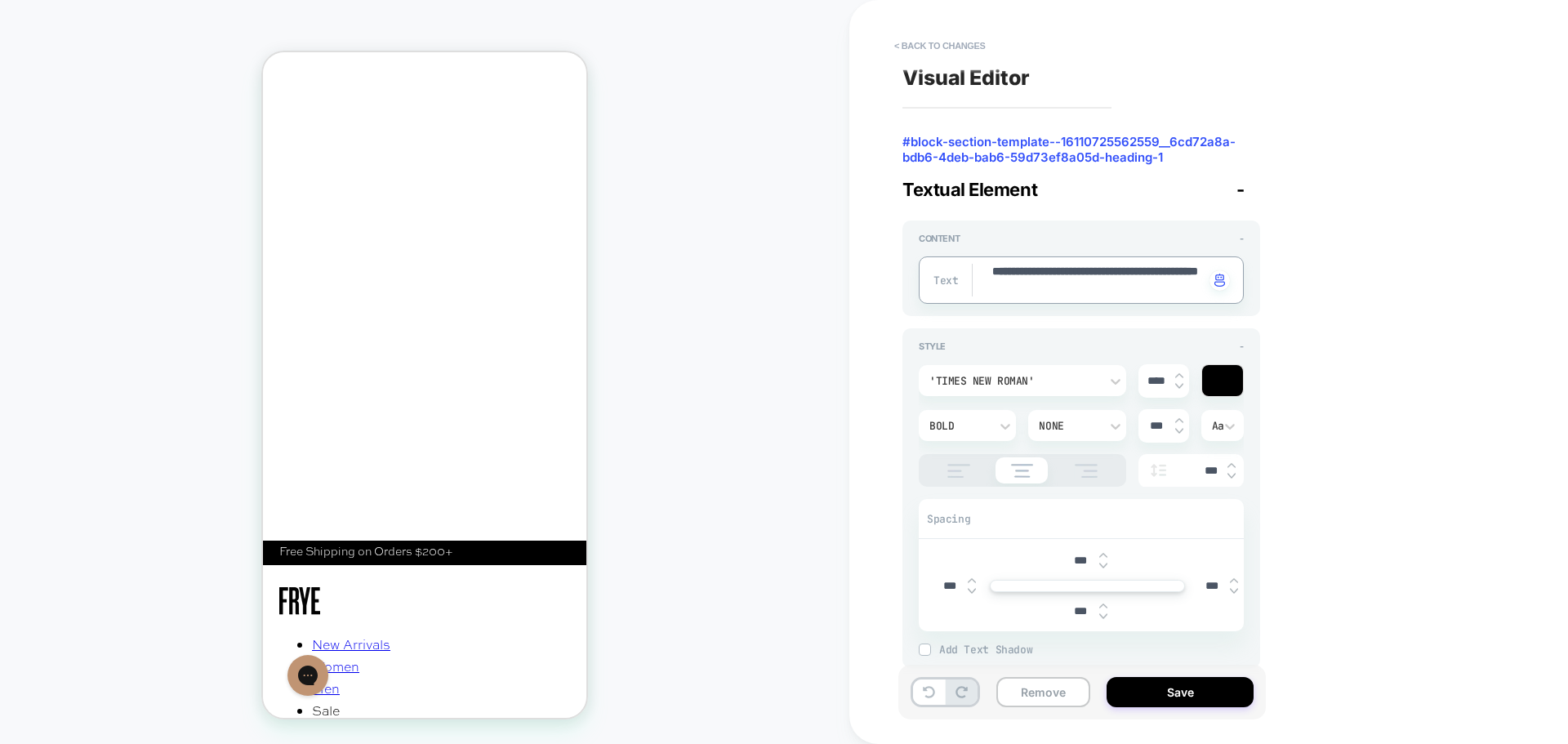 type on "**********" 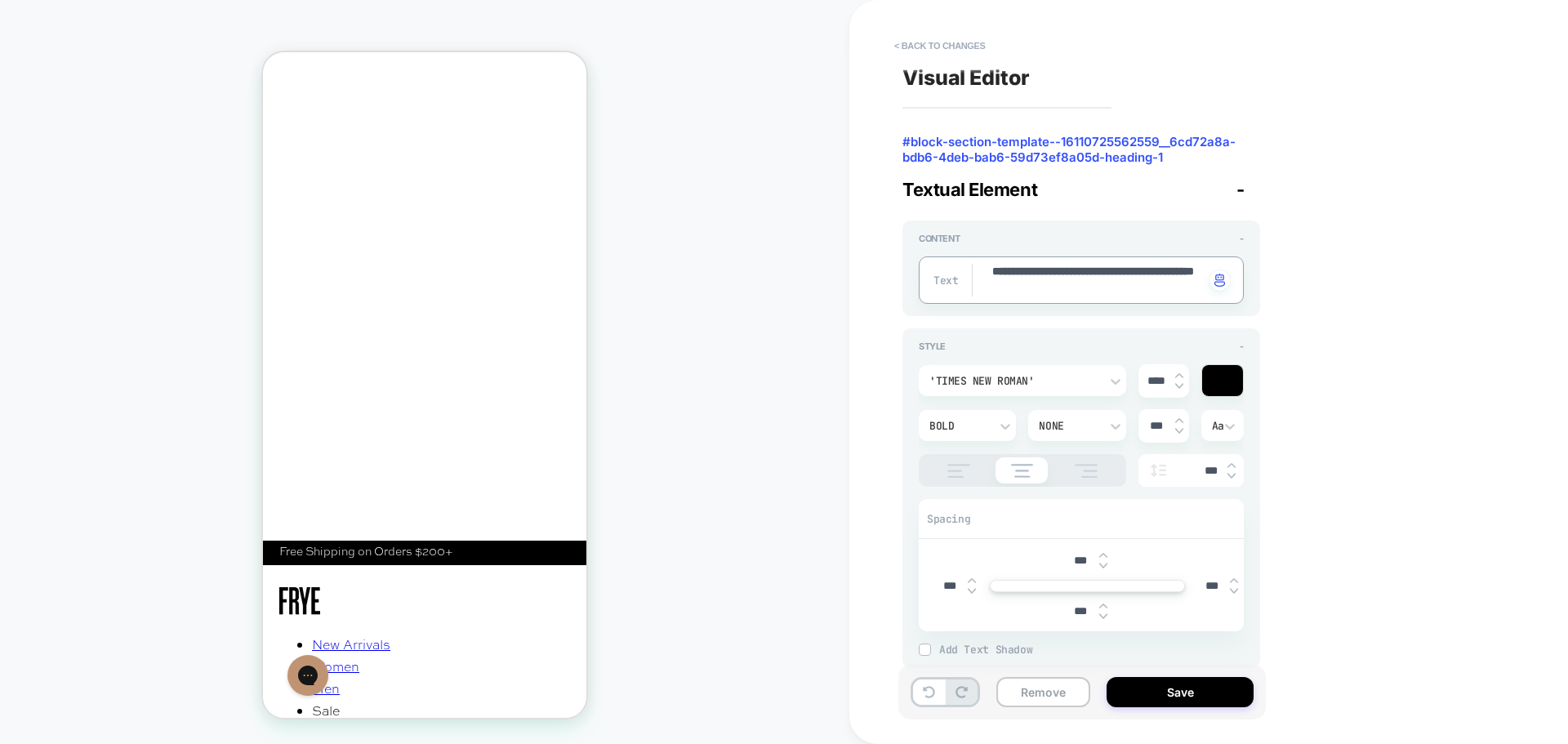 type on "*" 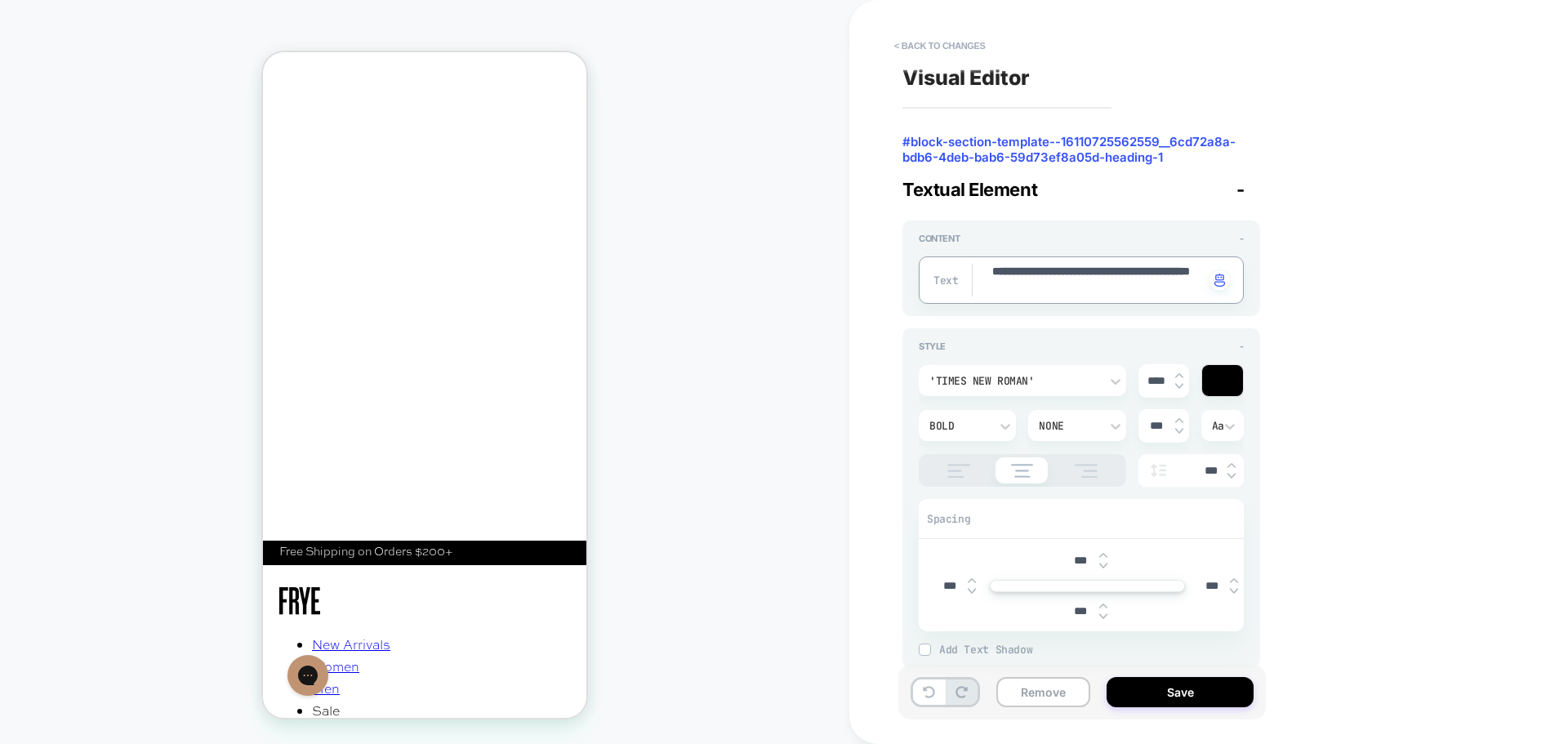 type on "*" 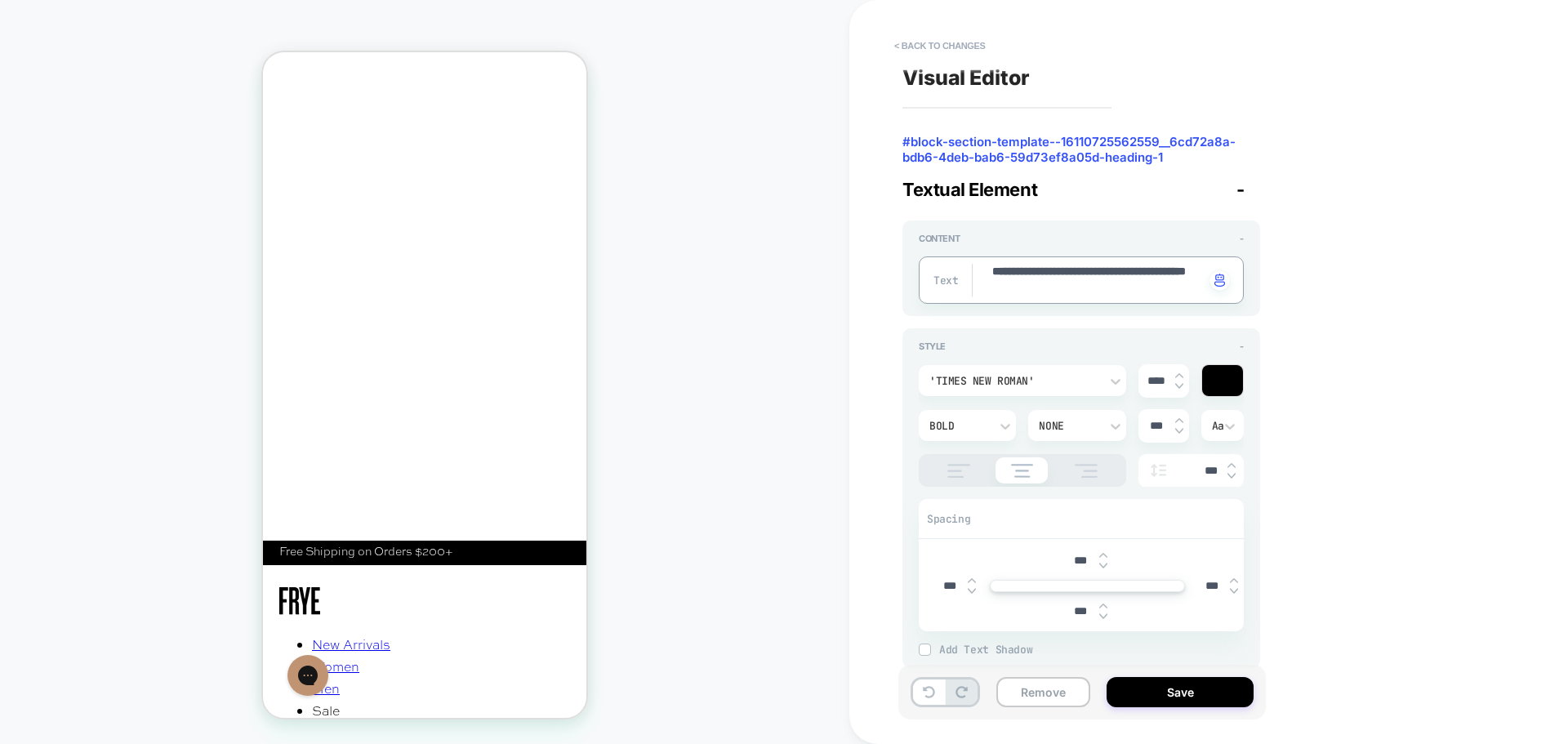 type on "*" 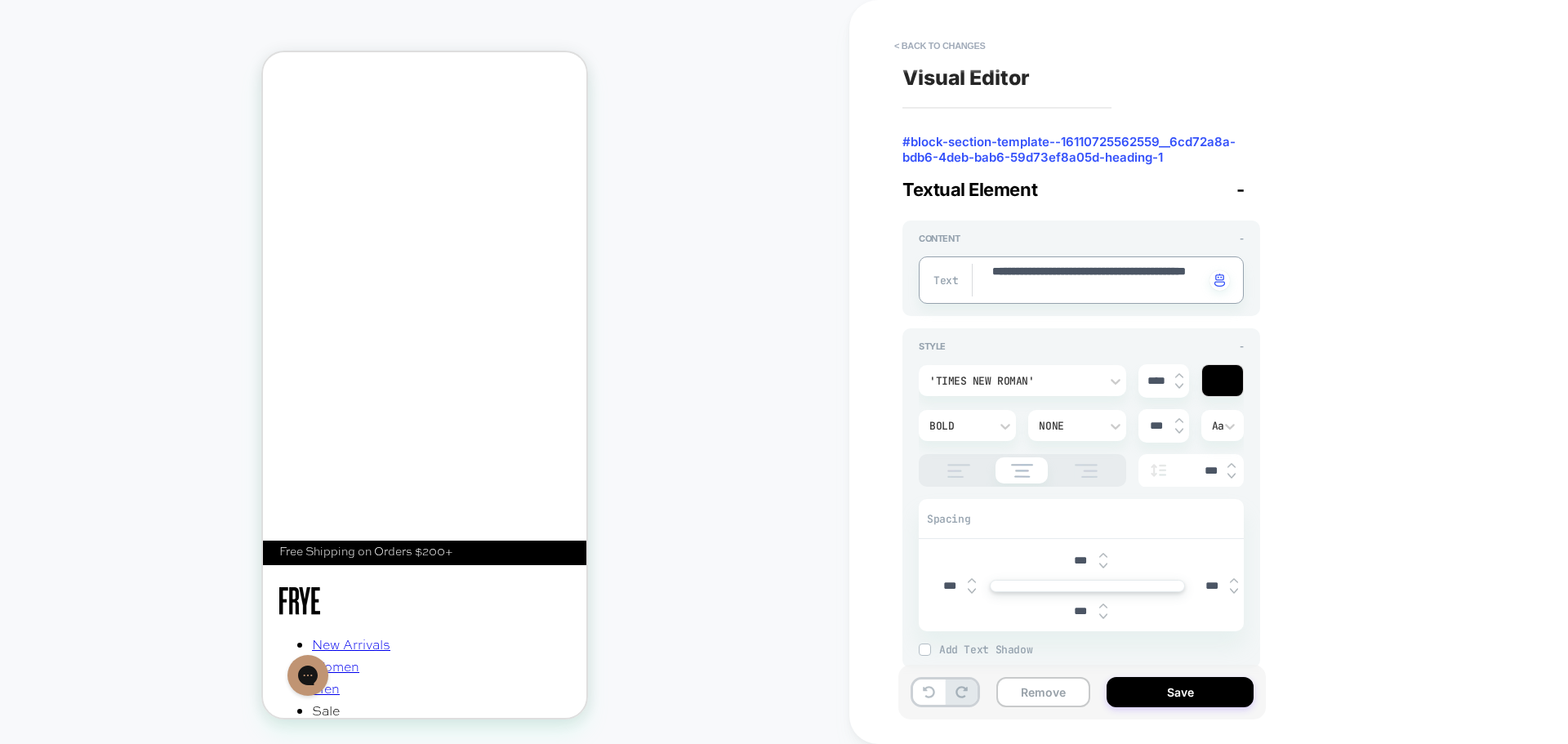 type on "**********" 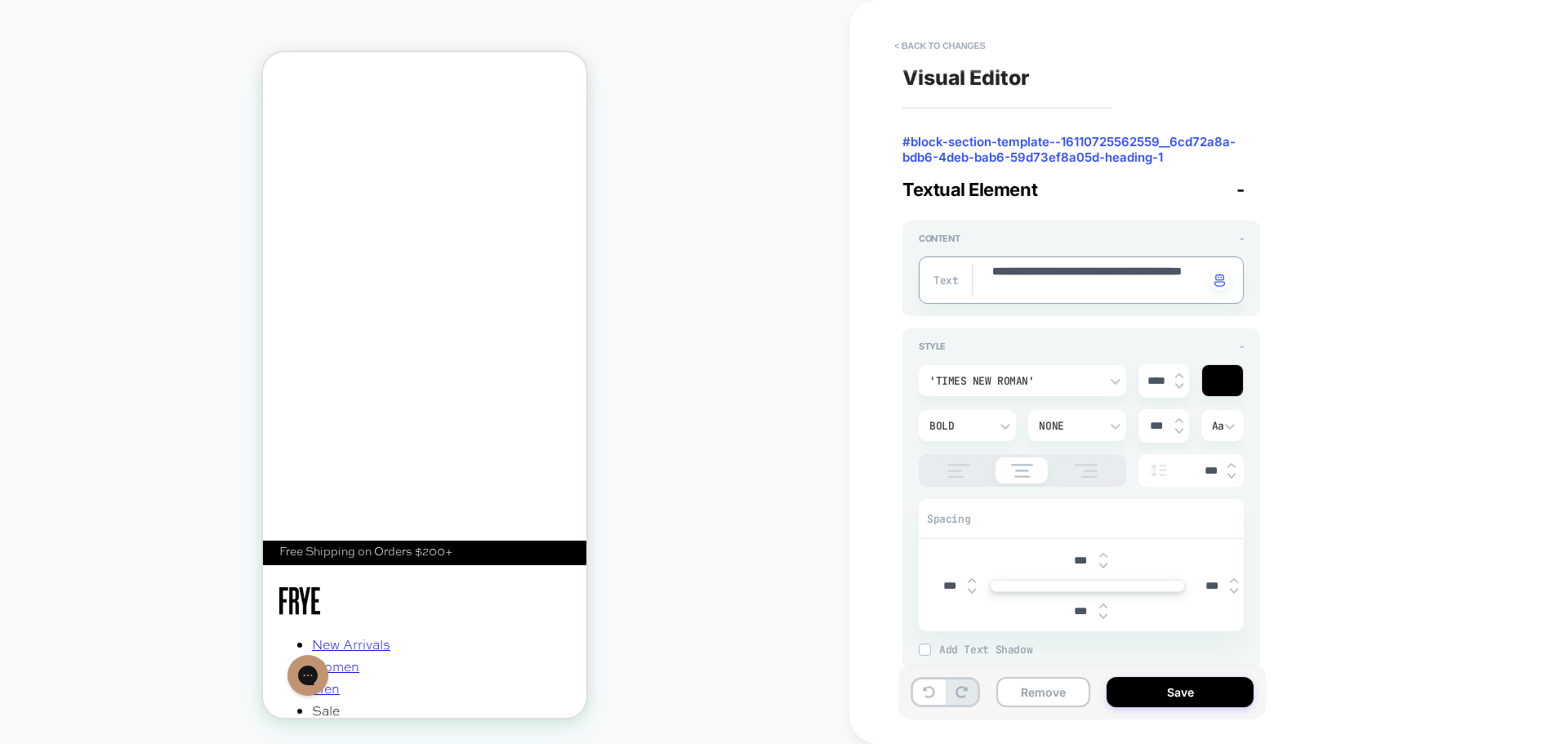 type on "*" 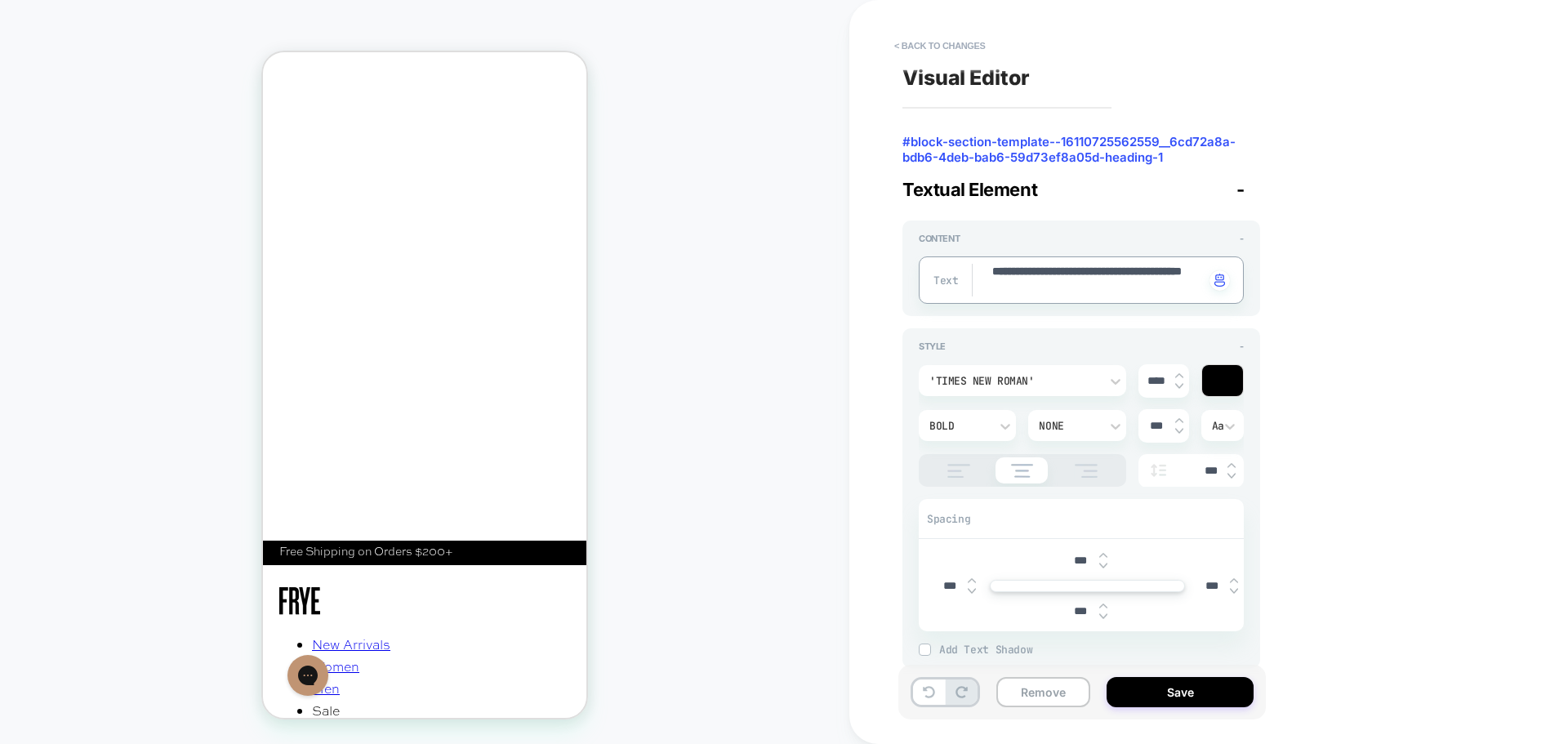 type on "**********" 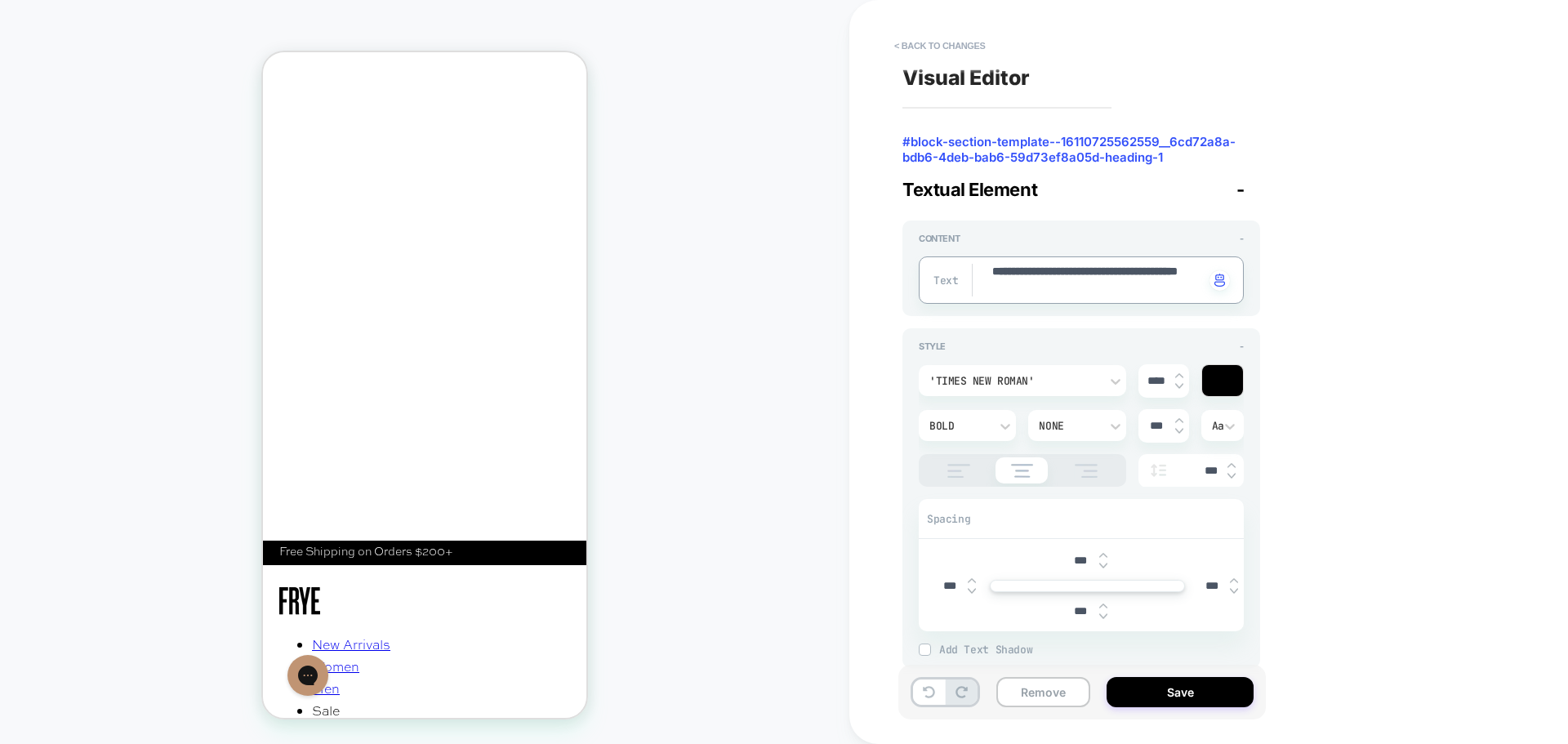 type on "*" 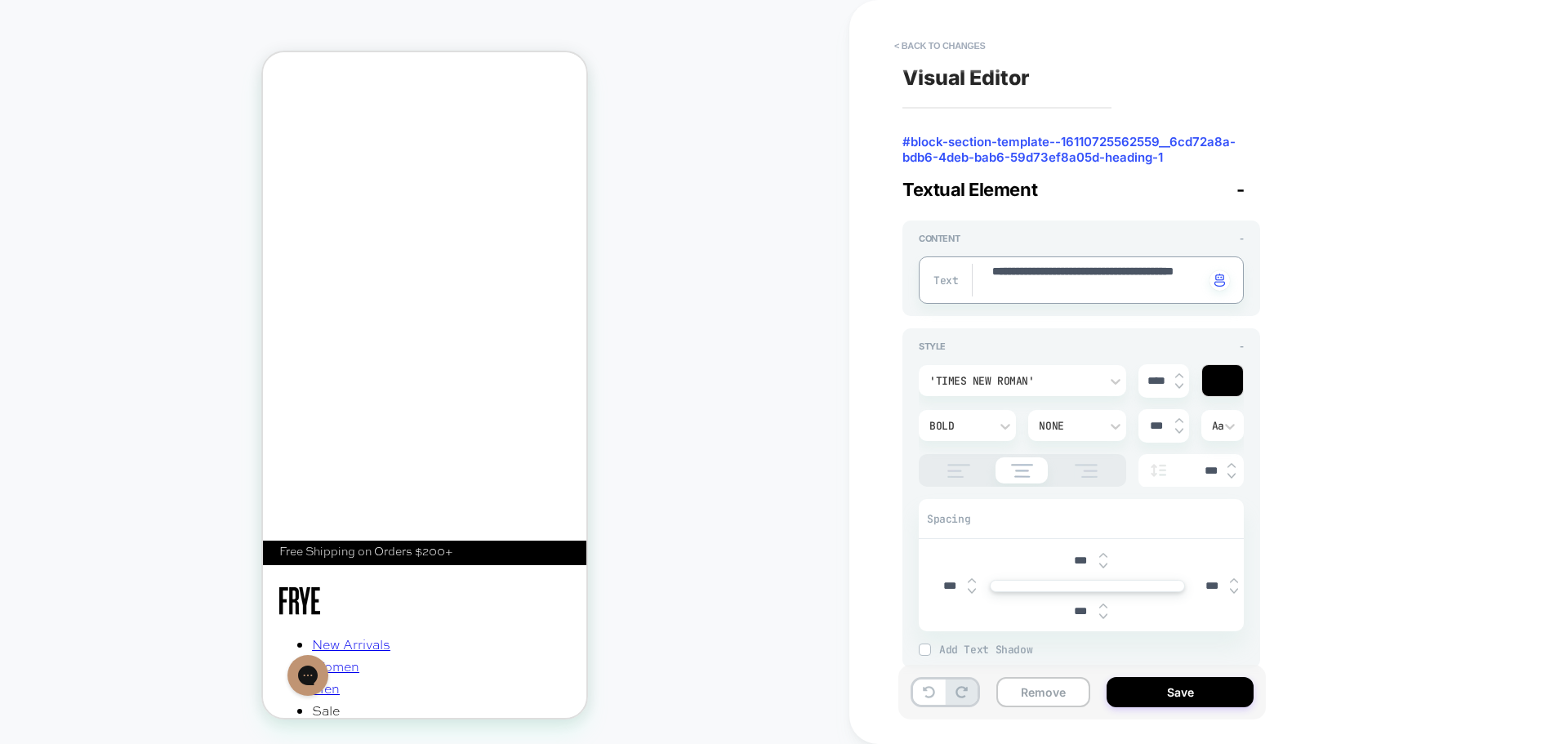 type on "*" 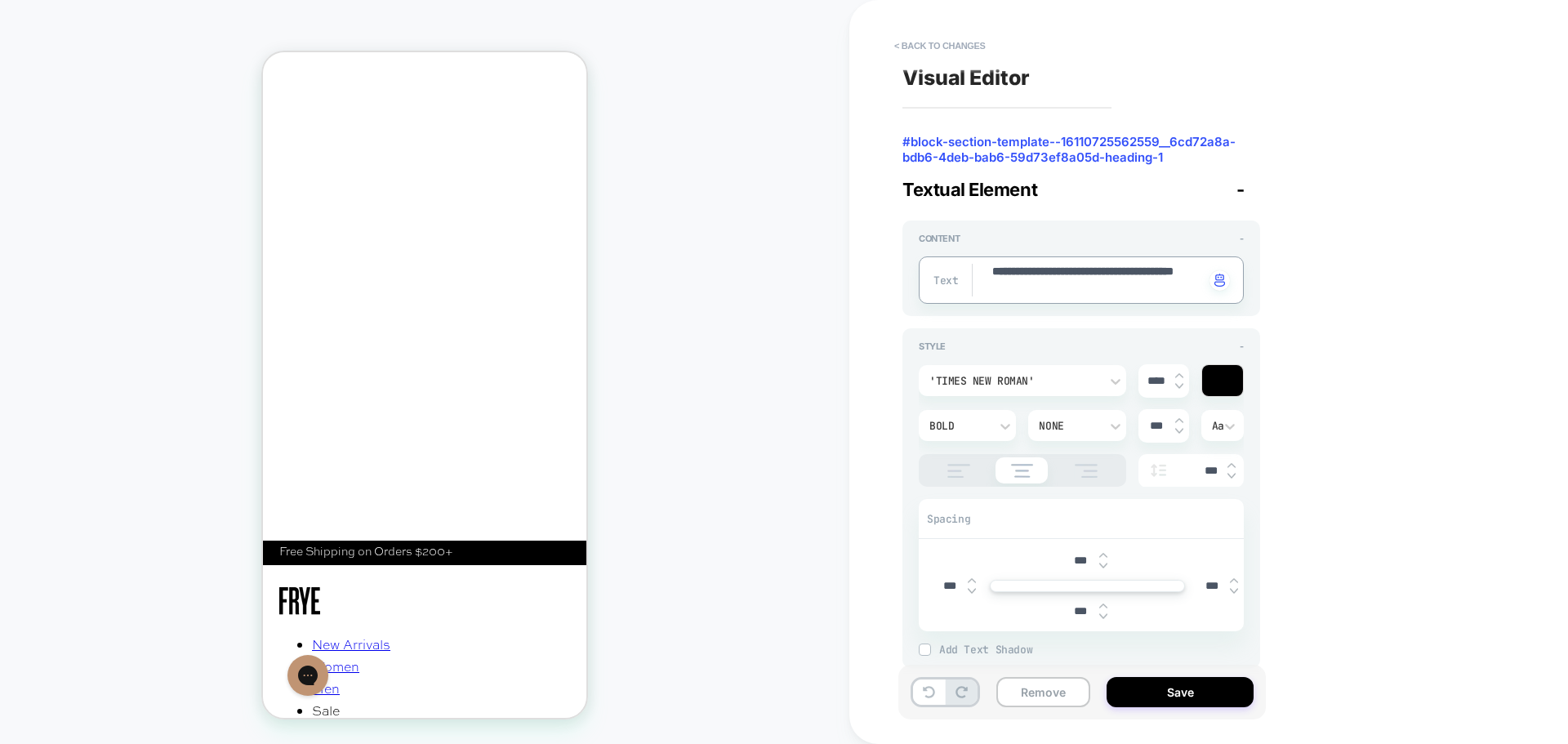 type on "**********" 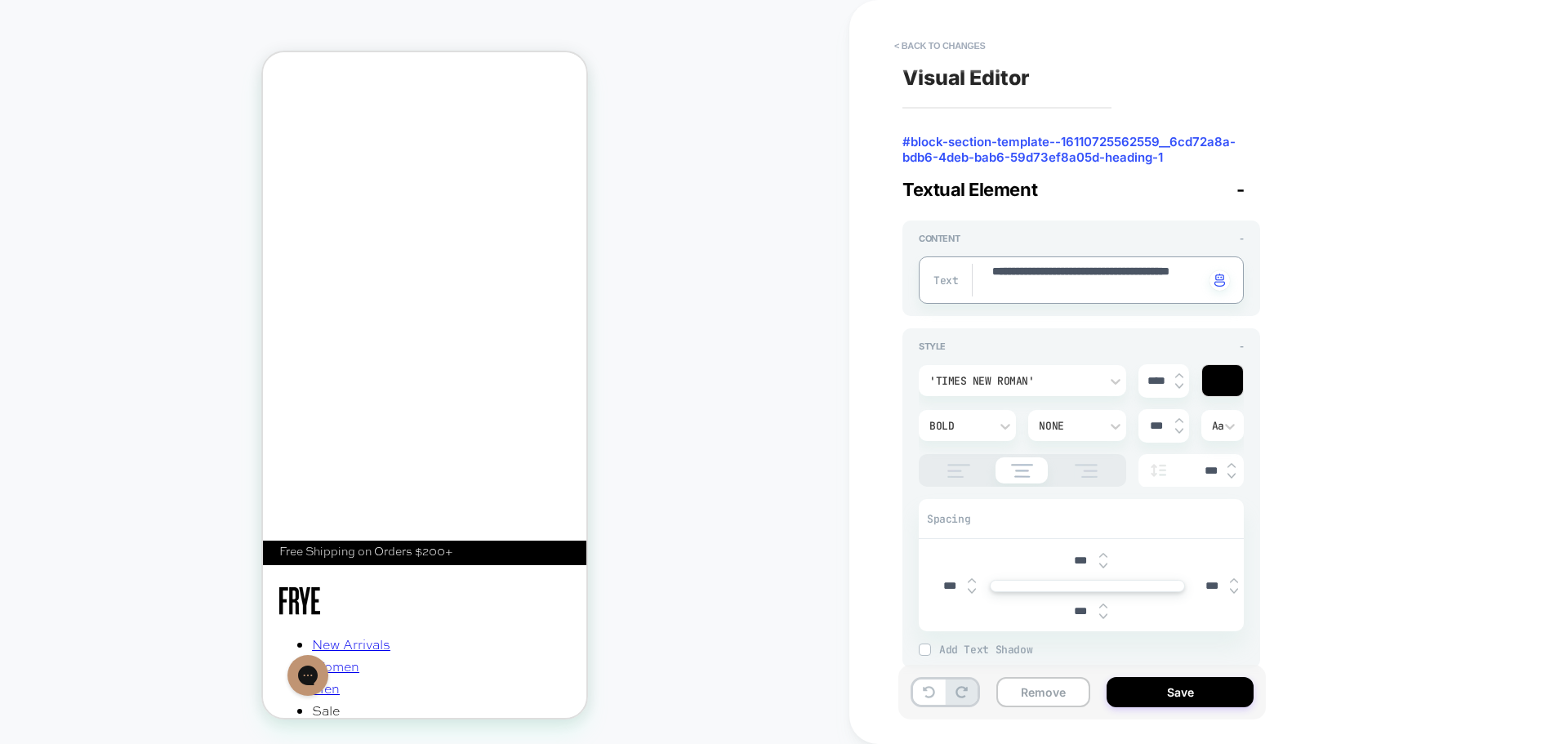 type on "*" 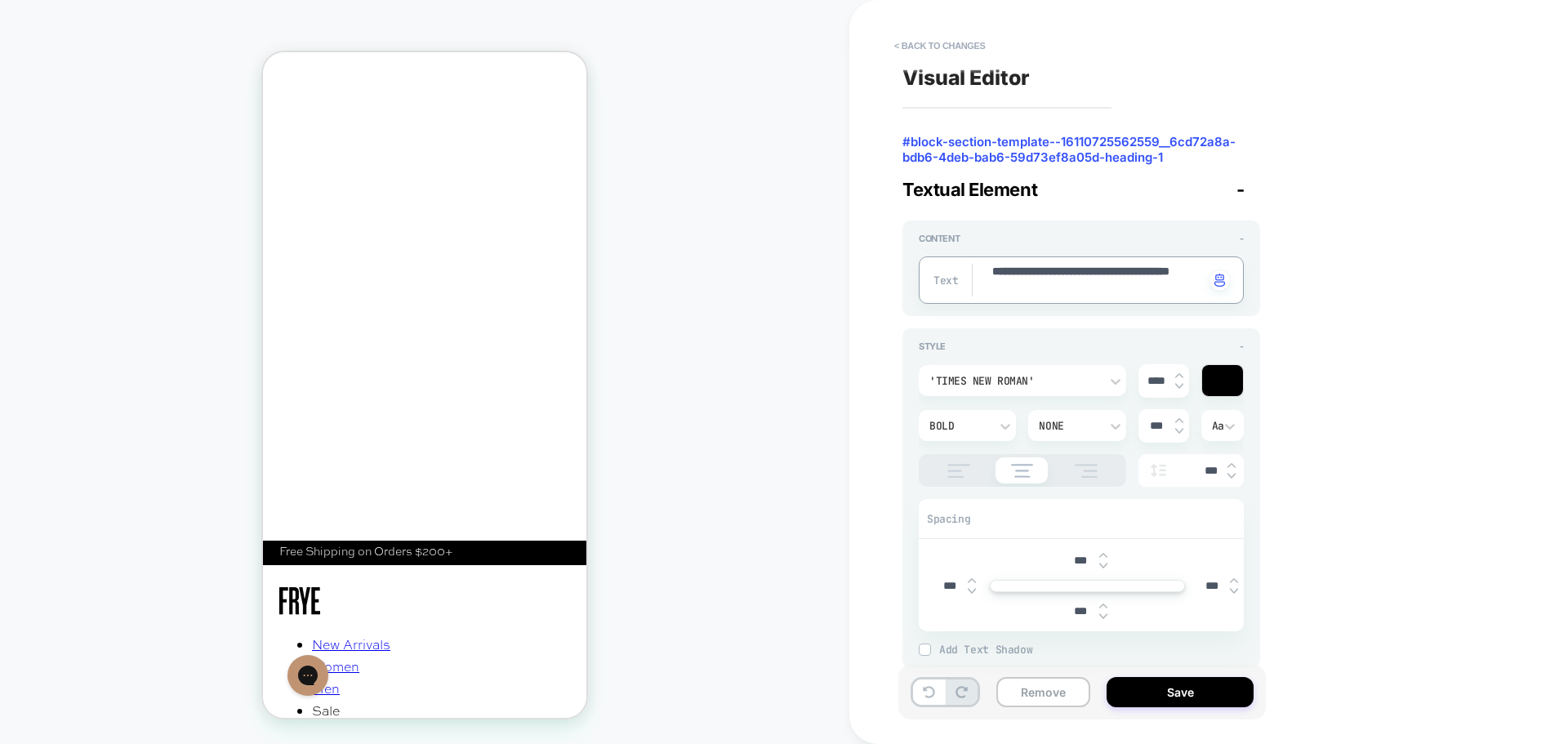 type on "**********" 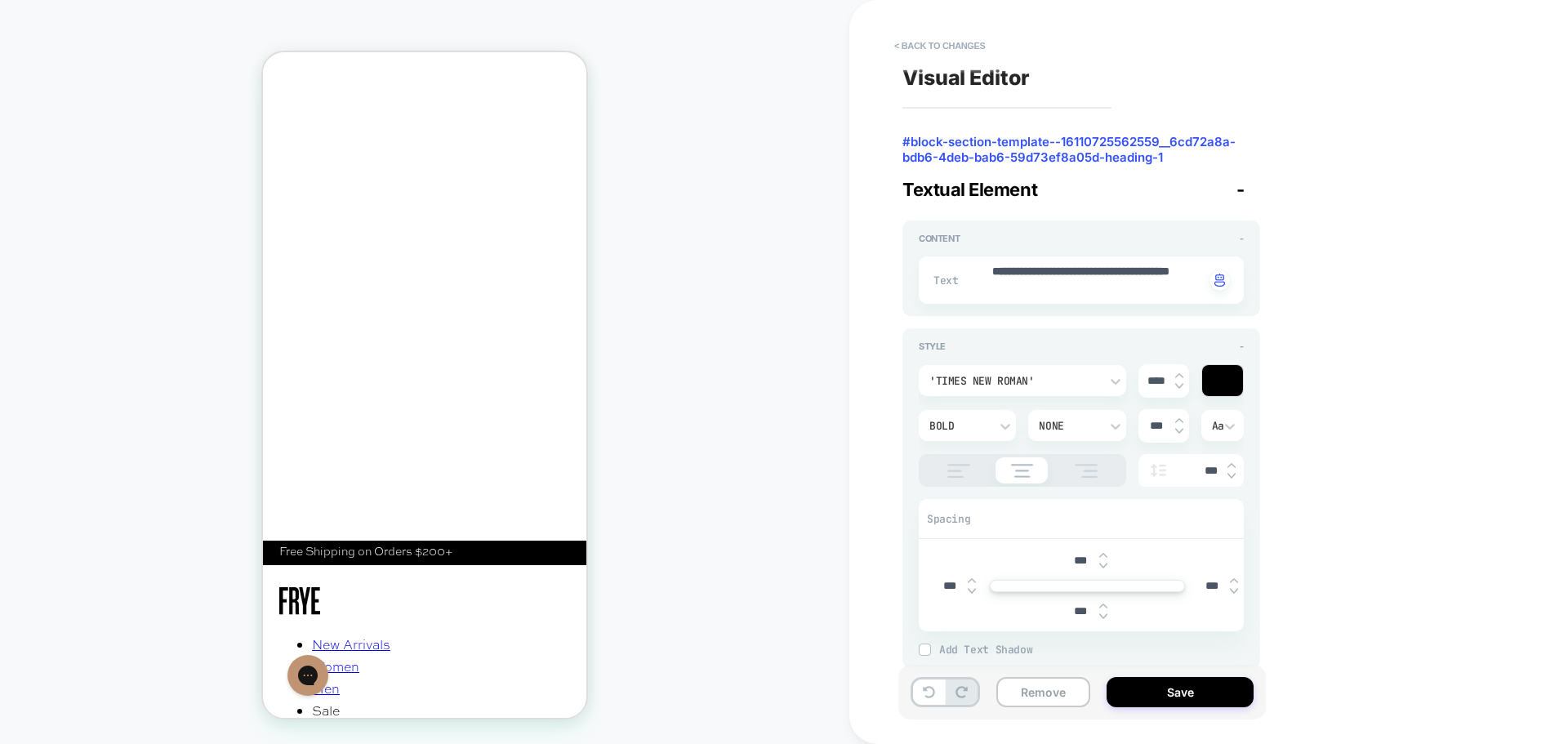 click on "COLLECTION: 2025 Summer Boot Sale (Category) COLLECTION: 2025 Summer Boot Sale (Category) Theme: MAIN" at bounding box center [425, 372] 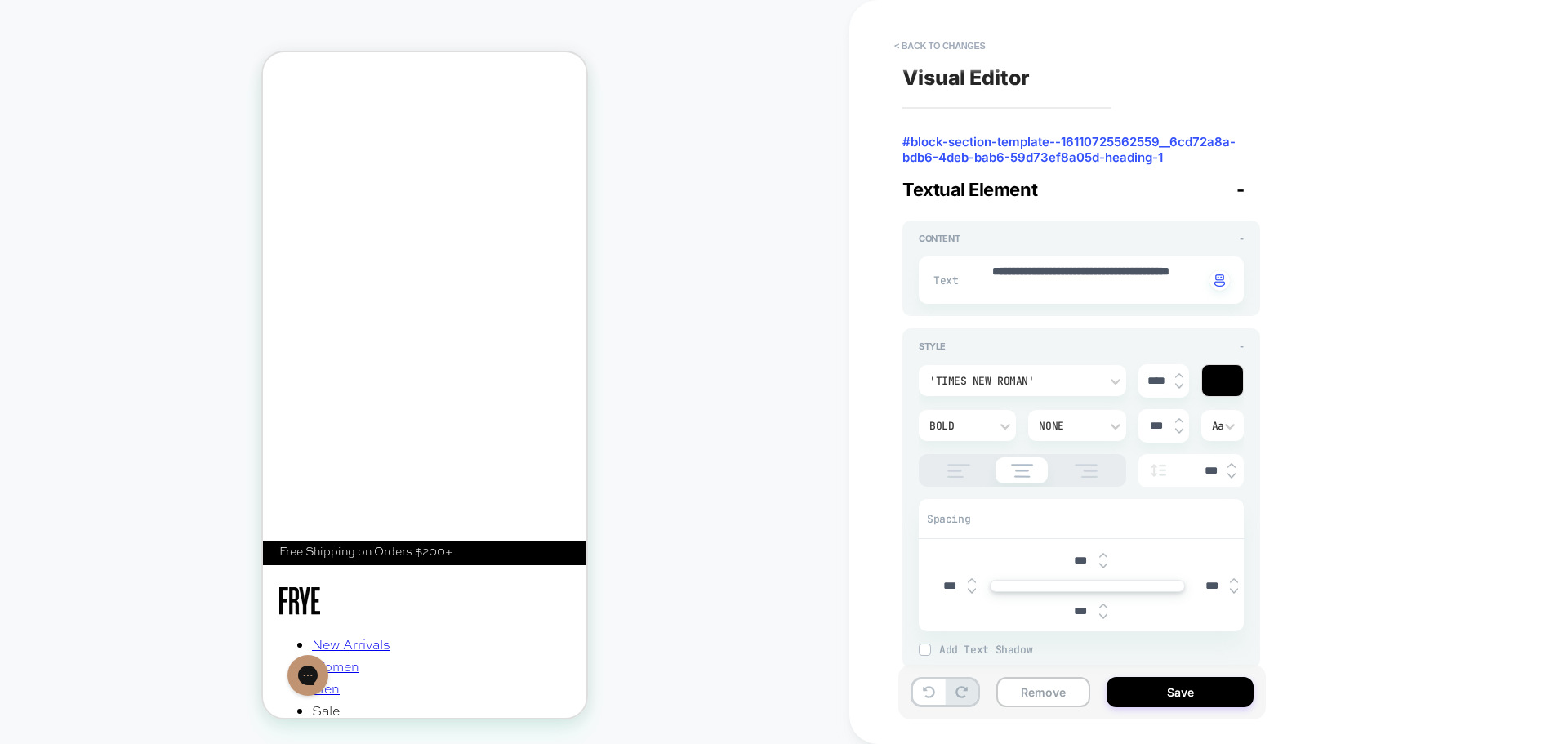 click on "COLLECTION: 2025 Summer Boot Sale (Category) COLLECTION: 2025 Summer Boot Sale (Category) Theme: MAIN" at bounding box center (425, 372) 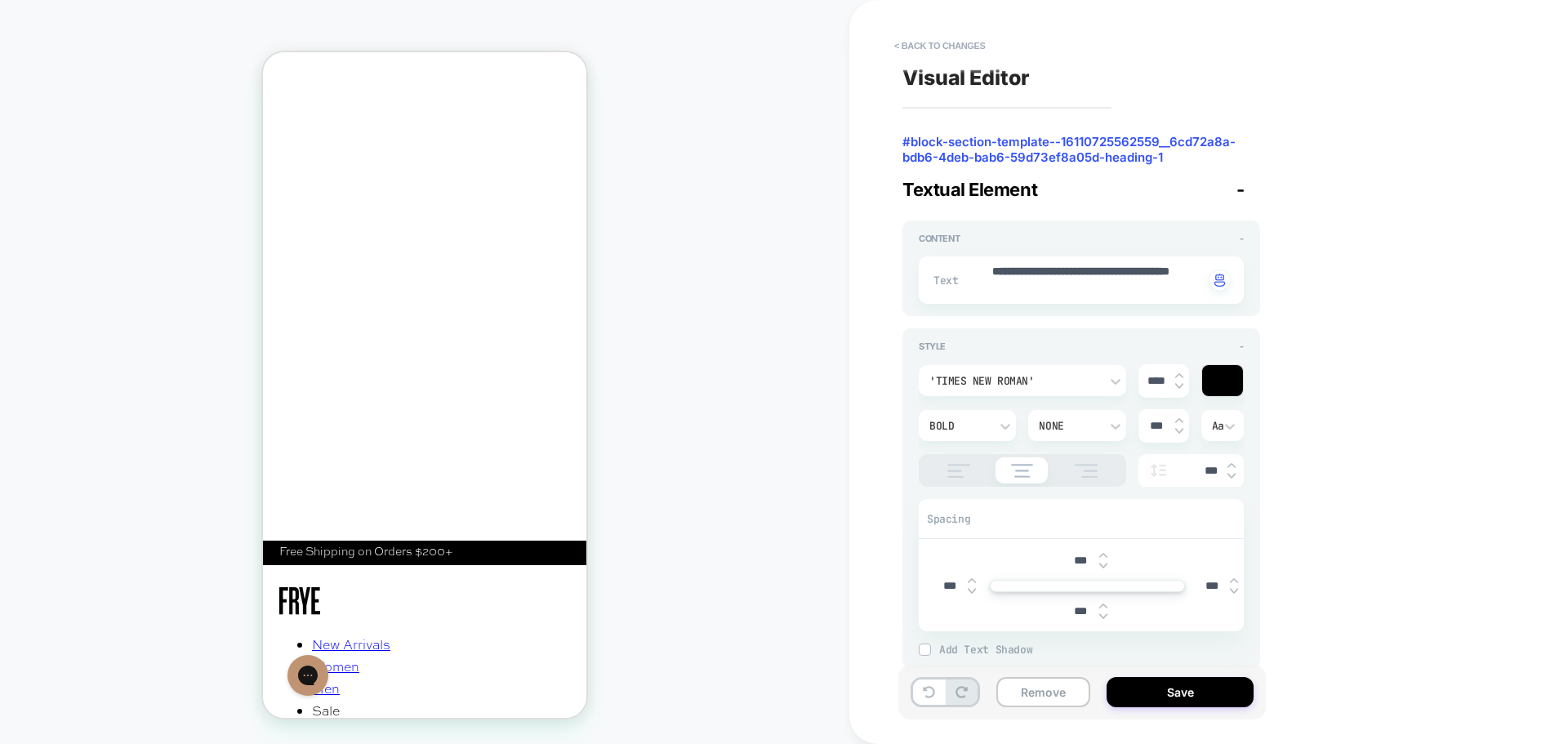 scroll, scrollTop: 30, scrollLeft: 0, axis: vertical 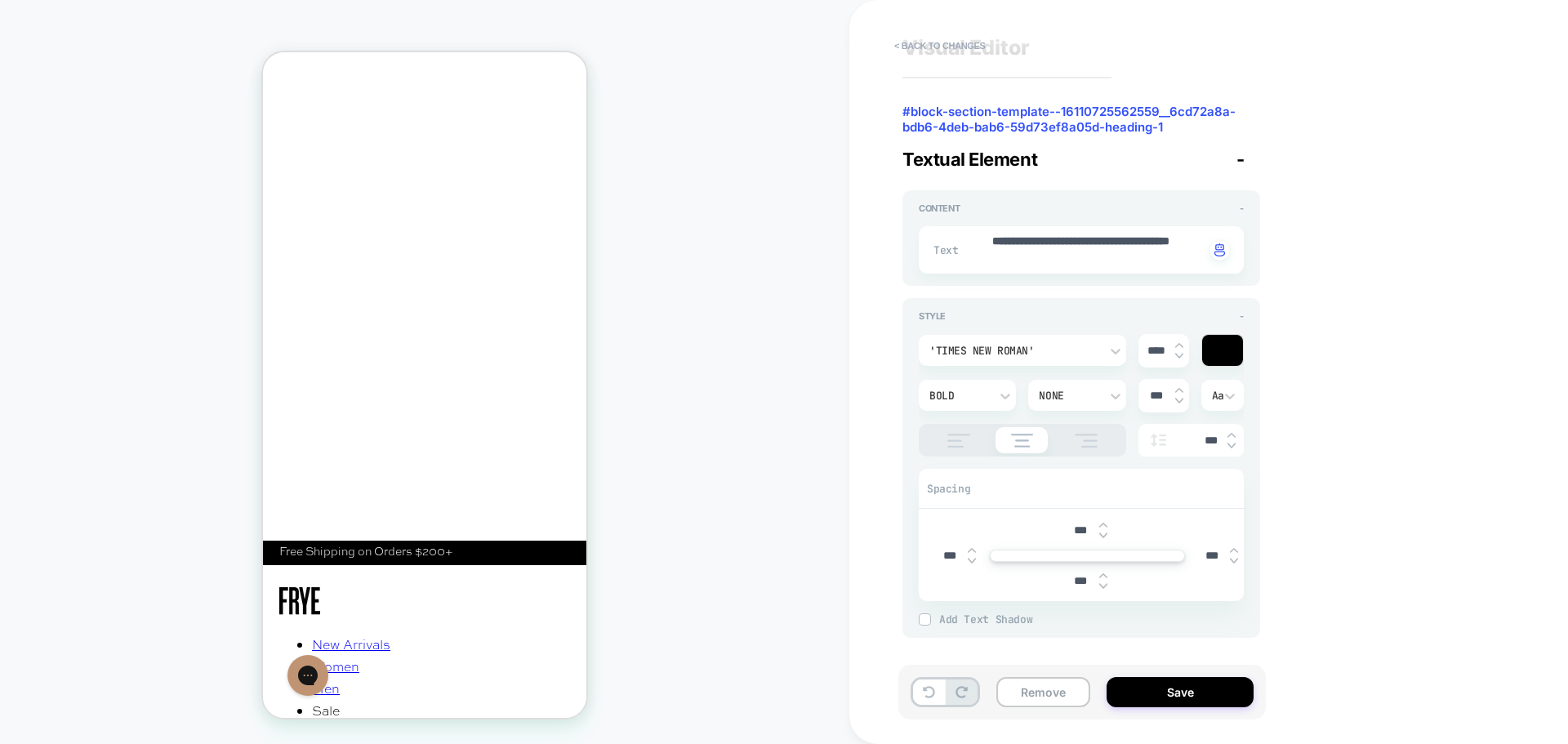 click on "Summer Boot Sale" at bounding box center (425, 1086) 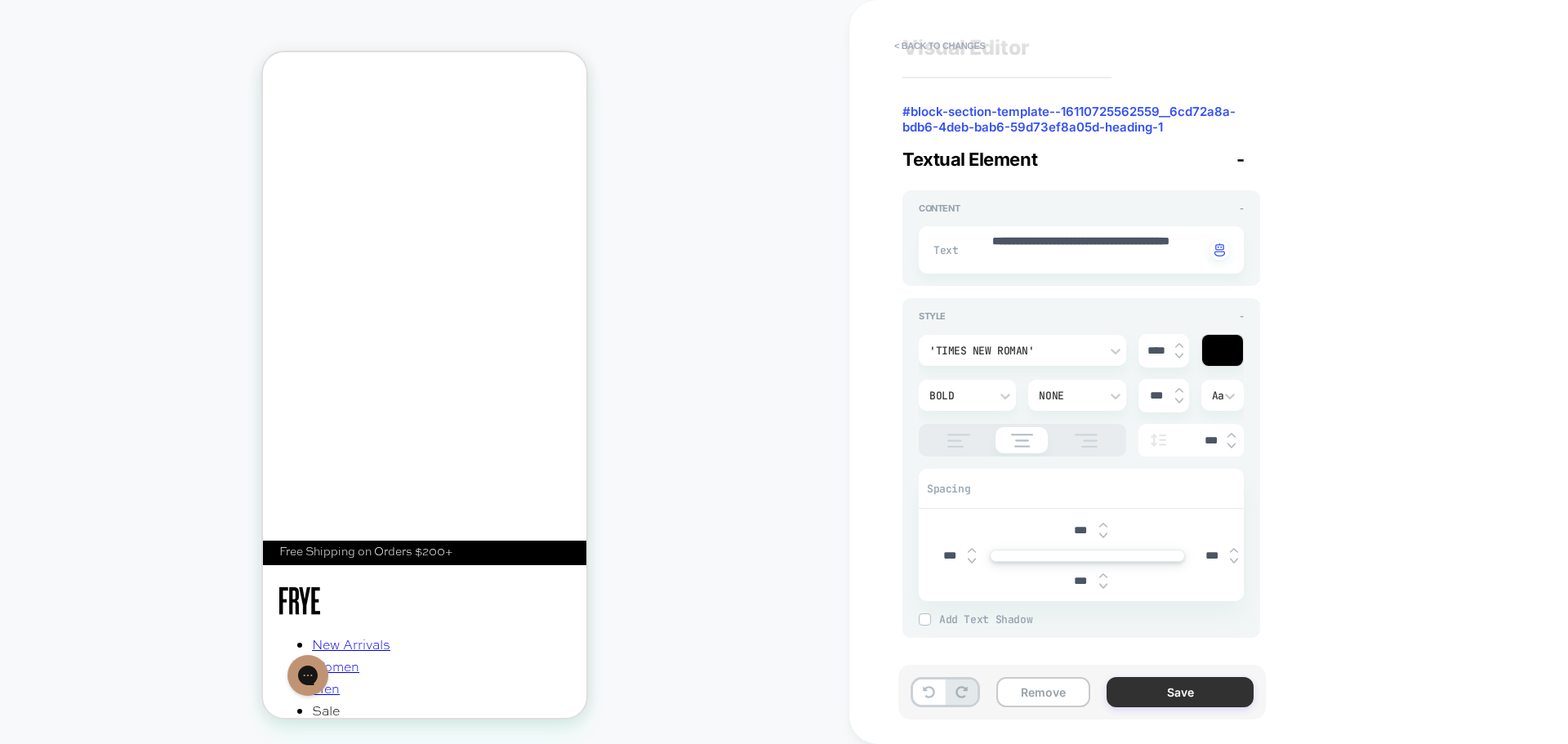 click on "Save" at bounding box center (1180, 692) 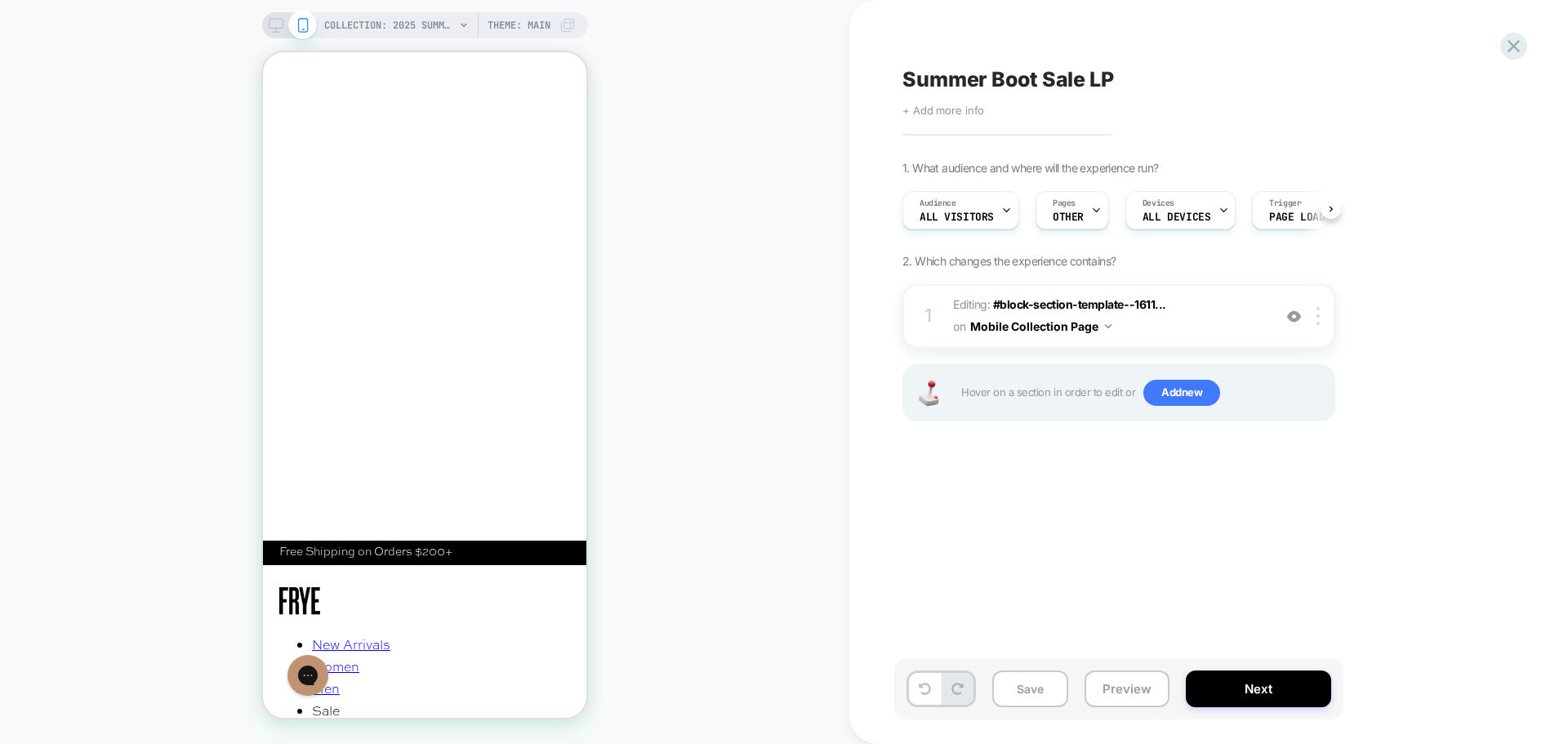 scroll, scrollTop: 0, scrollLeft: 1, axis: horizontal 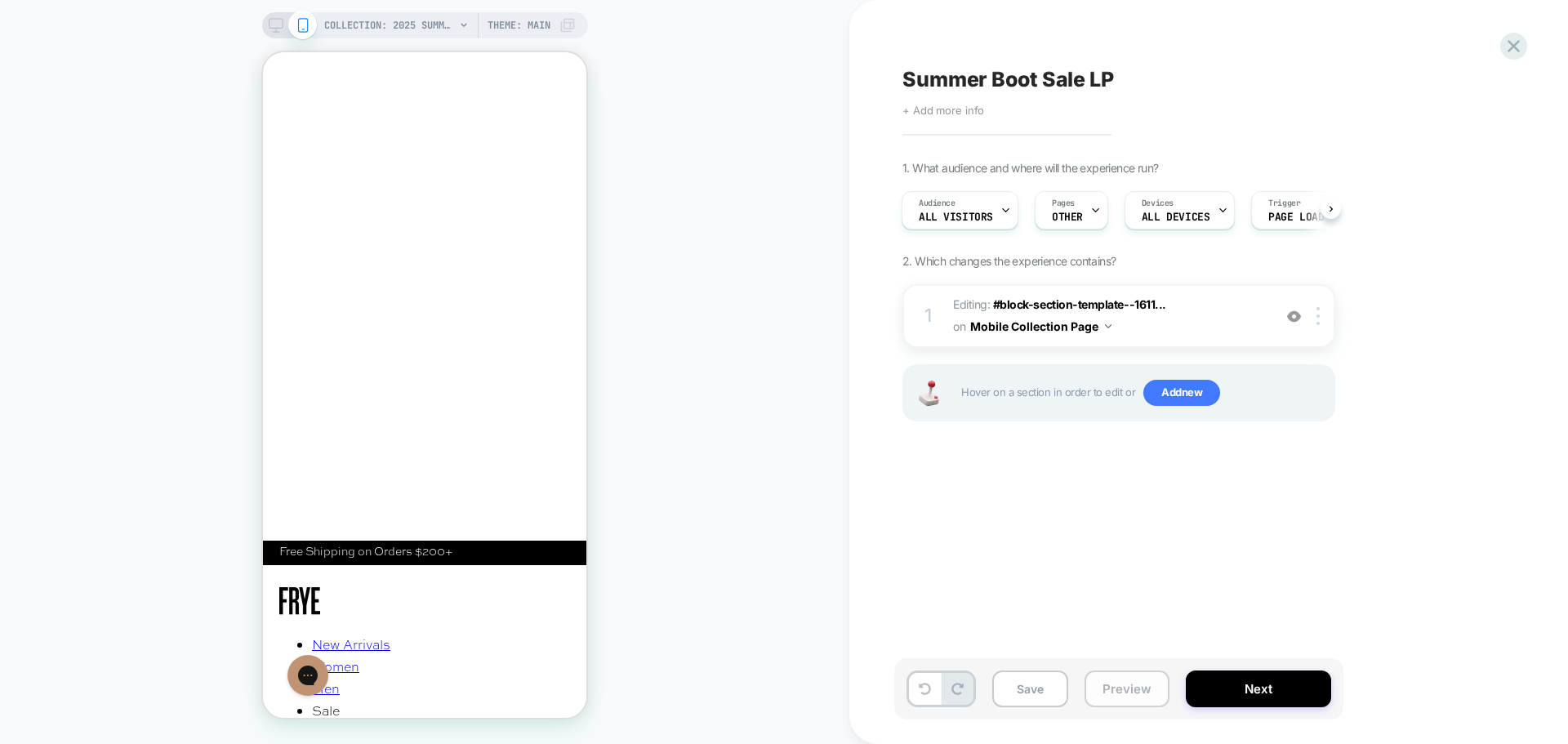 click on "Preview" at bounding box center [1127, 688] 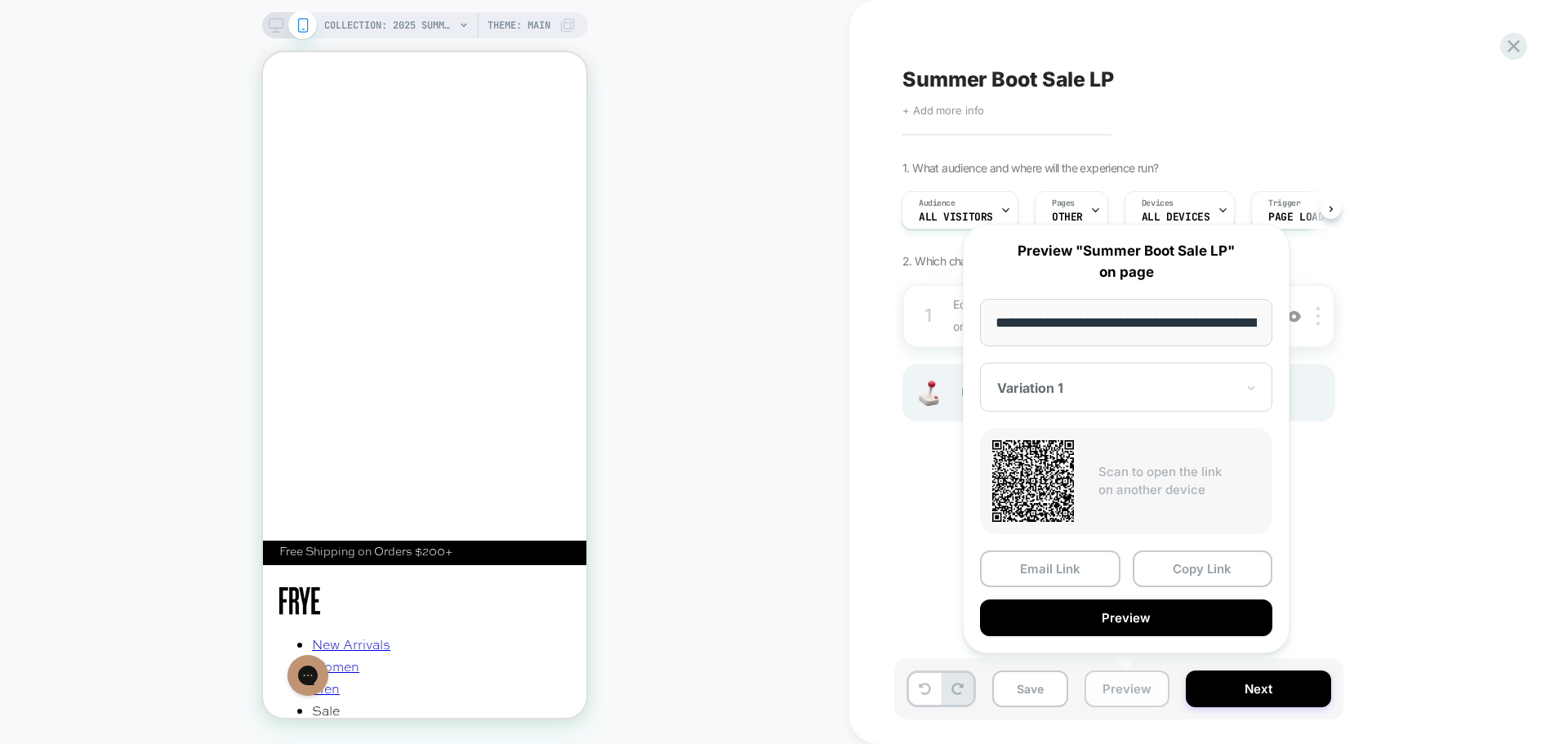 scroll, scrollTop: 0, scrollLeft: 323, axis: horizontal 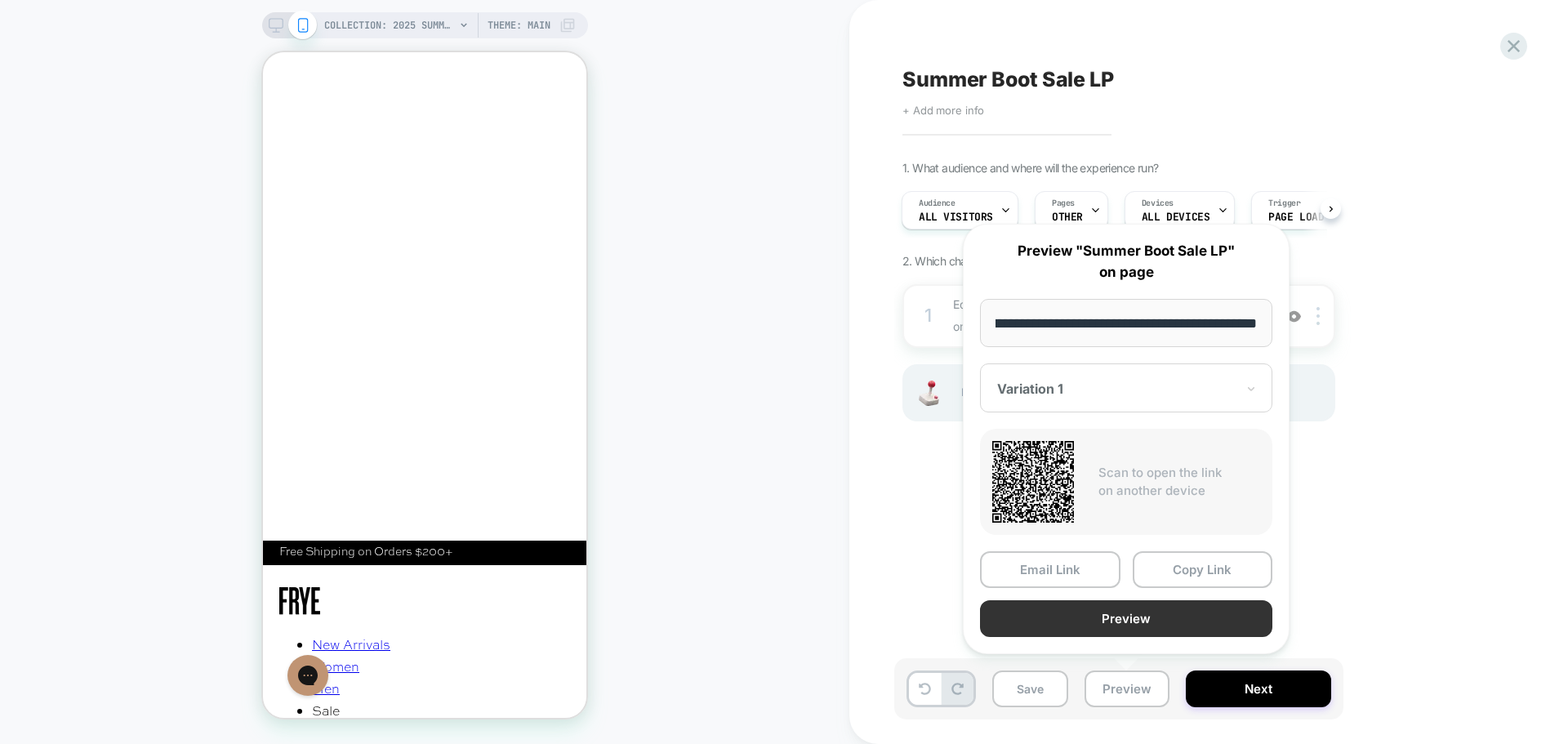 click on "Preview" at bounding box center (1126, 618) 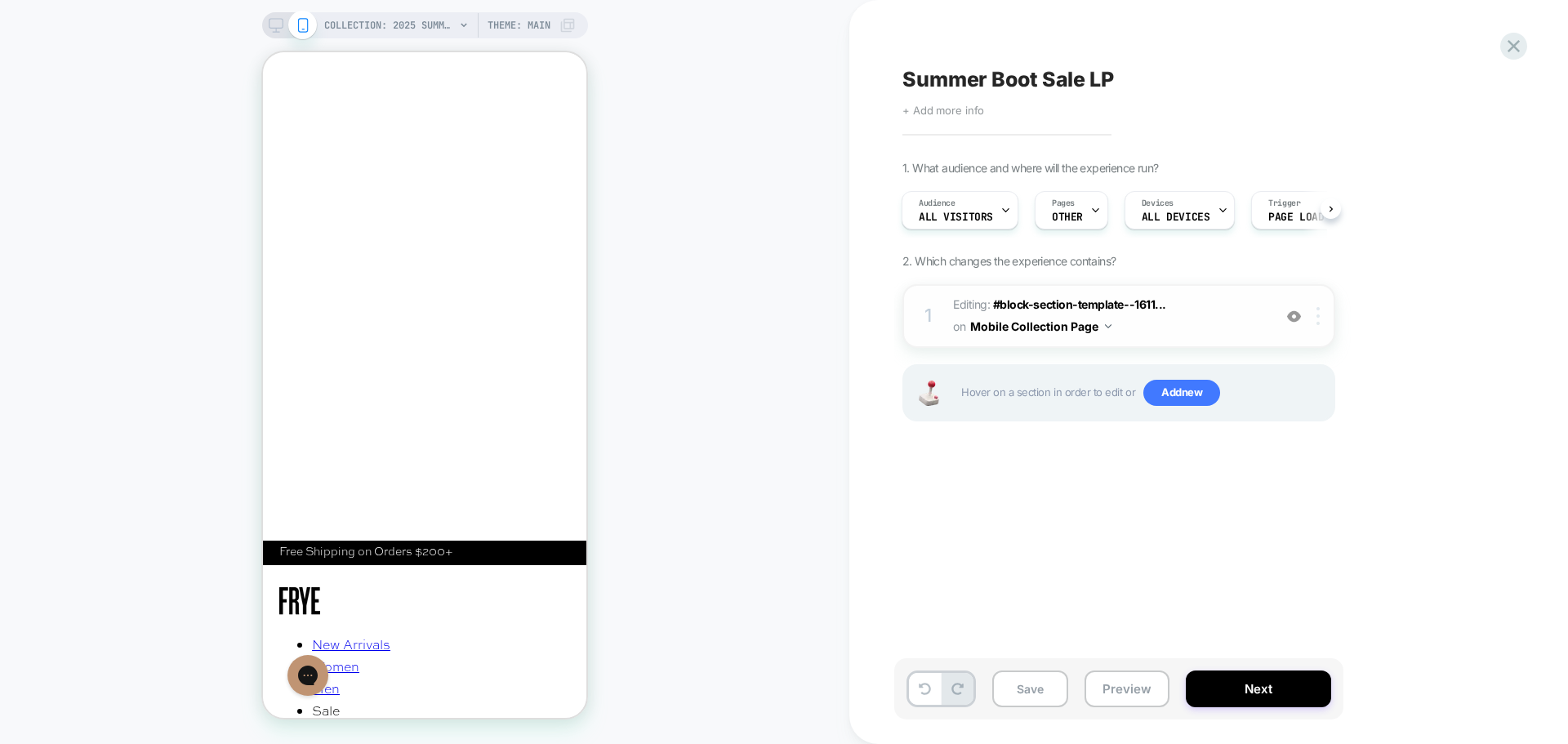 click at bounding box center (1321, 316) 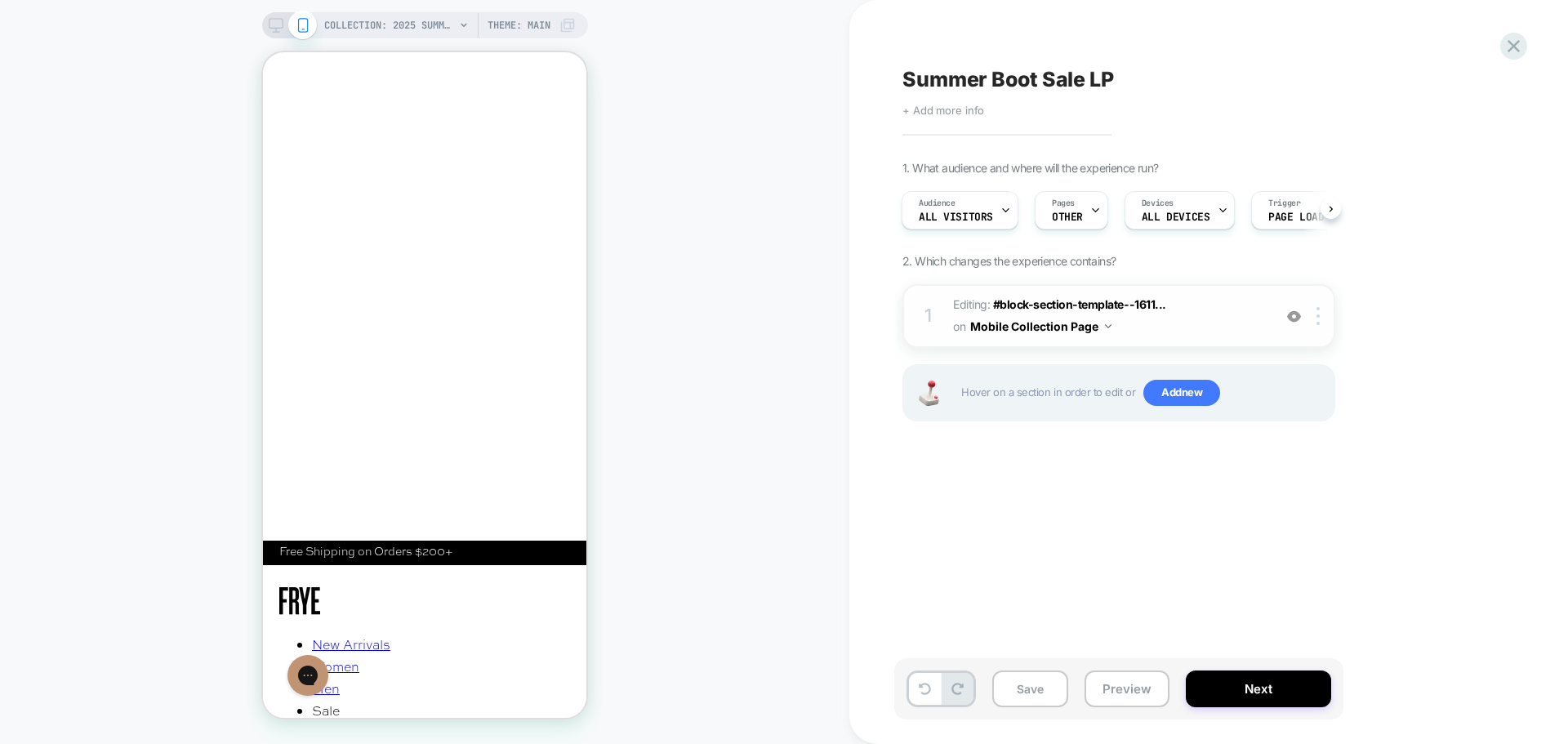click on "Editing :   #block-section-template--1611... #block-section-template--16110725562559__6cd72a8a-bdb6-4deb-bab6-59d73ef8a05d-heading-1   on Mobile Collection Page" at bounding box center [1108, 316] 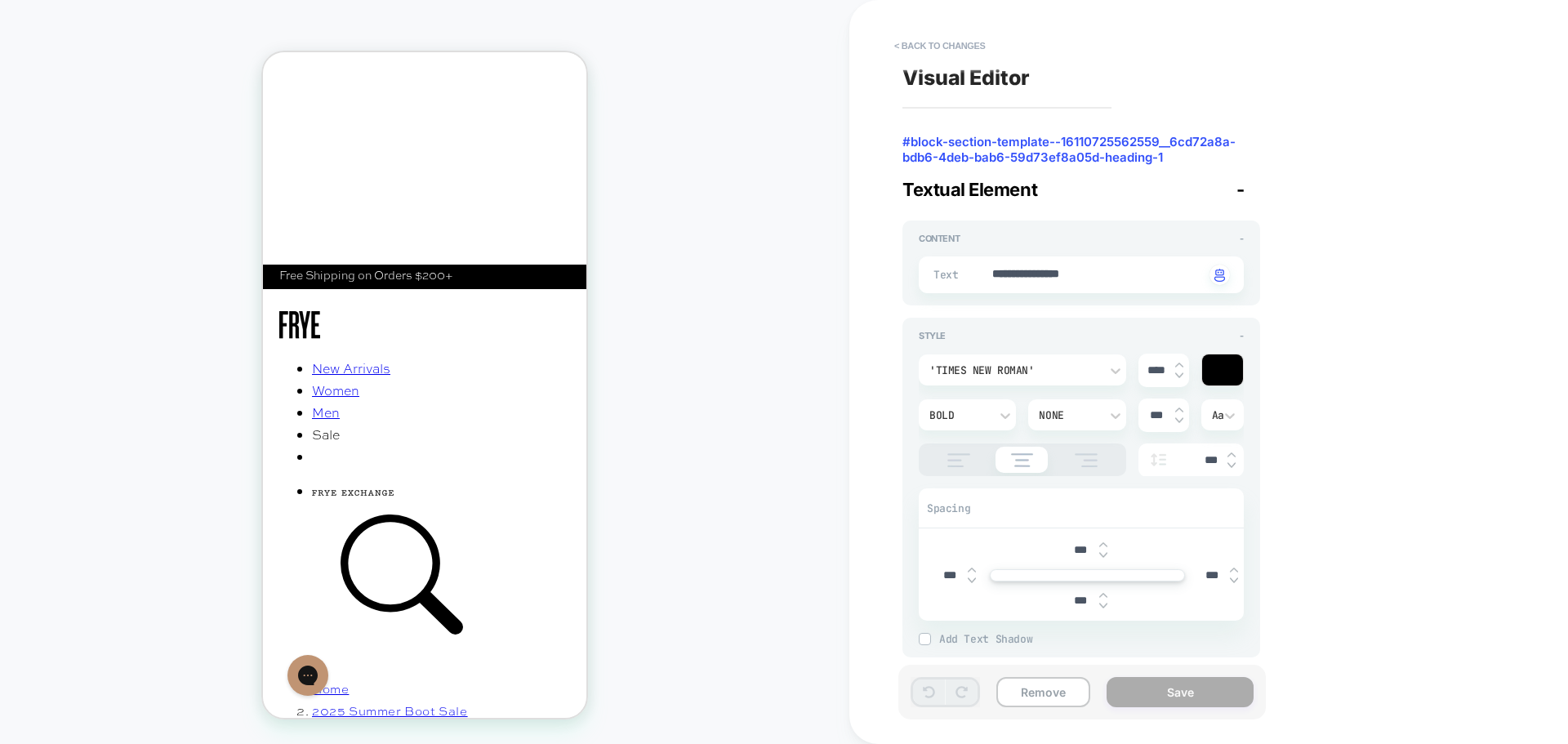 scroll, scrollTop: 0, scrollLeft: 0, axis: both 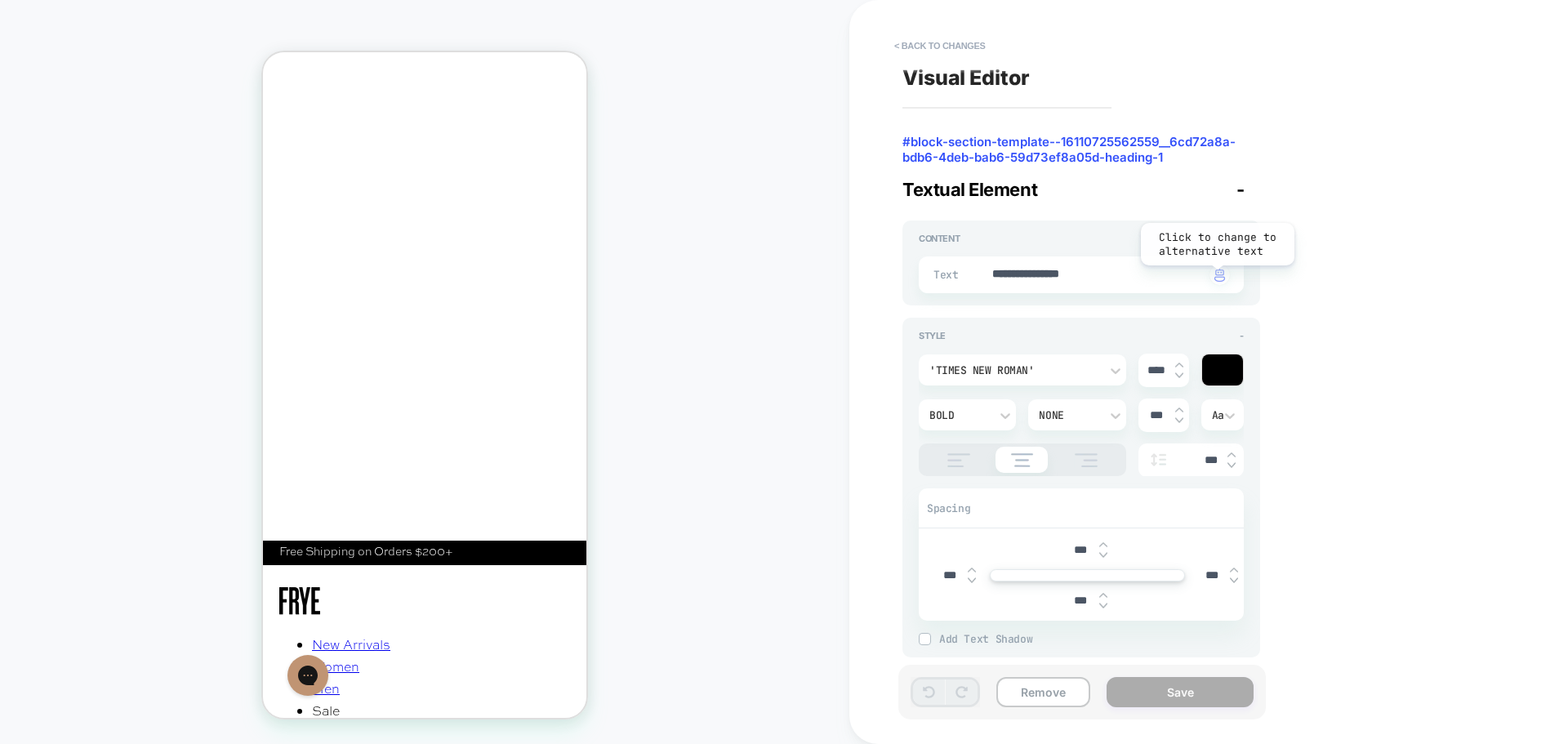 click at bounding box center [1219, 275] 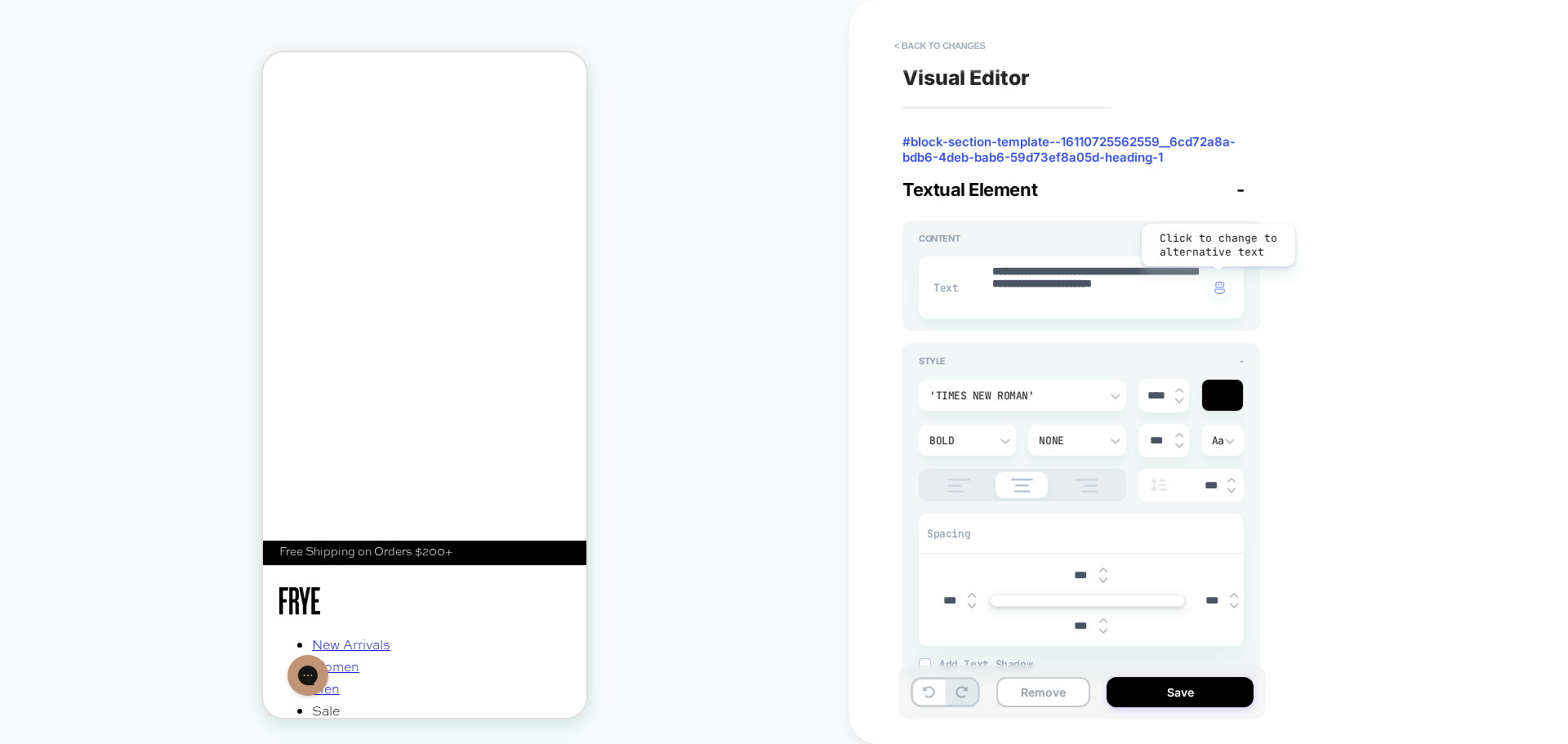 click at bounding box center (1219, 287) 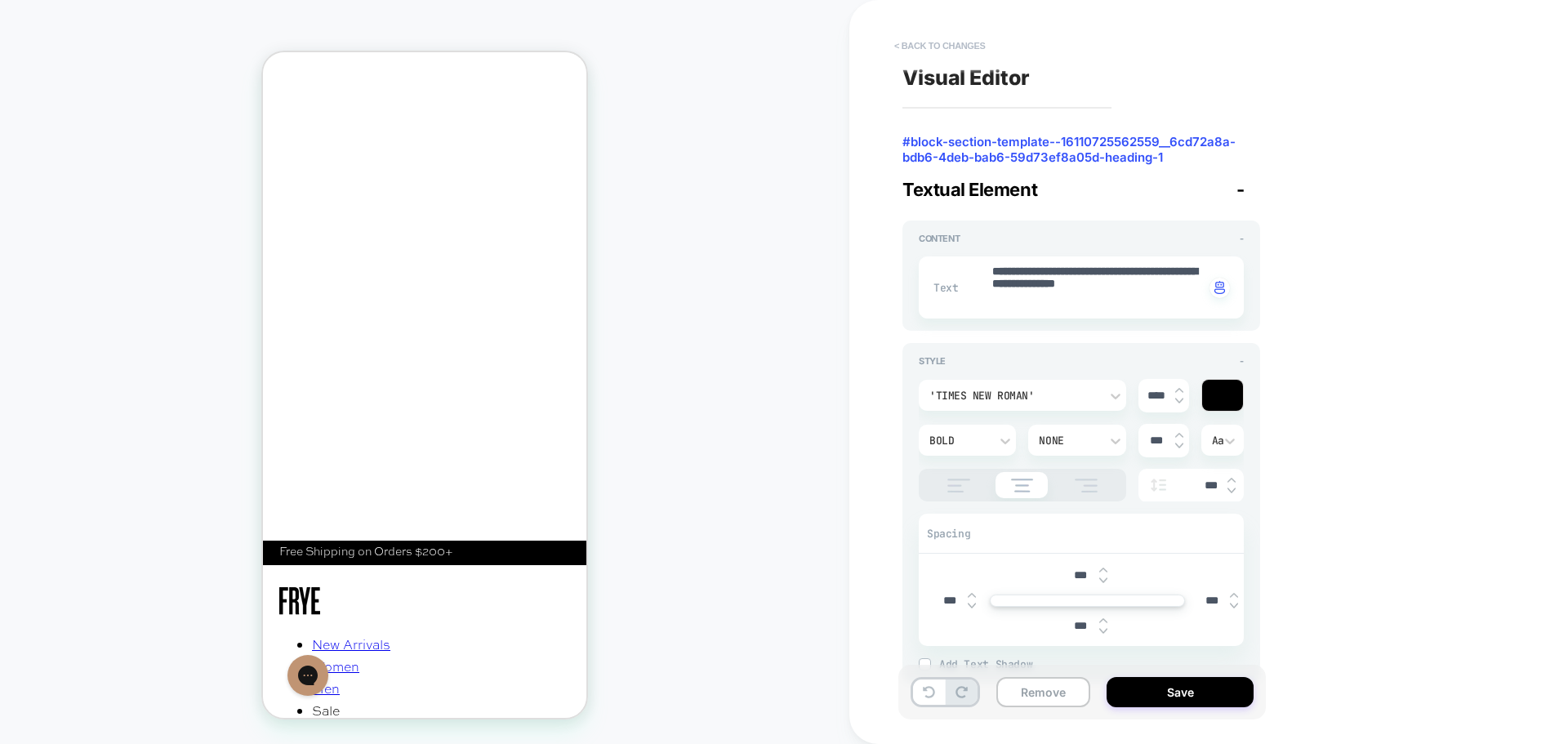 click on "< Back to changes" at bounding box center (940, 46) 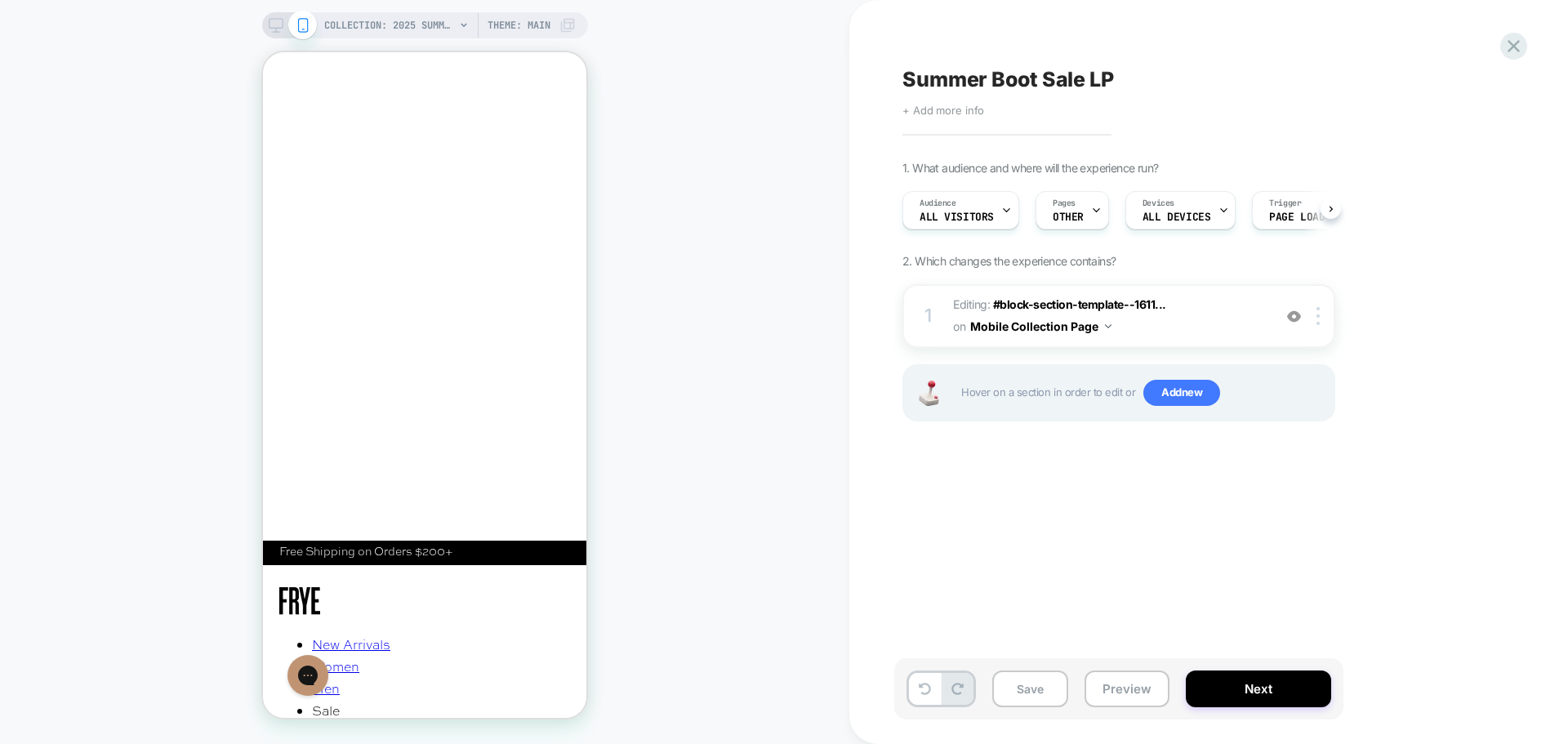 scroll, scrollTop: 0, scrollLeft: 1, axis: horizontal 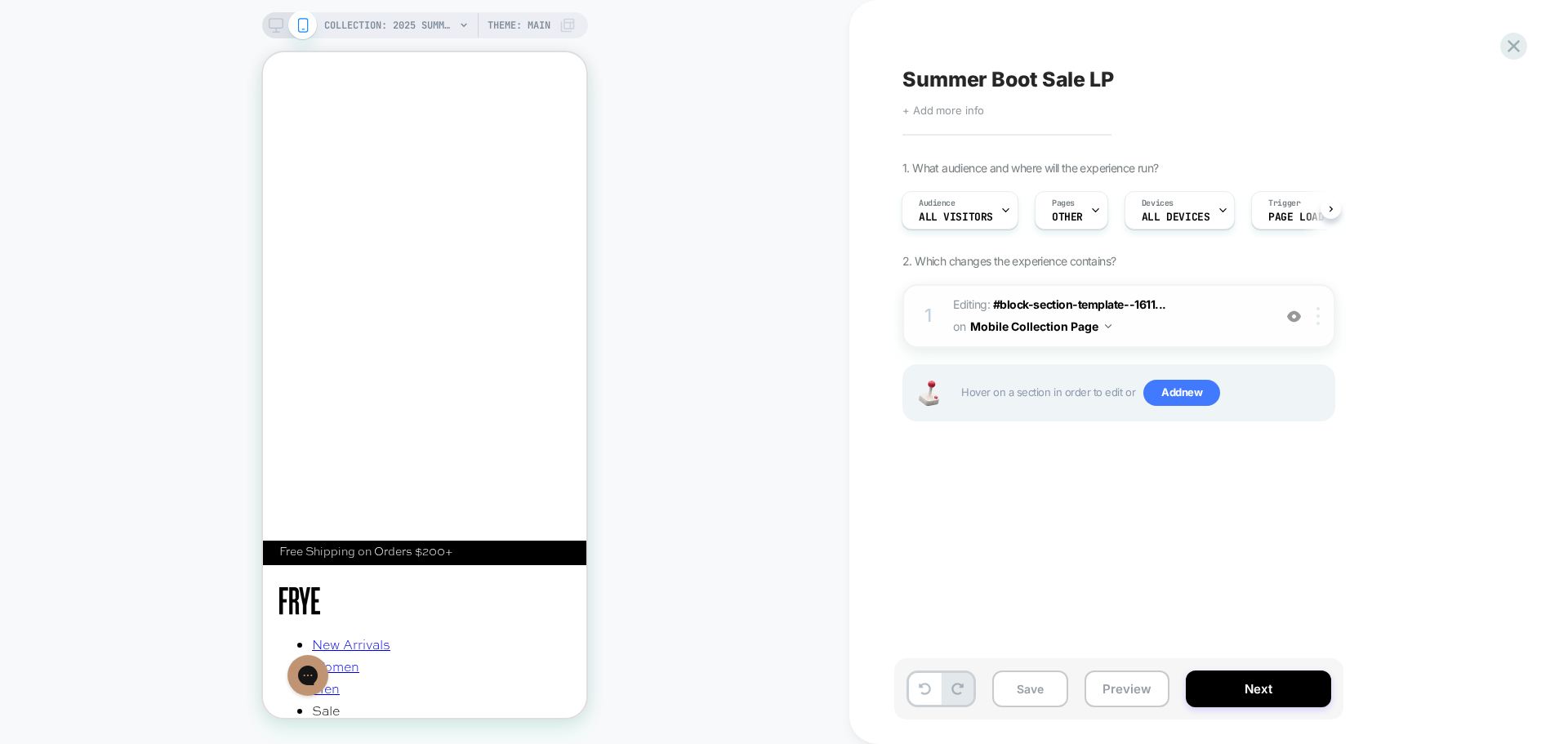 click at bounding box center (1318, 316) 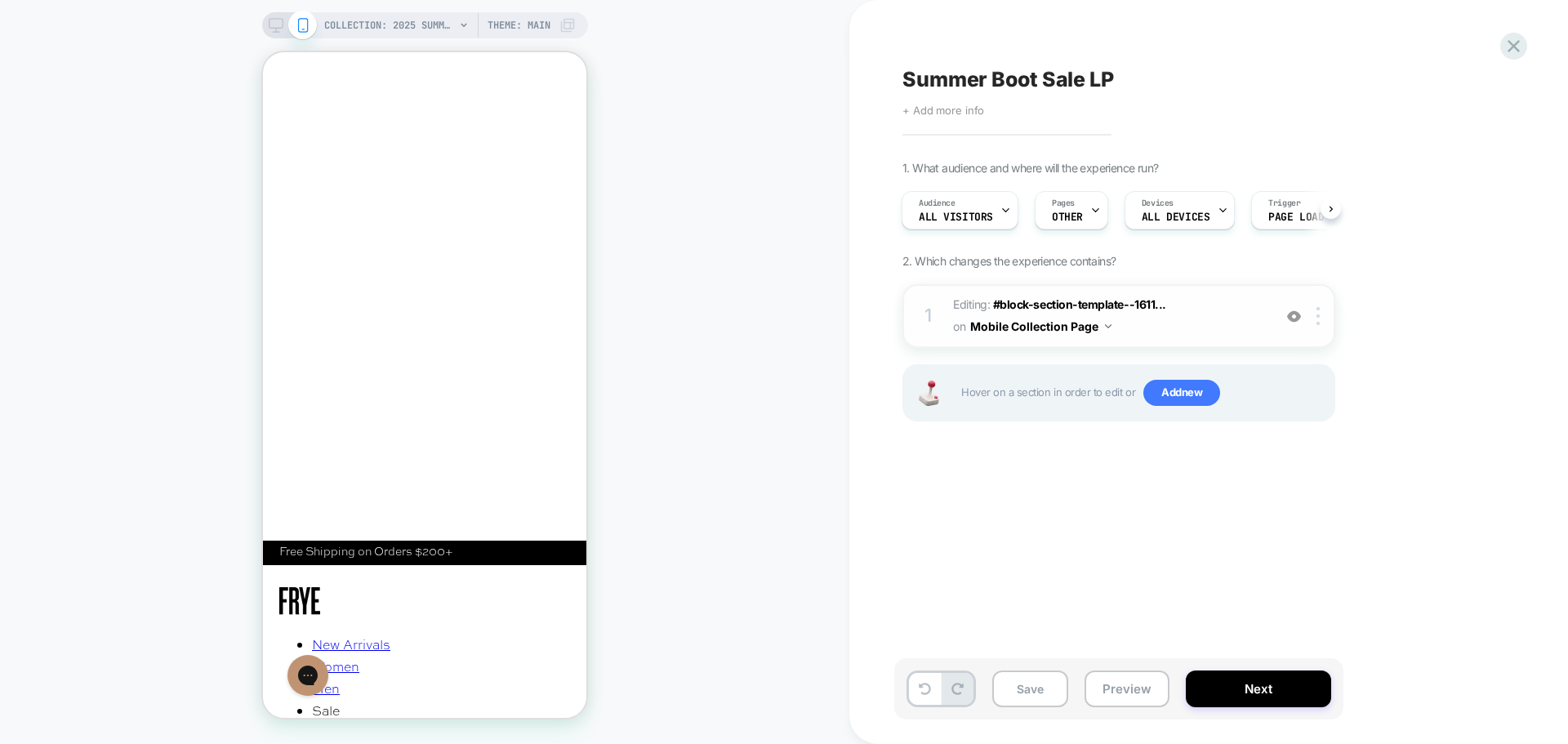 click on "Editing :   #block-section-template--1611... #block-section-template--16110725562559__6cd72a8a-bdb6-4deb-bab6-59d73ef8a05d-heading-1   on Mobile Collection Page" at bounding box center (1108, 316) 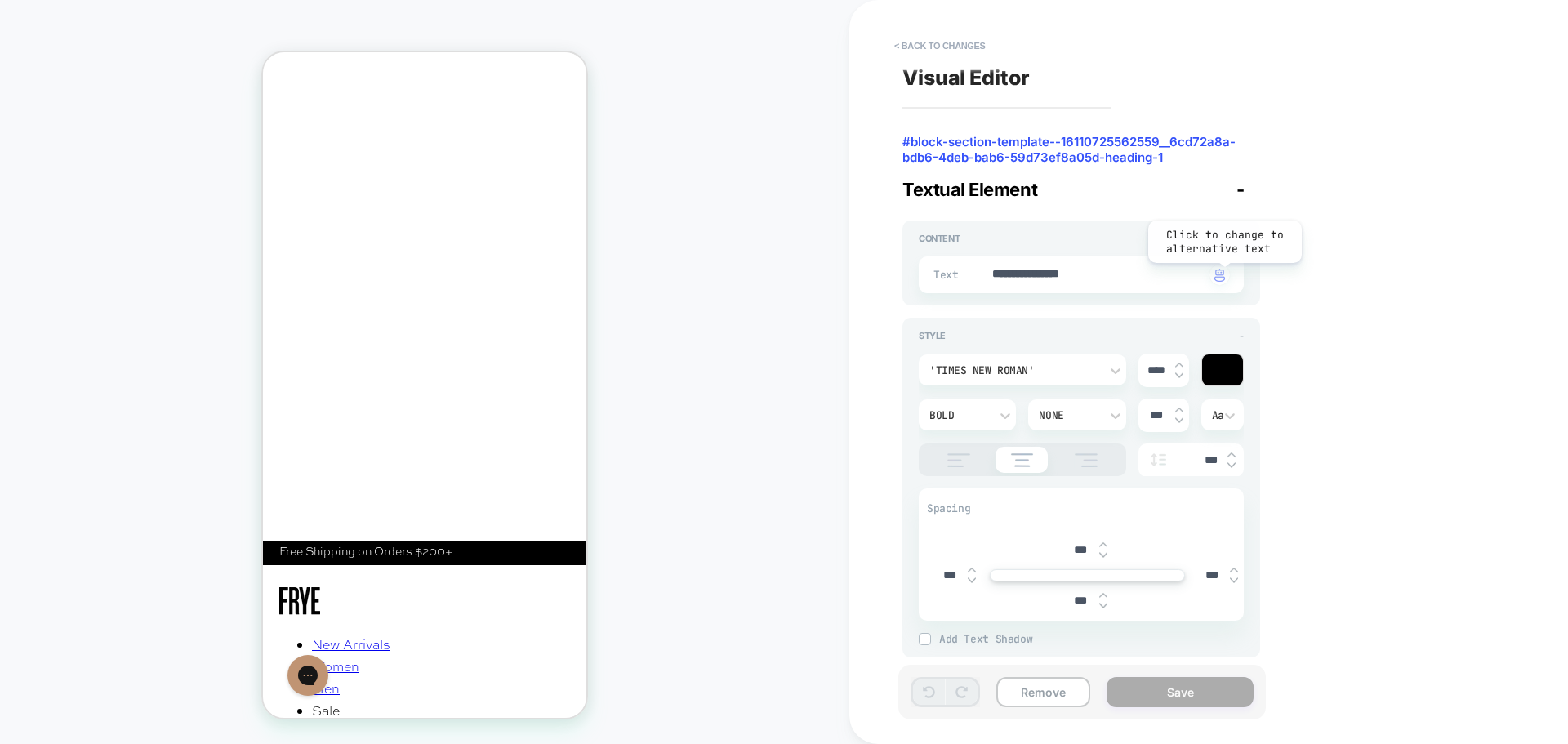 click at bounding box center (1219, 275) 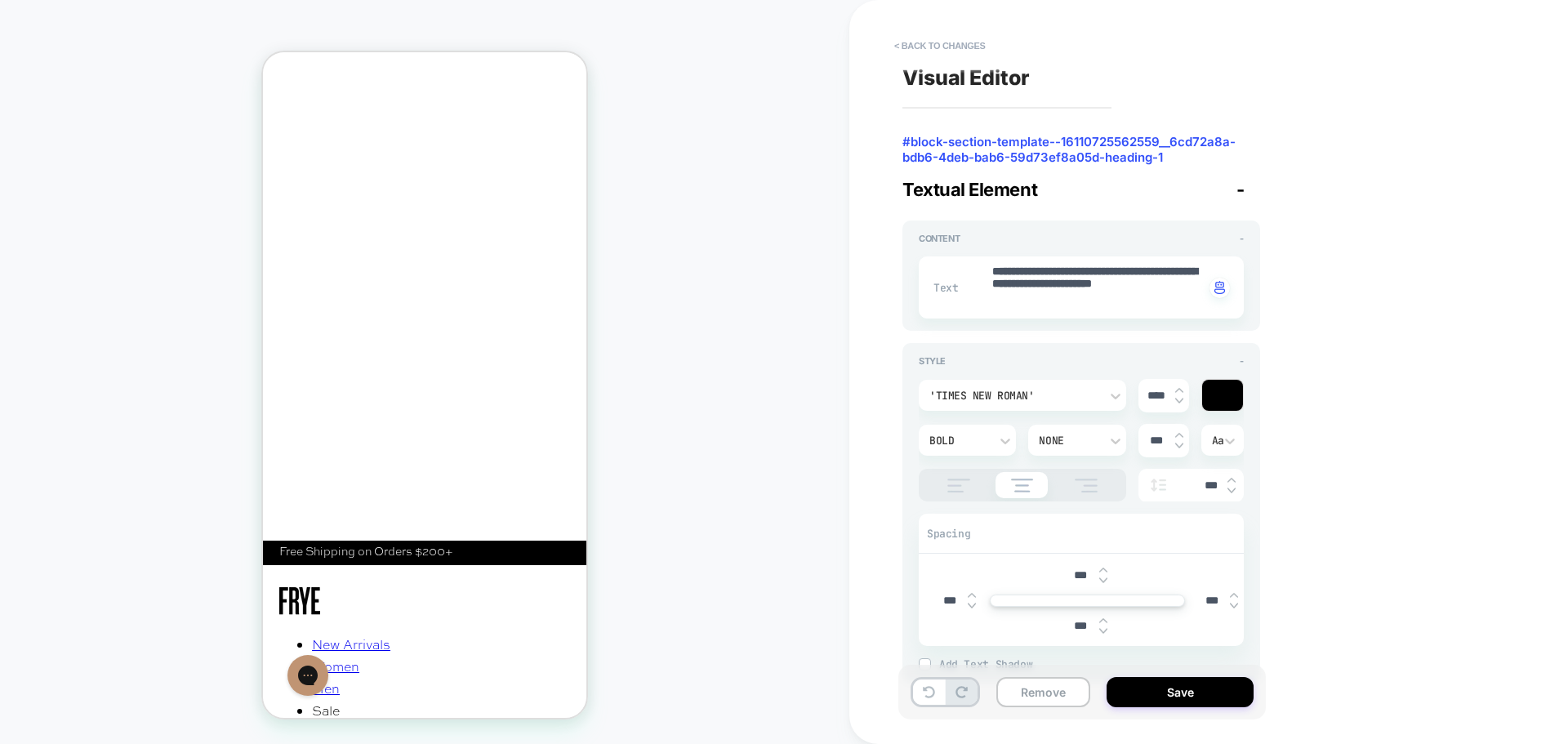 click on "**********" at bounding box center (1081, 287) 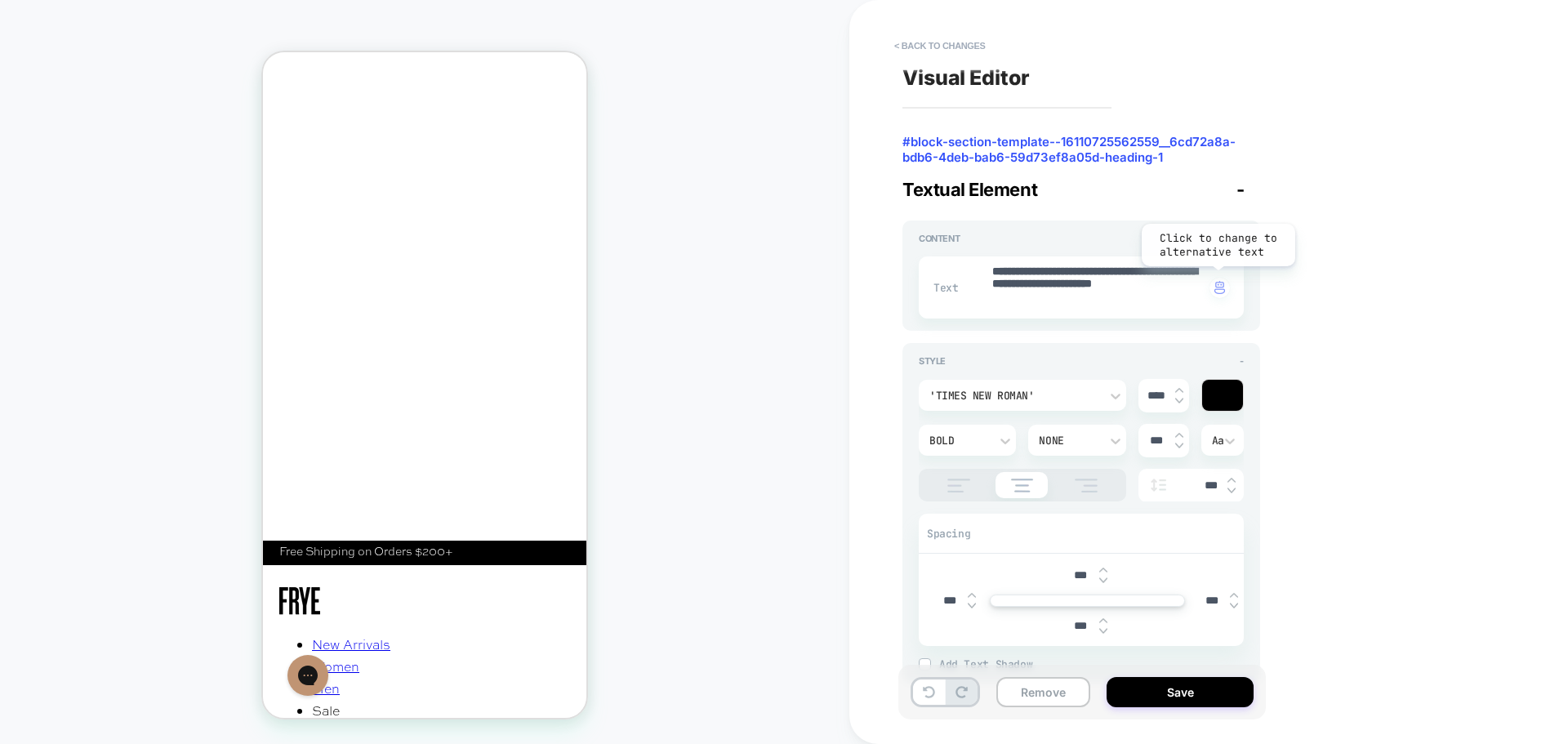 click at bounding box center (1219, 287) 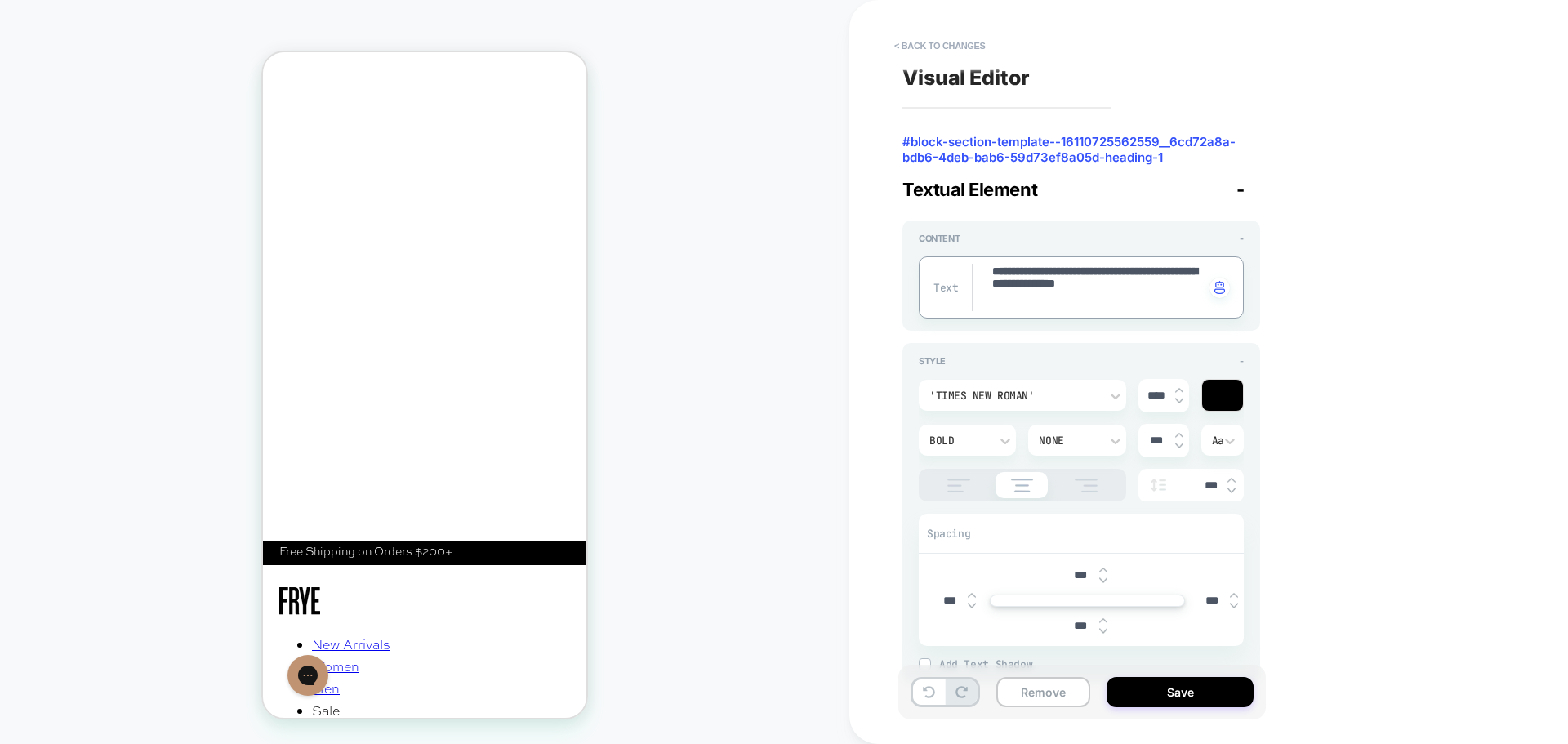 drag, startPoint x: 1048, startPoint y: 304, endPoint x: 990, endPoint y: 276, distance: 64.40497 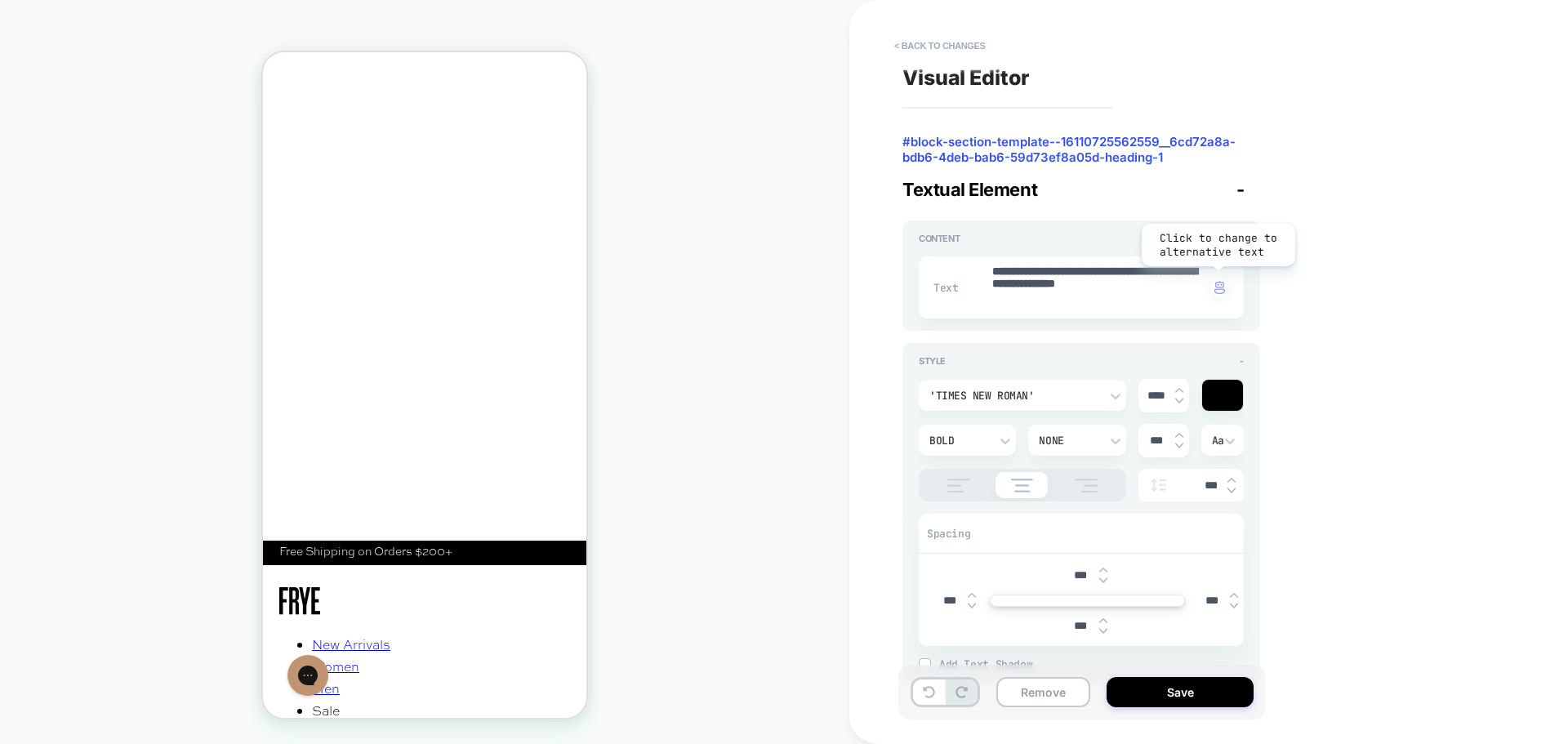 click at bounding box center [1219, 287] 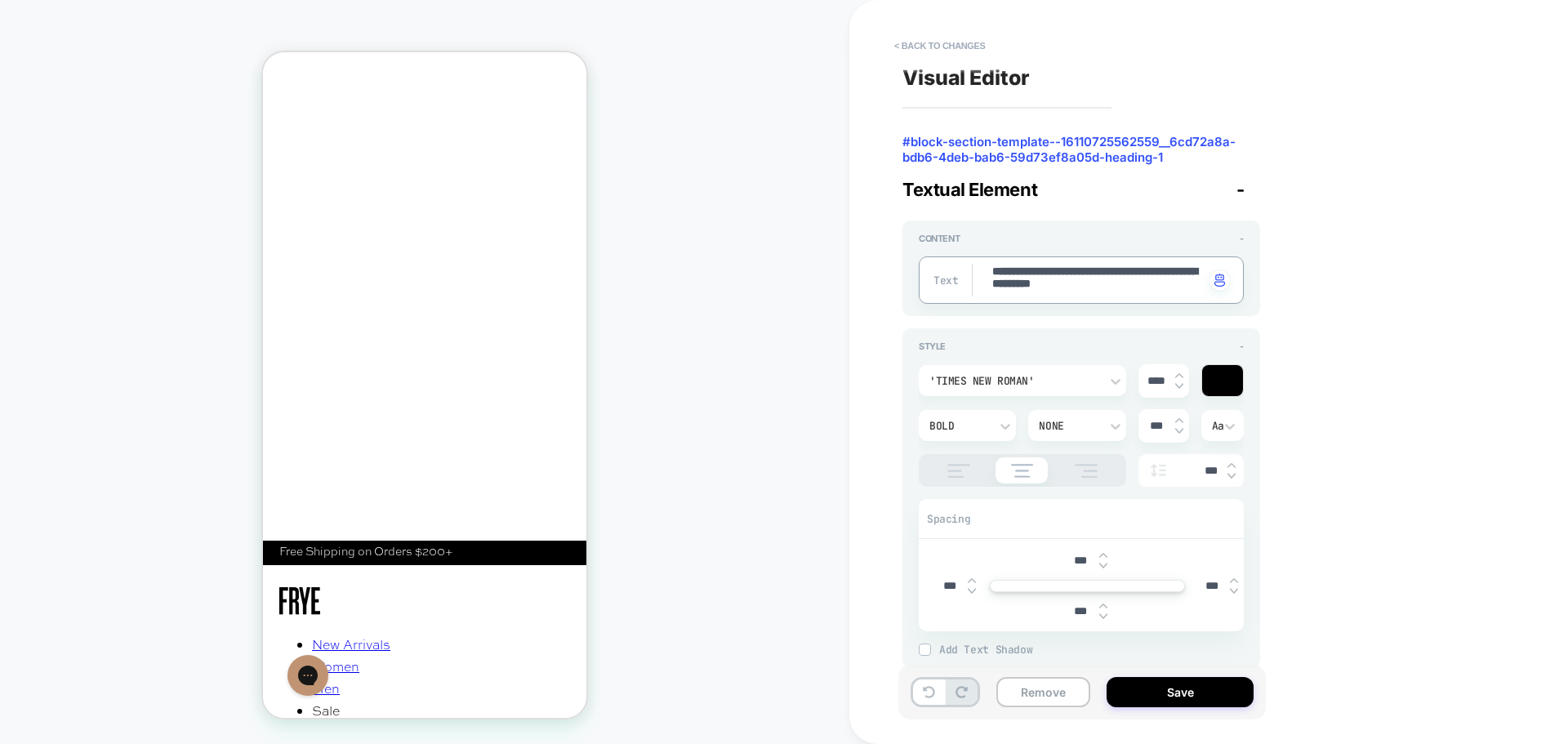 drag, startPoint x: 1181, startPoint y: 288, endPoint x: 989, endPoint y: 268, distance: 193.03886 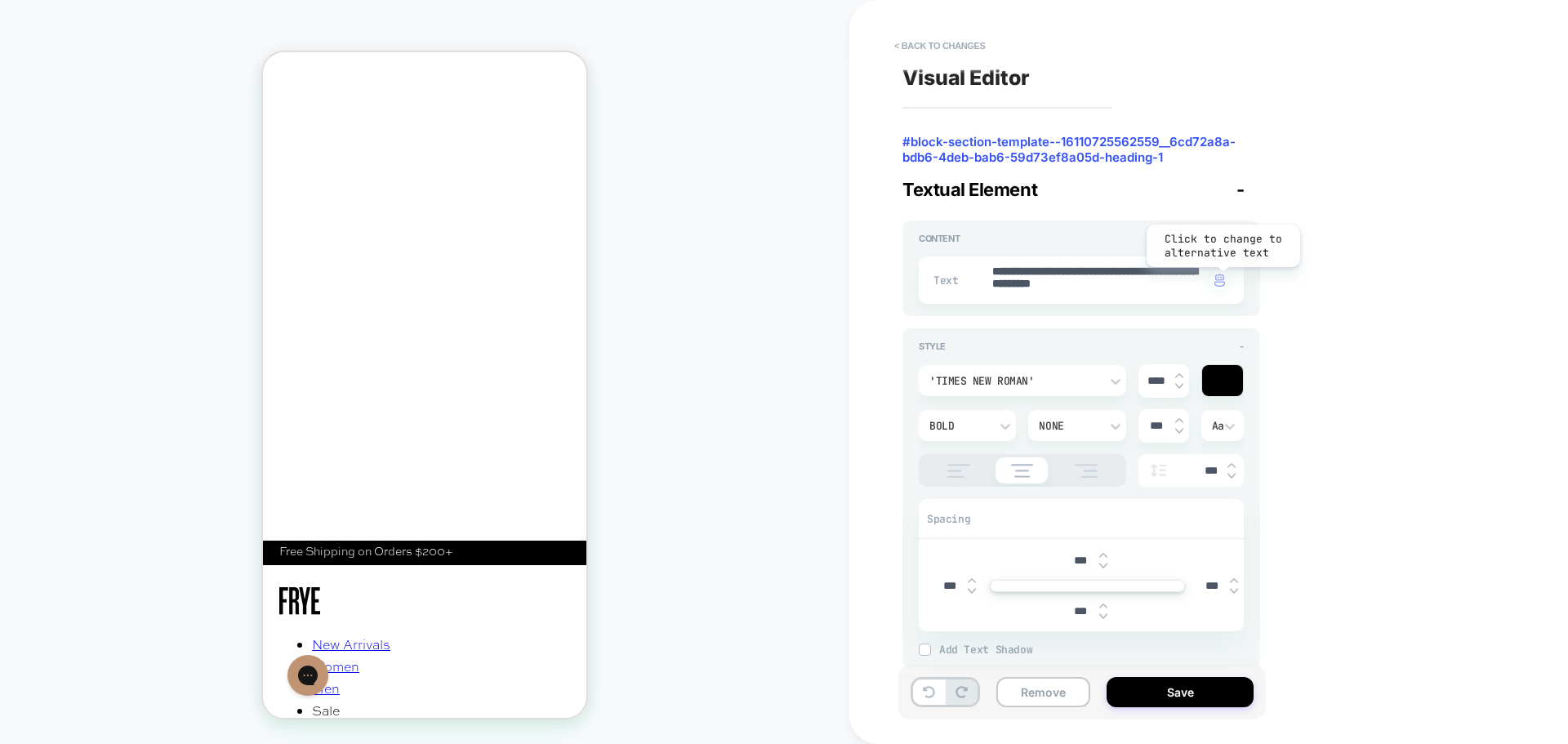 click at bounding box center (1219, 280) 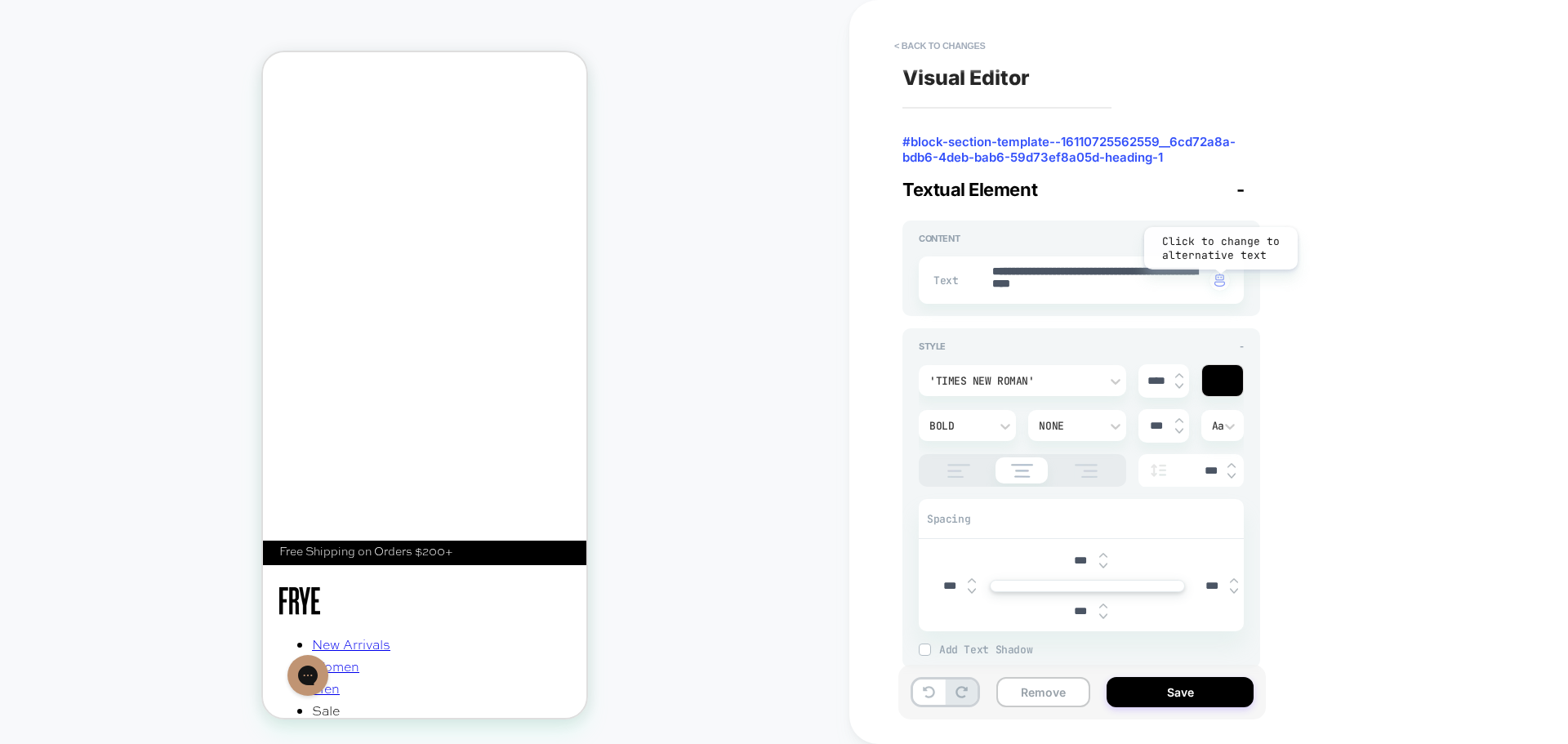 click at bounding box center (1219, 280) 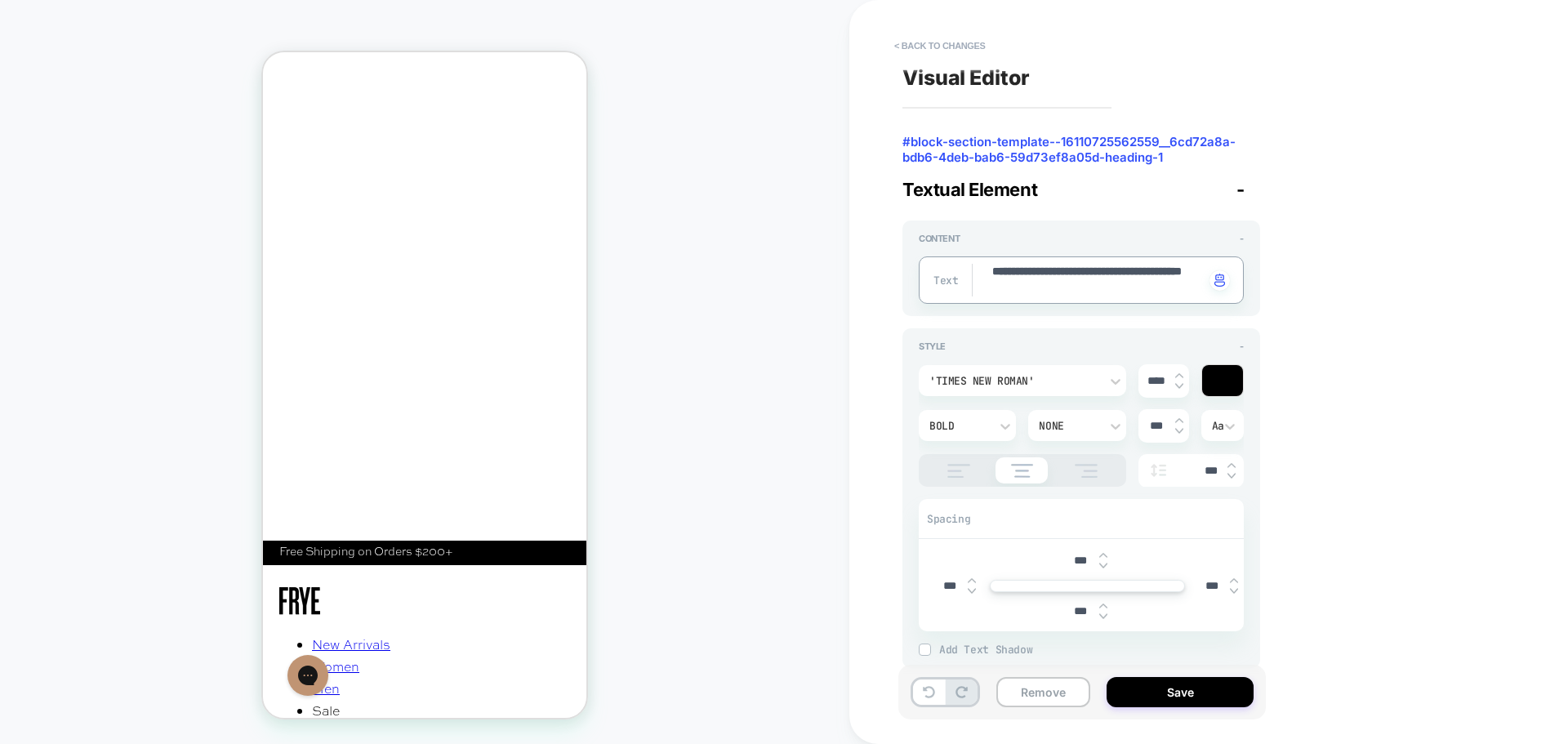 drag, startPoint x: 1079, startPoint y: 289, endPoint x: 990, endPoint y: 274, distance: 90.25519 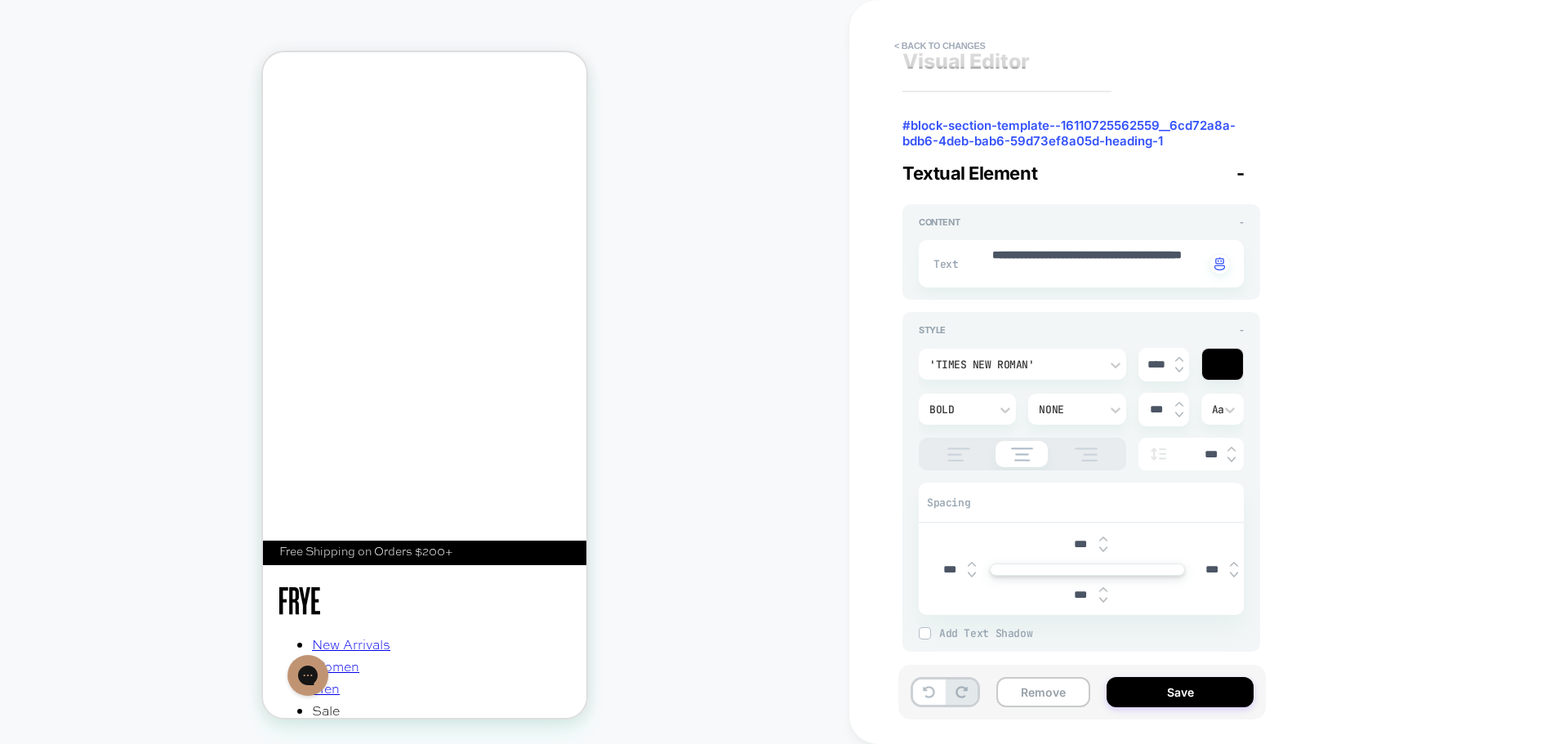 scroll, scrollTop: 30, scrollLeft: 0, axis: vertical 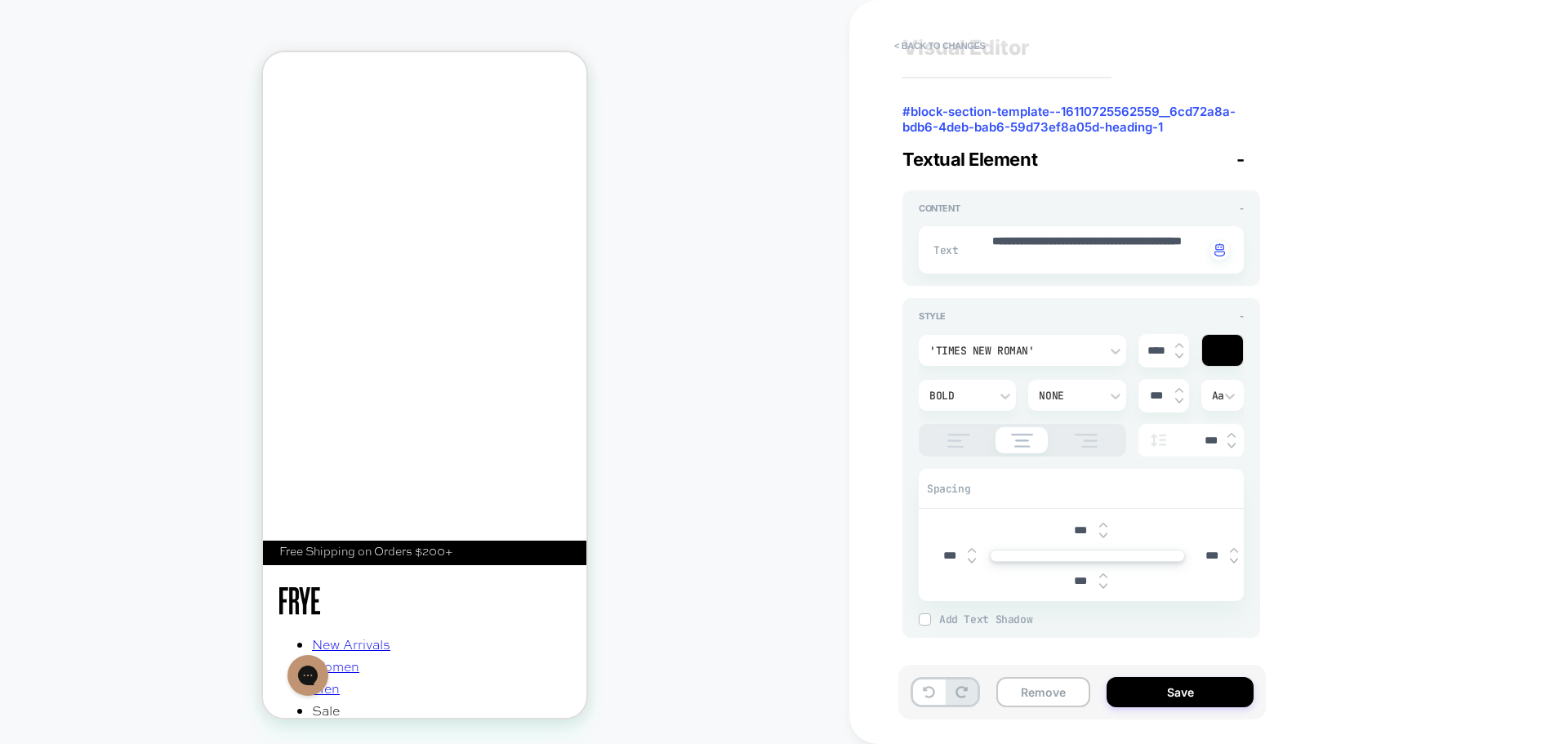 click on "**********" at bounding box center [1209, 372] 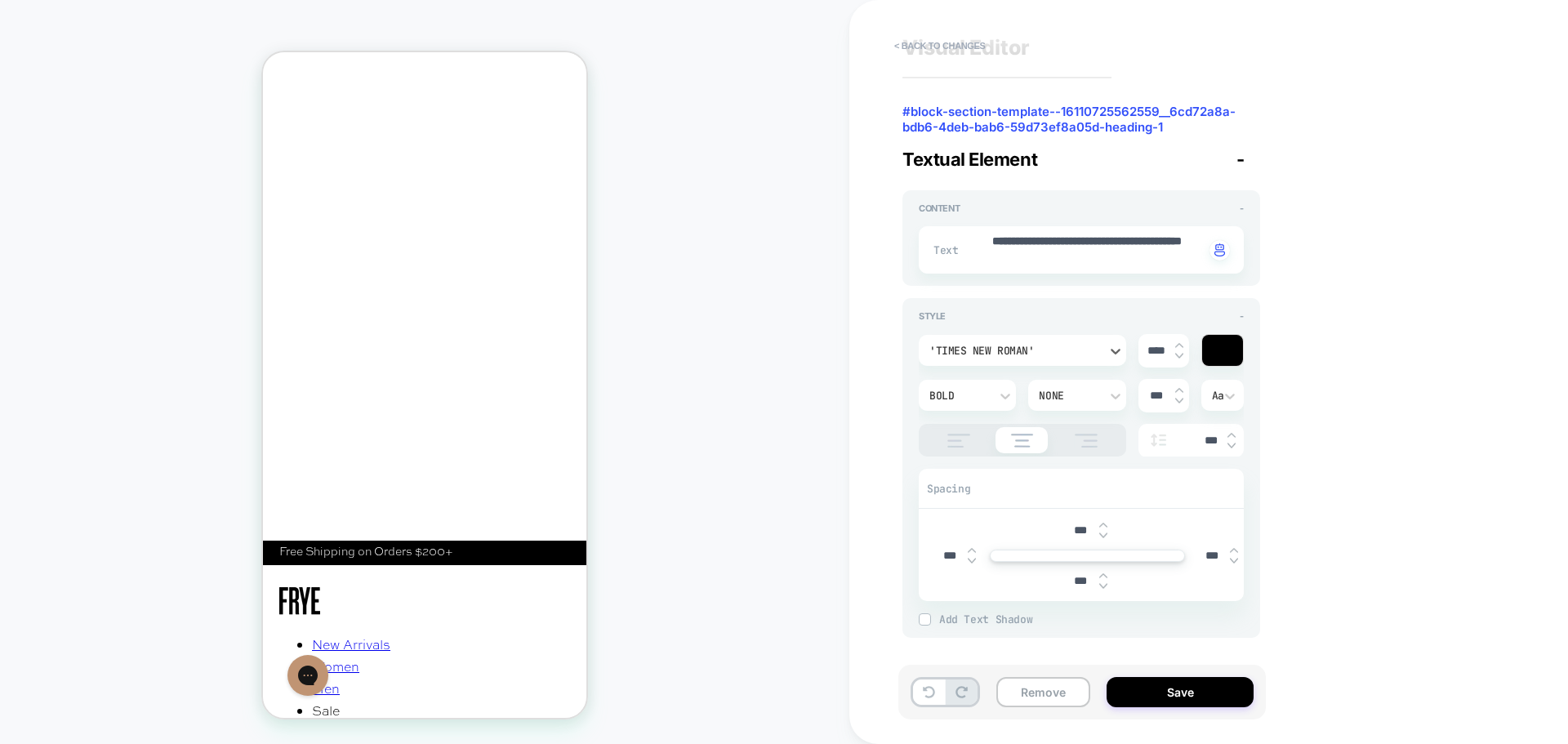click on "'Times New Roman'" at bounding box center (1014, 350) 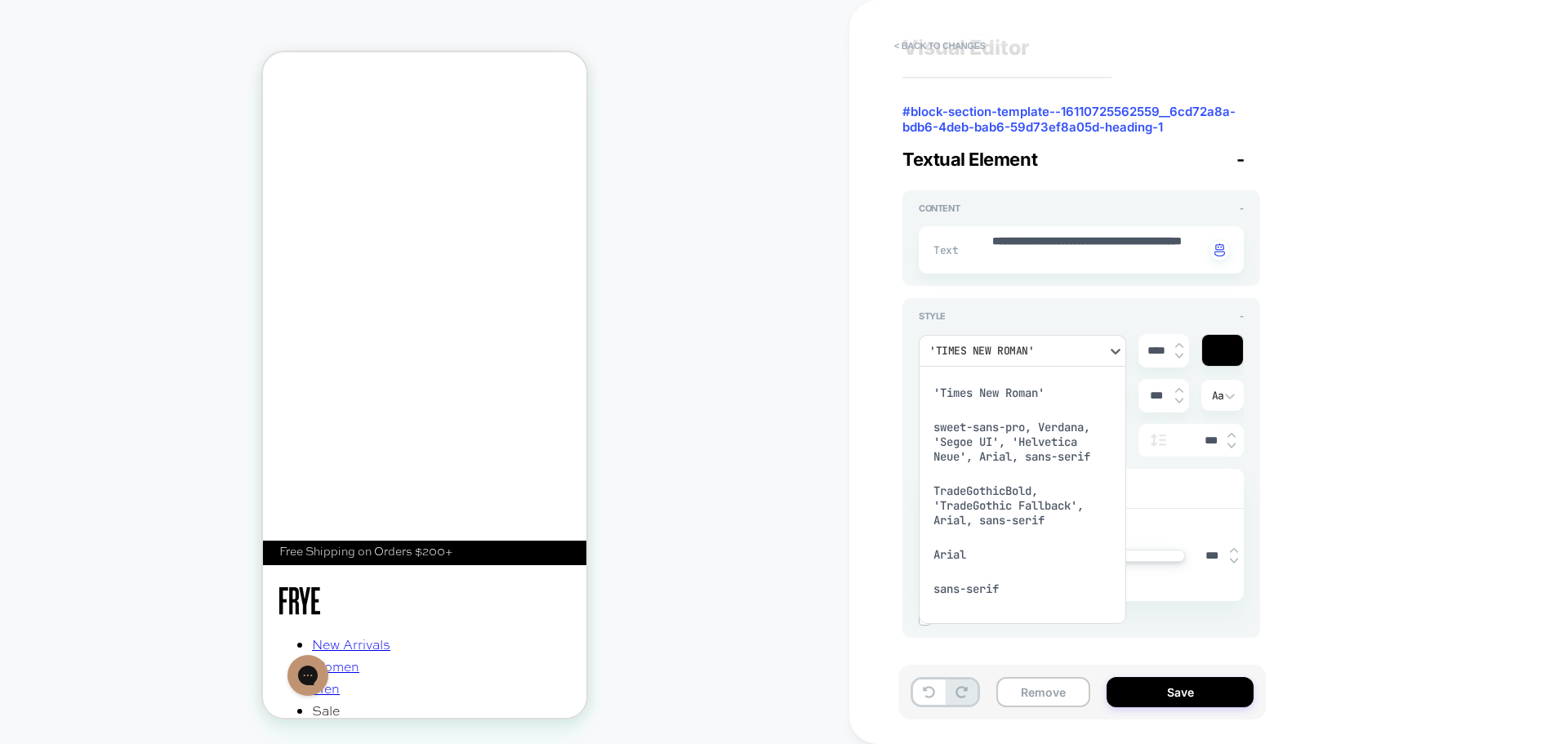 click on "TradeGothicBold, 'TradeGothic Fallback', Arial, sans-serif" at bounding box center (1022, 506) 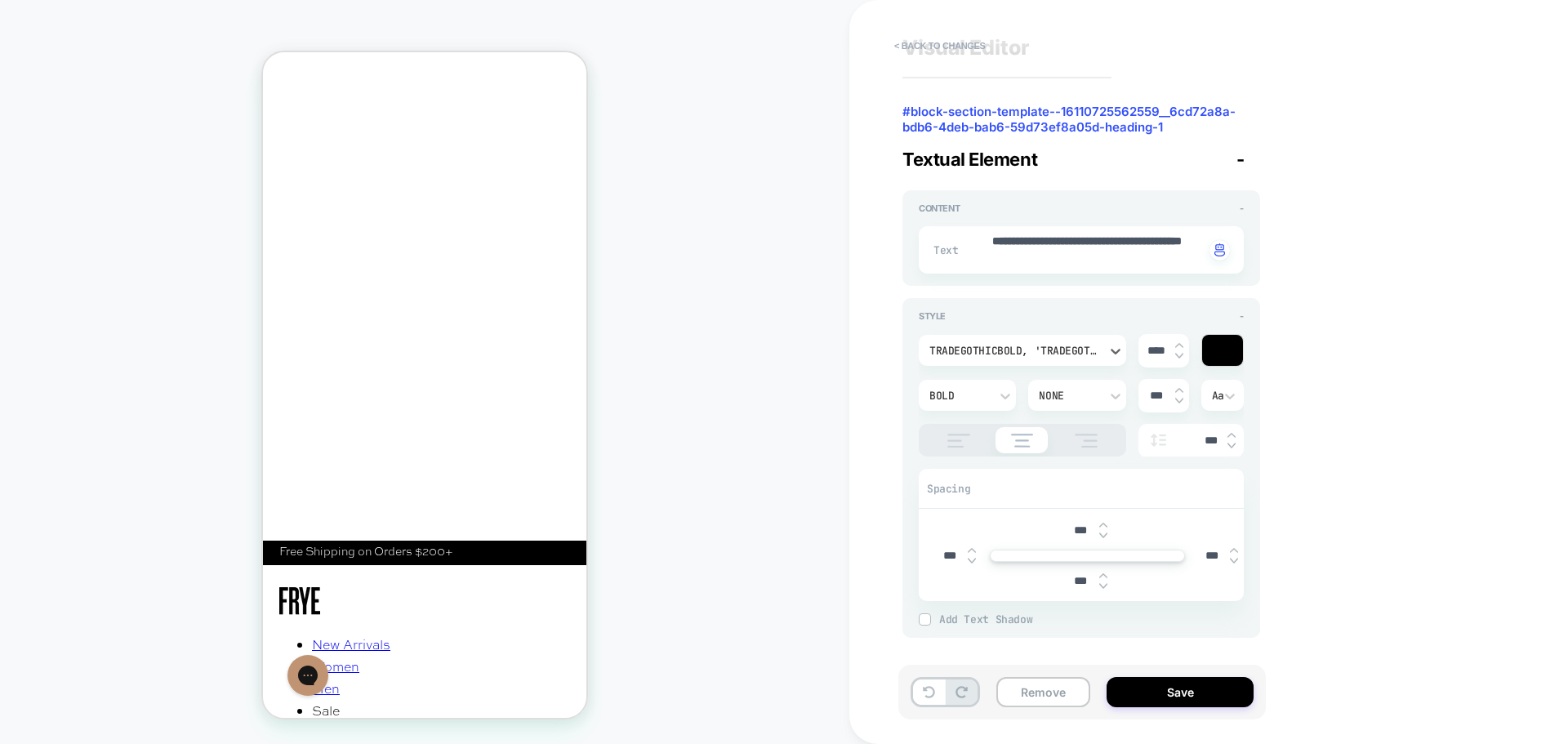 click on "Text" at bounding box center (943, 250) 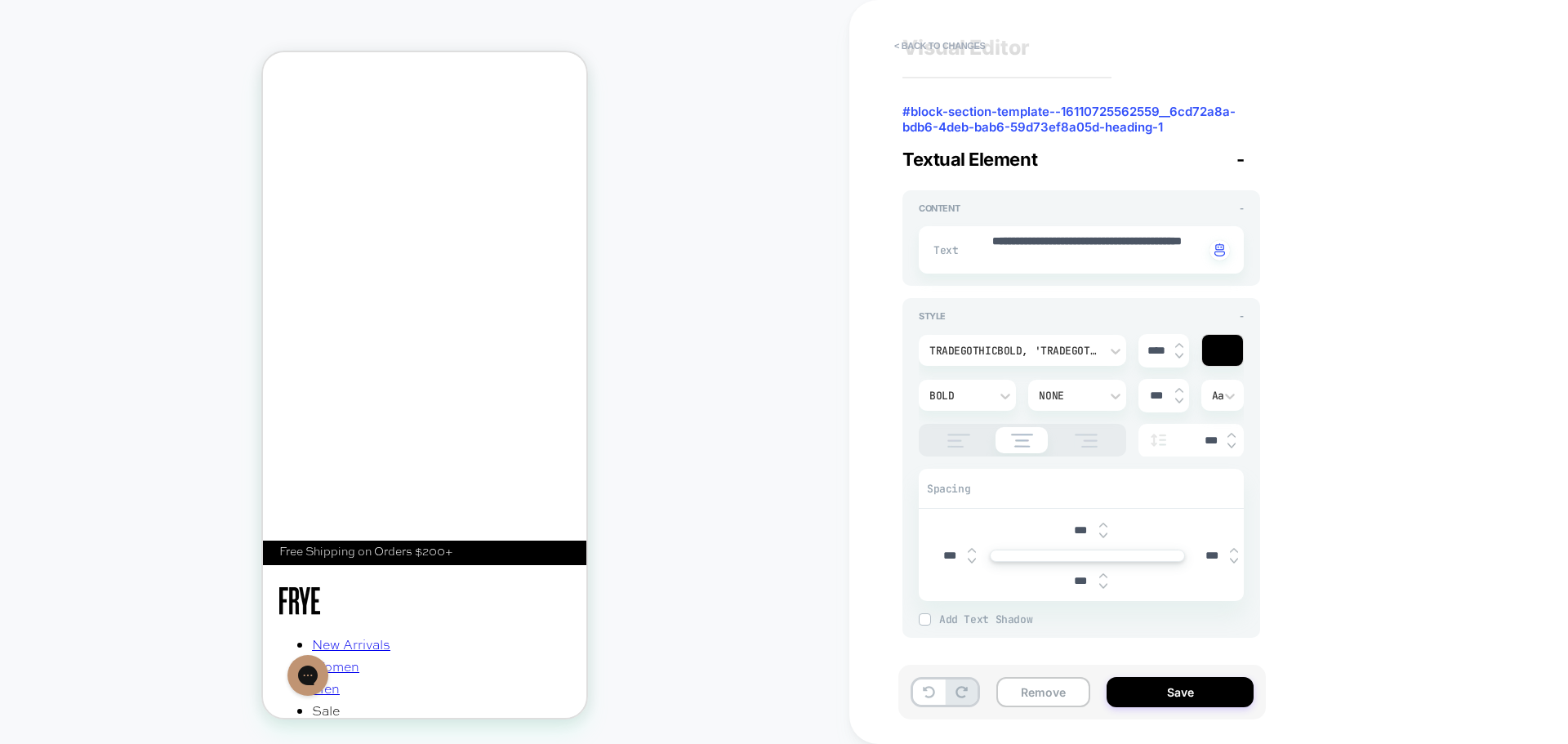 click on "**********" at bounding box center (1081, 238) 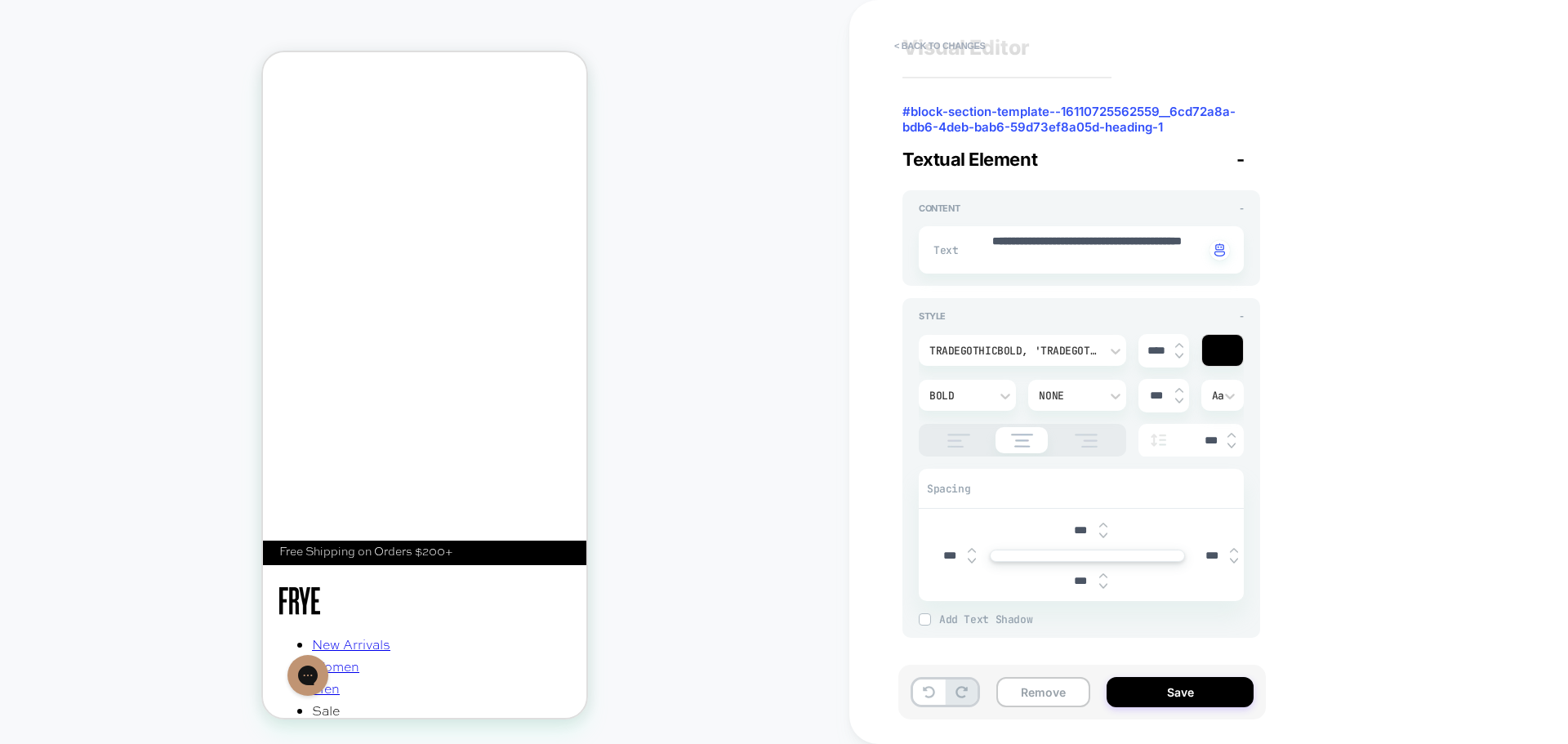 scroll, scrollTop: 0, scrollLeft: 0, axis: both 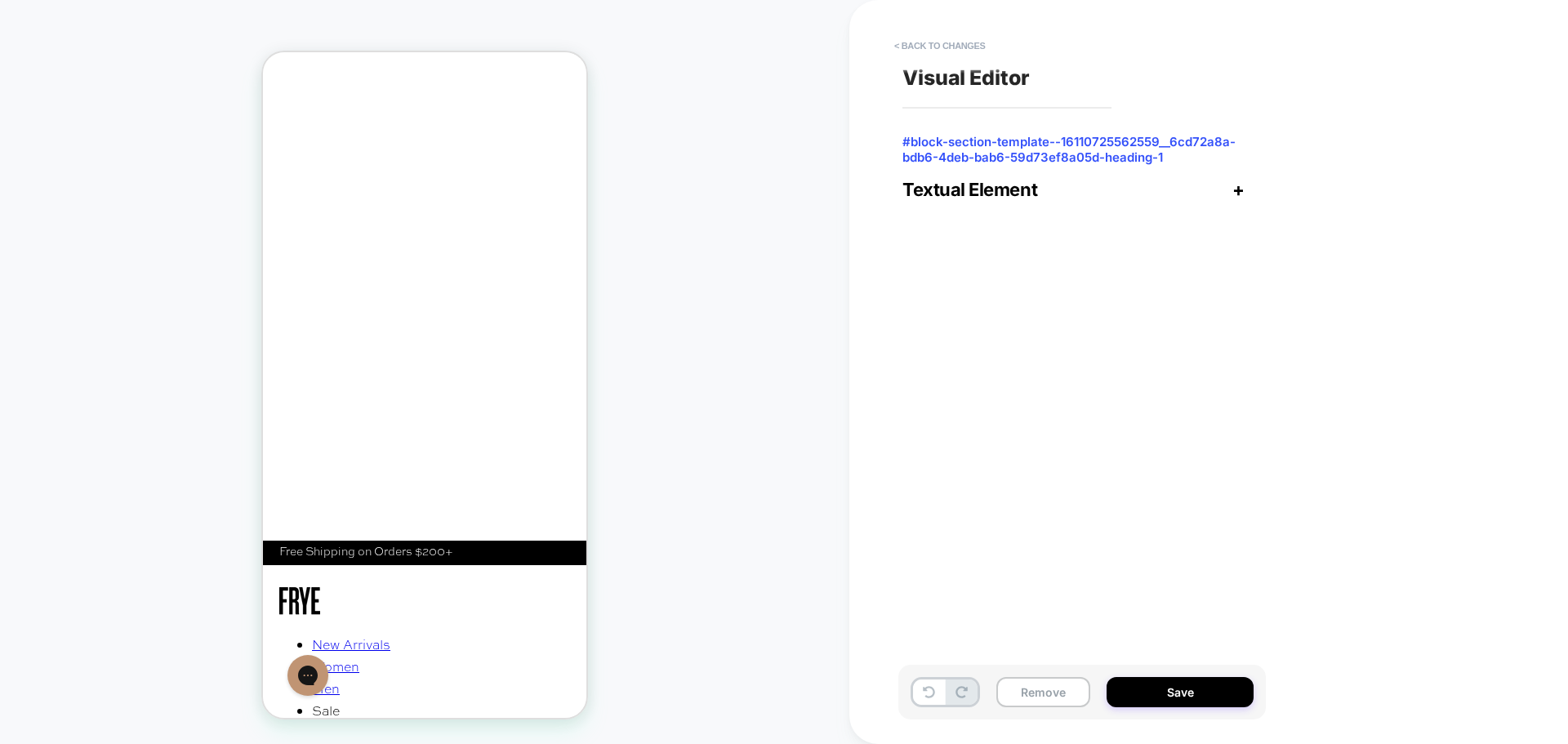click on "+" at bounding box center [1238, 189] 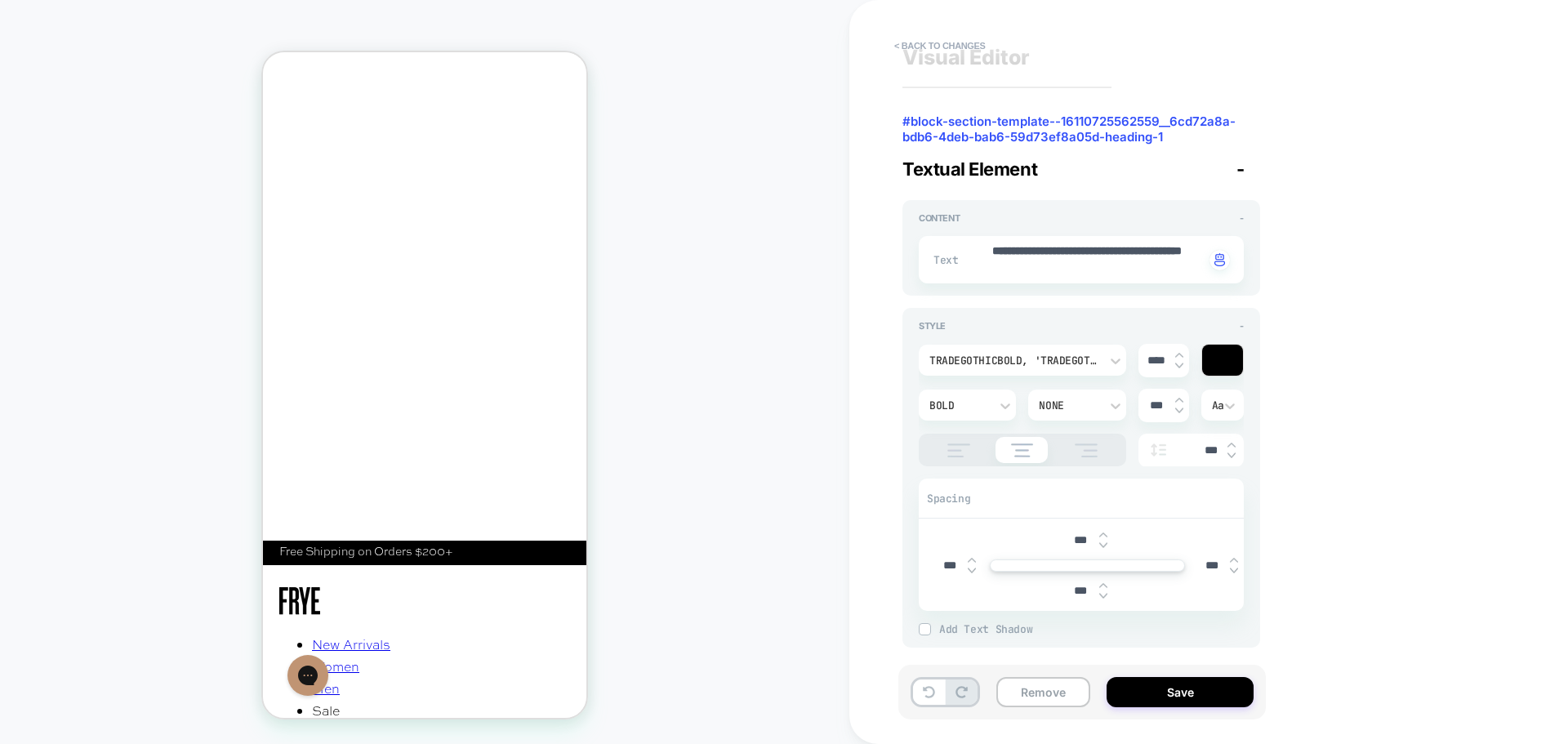 scroll, scrollTop: 30, scrollLeft: 0, axis: vertical 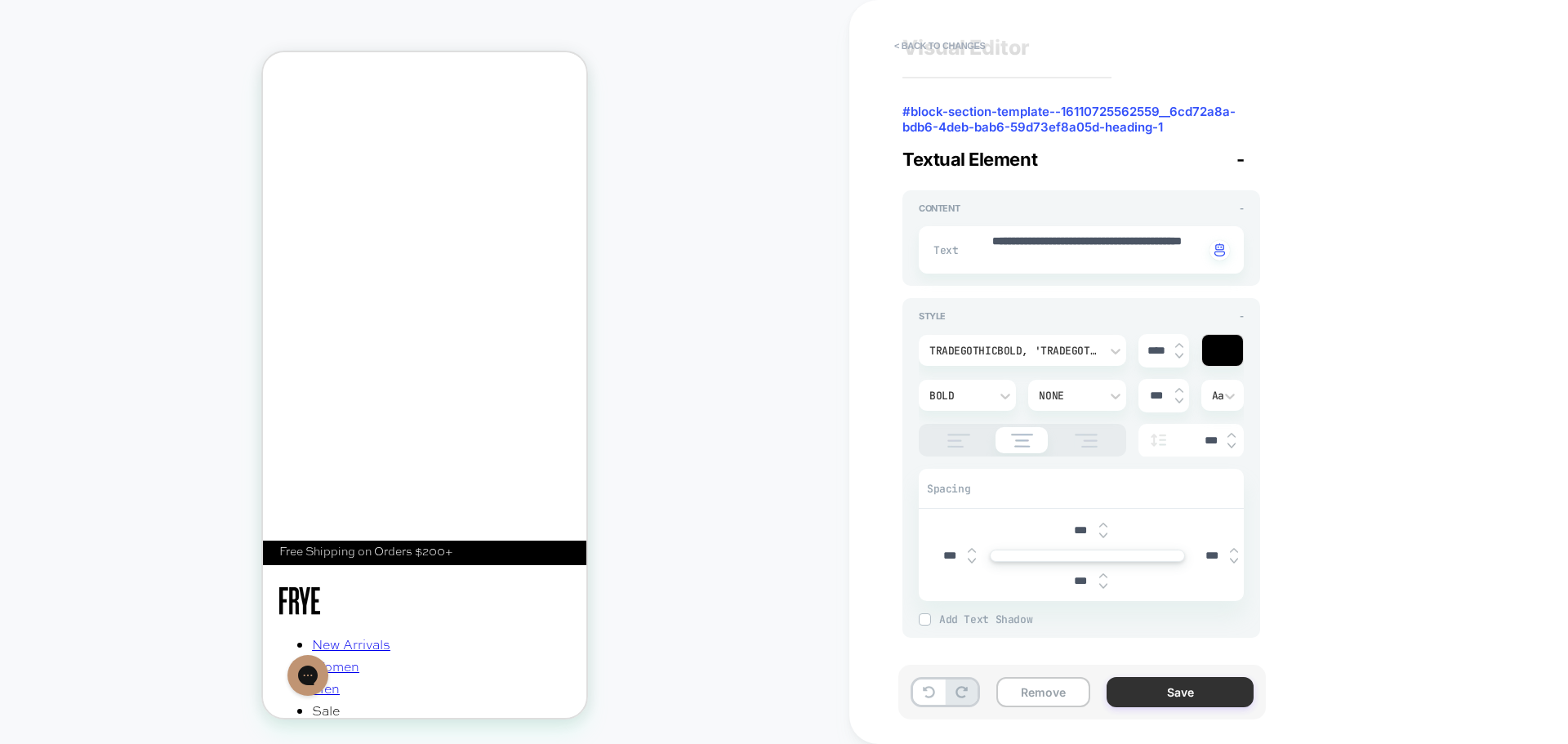 click on "Save" at bounding box center [1180, 692] 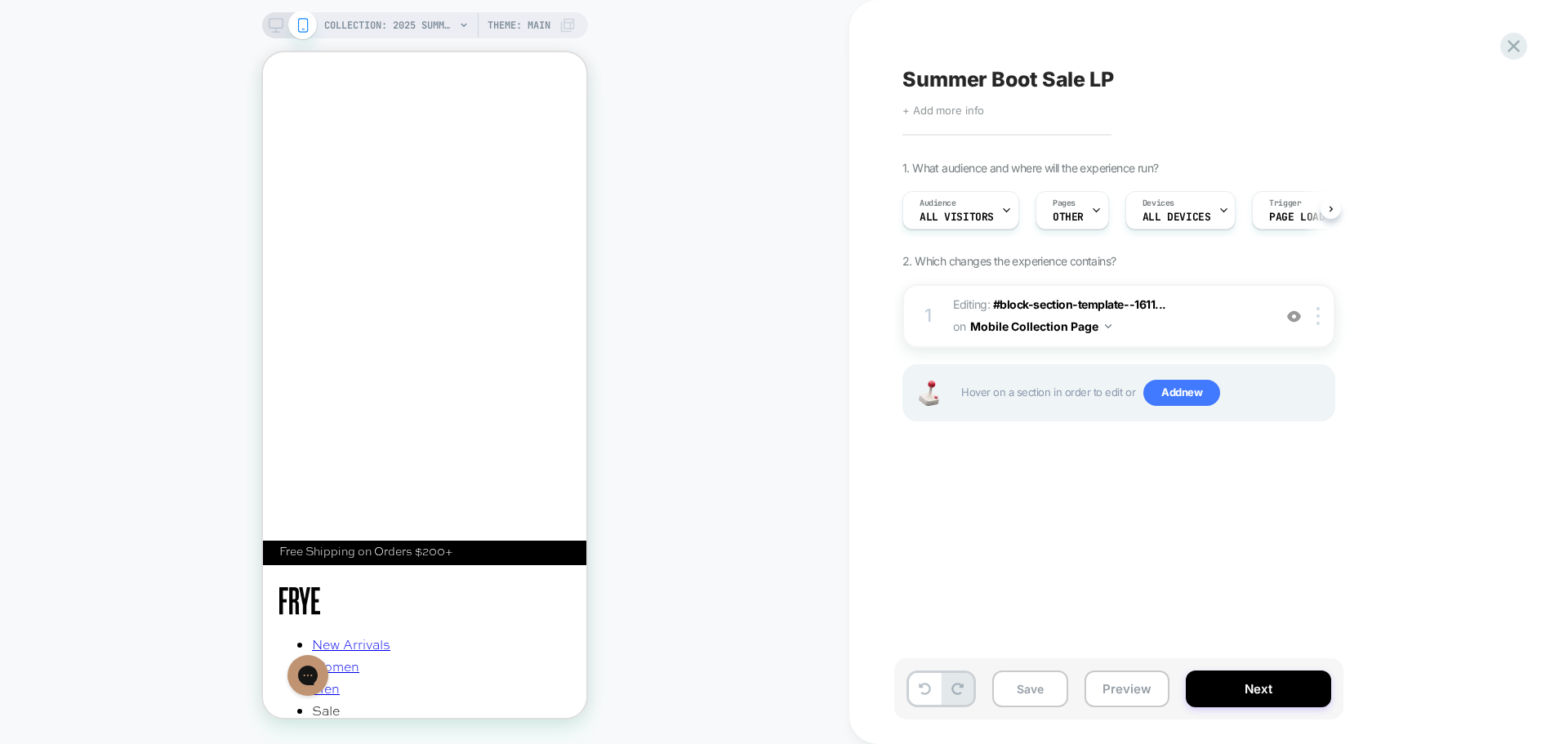 scroll, scrollTop: 0, scrollLeft: 1, axis: horizontal 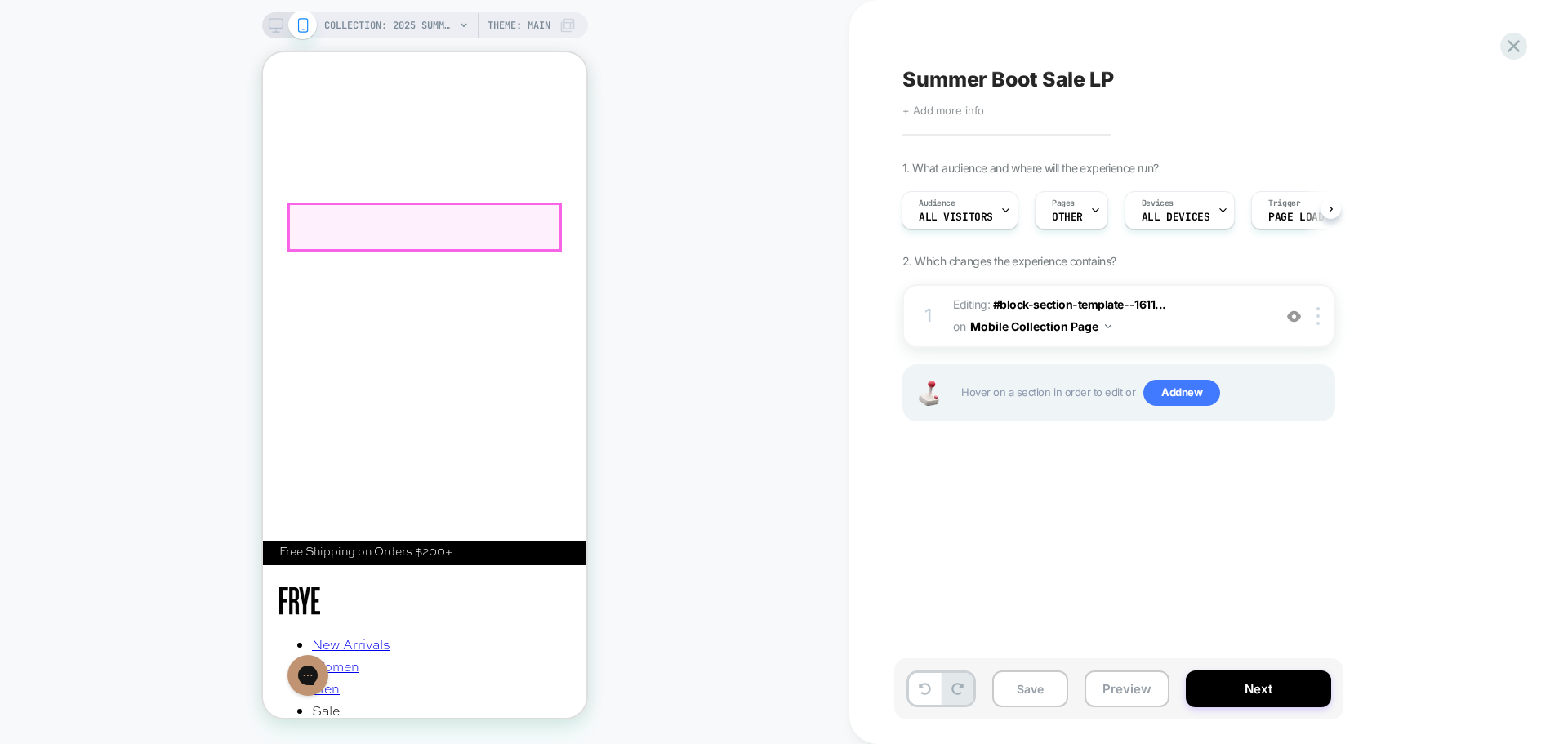 click on "Summer Boot Sale" at bounding box center [425, 1086] 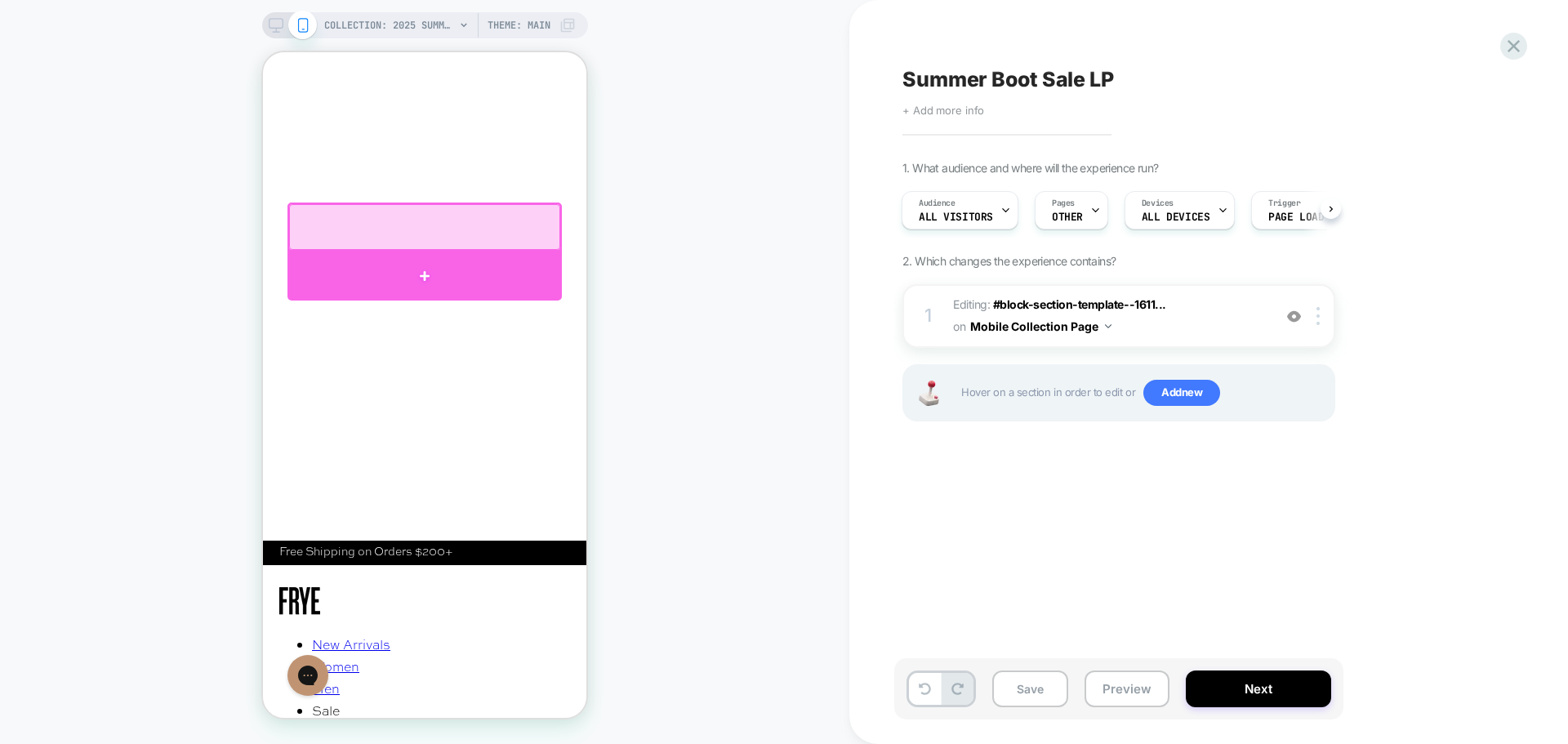 click at bounding box center [425, 276] 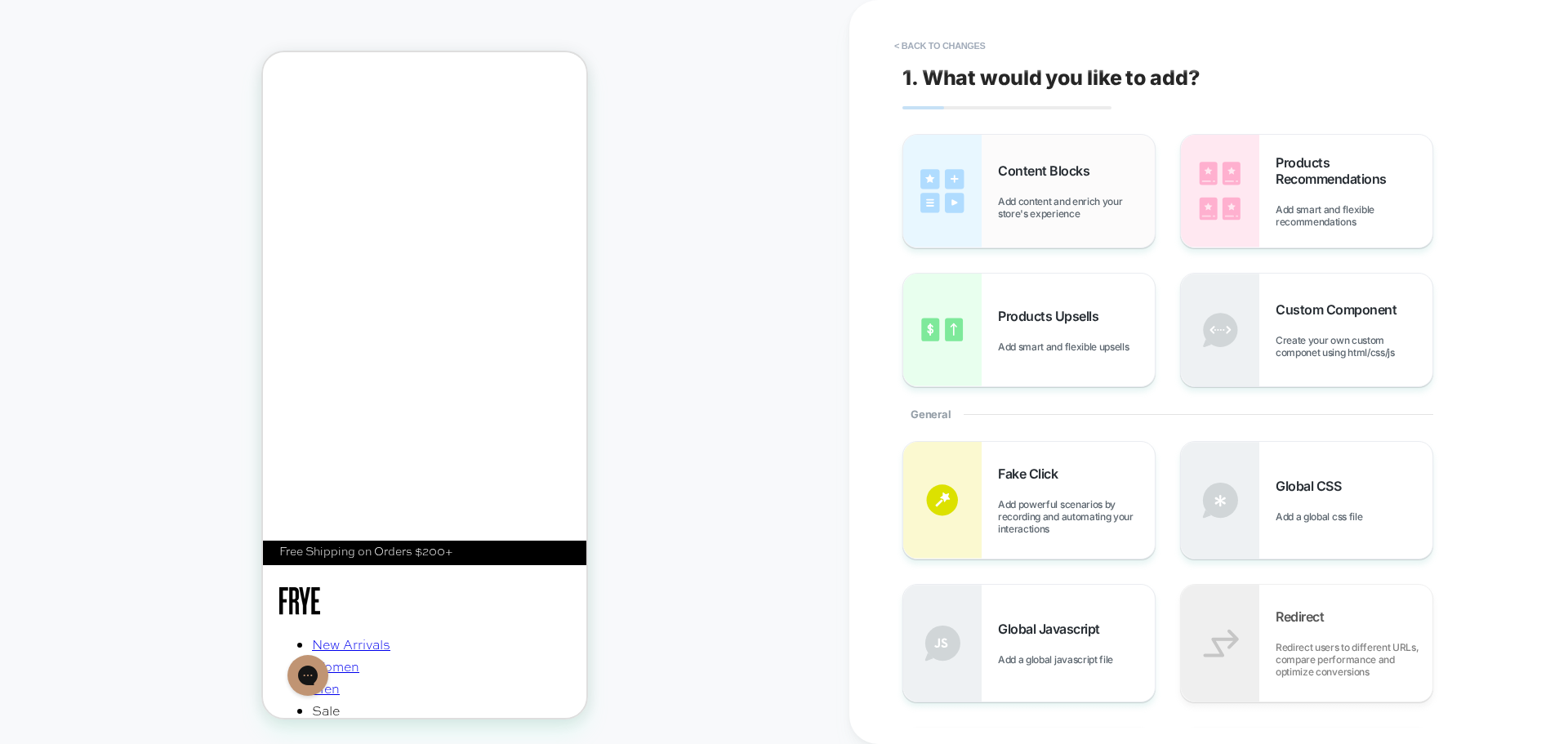 click on "Add content and enrich your store's experience" at bounding box center (1076, 207) 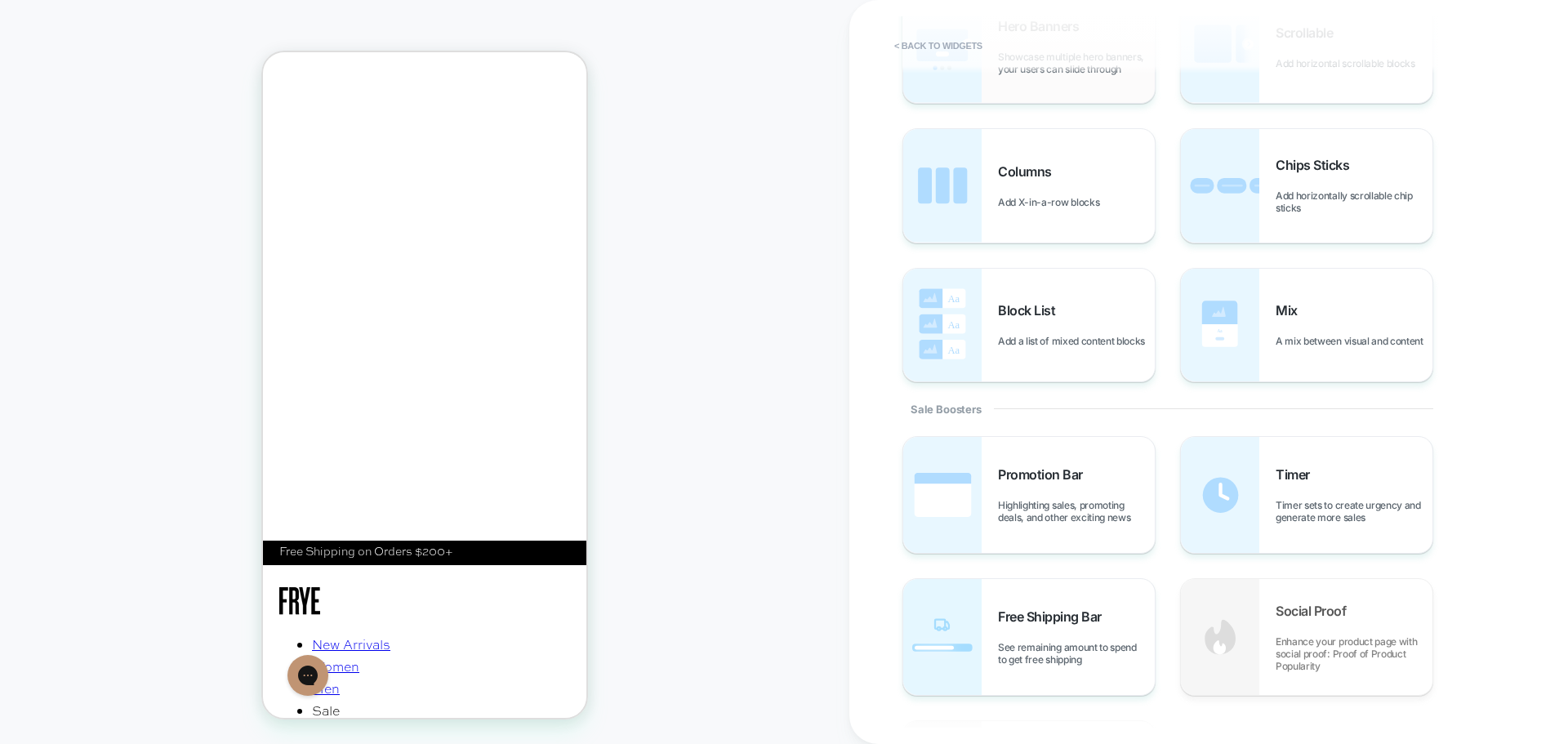 scroll, scrollTop: 490, scrollLeft: 0, axis: vertical 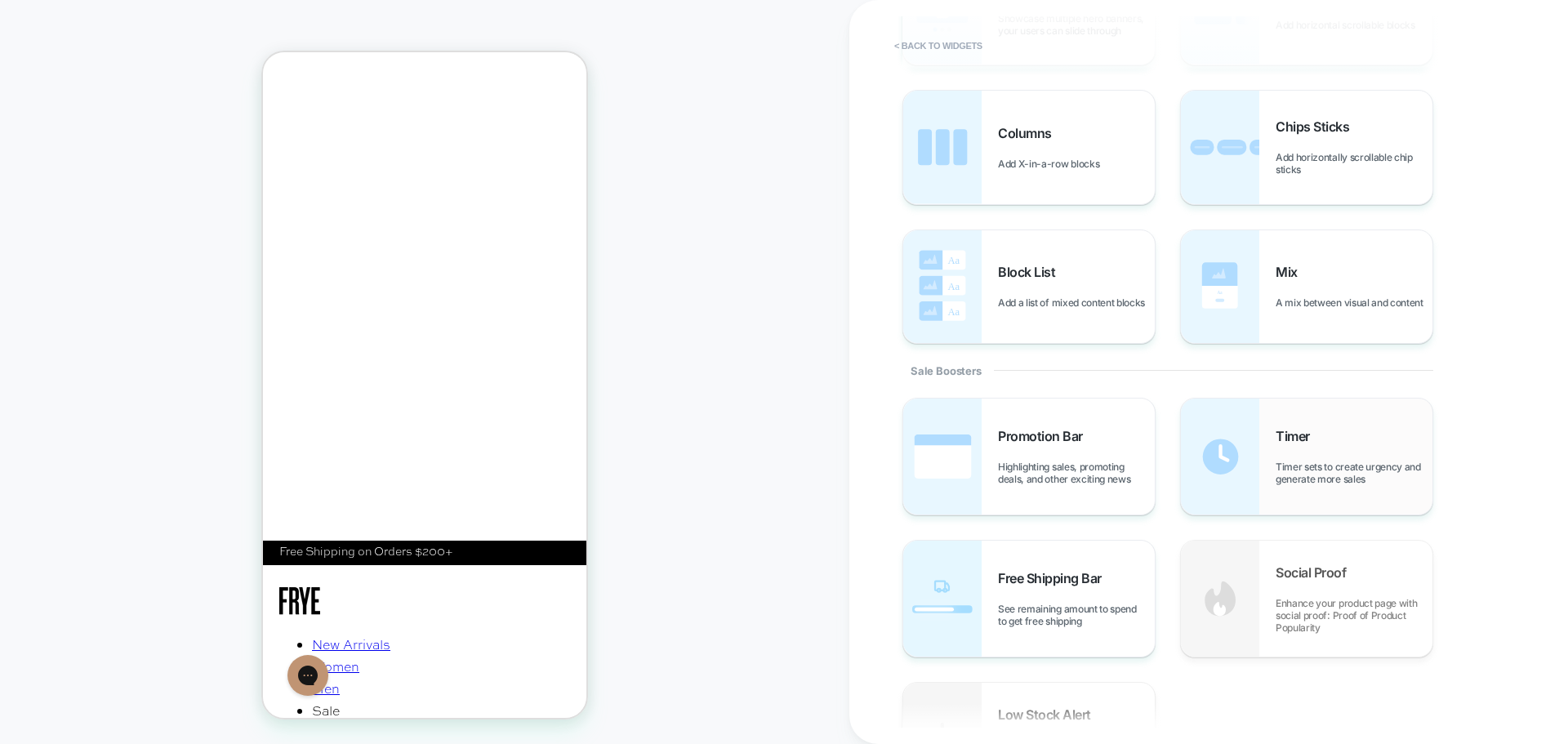 click on "Timer Timer sets to create urgency and generate more sales" at bounding box center [1307, 457] 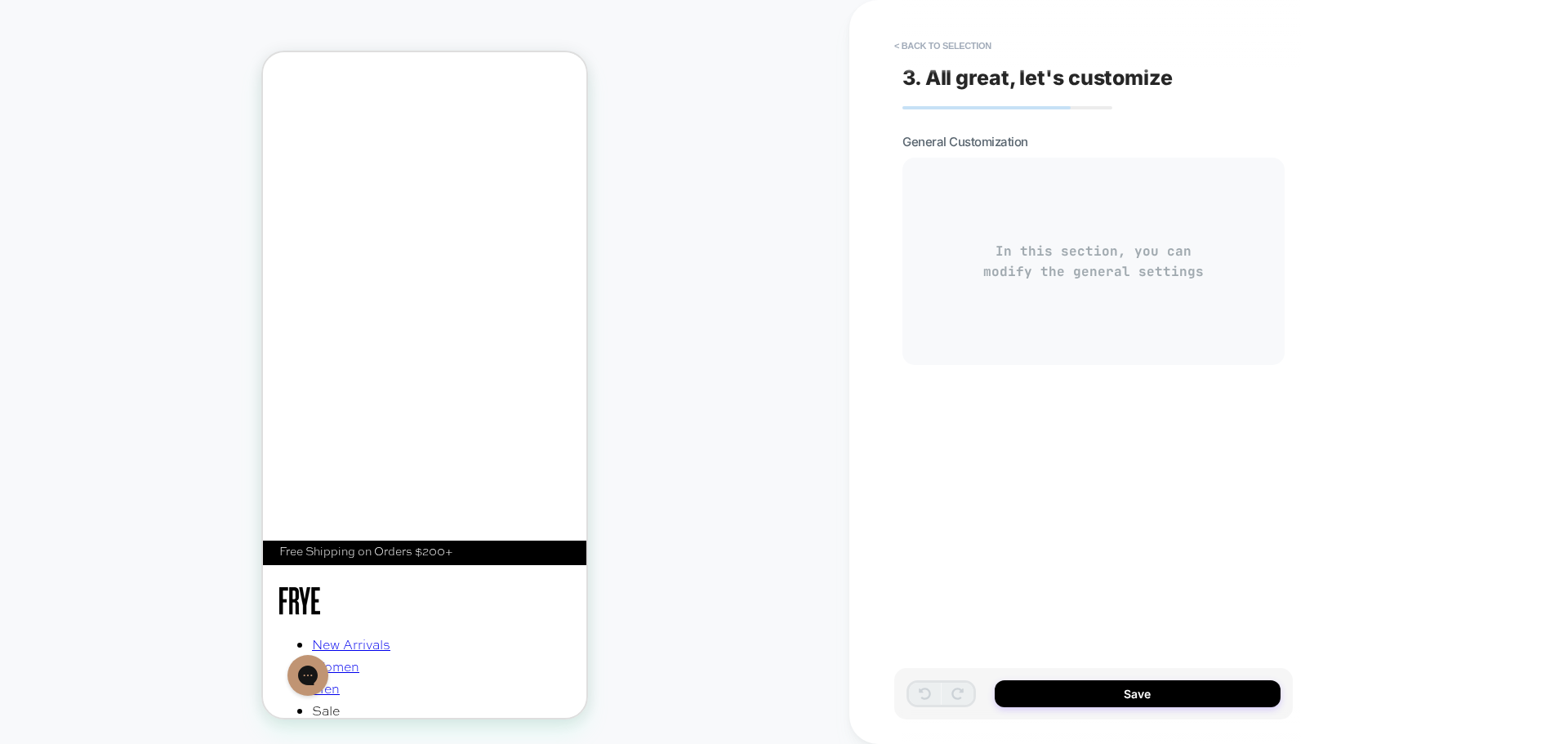click on "In this section, you can modify the general settings" at bounding box center (1094, 261) 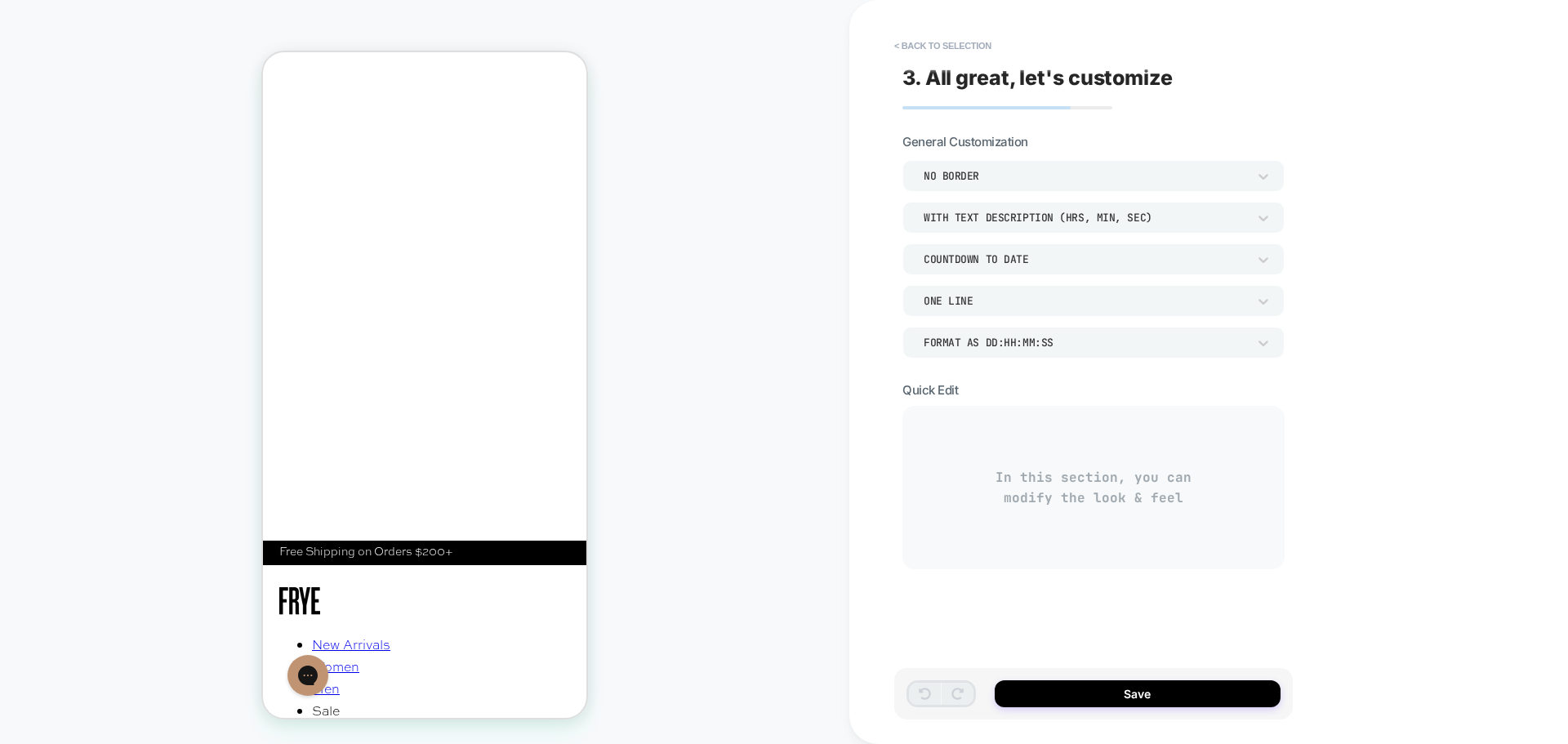 click on "COUNTDOWN TO DATE" at bounding box center [1085, 259] 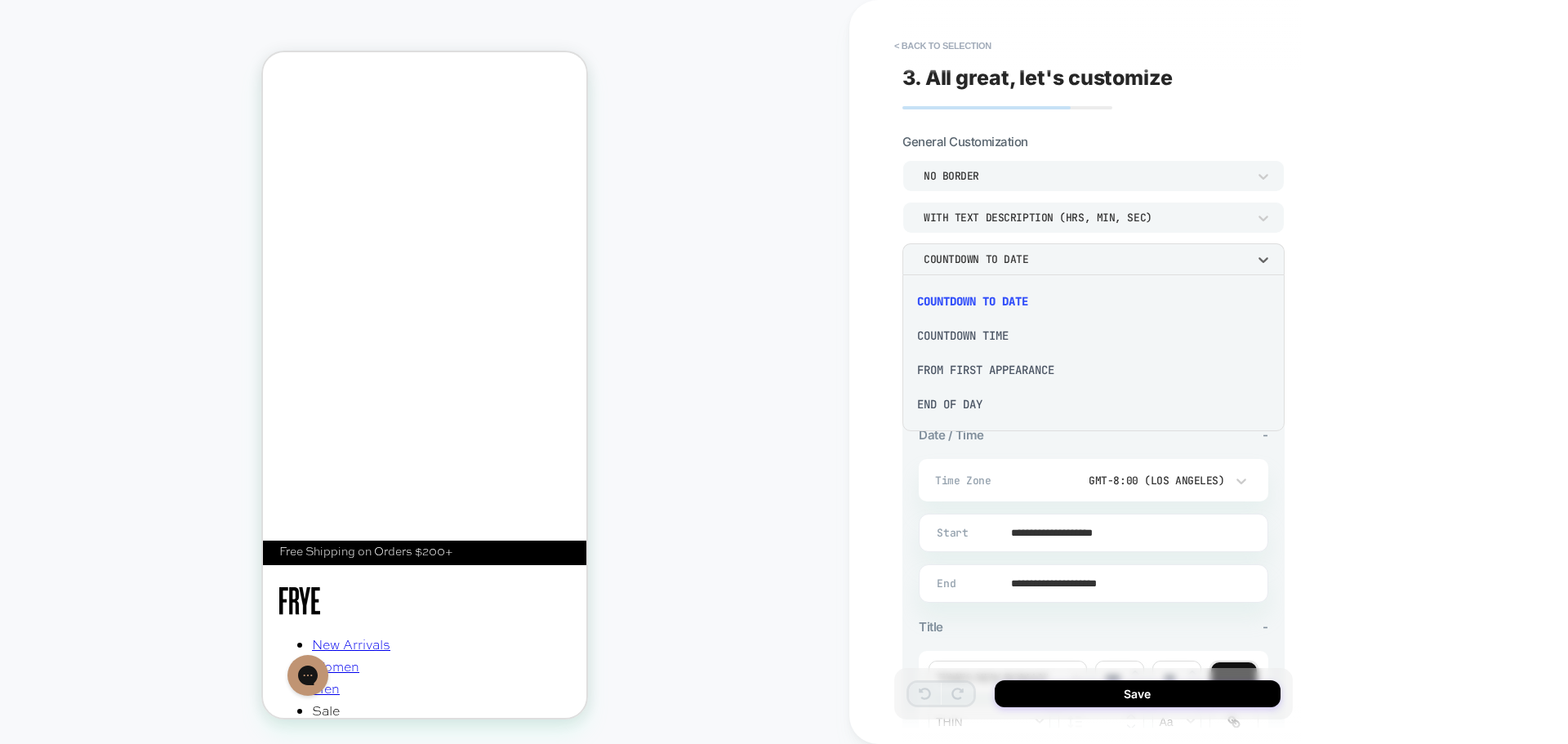 click at bounding box center (784, 372) 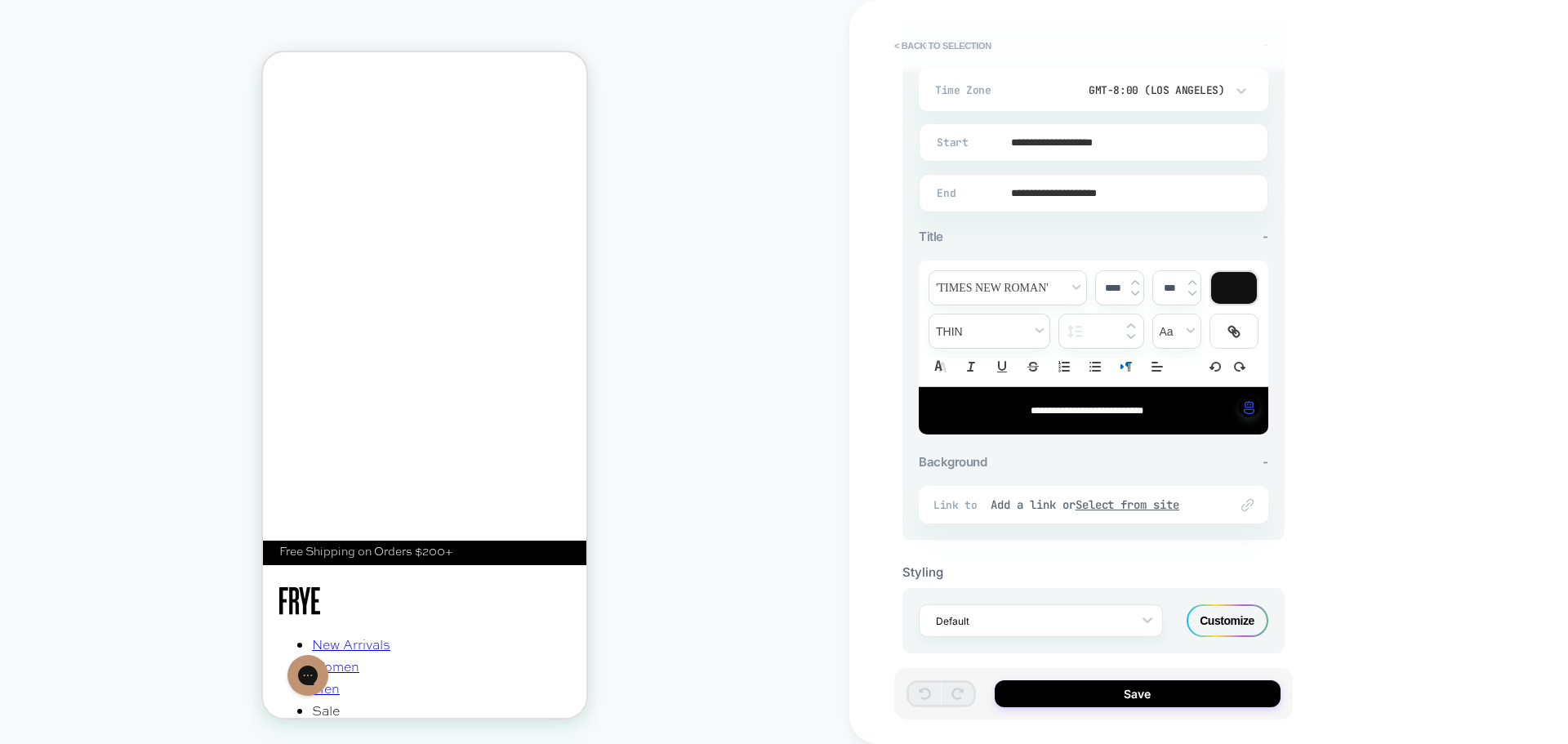 scroll, scrollTop: 406, scrollLeft: 0, axis: vertical 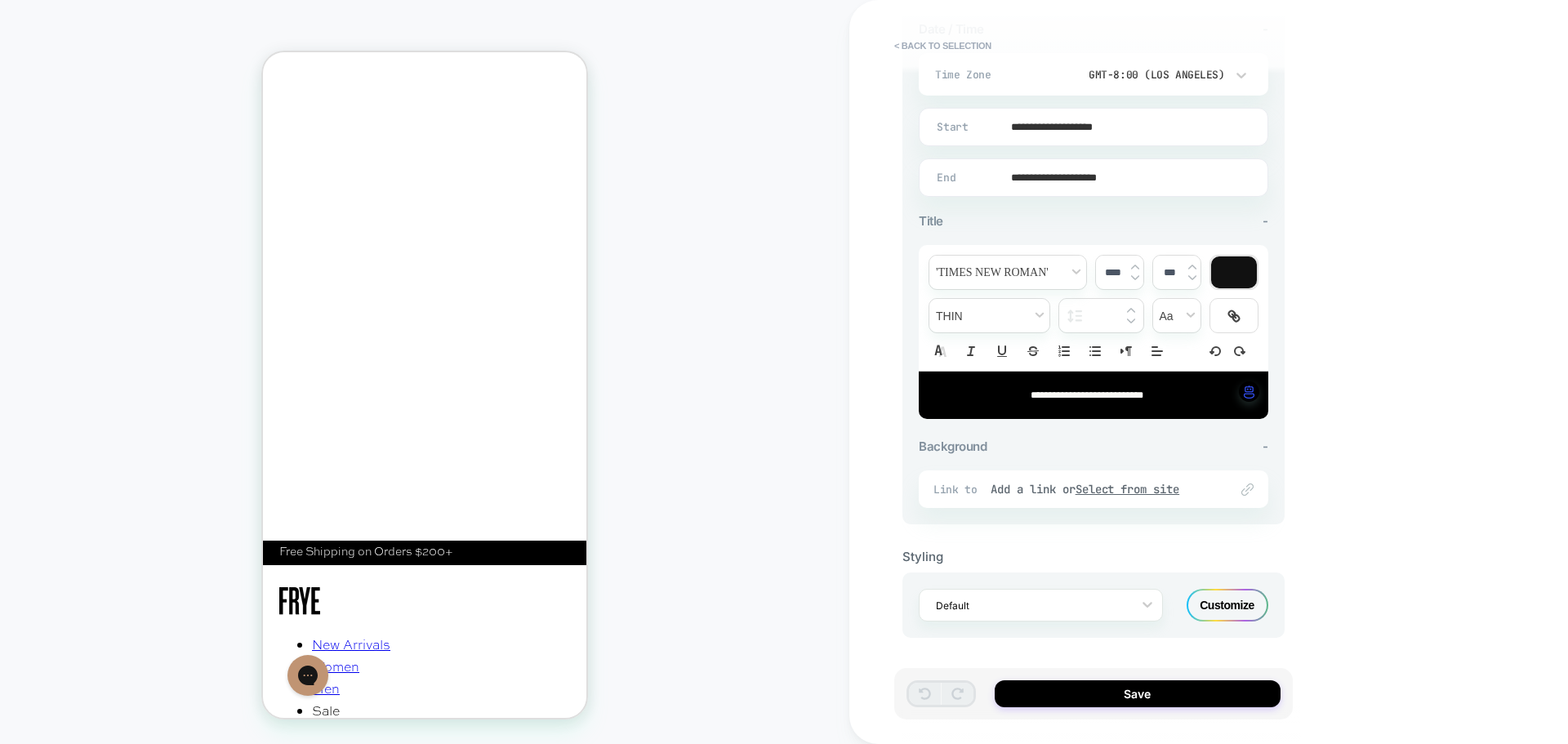 click on "**********" at bounding box center (1087, 395) 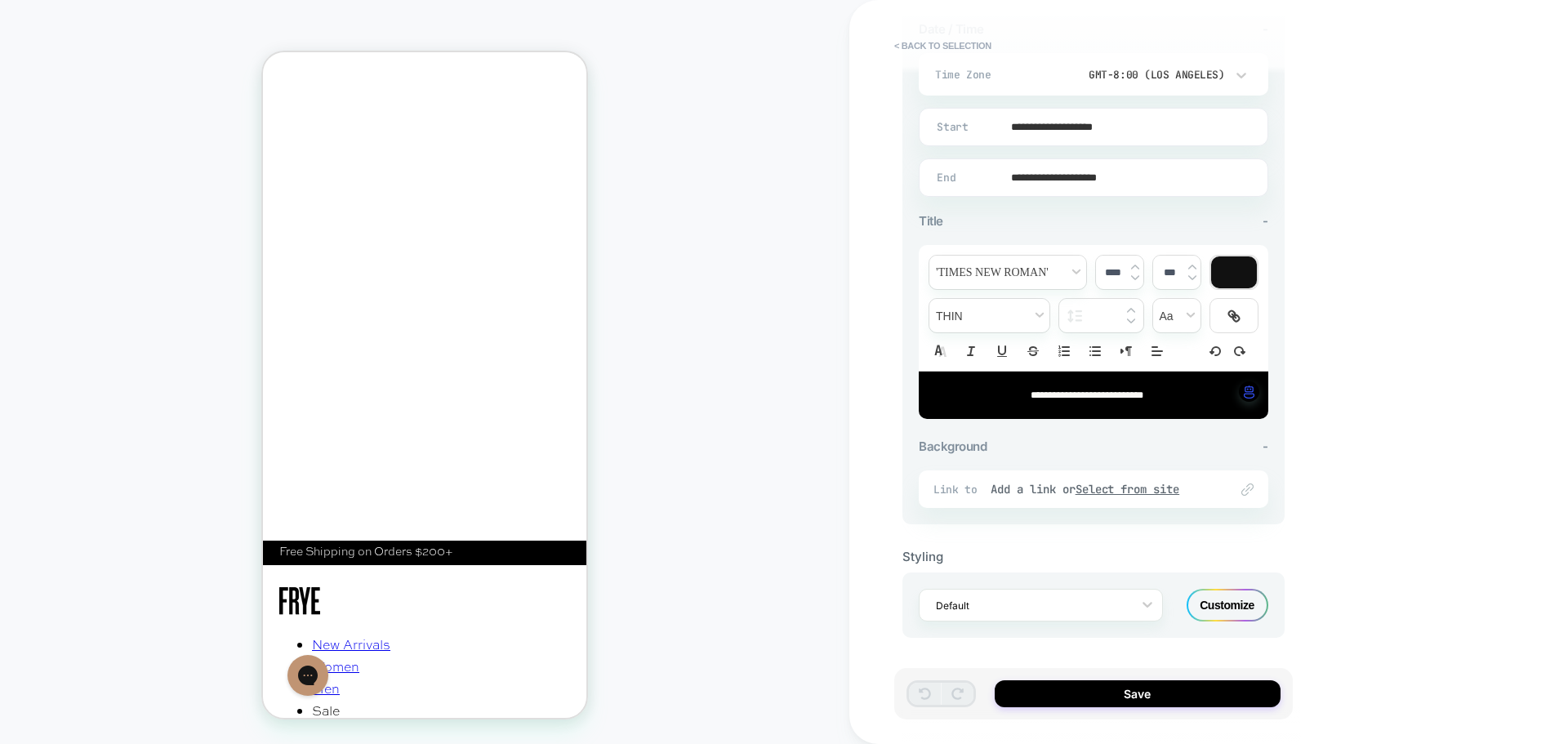 type on "****" 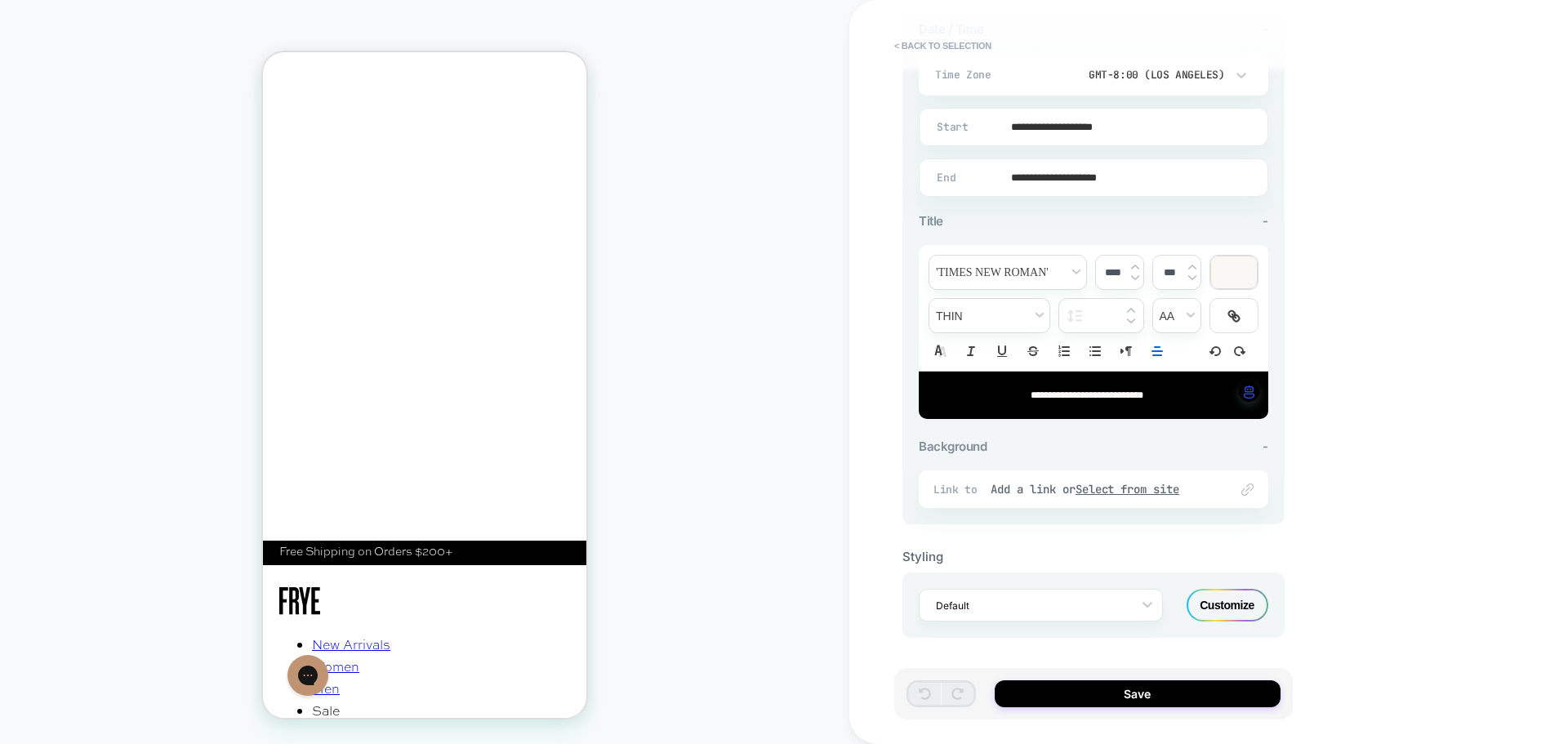scroll, scrollTop: 0, scrollLeft: 0, axis: both 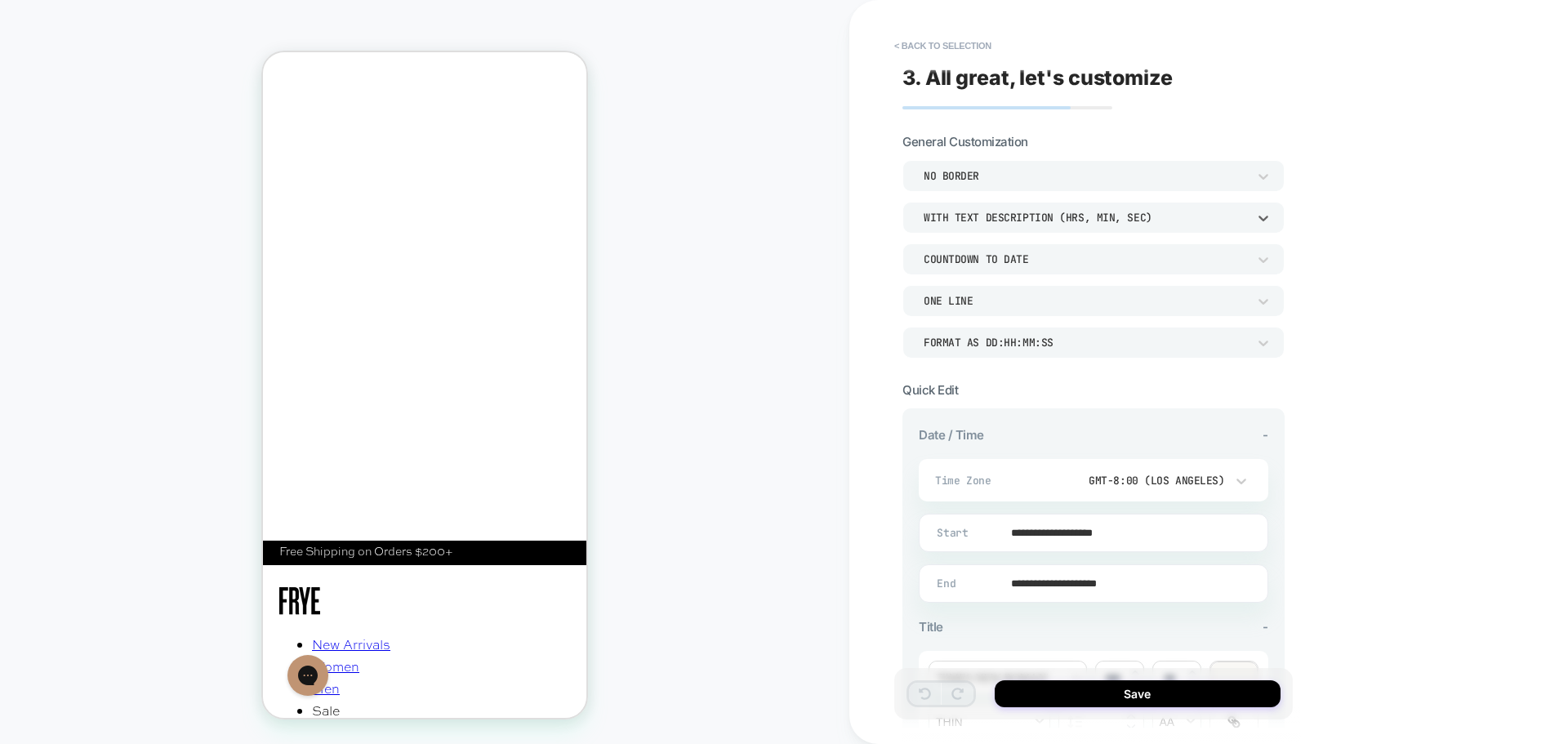click on "WITH TEXT DESCRIPTION (HRS, MIN, SEC)" at bounding box center (1085, 217) 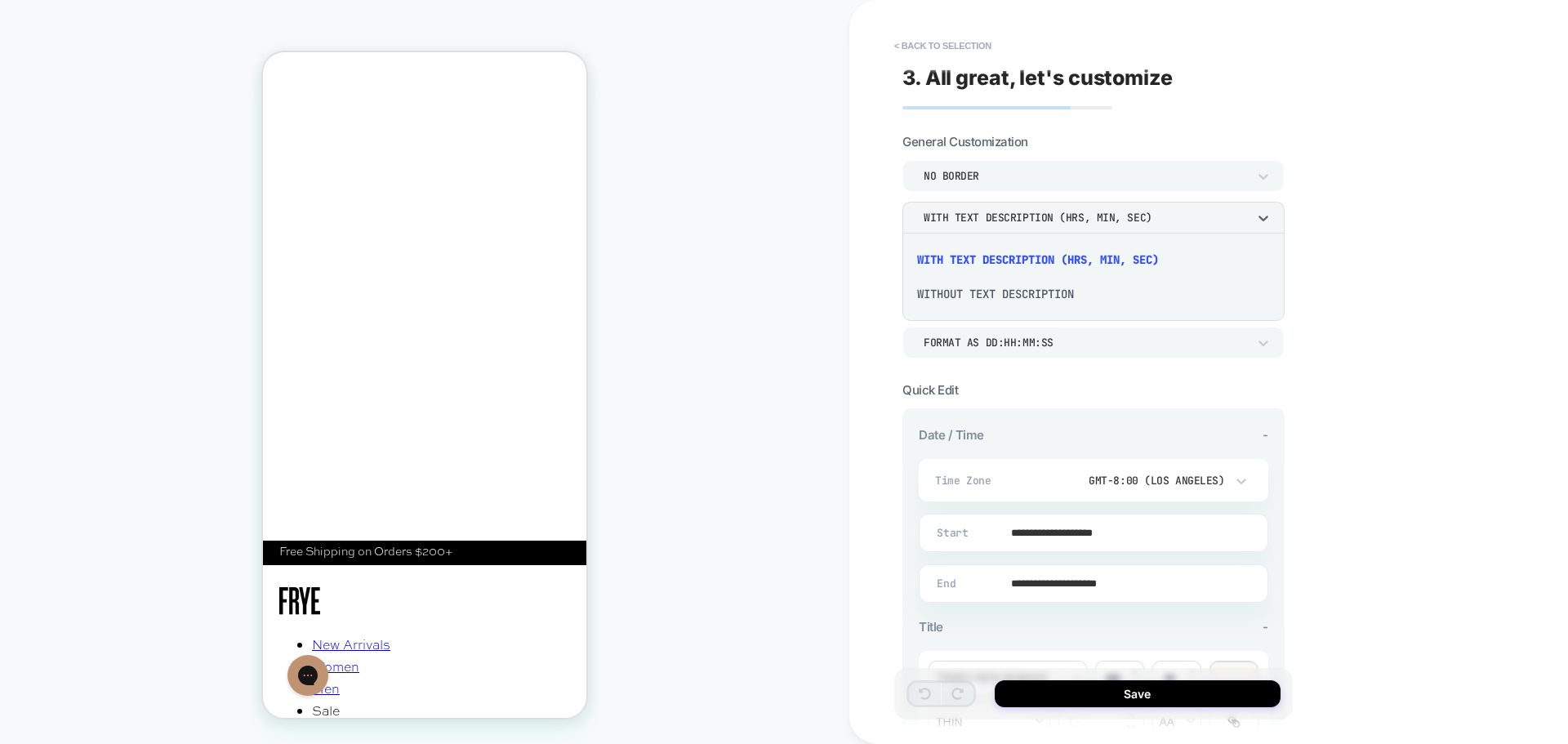 click at bounding box center (784, 372) 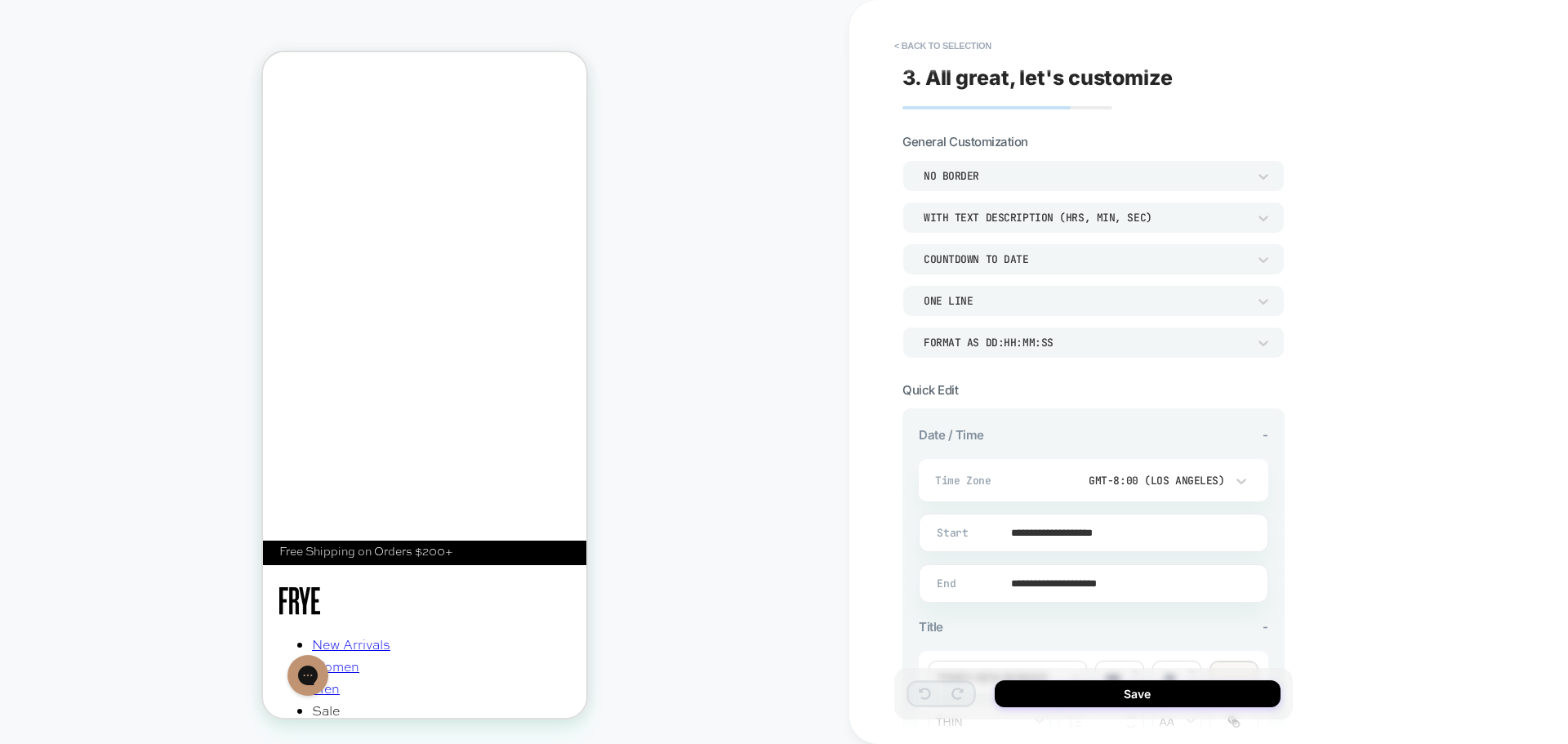 click on "COUNTDOWN TO DATE" at bounding box center (1085, 259) 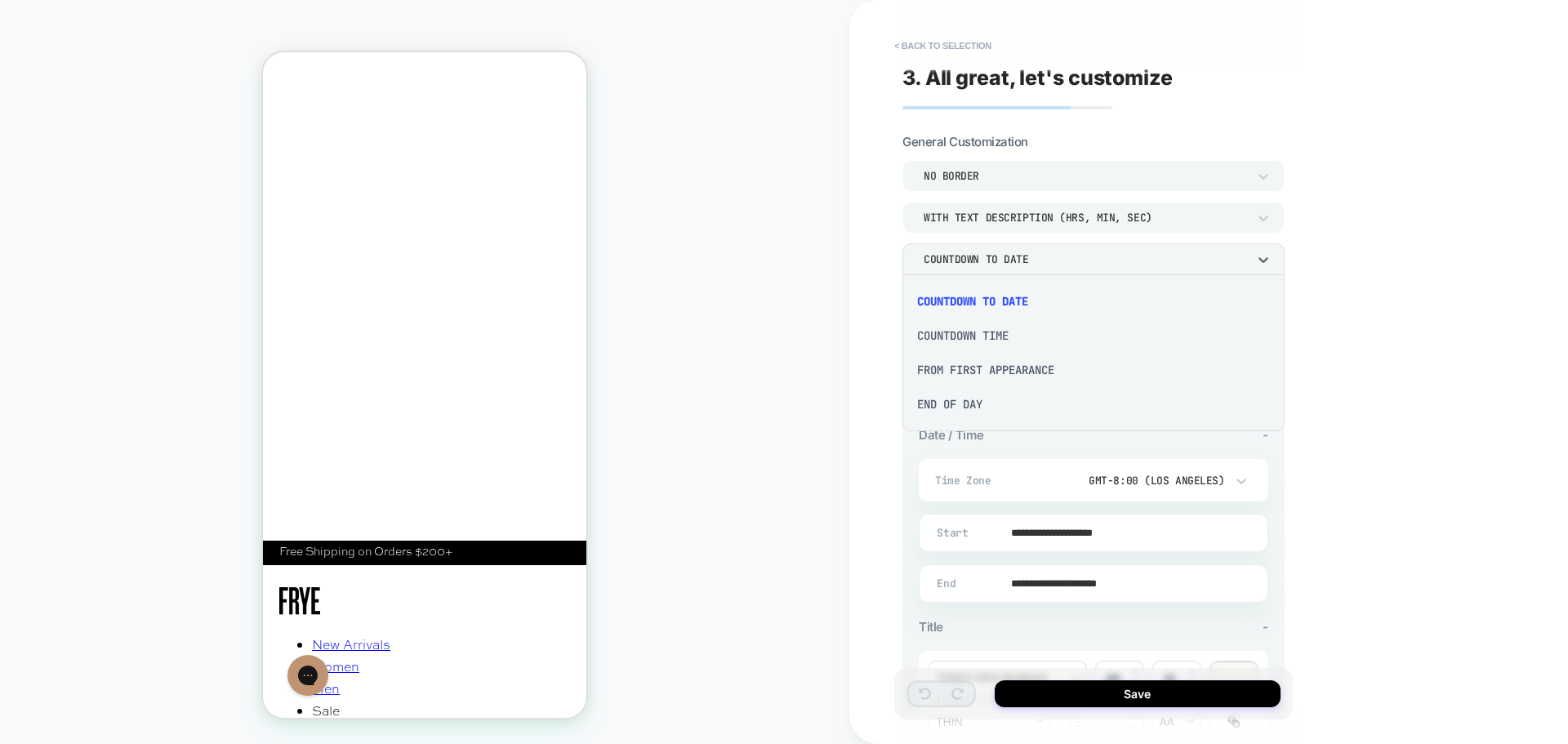 click at bounding box center [784, 372] 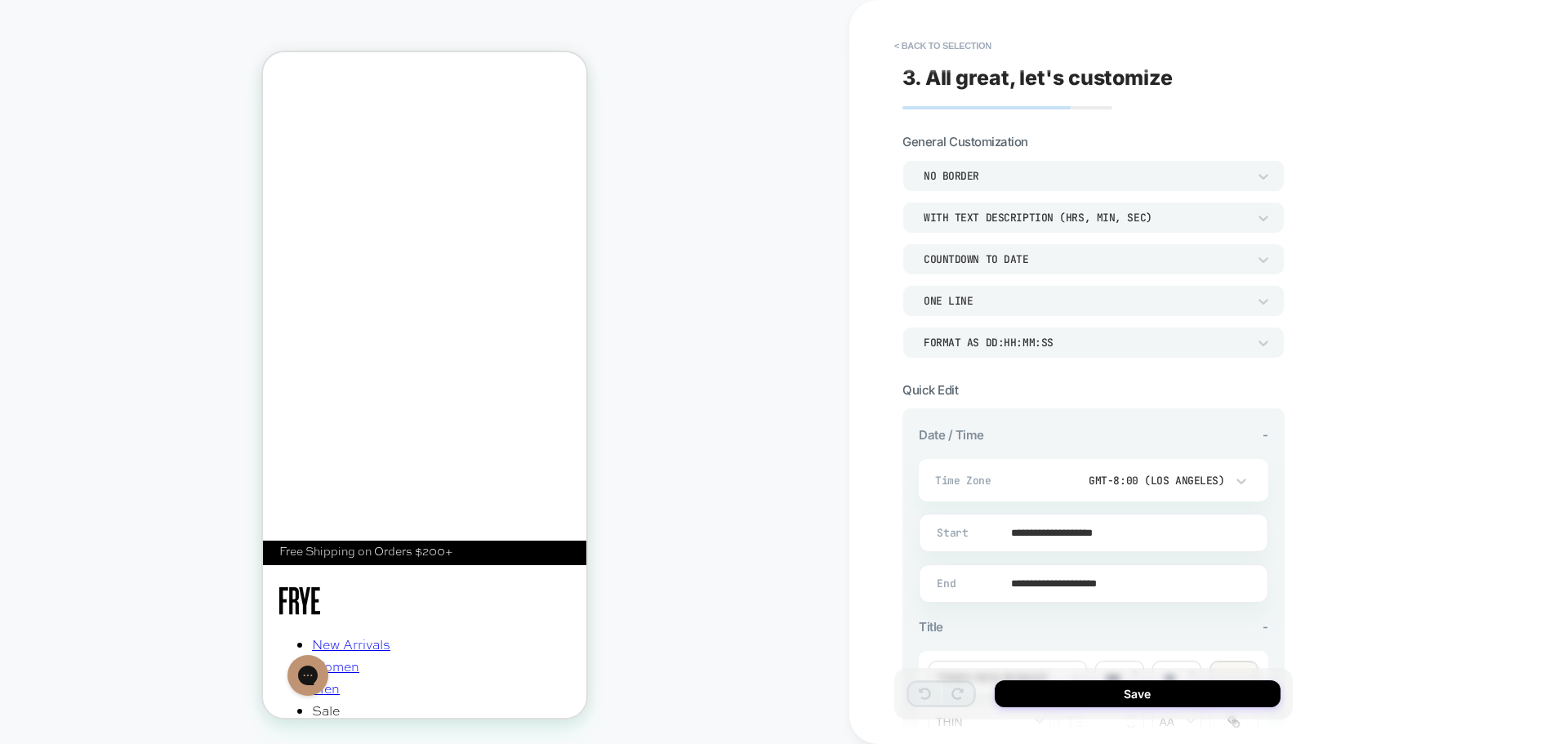 click on "ONE LINE" at bounding box center (1085, 301) 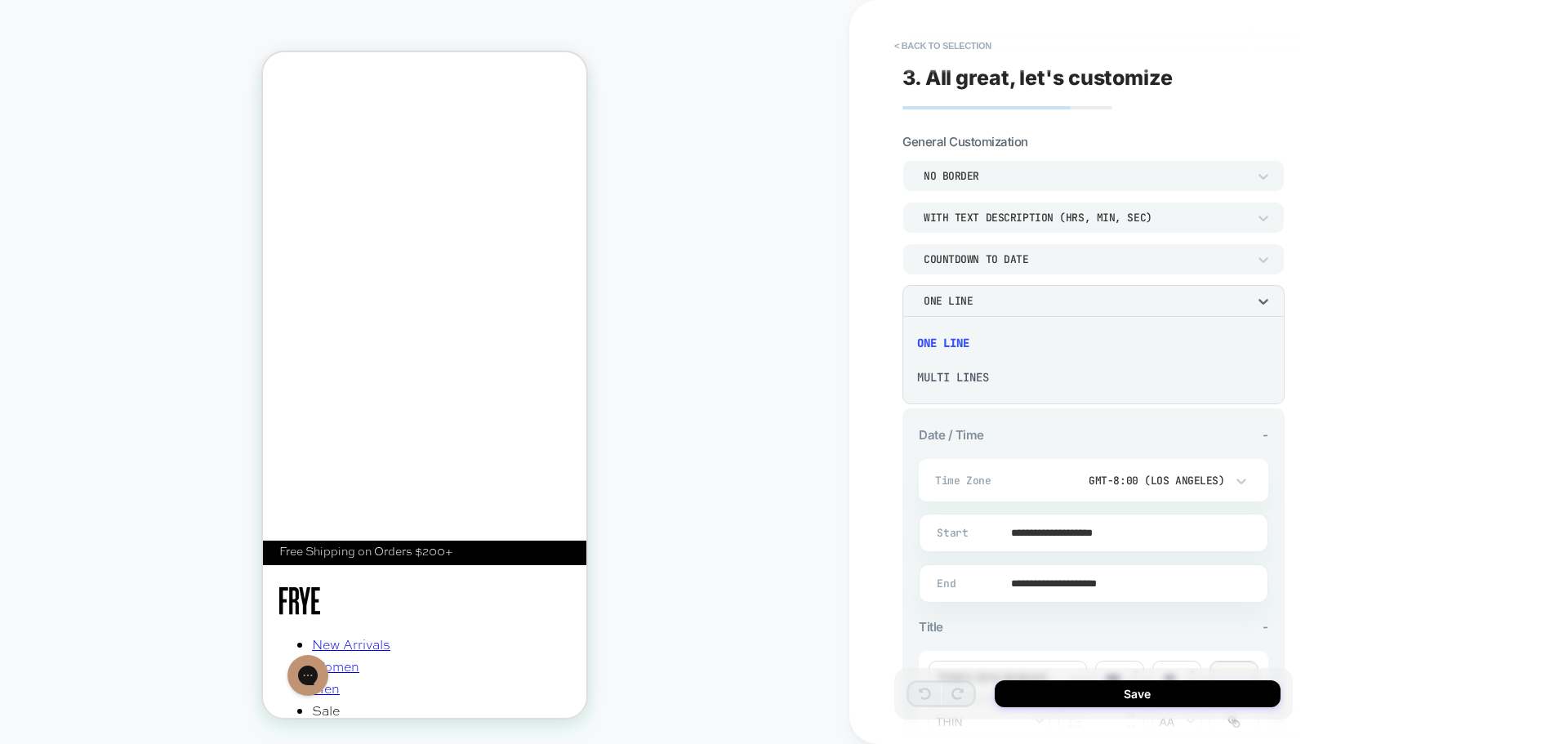 click at bounding box center [784, 372] 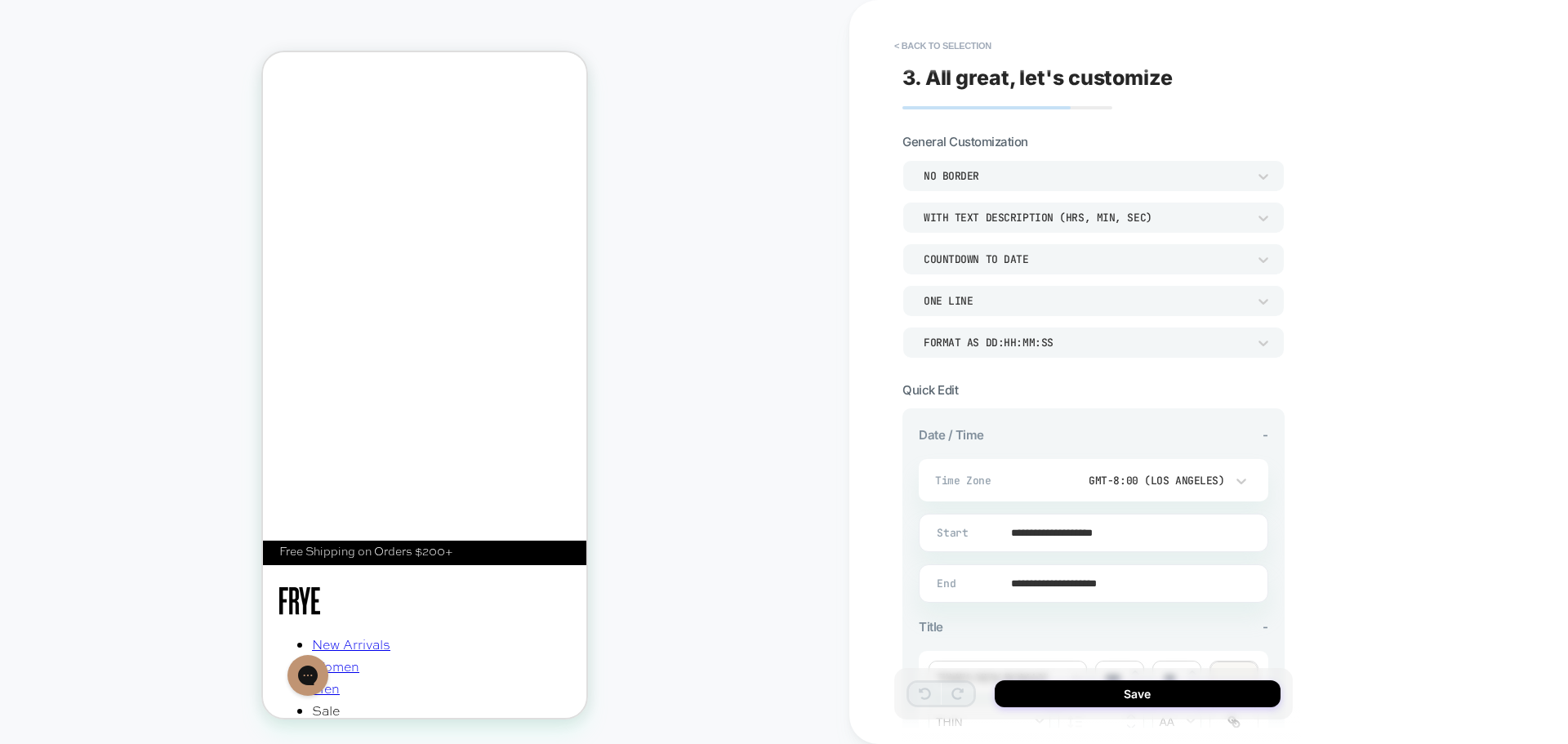 click on "**********" at bounding box center [1090, 532] 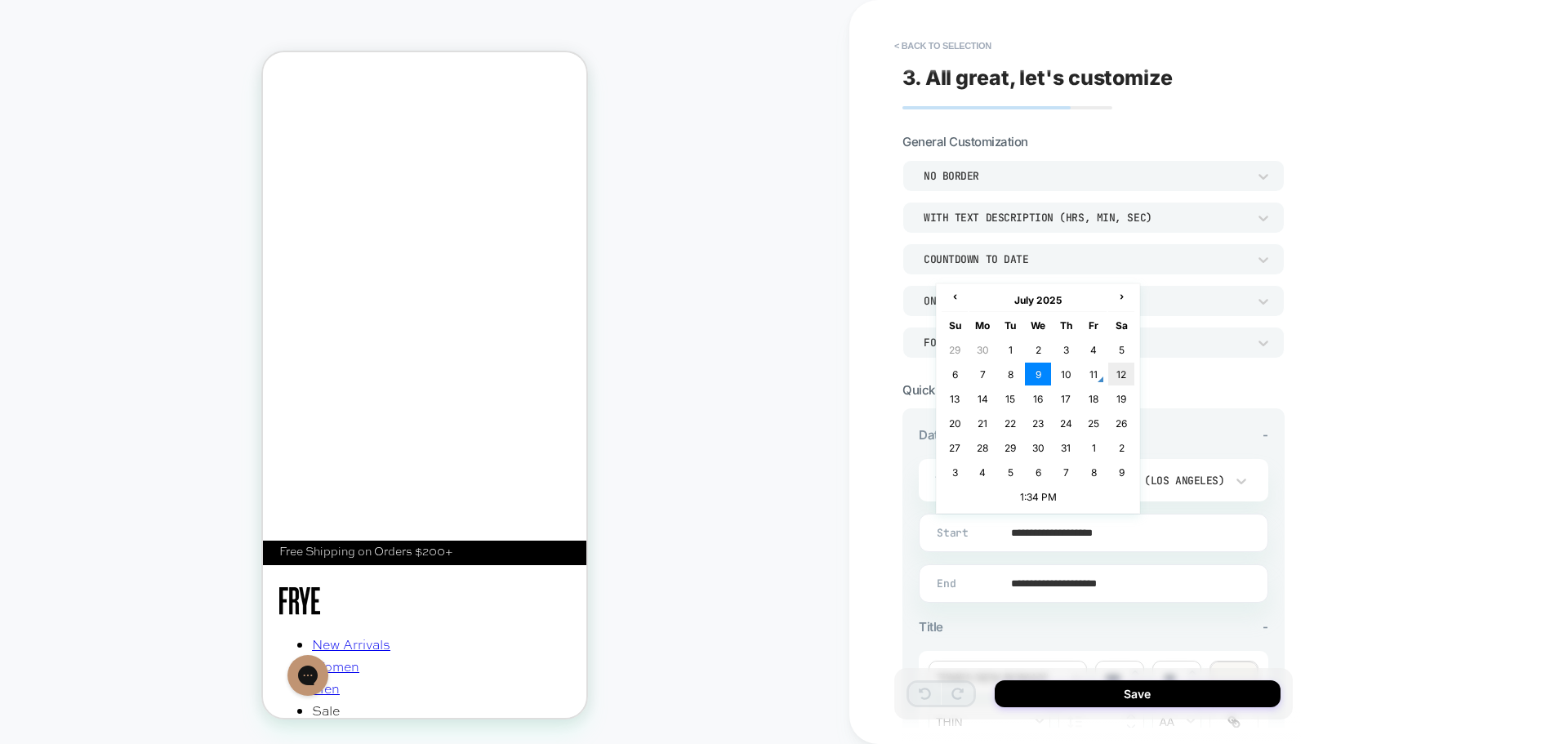 click on "12" at bounding box center (1121, 374) 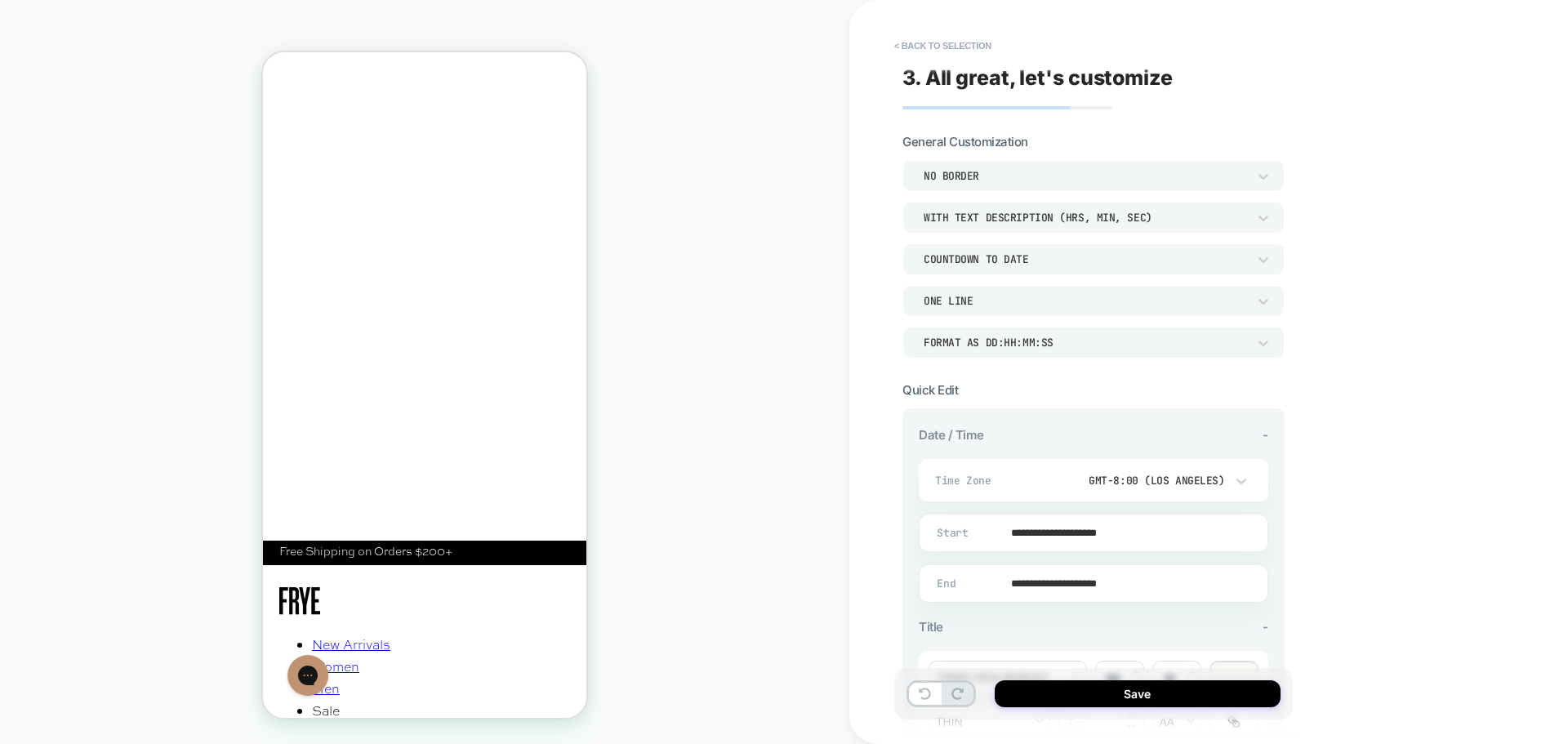 click on "**********" at bounding box center [1090, 583] 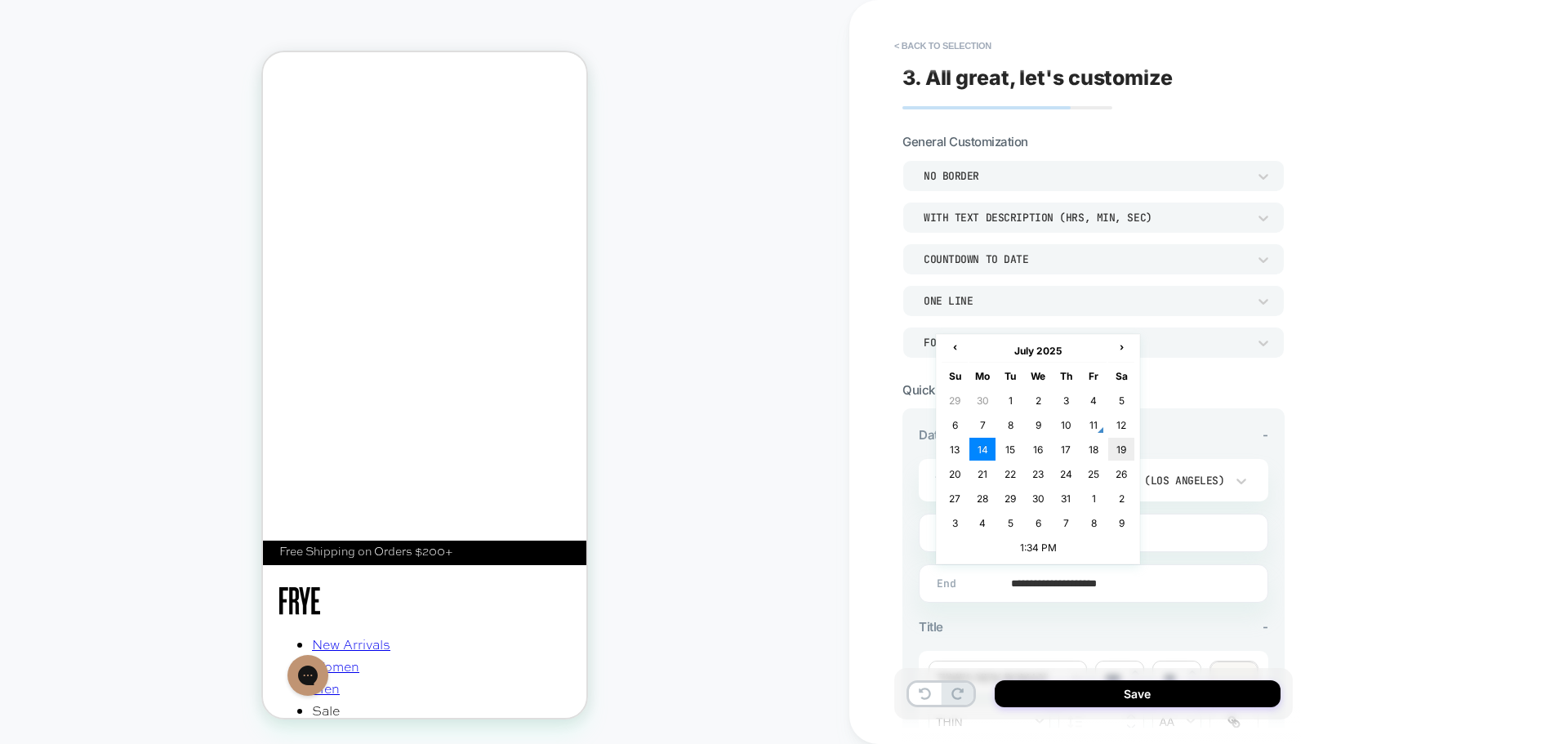 click on "19" at bounding box center [1121, 449] 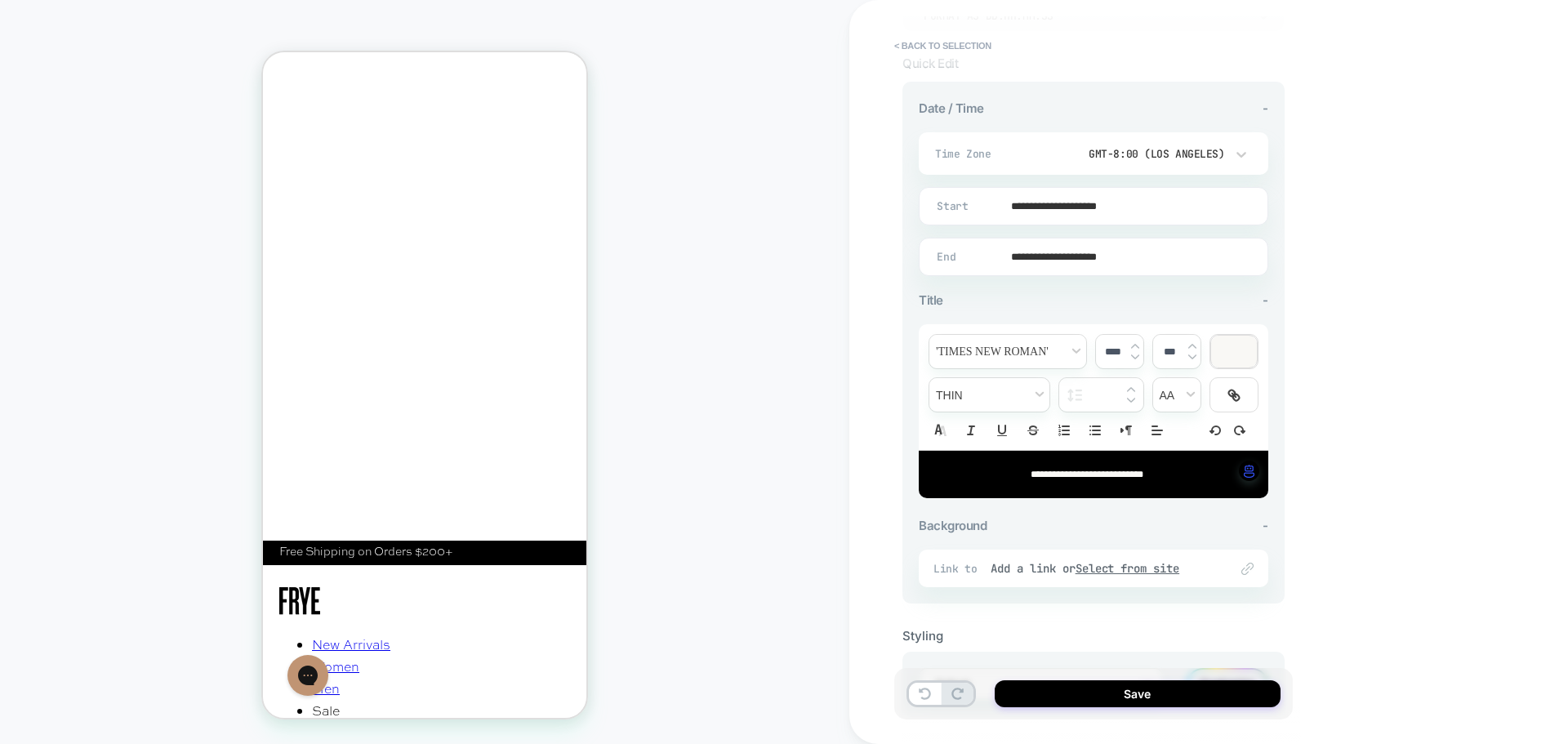 scroll, scrollTop: 406, scrollLeft: 0, axis: vertical 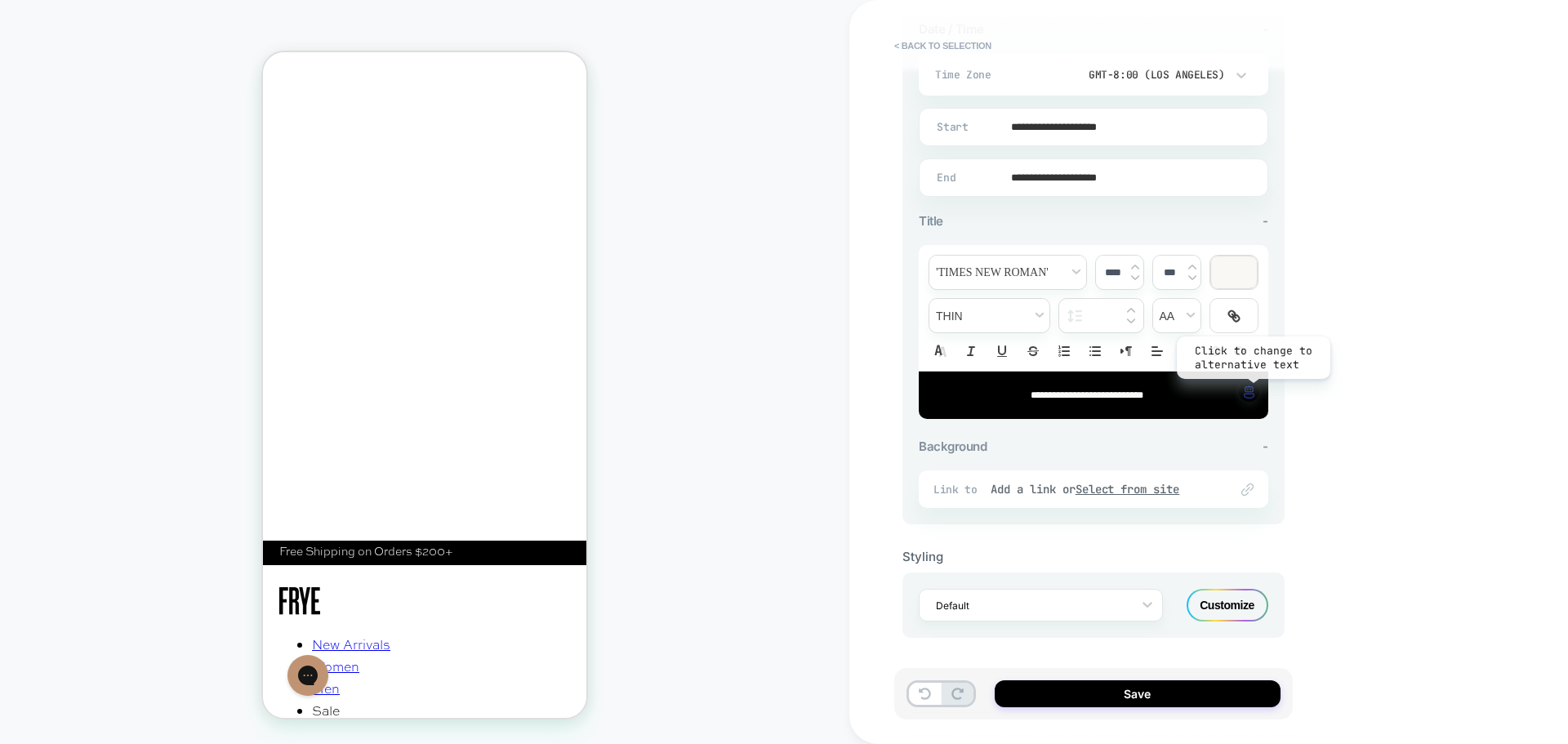 click at bounding box center (1249, 392) 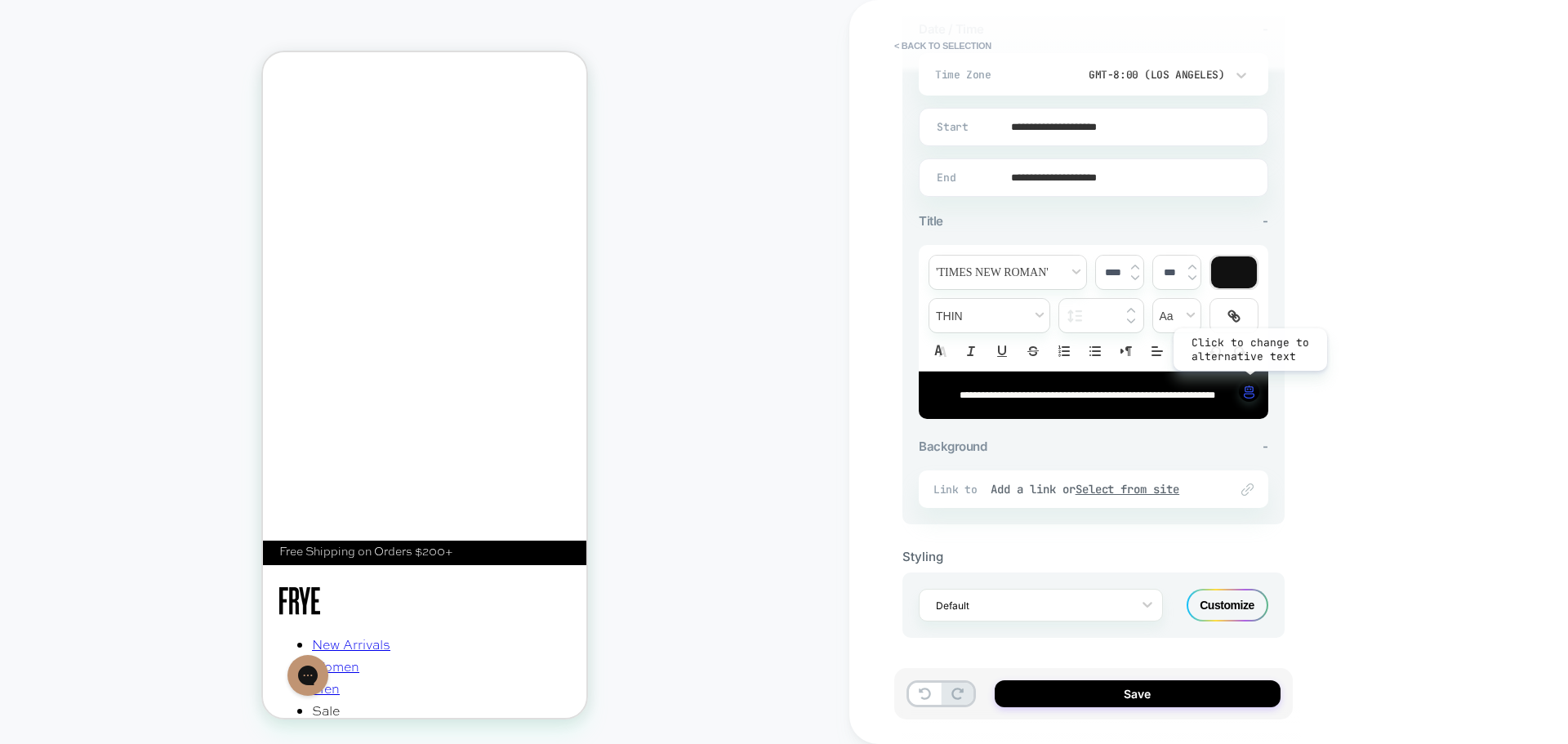 click at bounding box center [1249, 392] 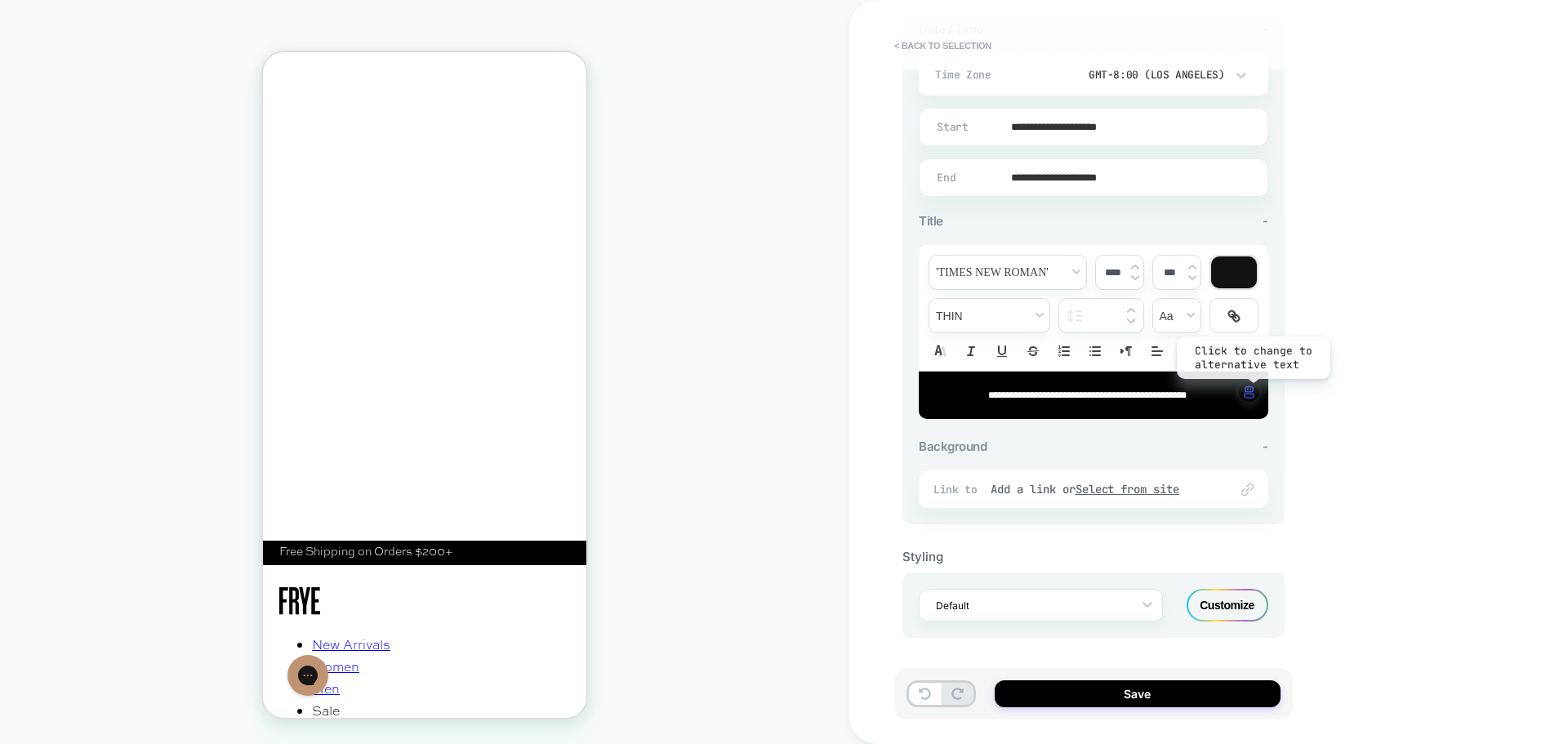 click at bounding box center (1249, 392) 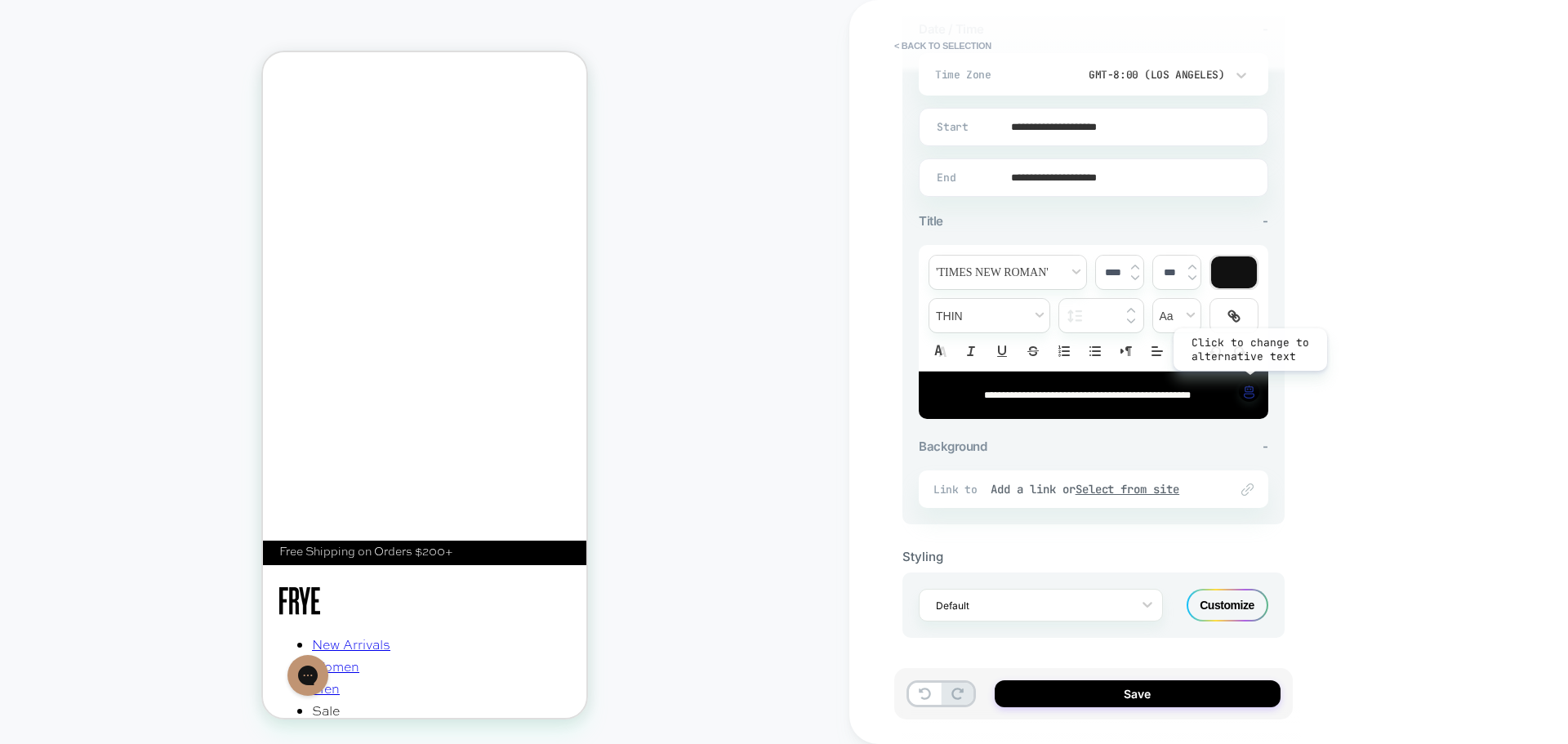 click at bounding box center (1249, 392) 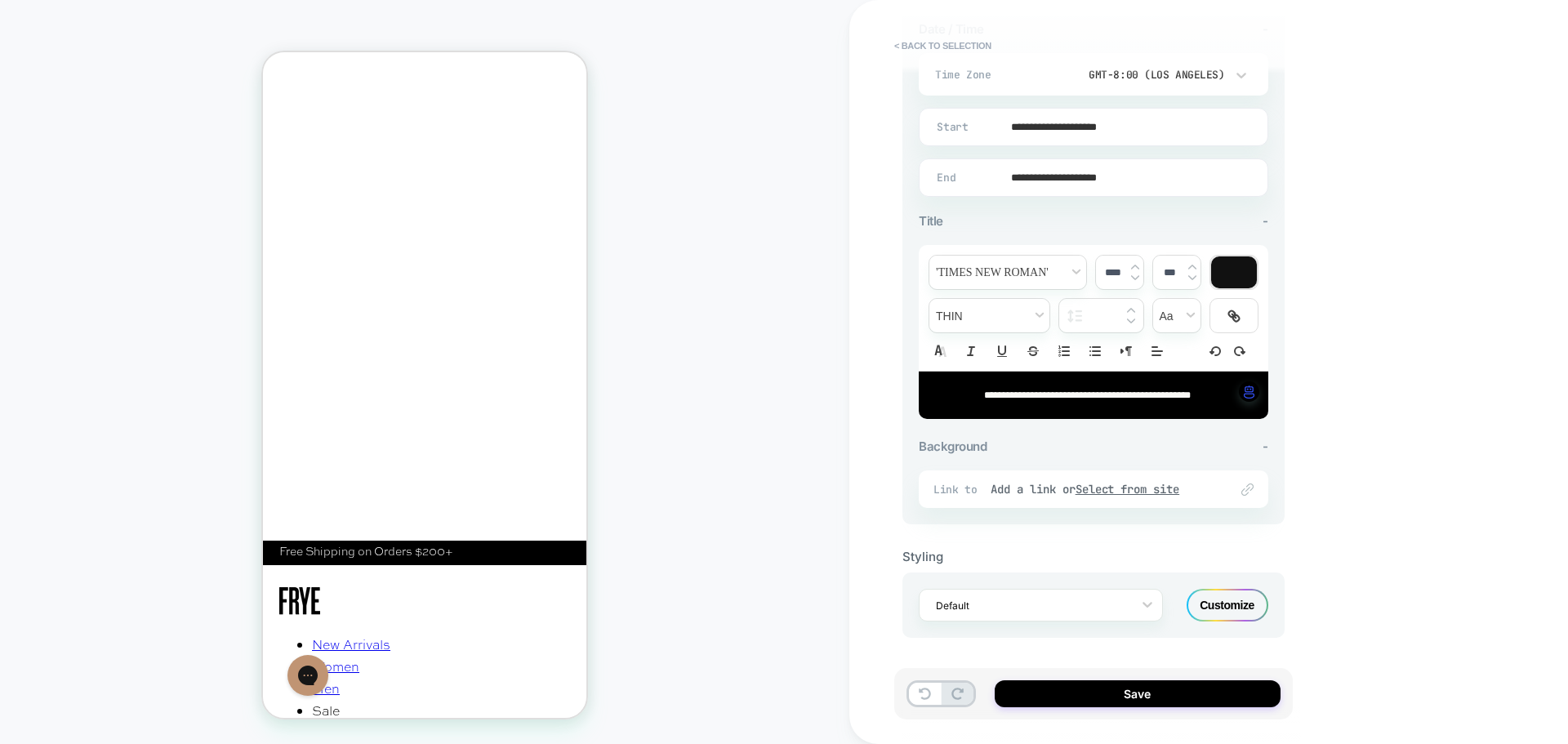 click on "**********" at bounding box center (1087, 395) 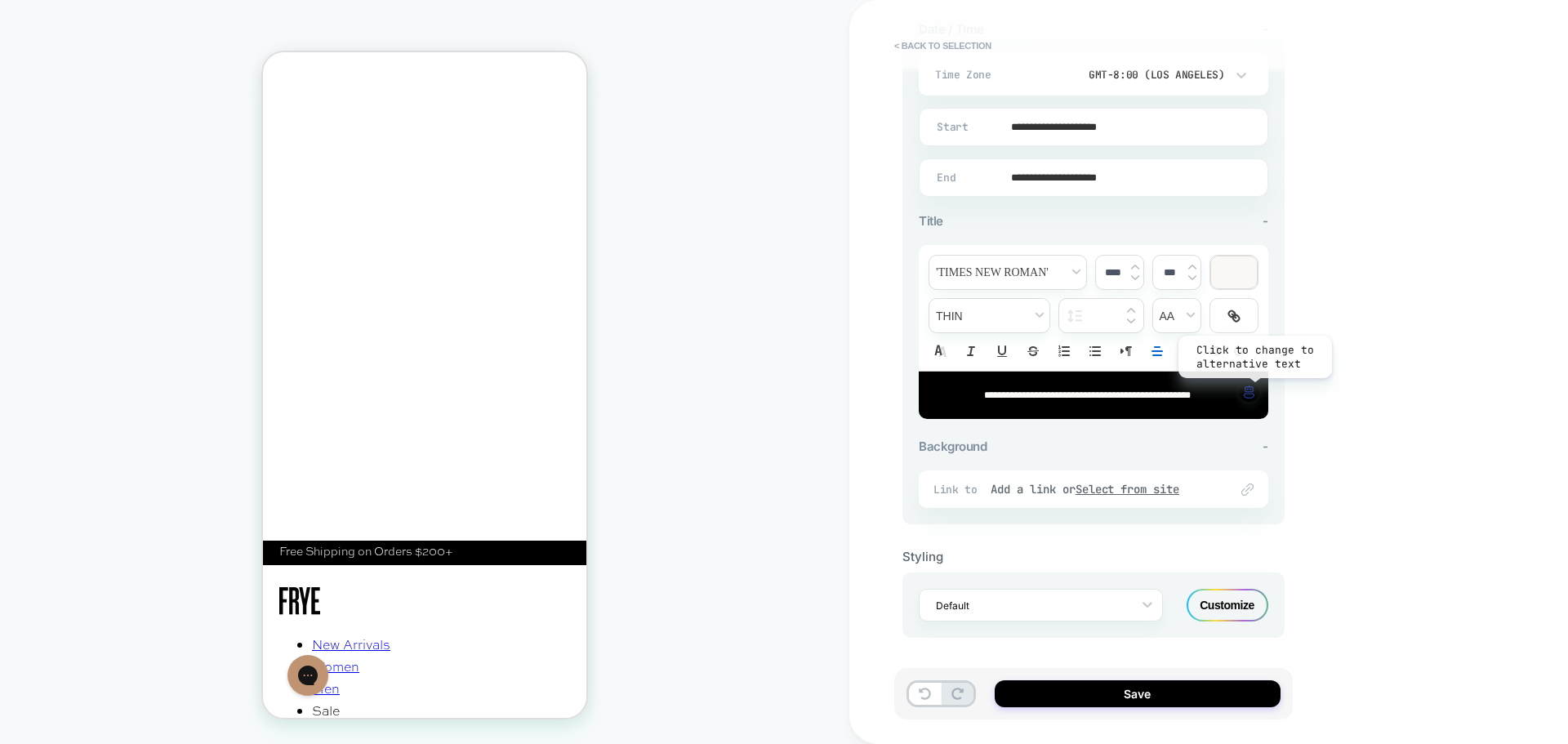 click at bounding box center (1249, 392) 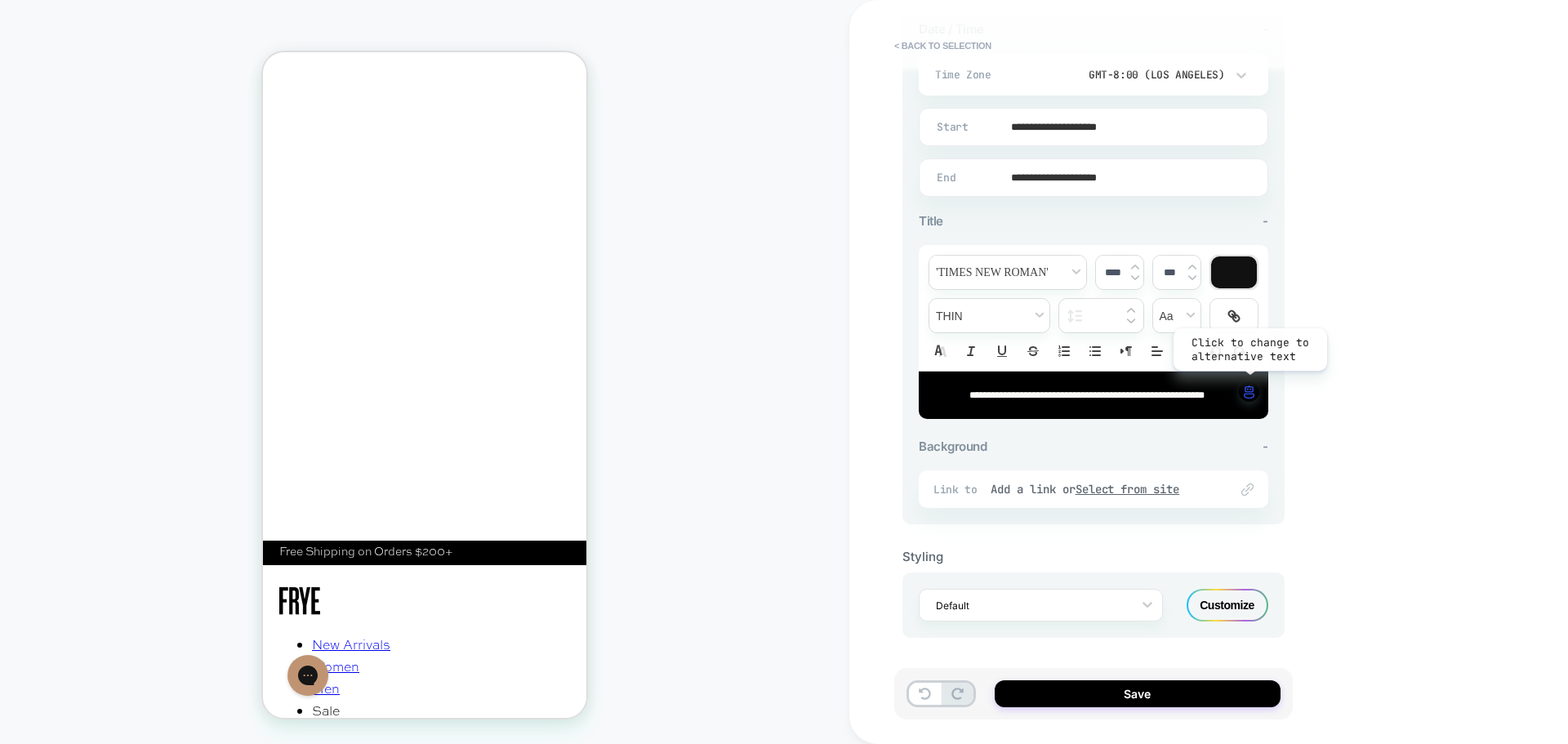 click at bounding box center [1249, 392] 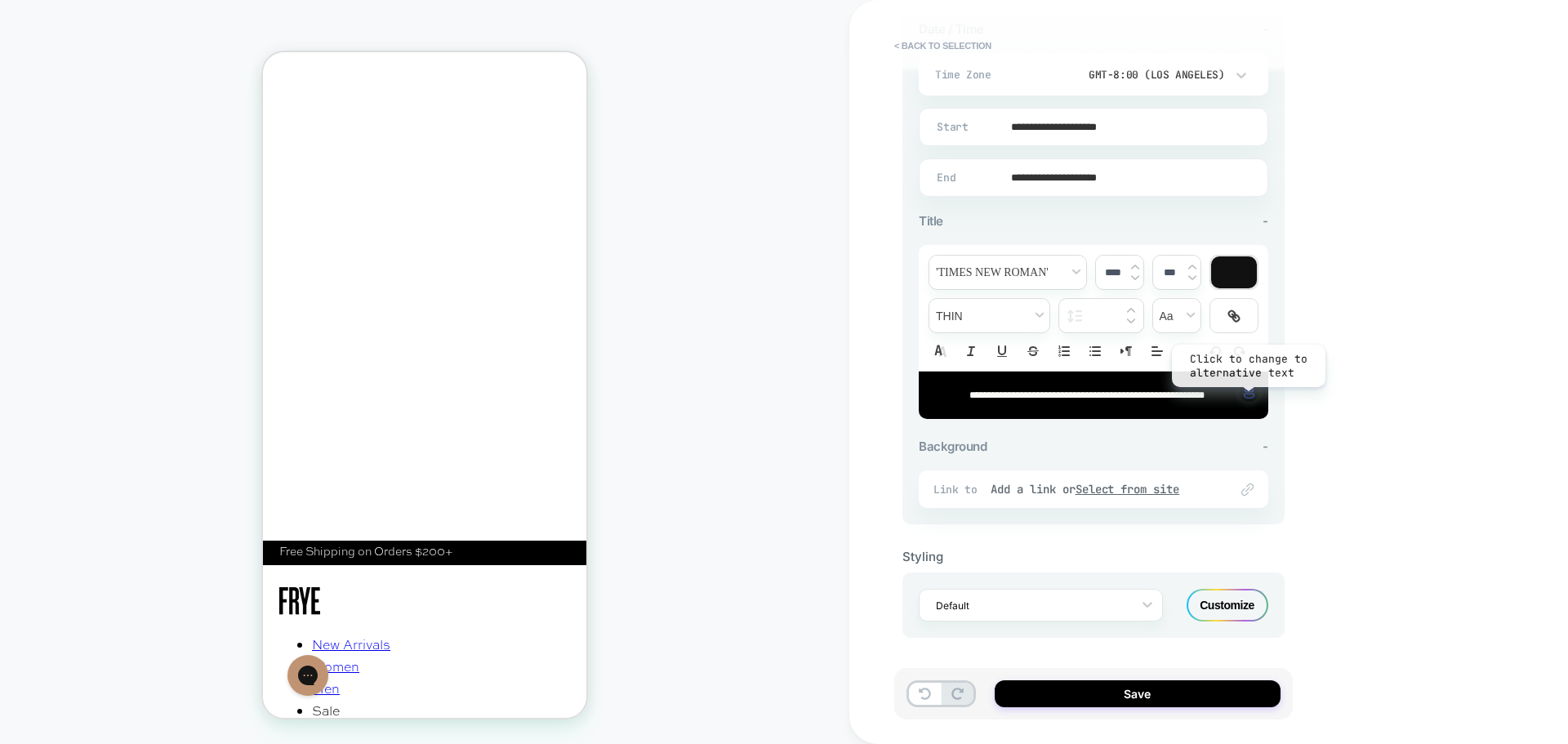 click at bounding box center [1249, 391] 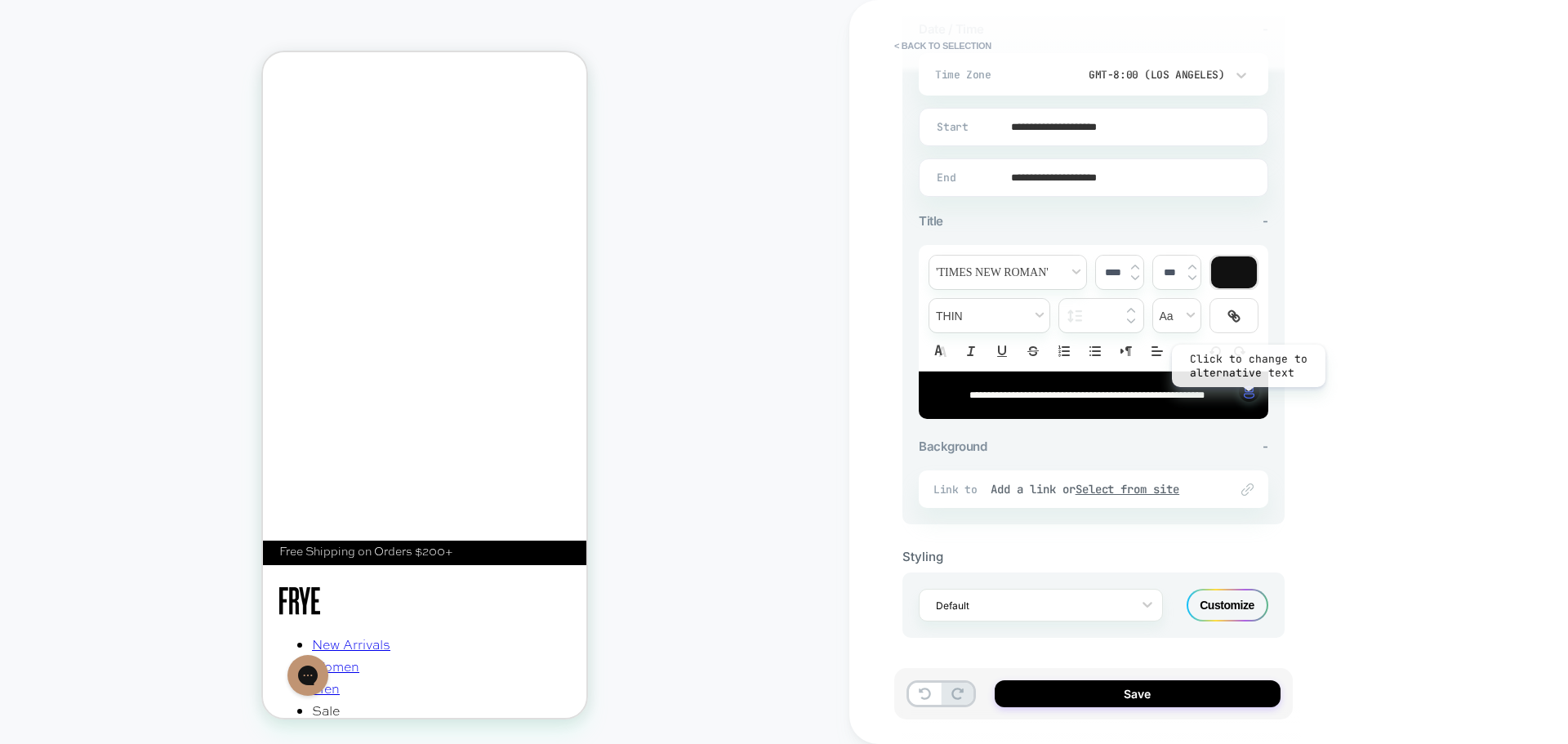 click at bounding box center [1249, 391] 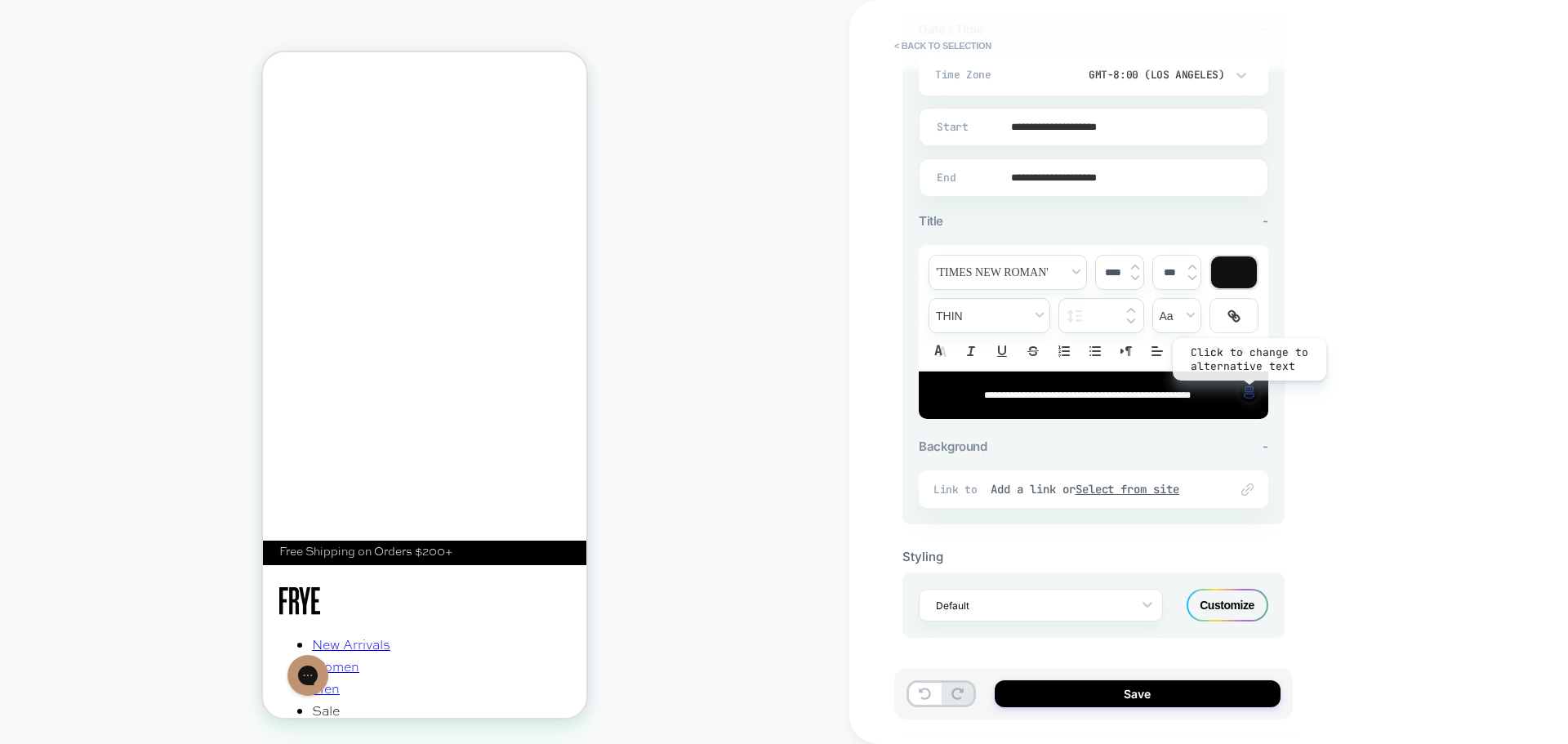 click at bounding box center [1249, 392] 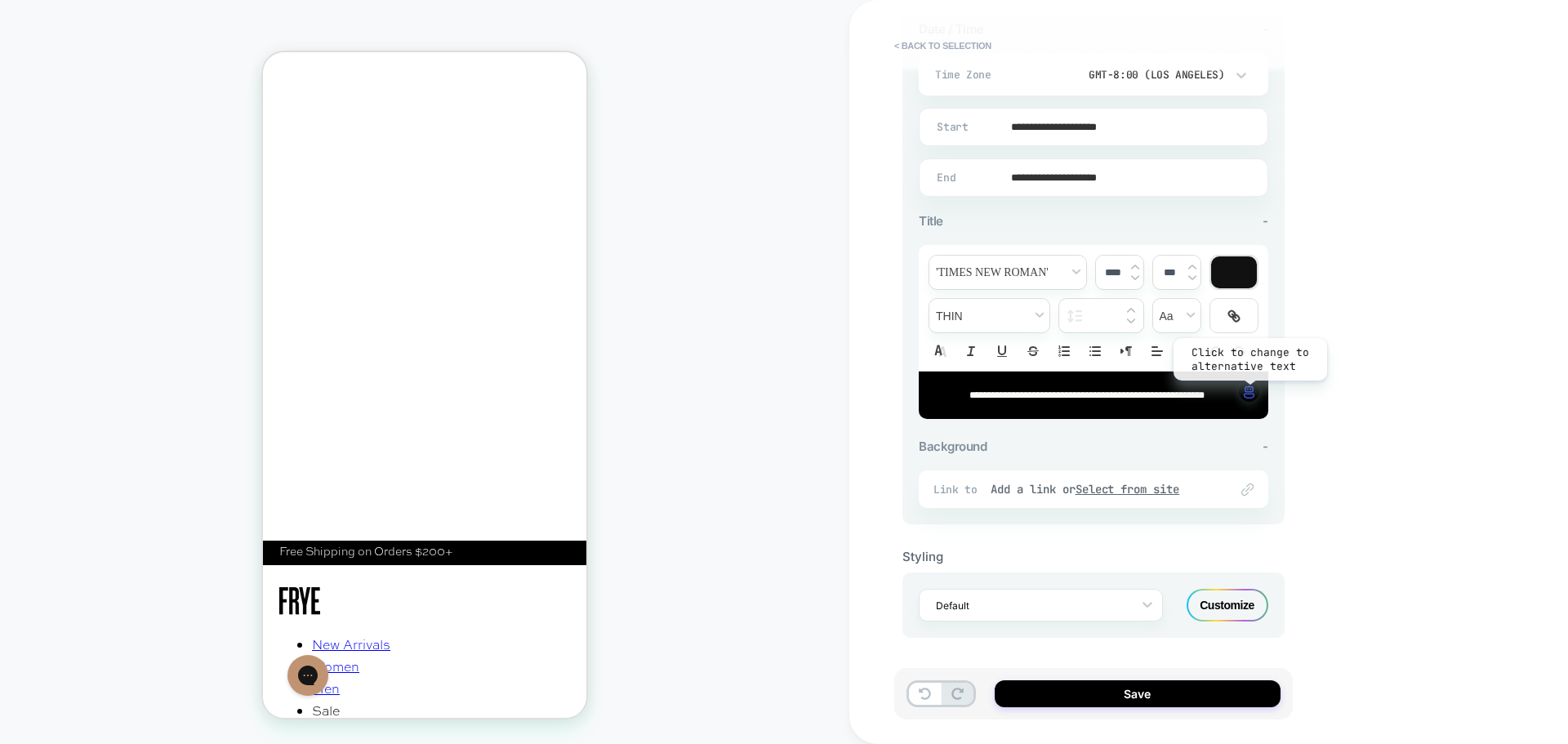 click at bounding box center [1249, 392] 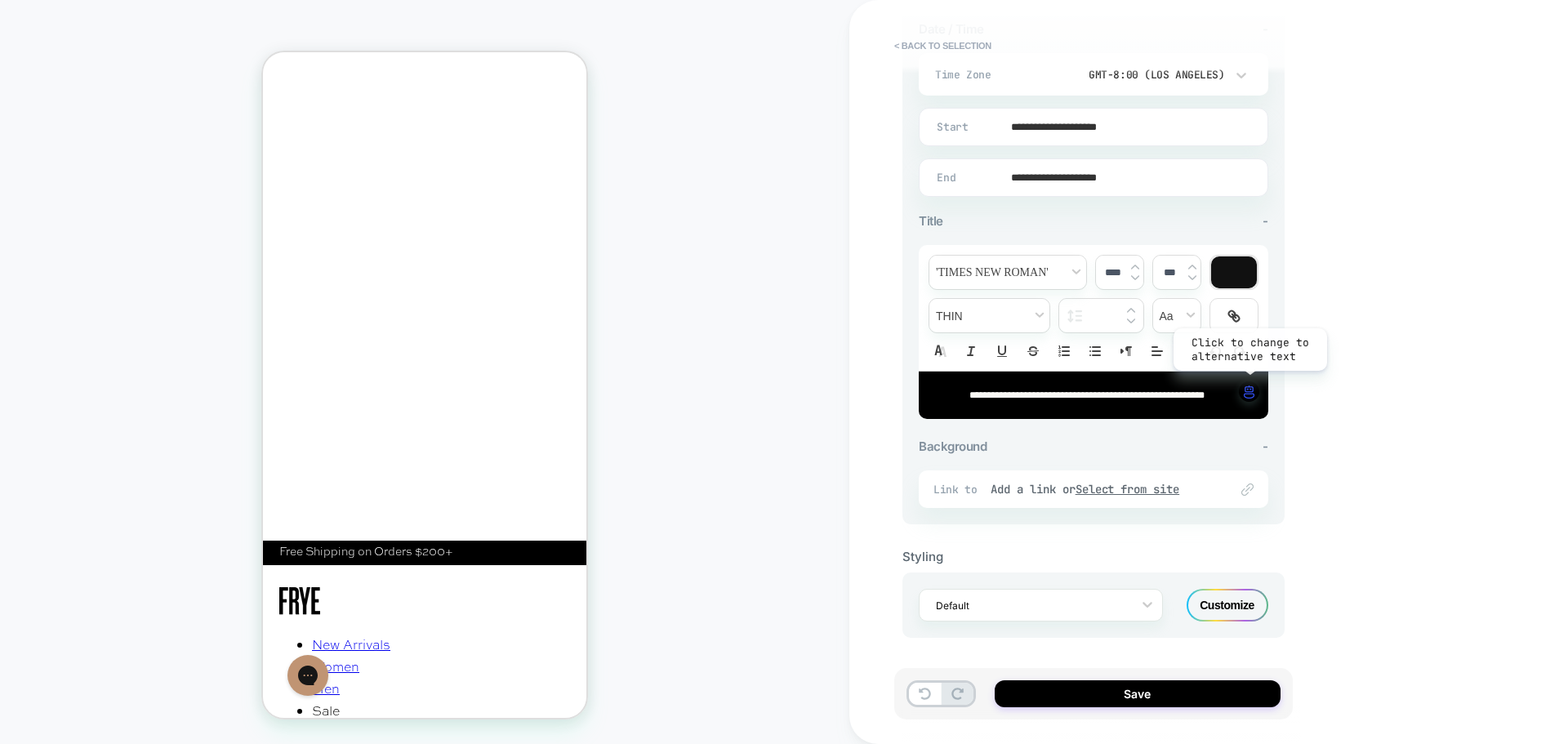 click at bounding box center (1249, 392) 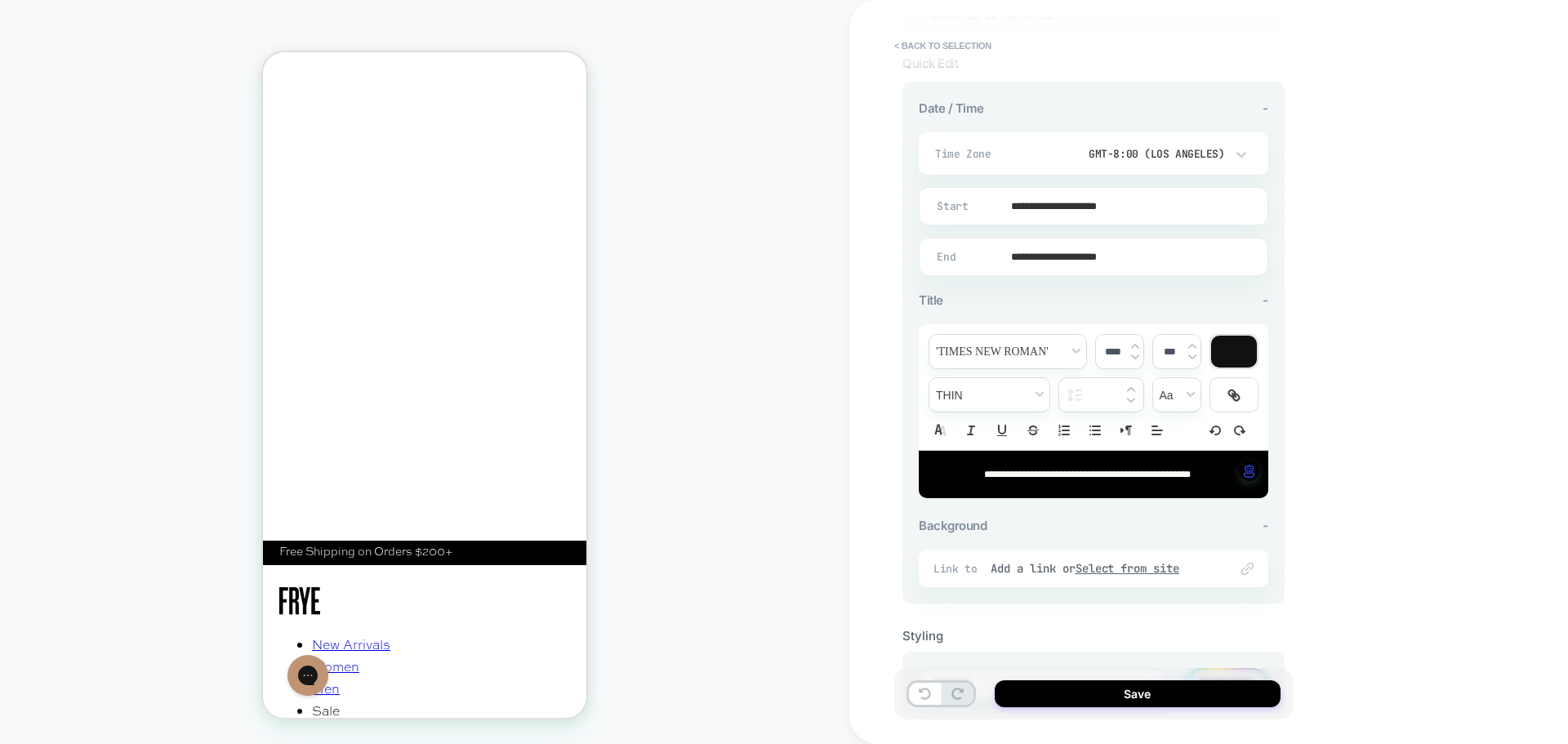scroll, scrollTop: 406, scrollLeft: 0, axis: vertical 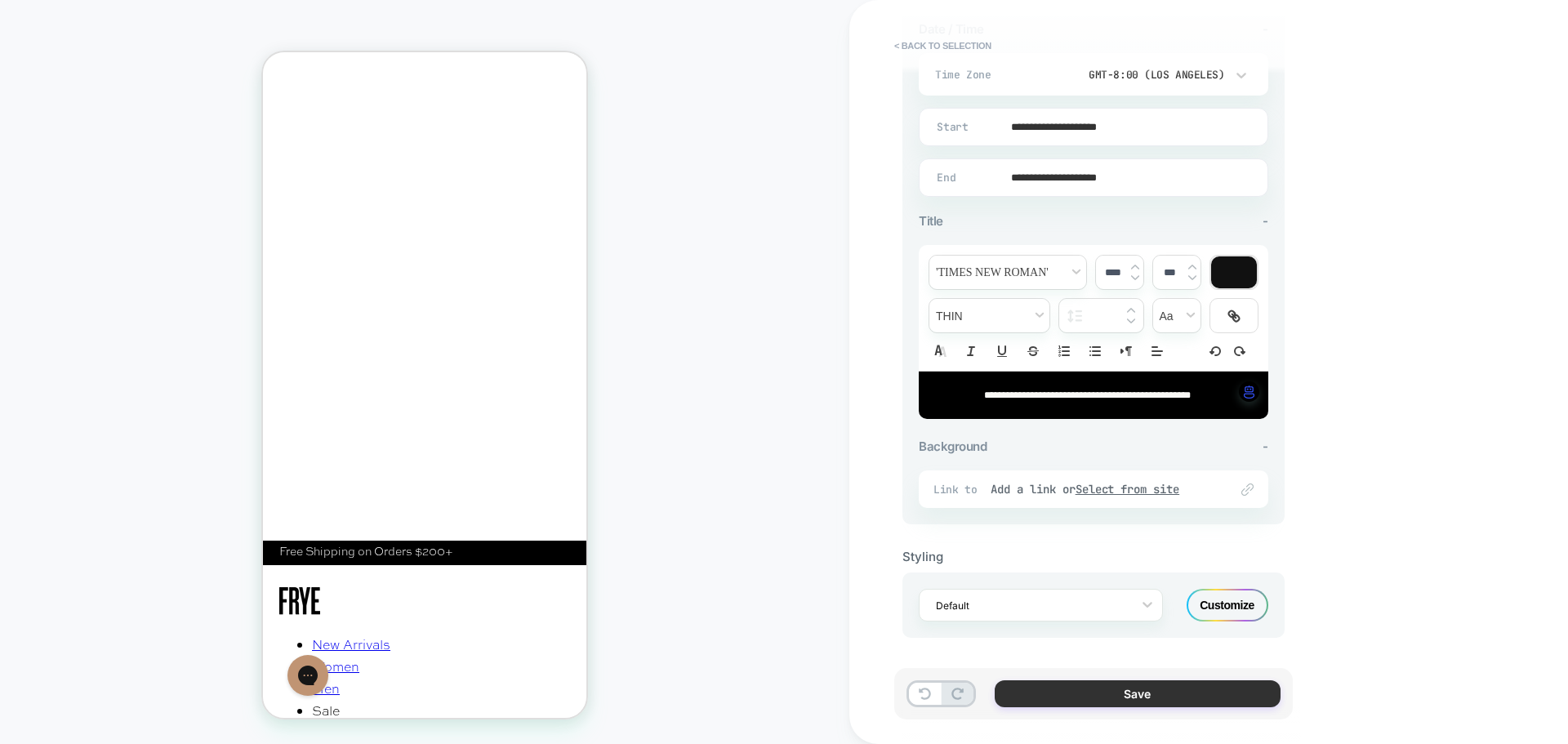 click on "Save" at bounding box center (1138, 693) 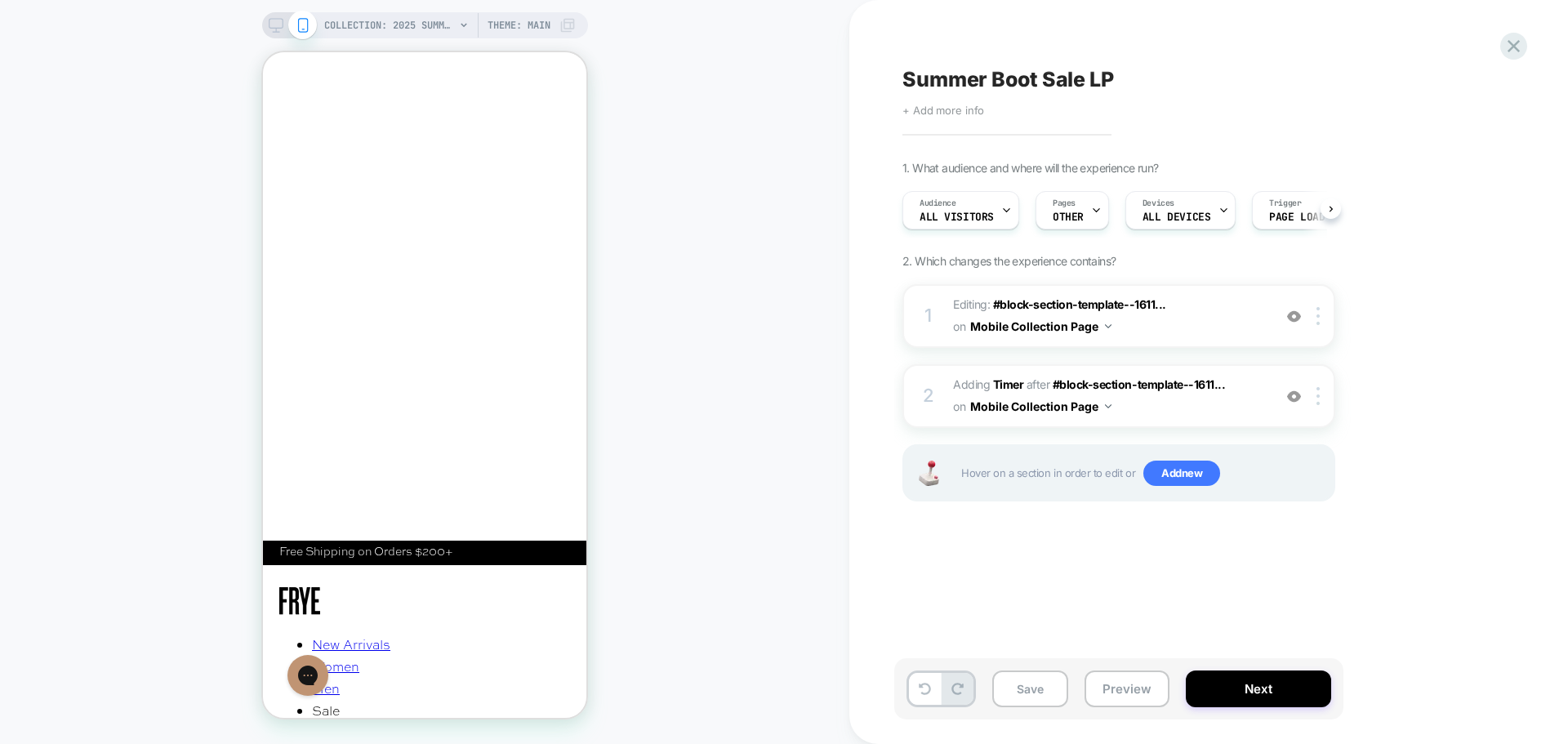 scroll, scrollTop: 0, scrollLeft: 1, axis: horizontal 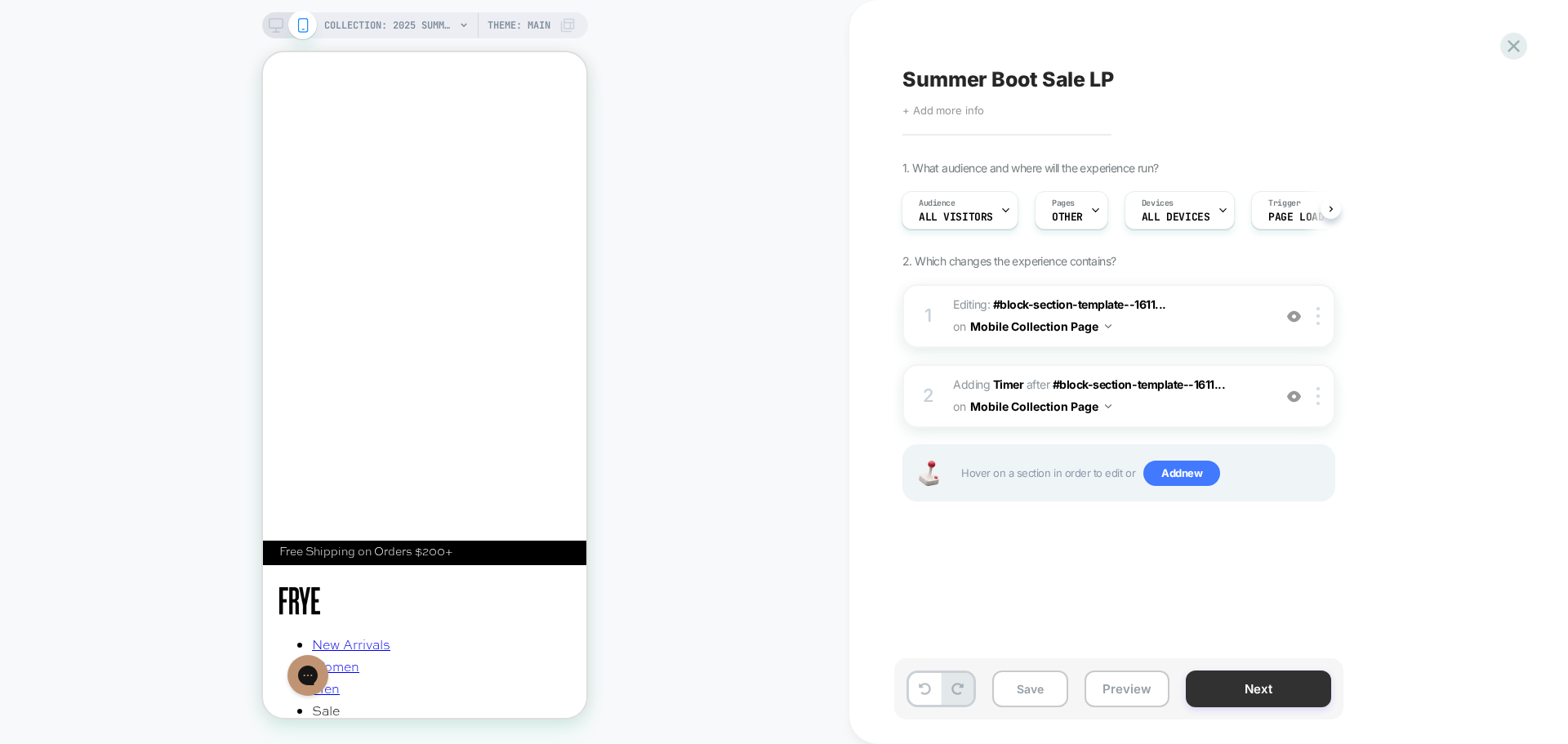 click on "Next" at bounding box center (1258, 688) 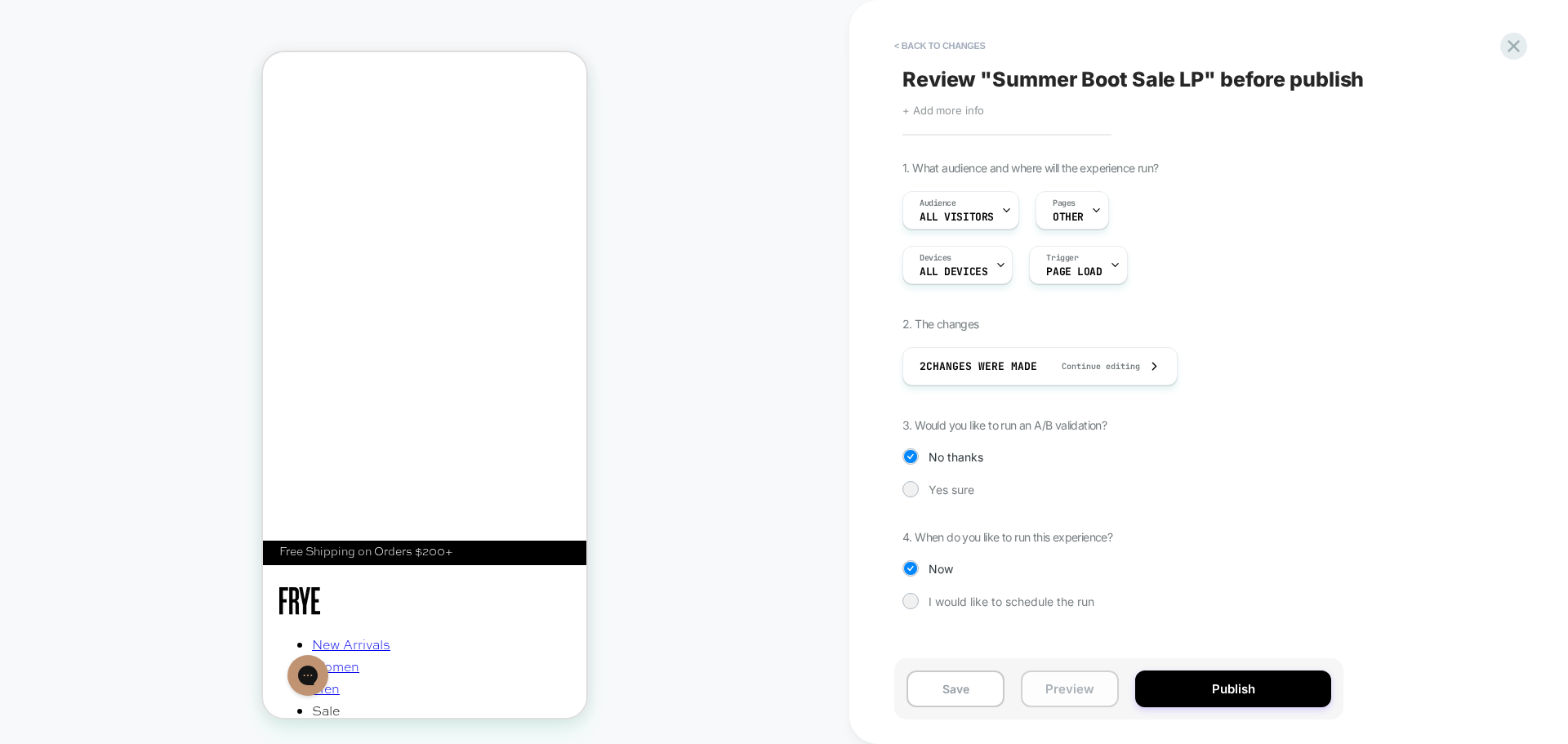 click on "Preview" at bounding box center (1070, 688) 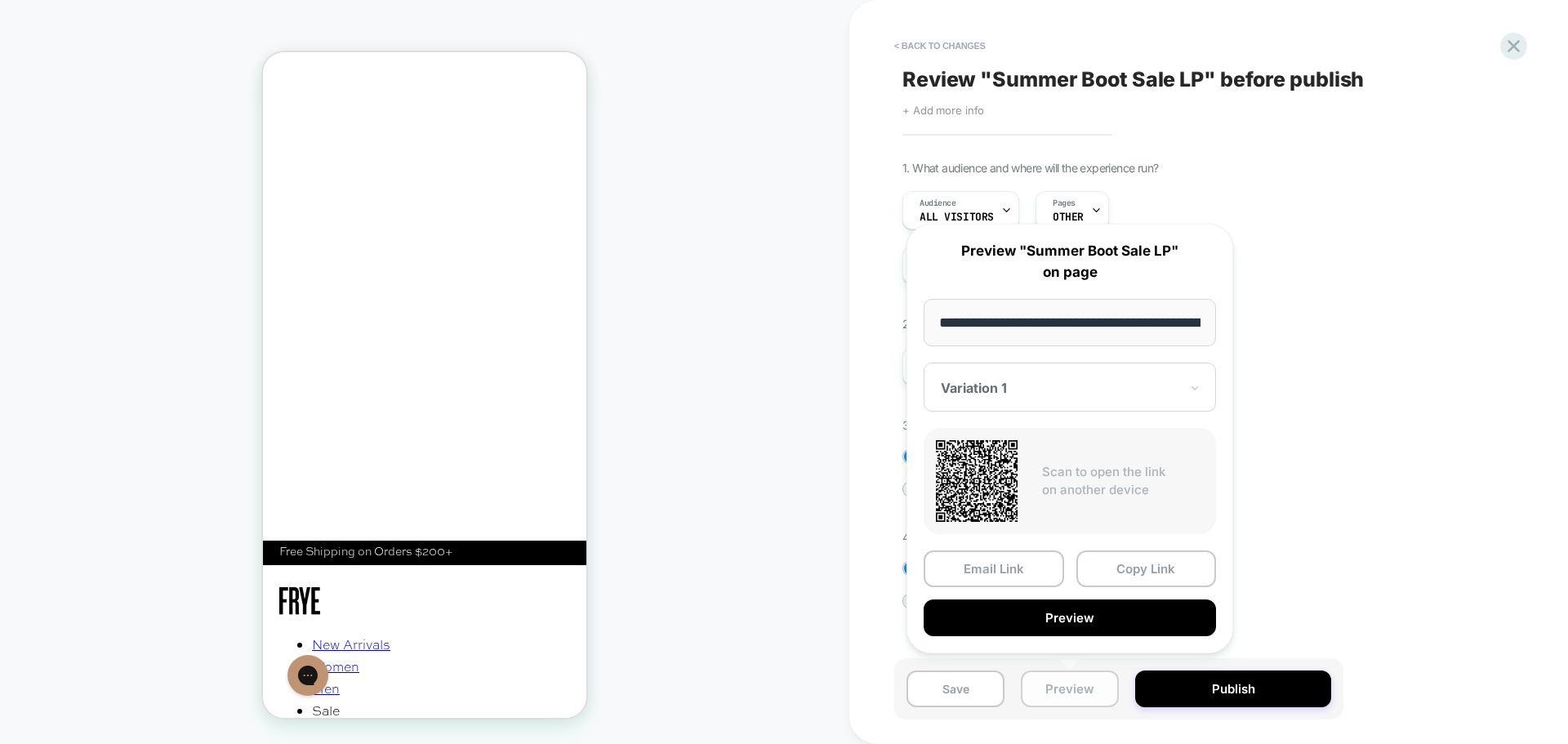 scroll, scrollTop: 0, scrollLeft: 323, axis: horizontal 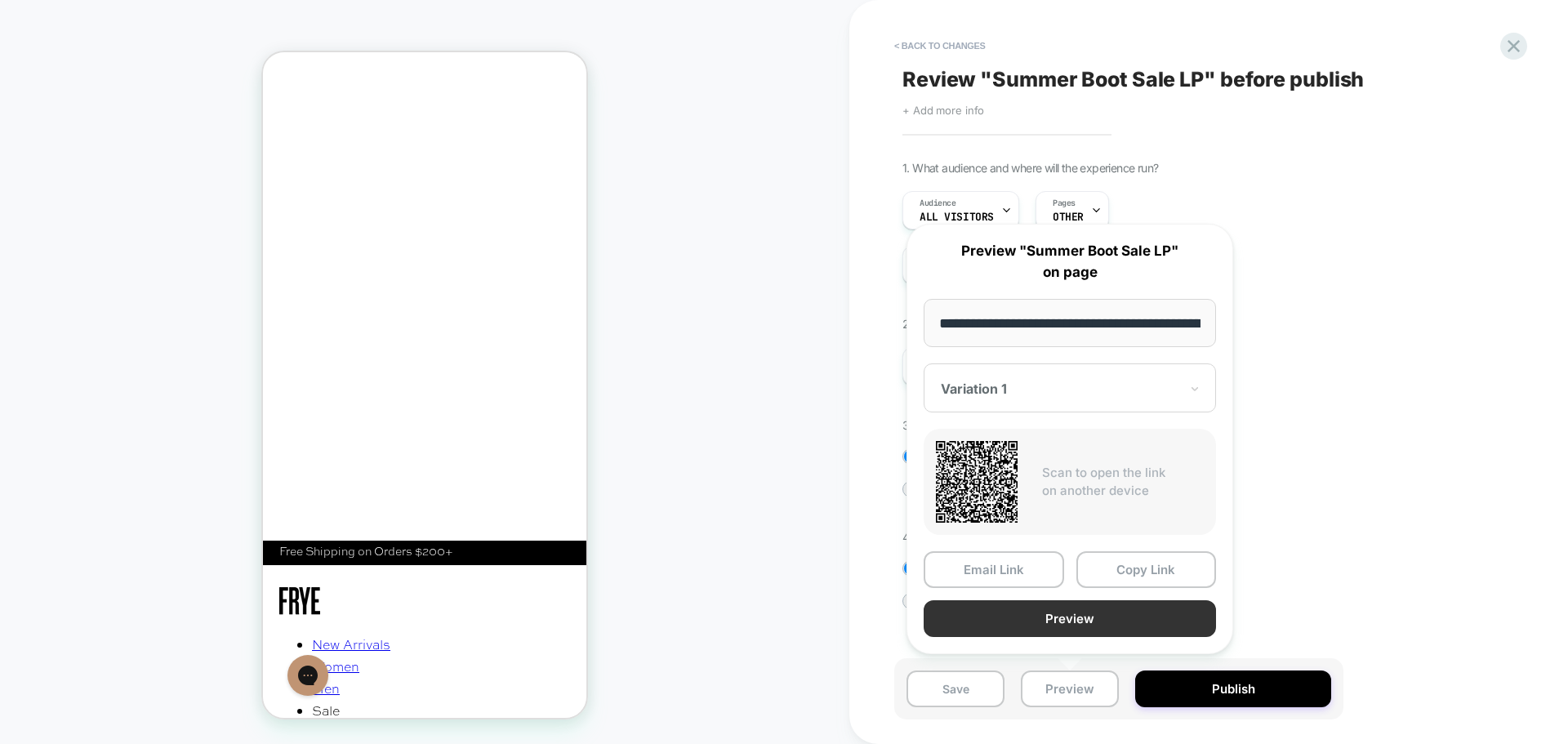 click on "Preview" at bounding box center (1070, 618) 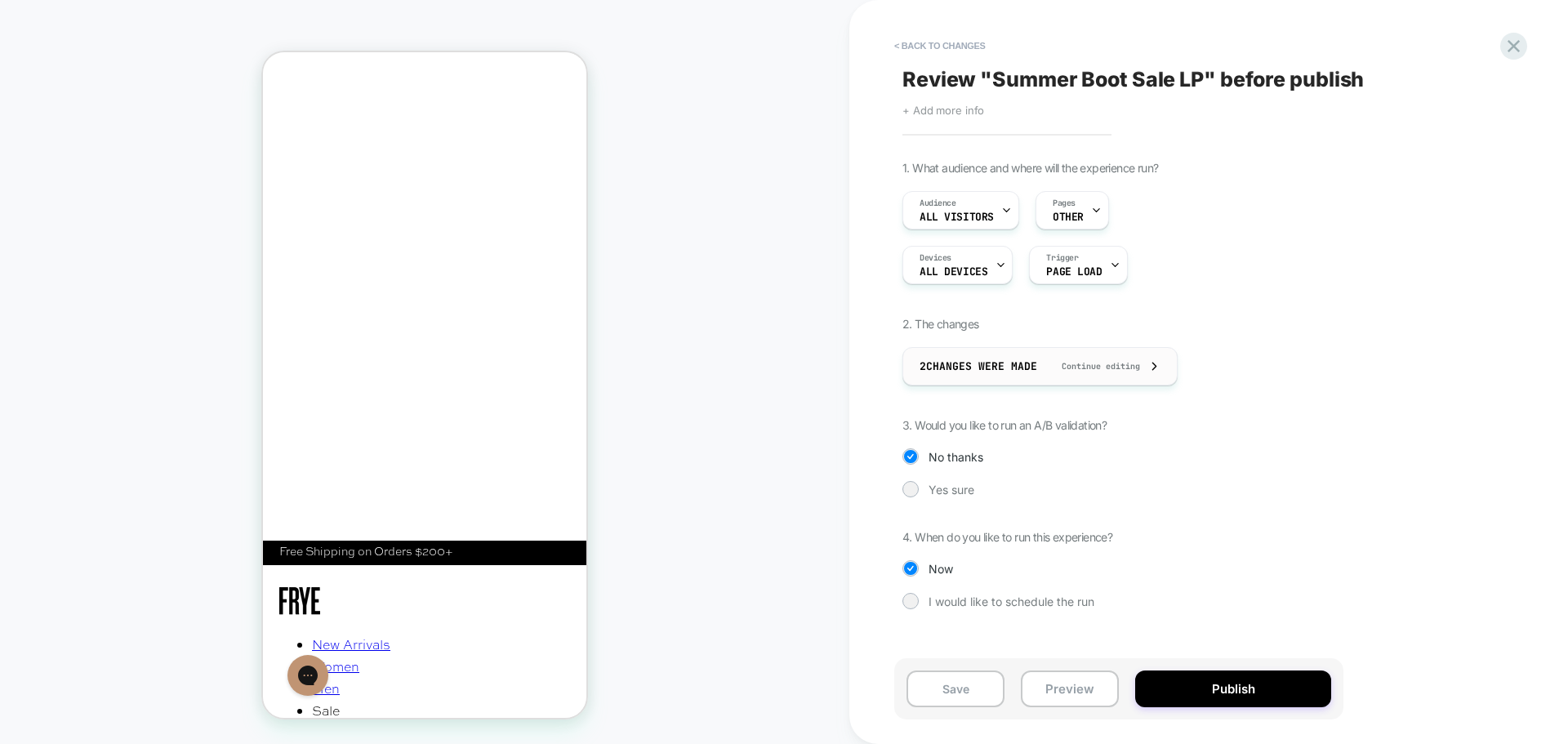 click 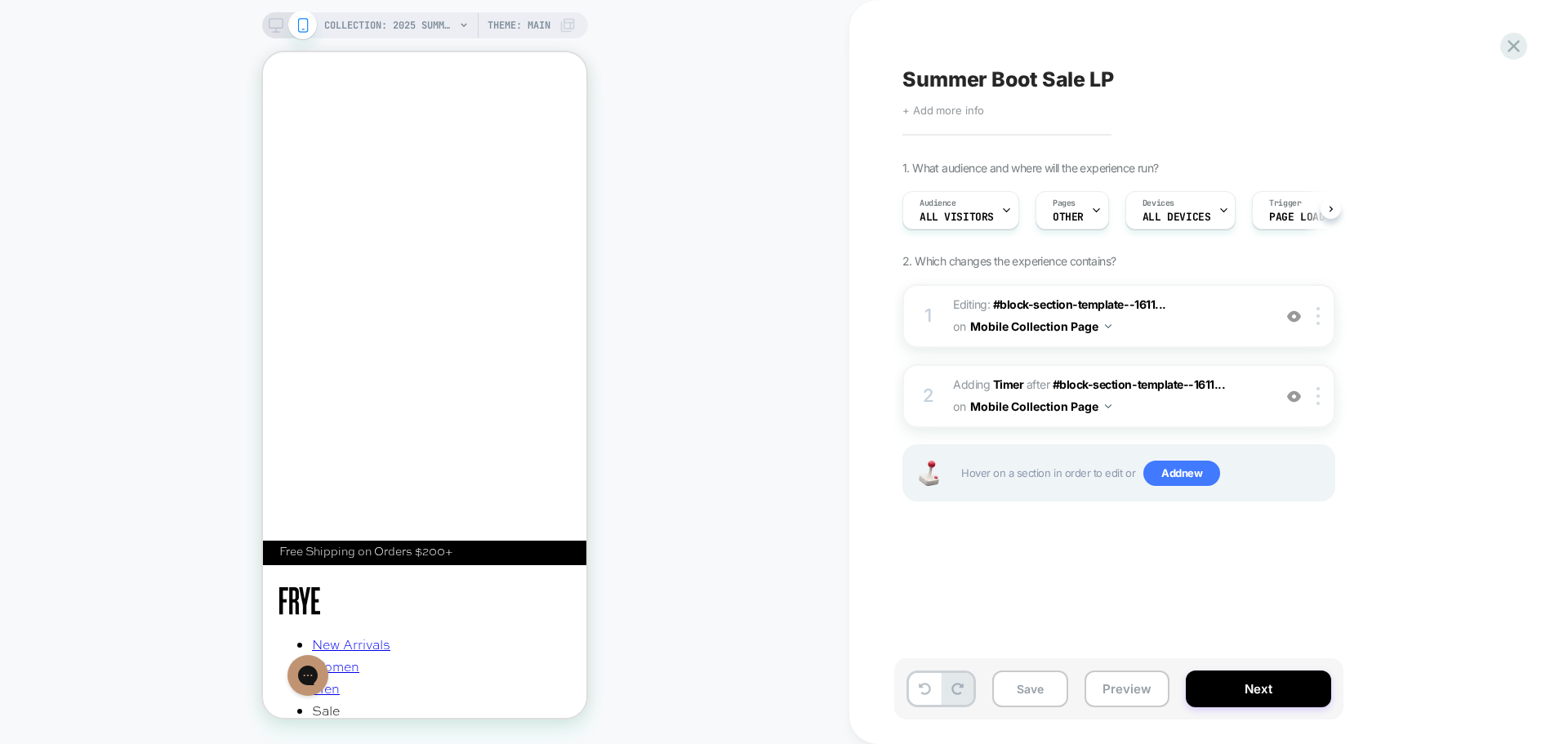 scroll, scrollTop: 0, scrollLeft: 1, axis: horizontal 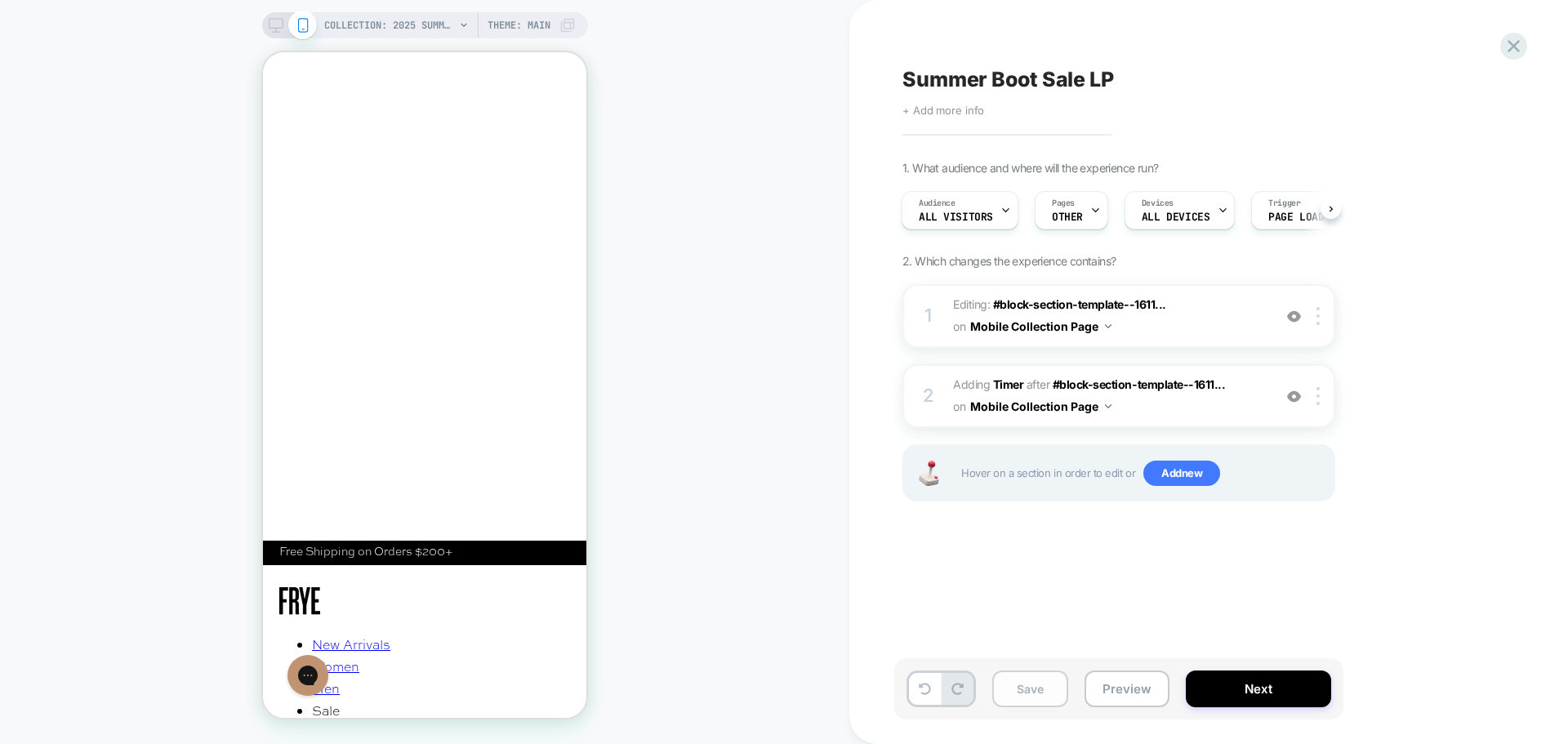 click on "Save" at bounding box center [1030, 688] 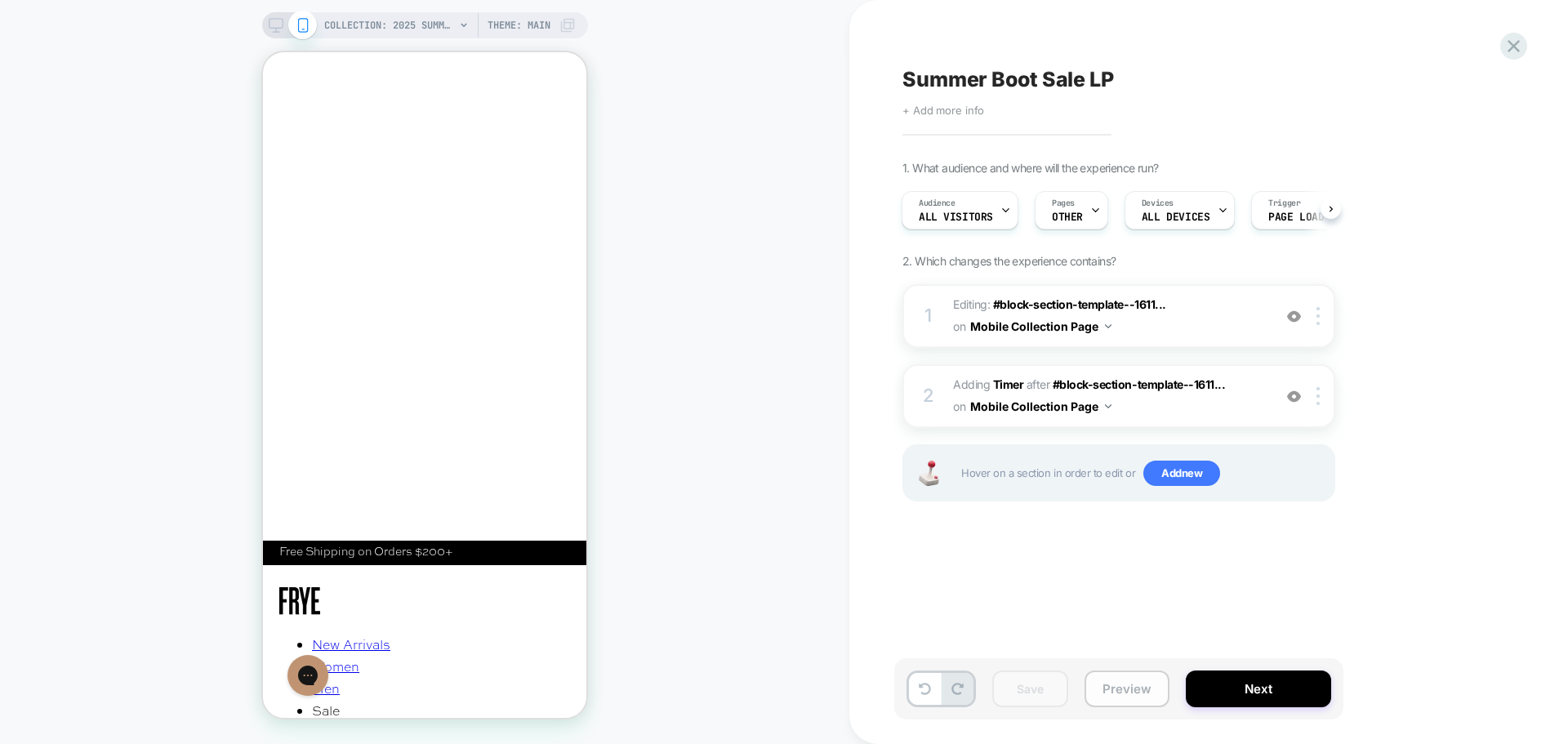 click on "Preview" at bounding box center (1127, 688) 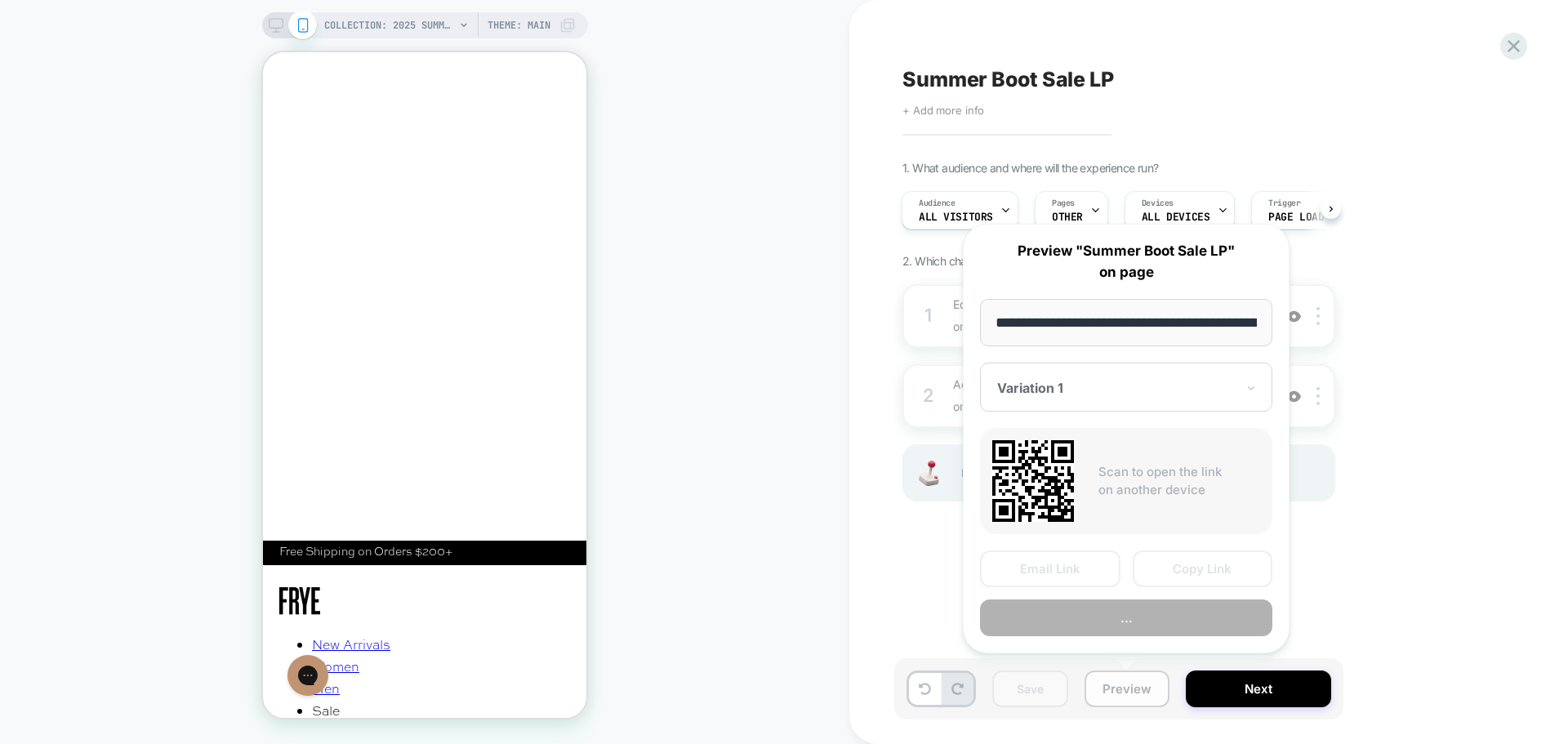 scroll, scrollTop: 0, scrollLeft: 323, axis: horizontal 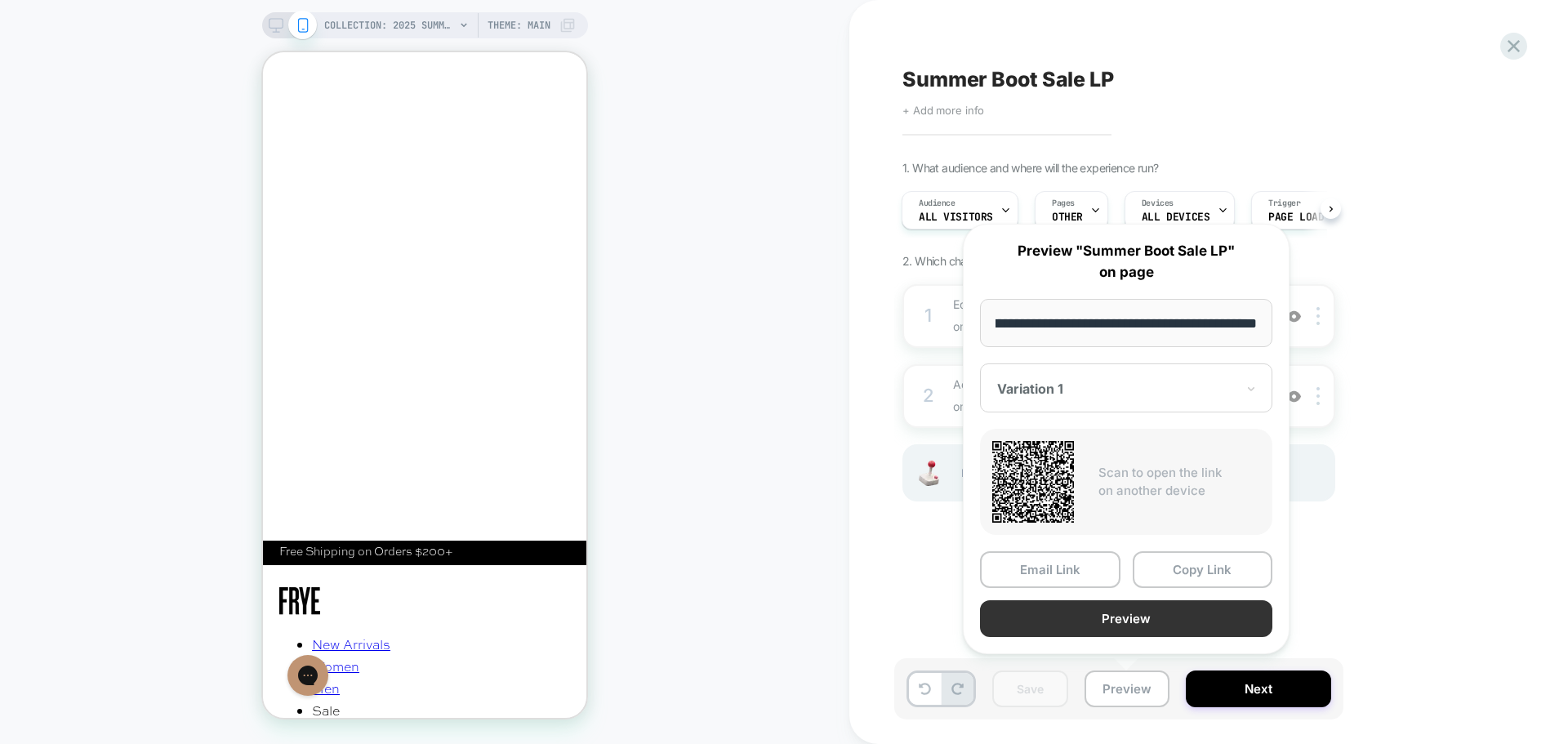 click on "Preview" at bounding box center (1126, 618) 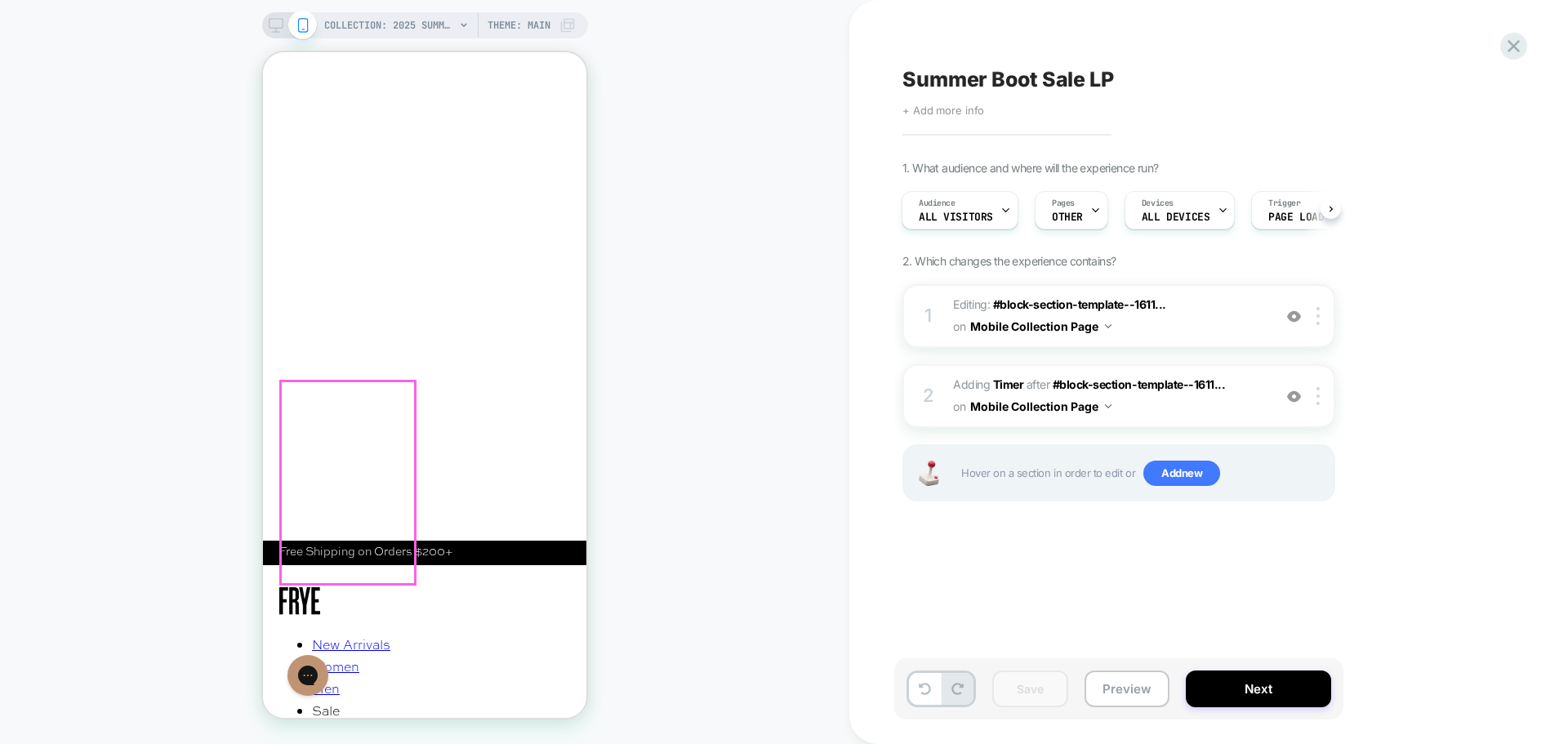 click at bounding box center (426, 4306) 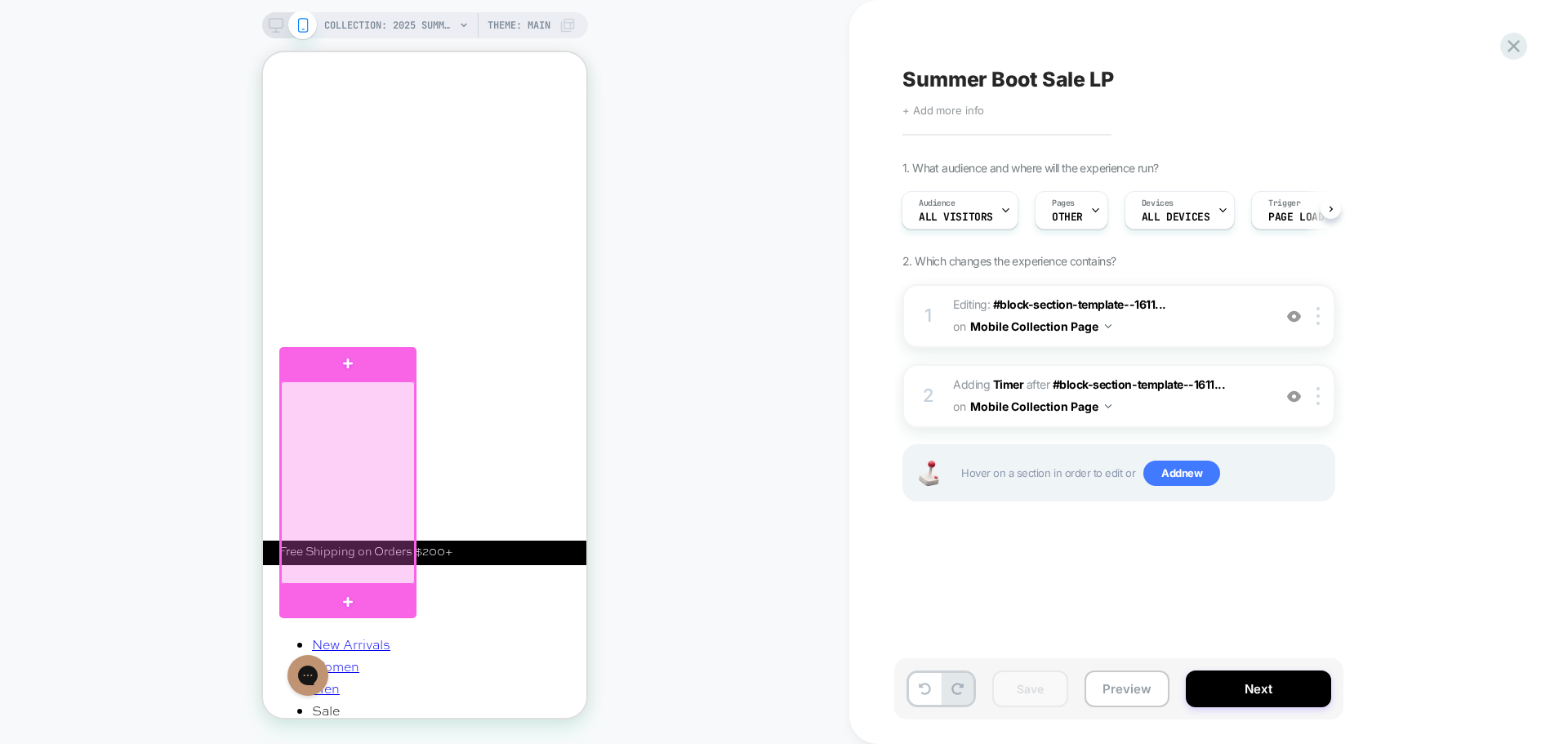 click at bounding box center (348, 483) 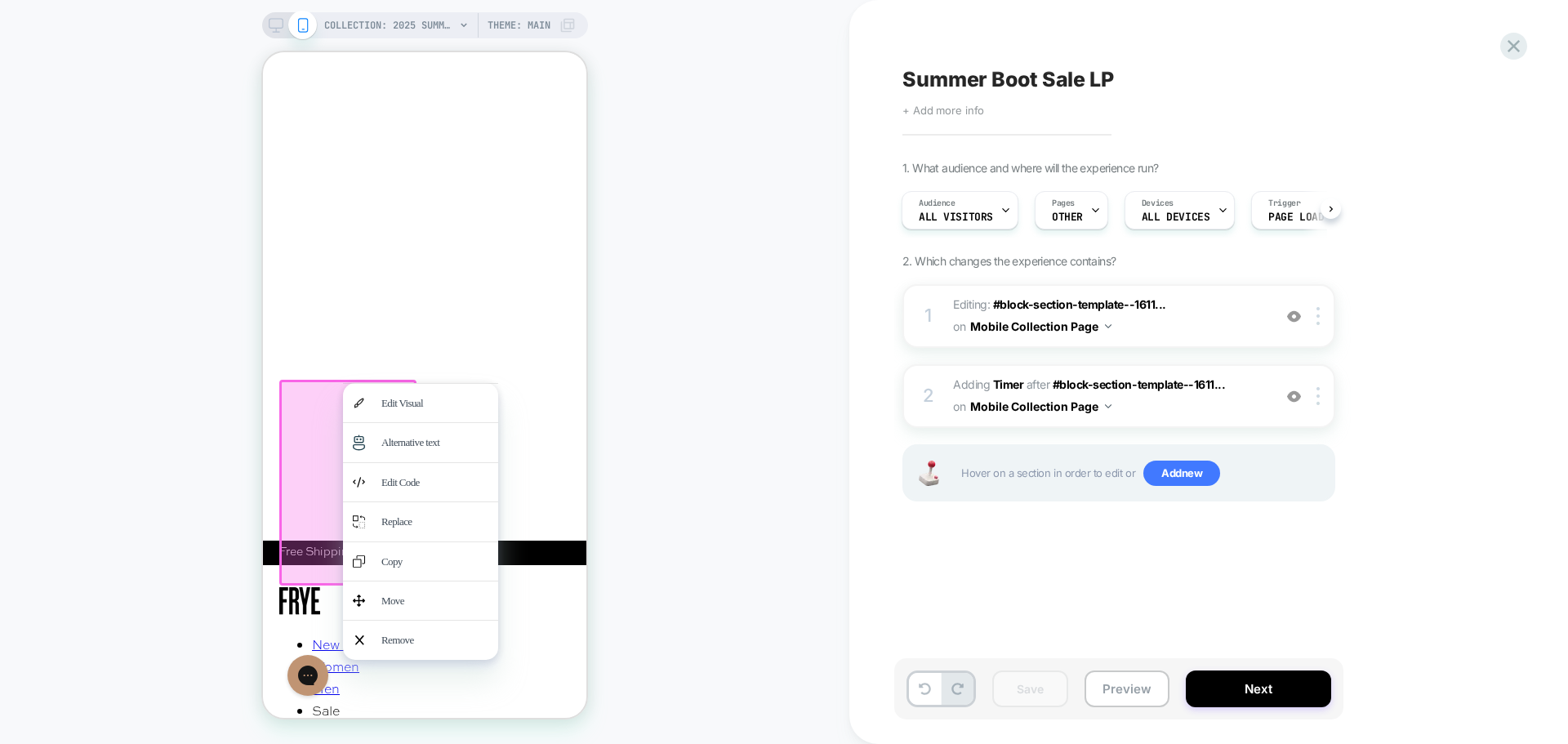 click at bounding box center (348, 483) 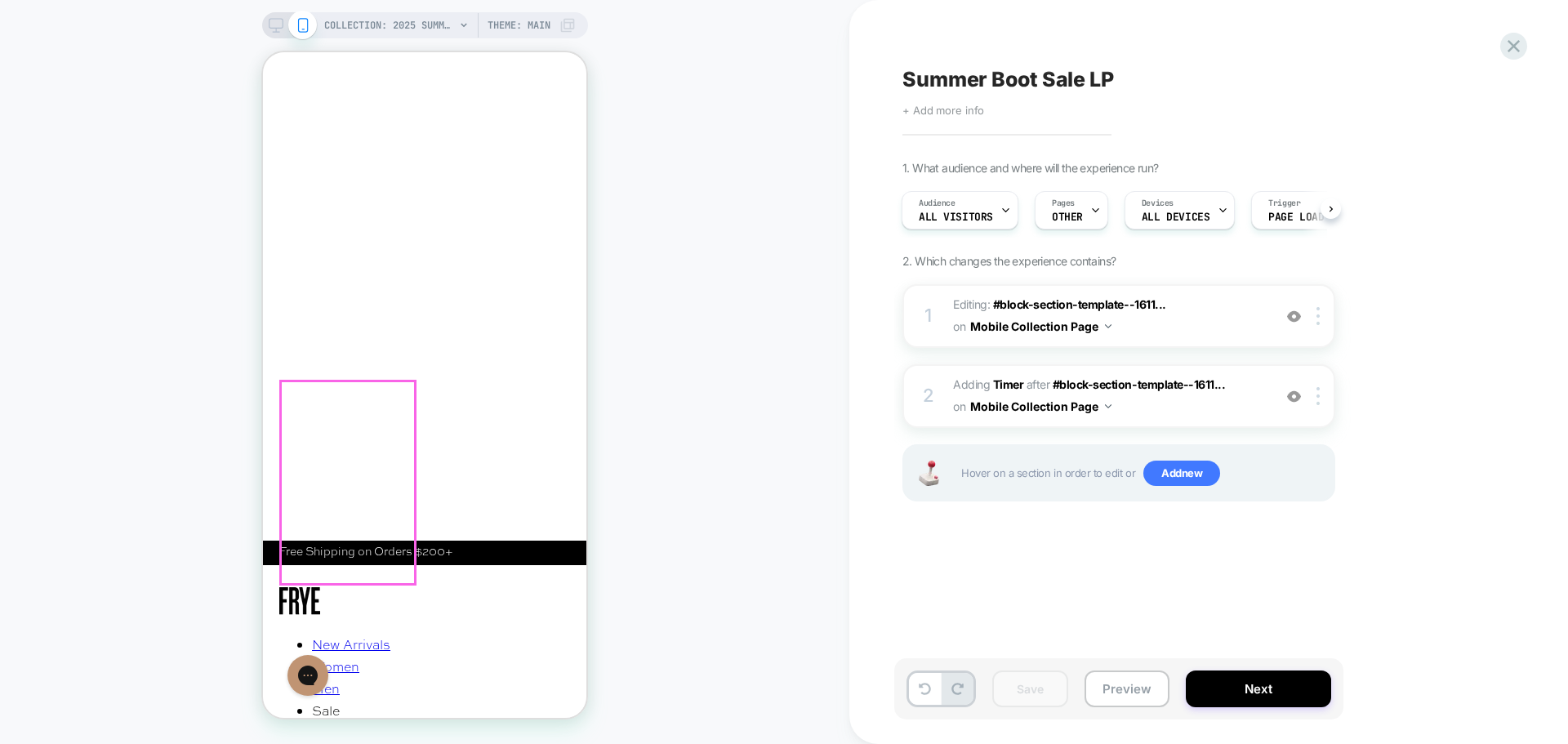 click at bounding box center (426, 4306) 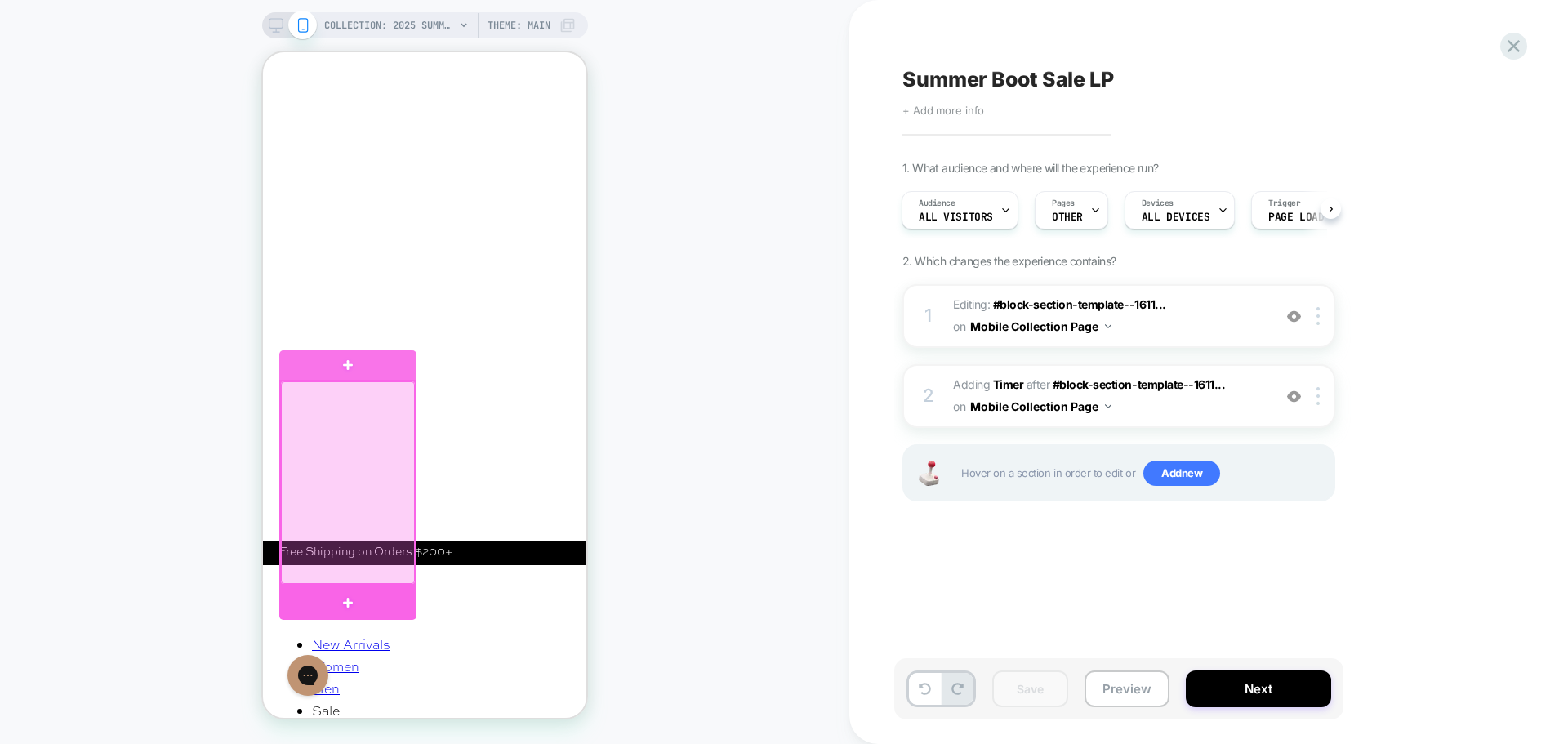 click at bounding box center [348, 483] 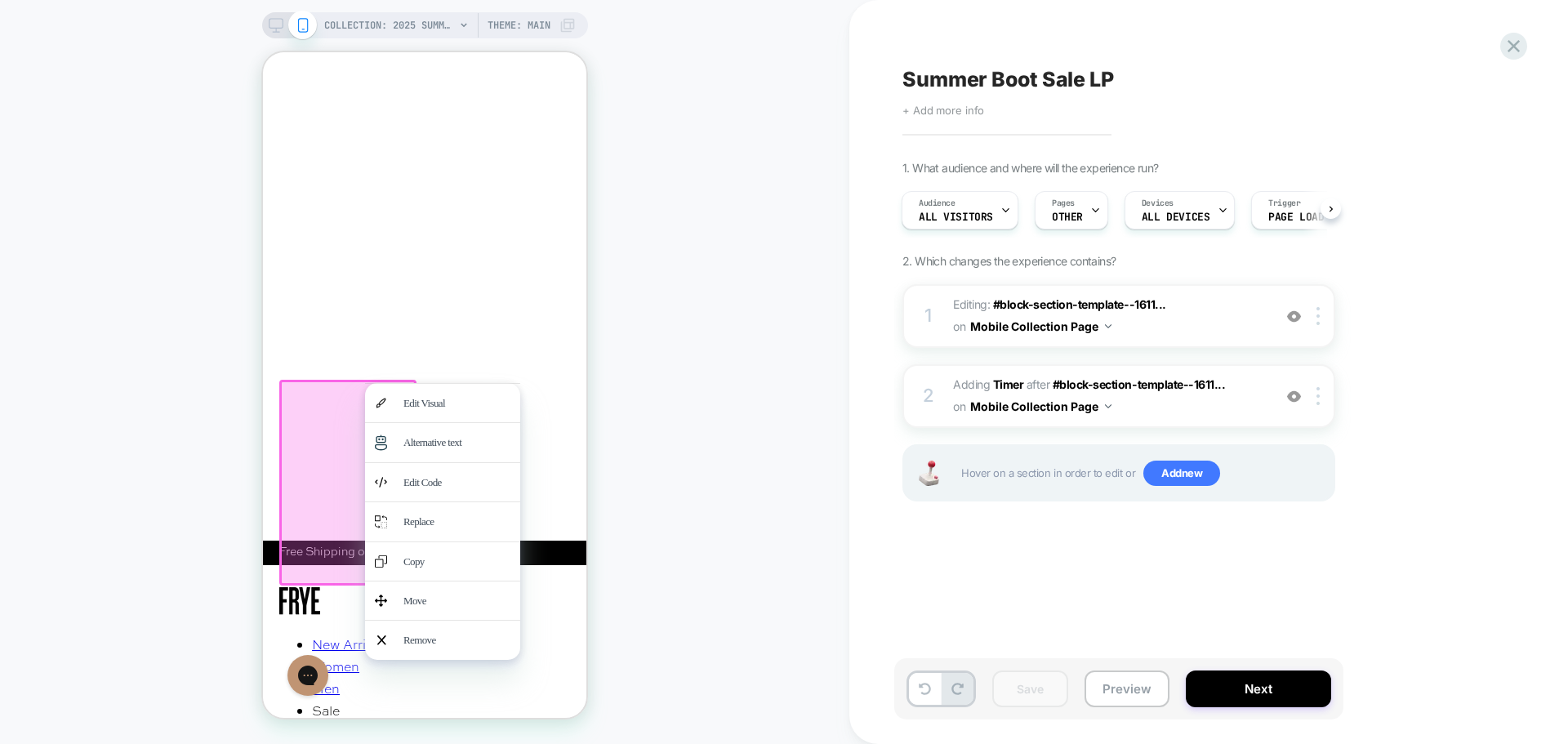 click at bounding box center [348, 483] 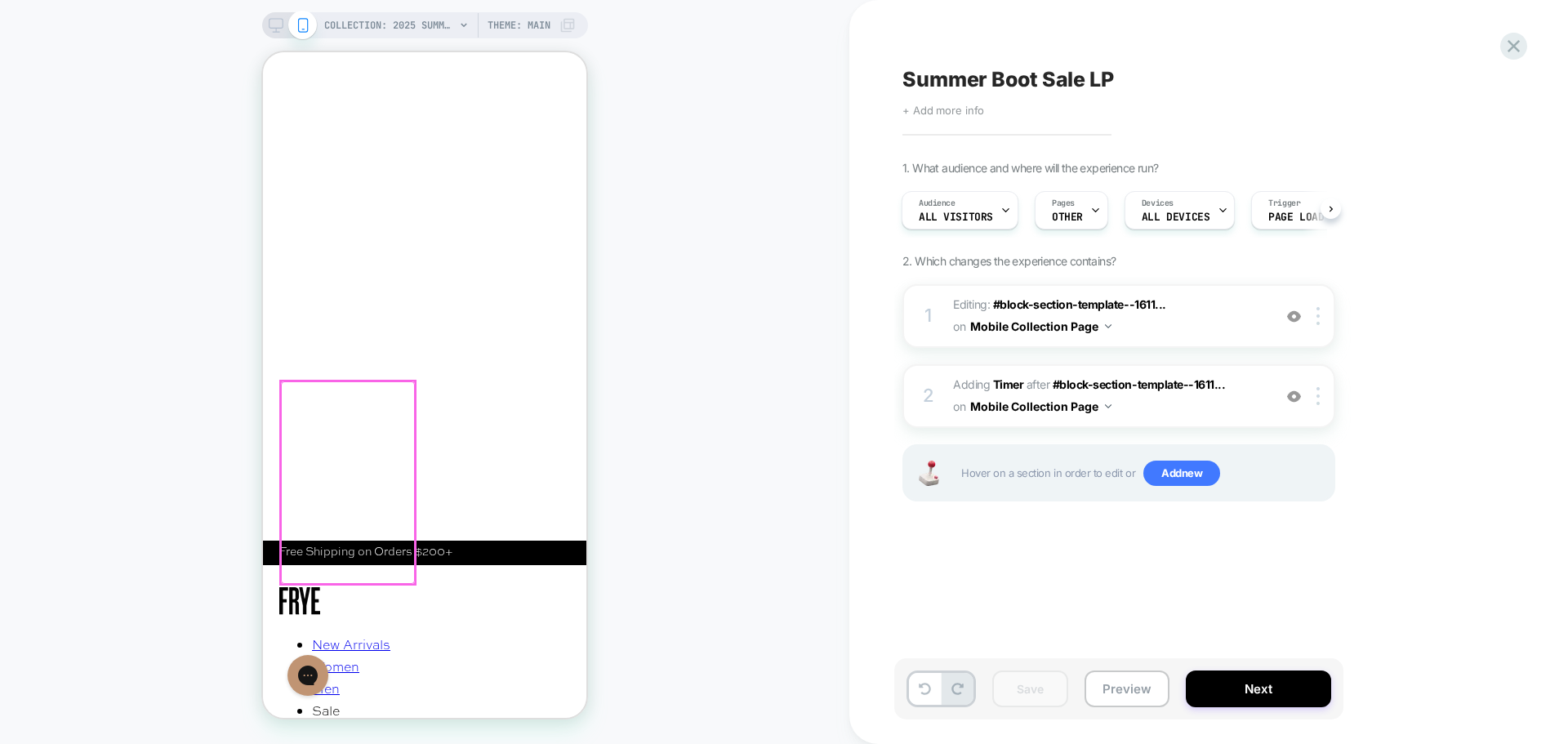 click at bounding box center (348, 483) 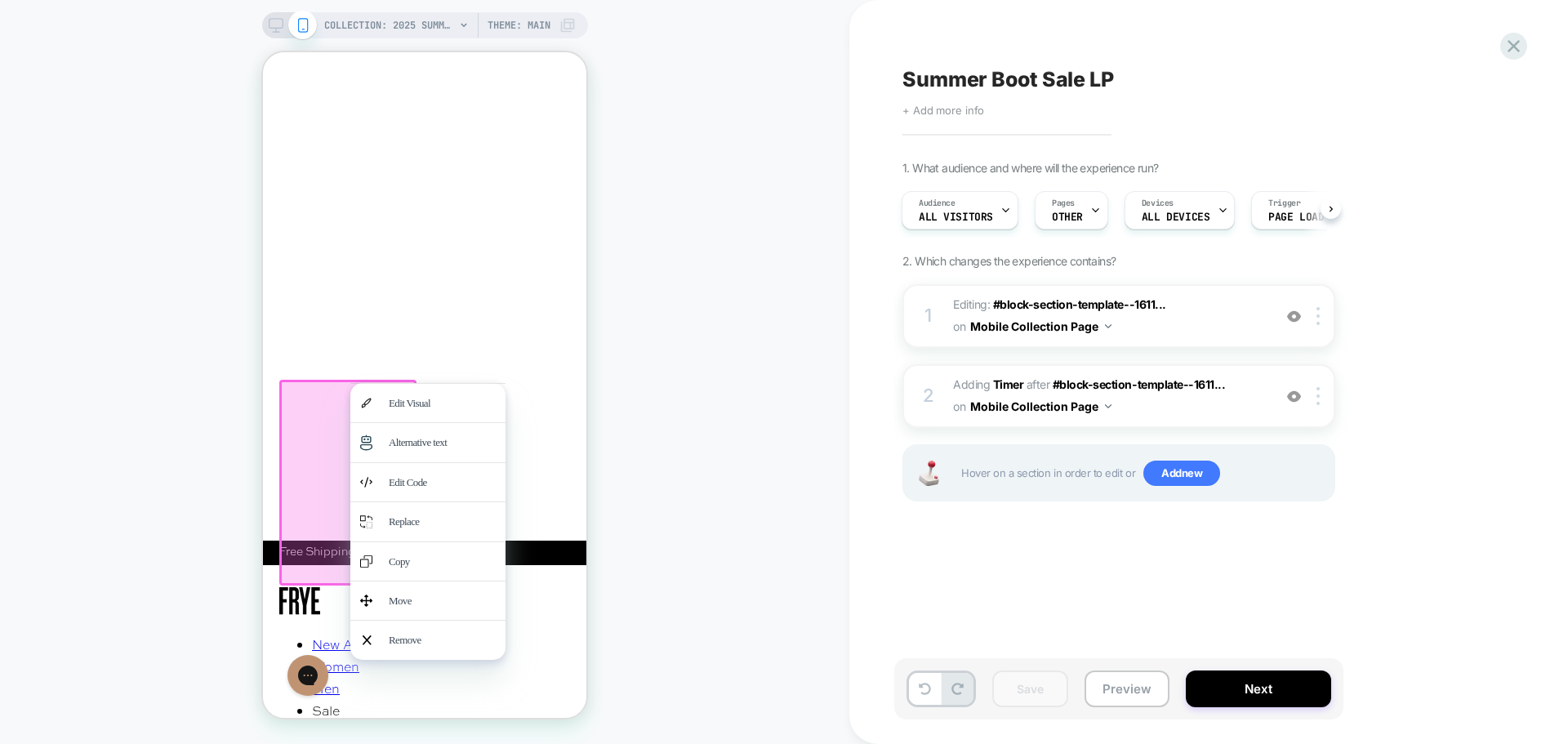 click on "COLLECTION: 2025 Summer Boot Sale (Category) COLLECTION: 2025 Summer Boot Sale (Category) Theme: MAIN" at bounding box center [425, 372] 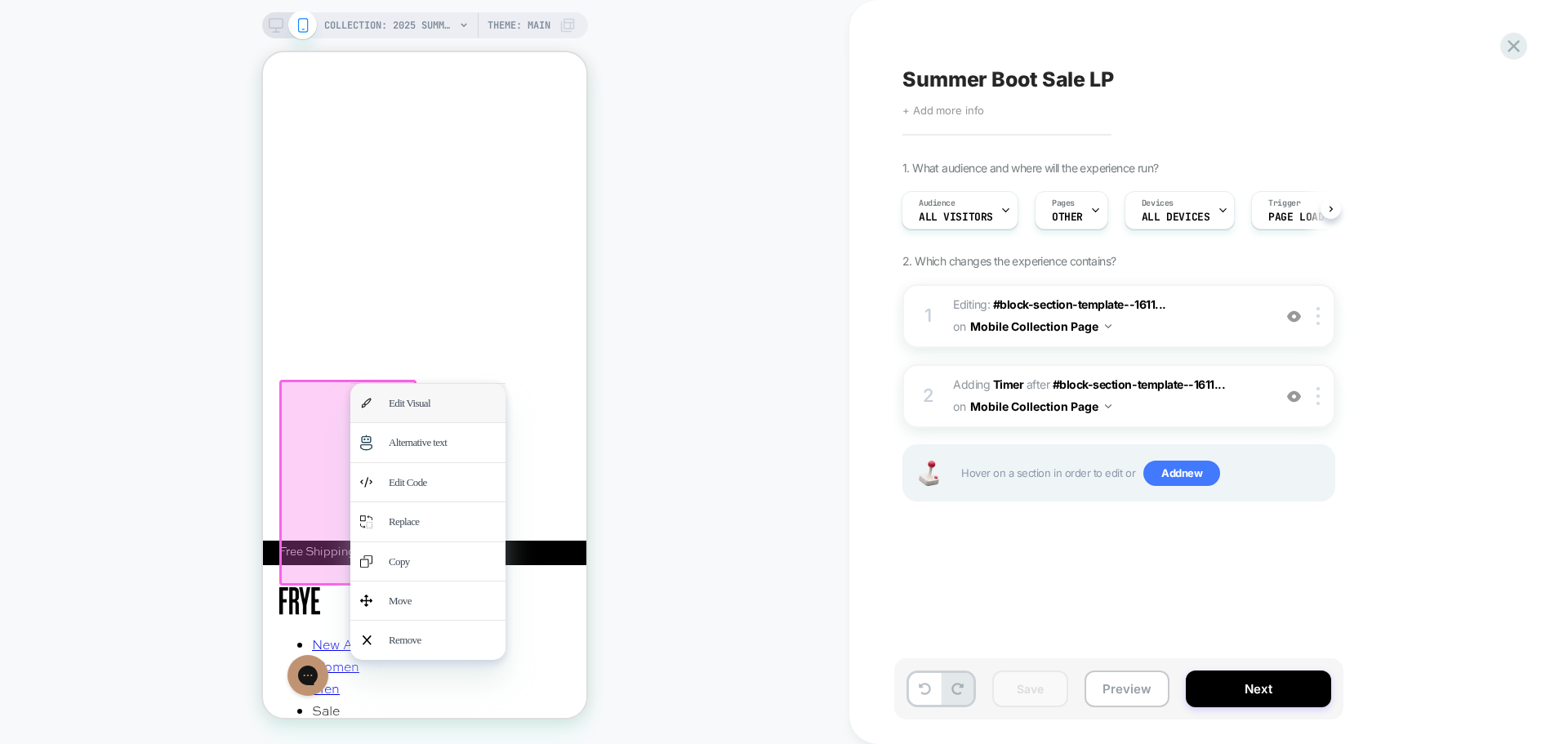 click on "Edit Visual" at bounding box center (442, 403) 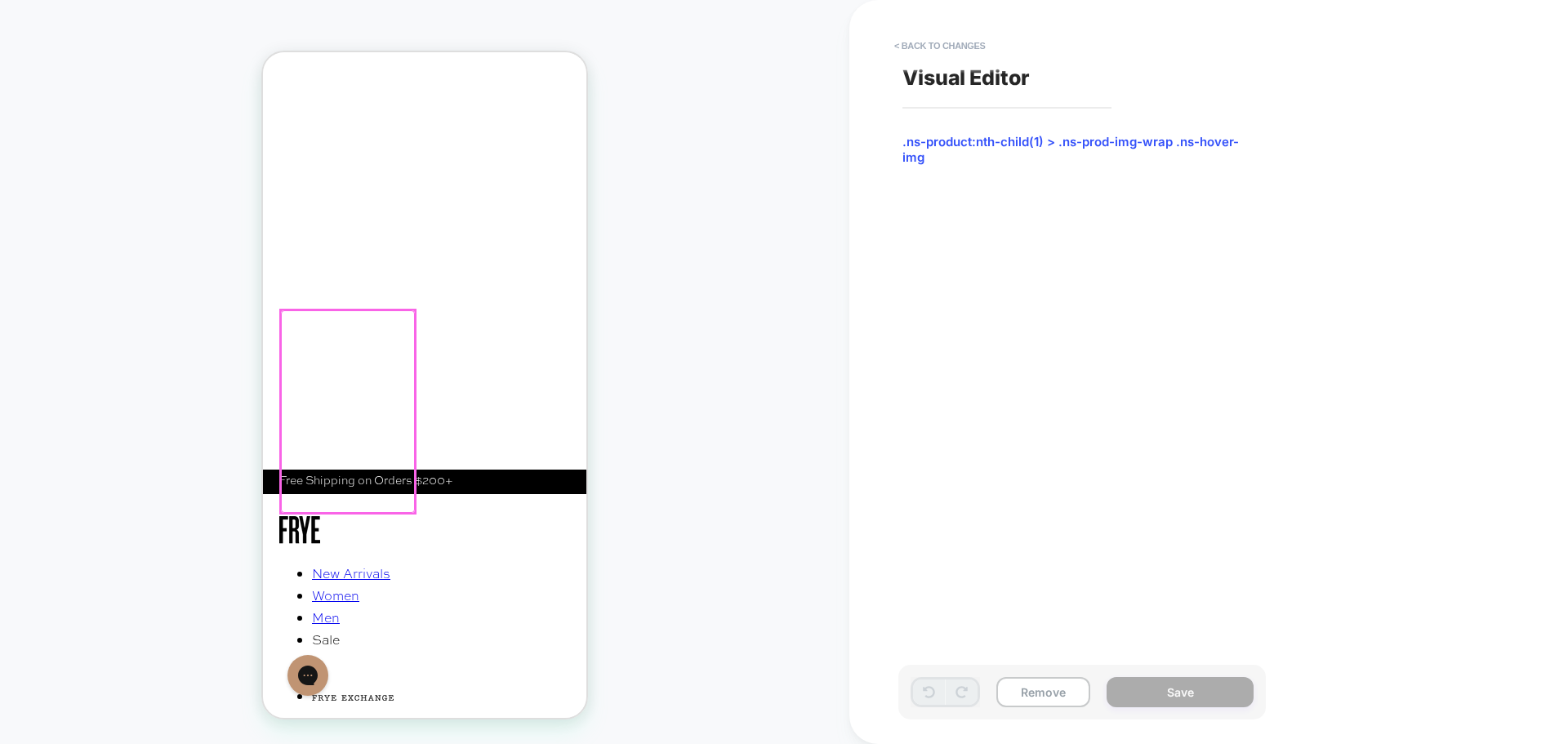 scroll, scrollTop: 98, scrollLeft: 0, axis: vertical 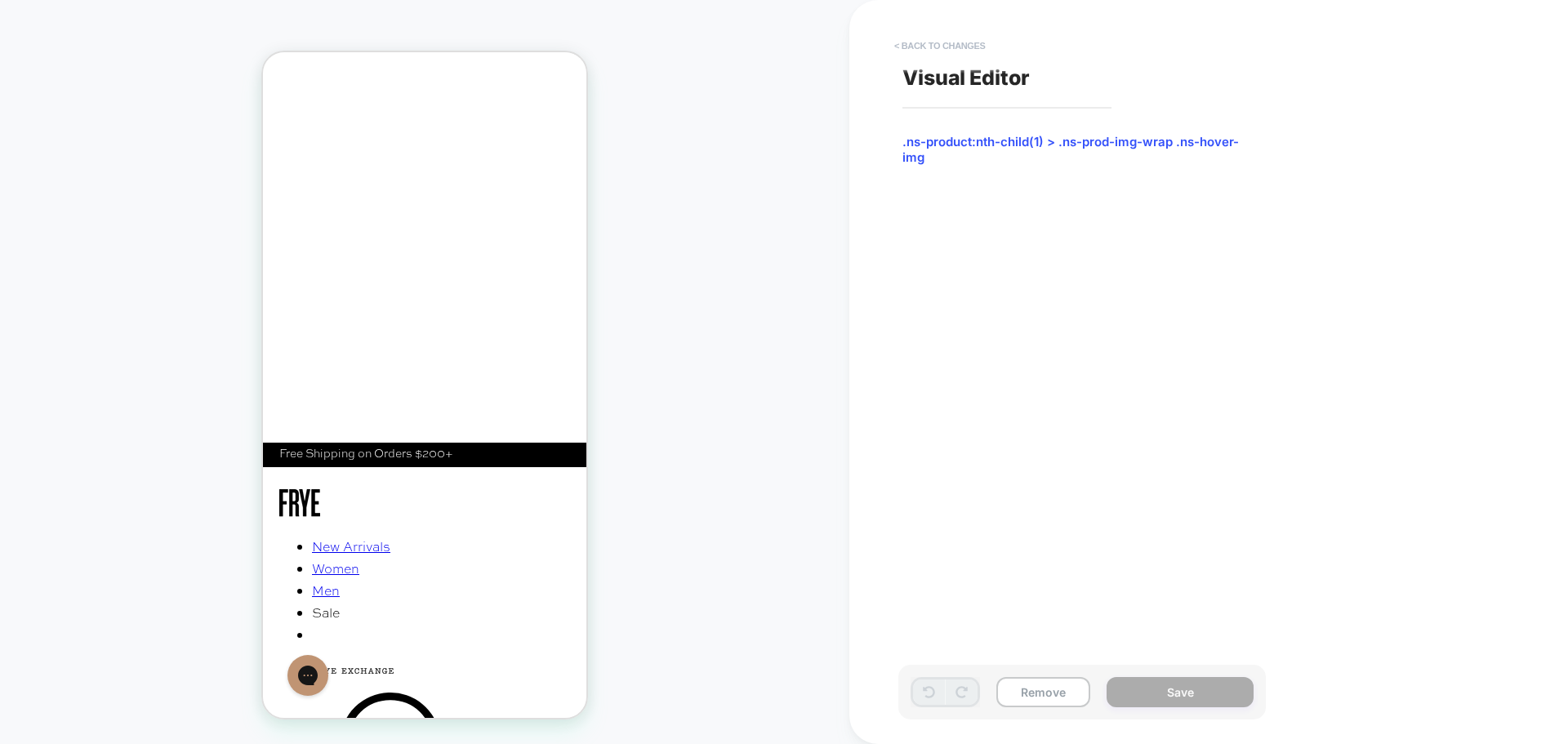 click on "< Back to changes" at bounding box center (940, 46) 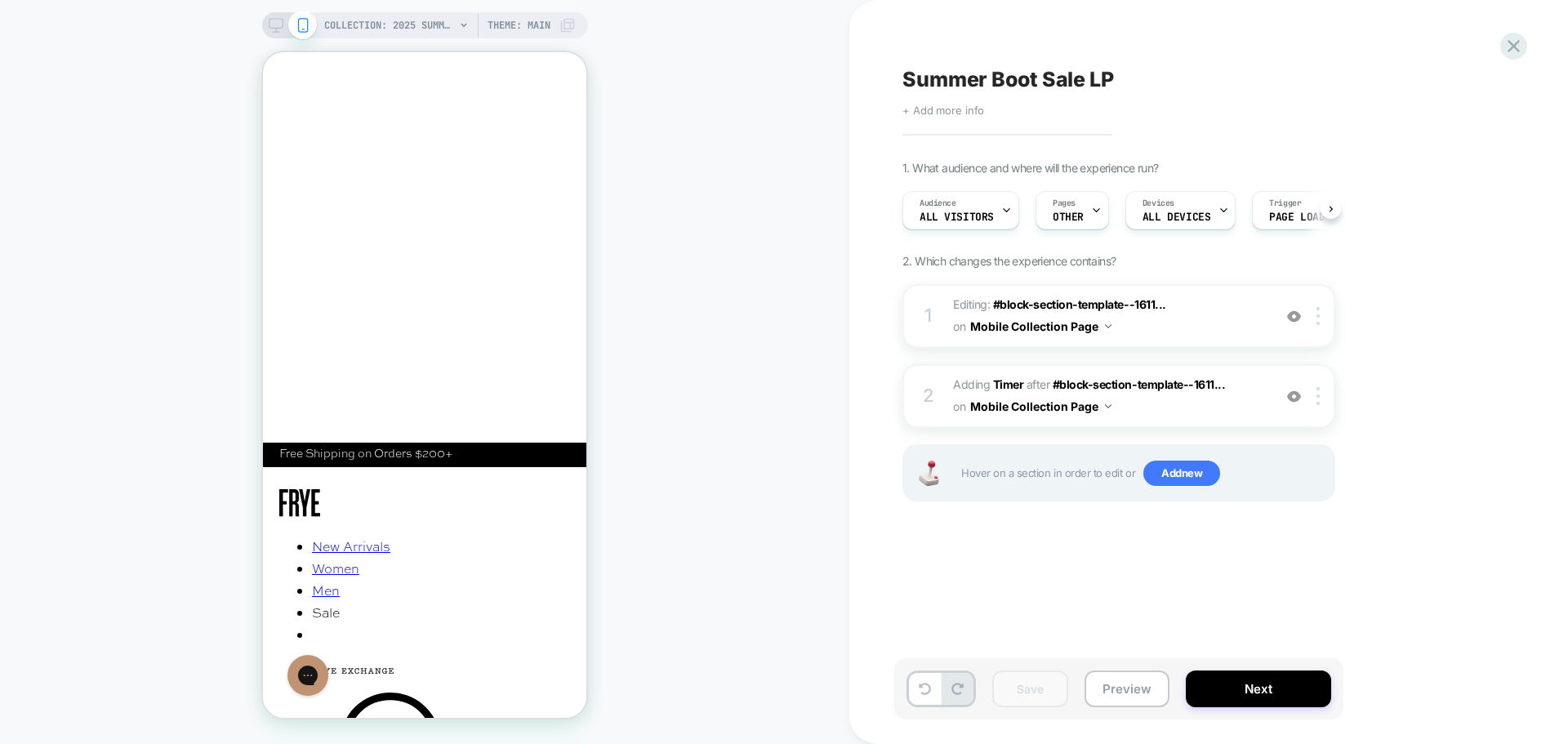 scroll, scrollTop: 0, scrollLeft: 1, axis: horizontal 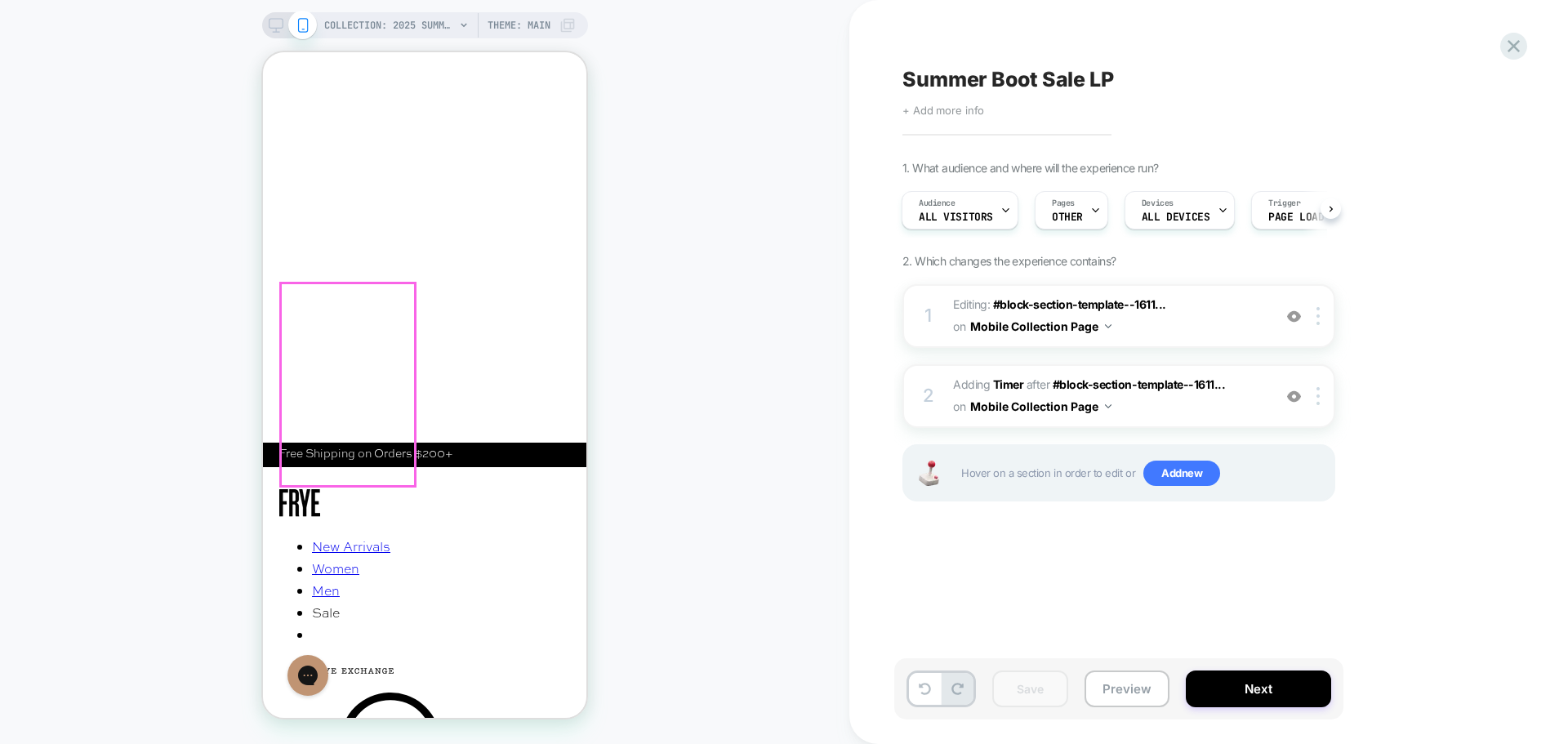 click at bounding box center [426, 4208] 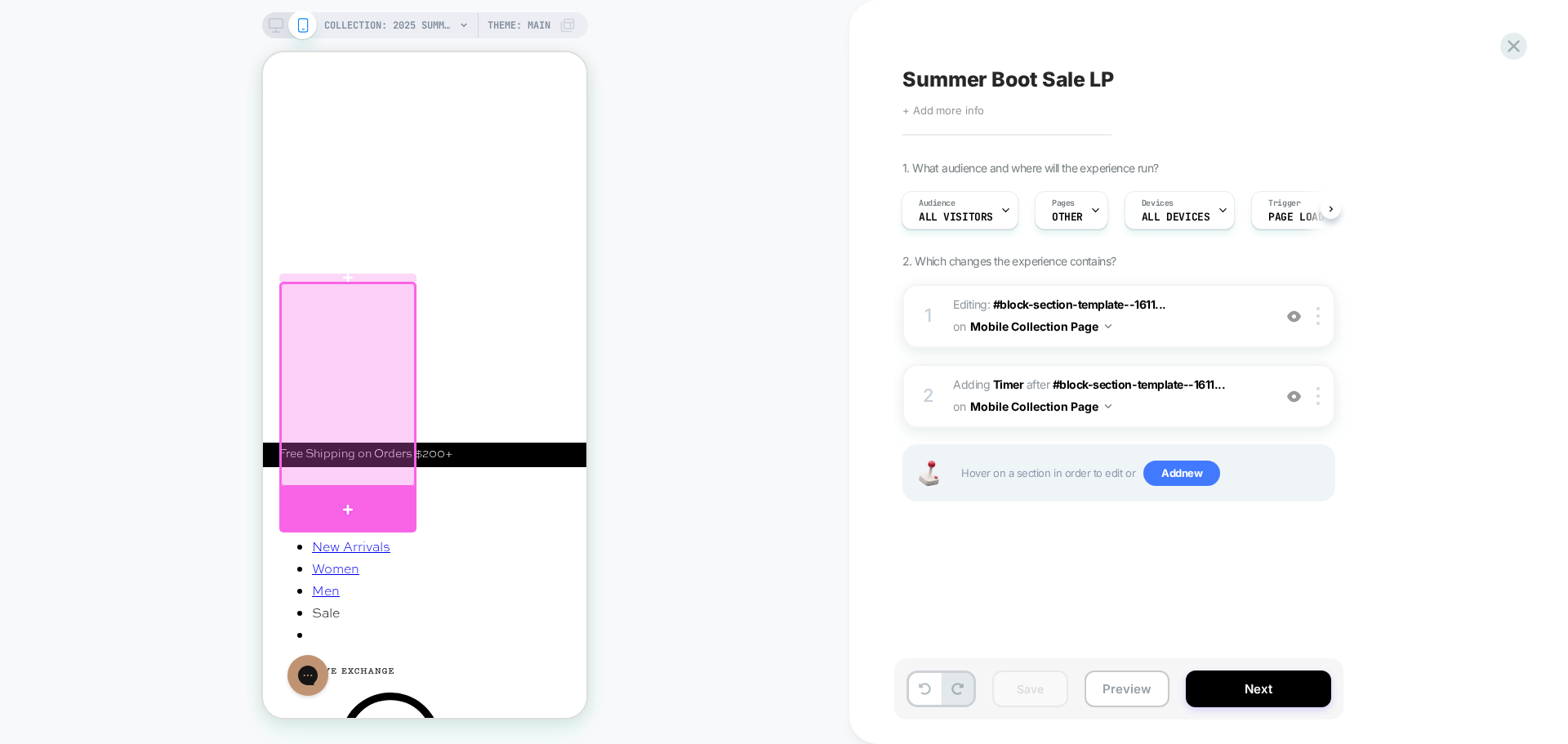 click at bounding box center [348, 510] 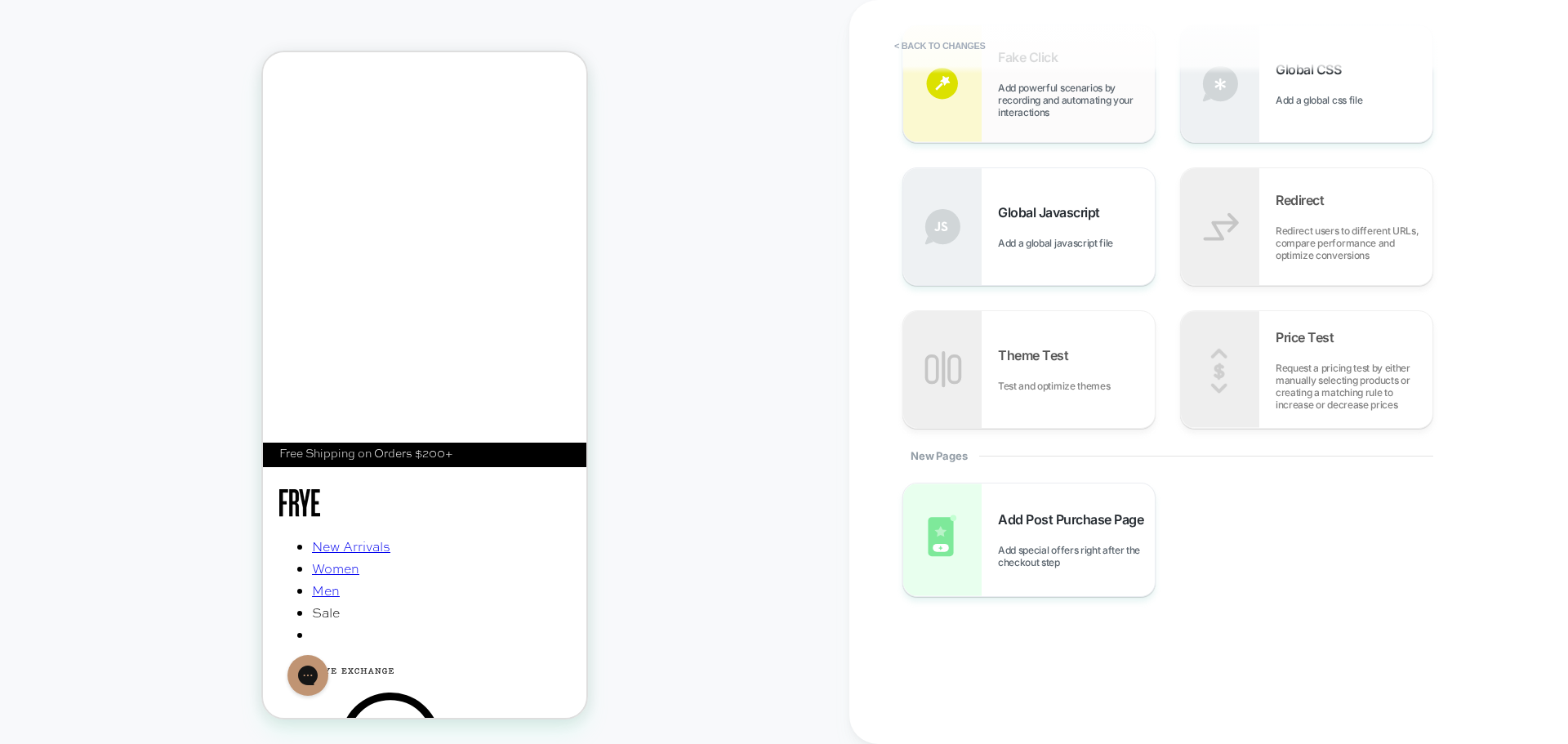 scroll, scrollTop: 0, scrollLeft: 0, axis: both 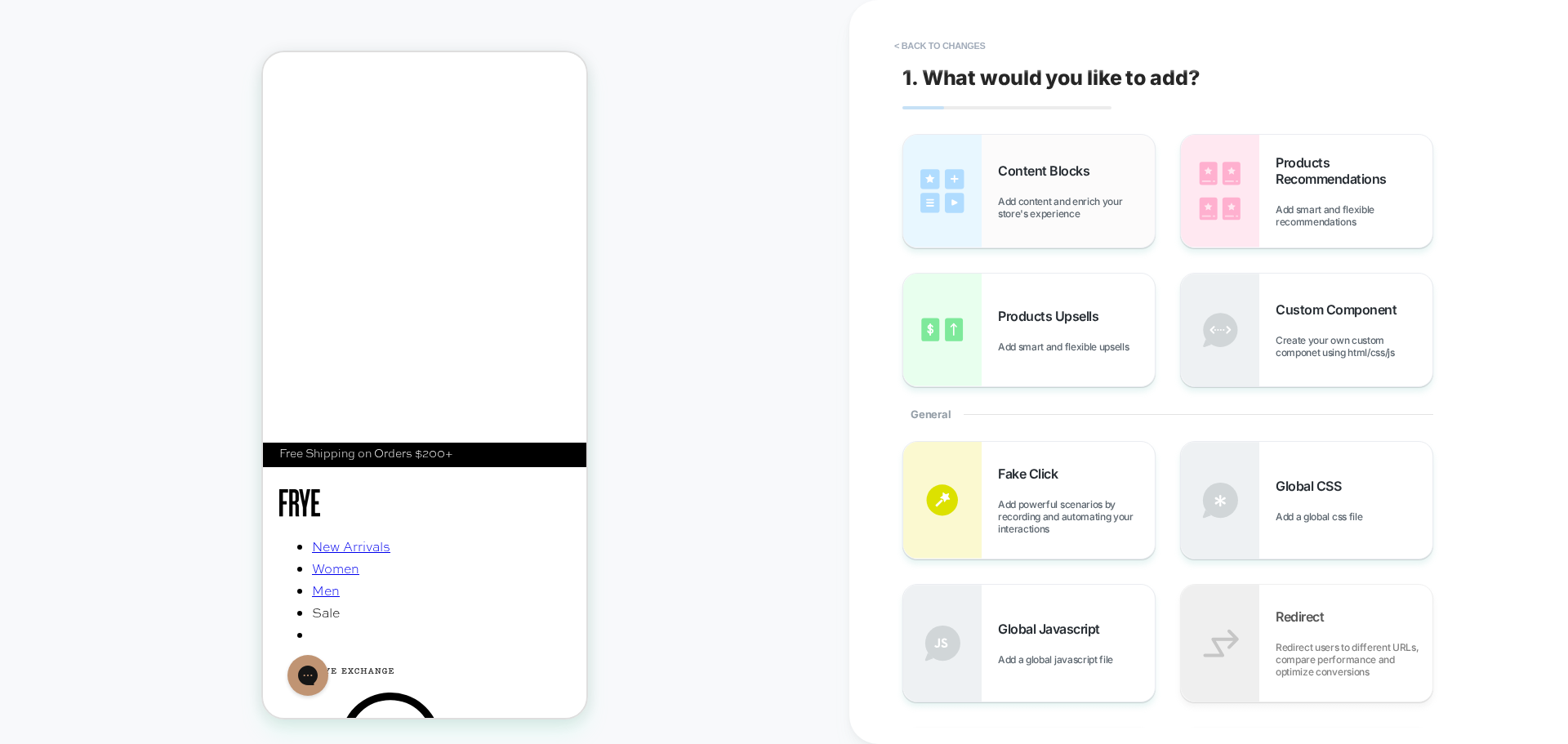 click on "Content Blocks Add content and enrich your store's experience" at bounding box center [1076, 191] 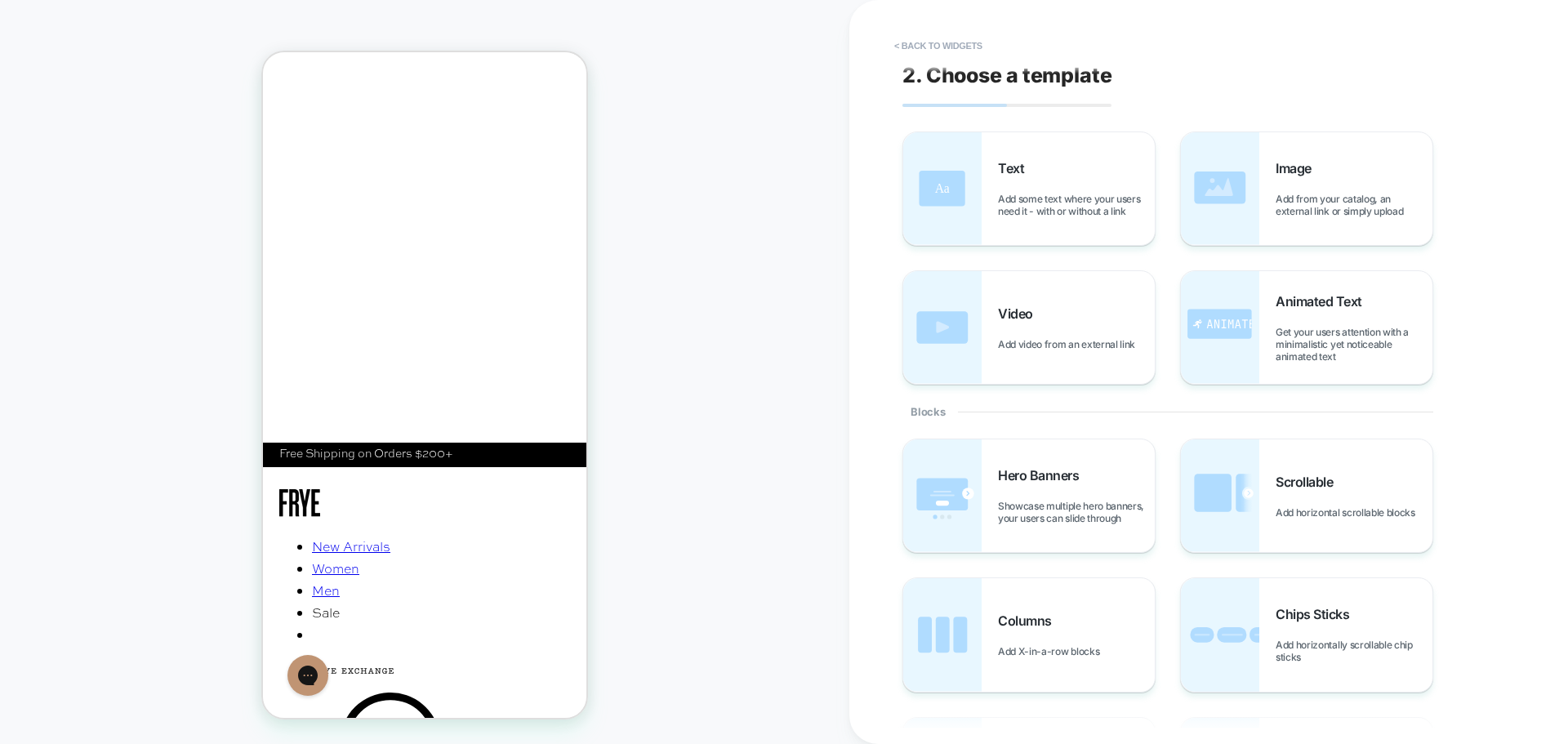 scroll, scrollTop: 0, scrollLeft: 0, axis: both 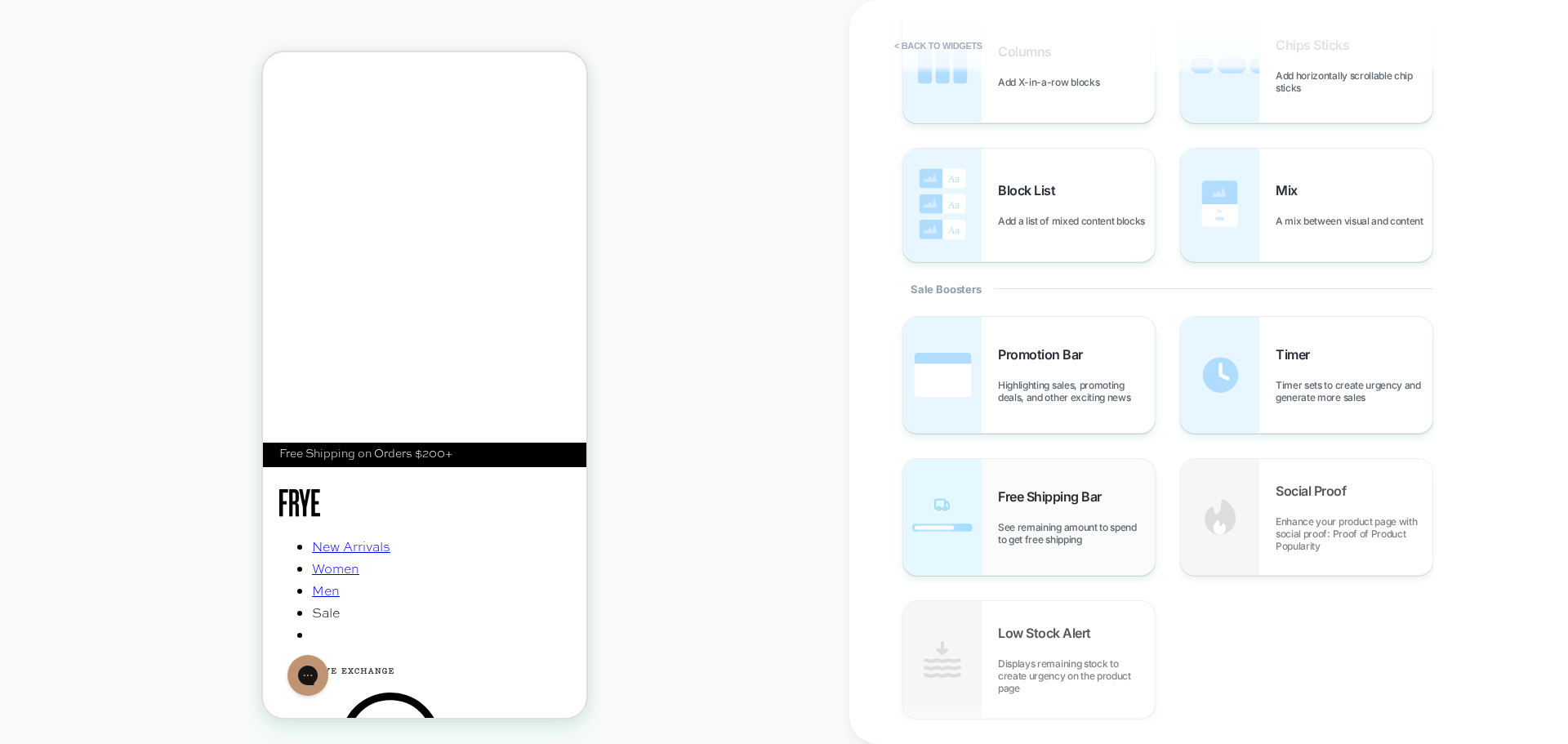 click on "See remaining amount to spend to get free shipping" at bounding box center (1076, 533) 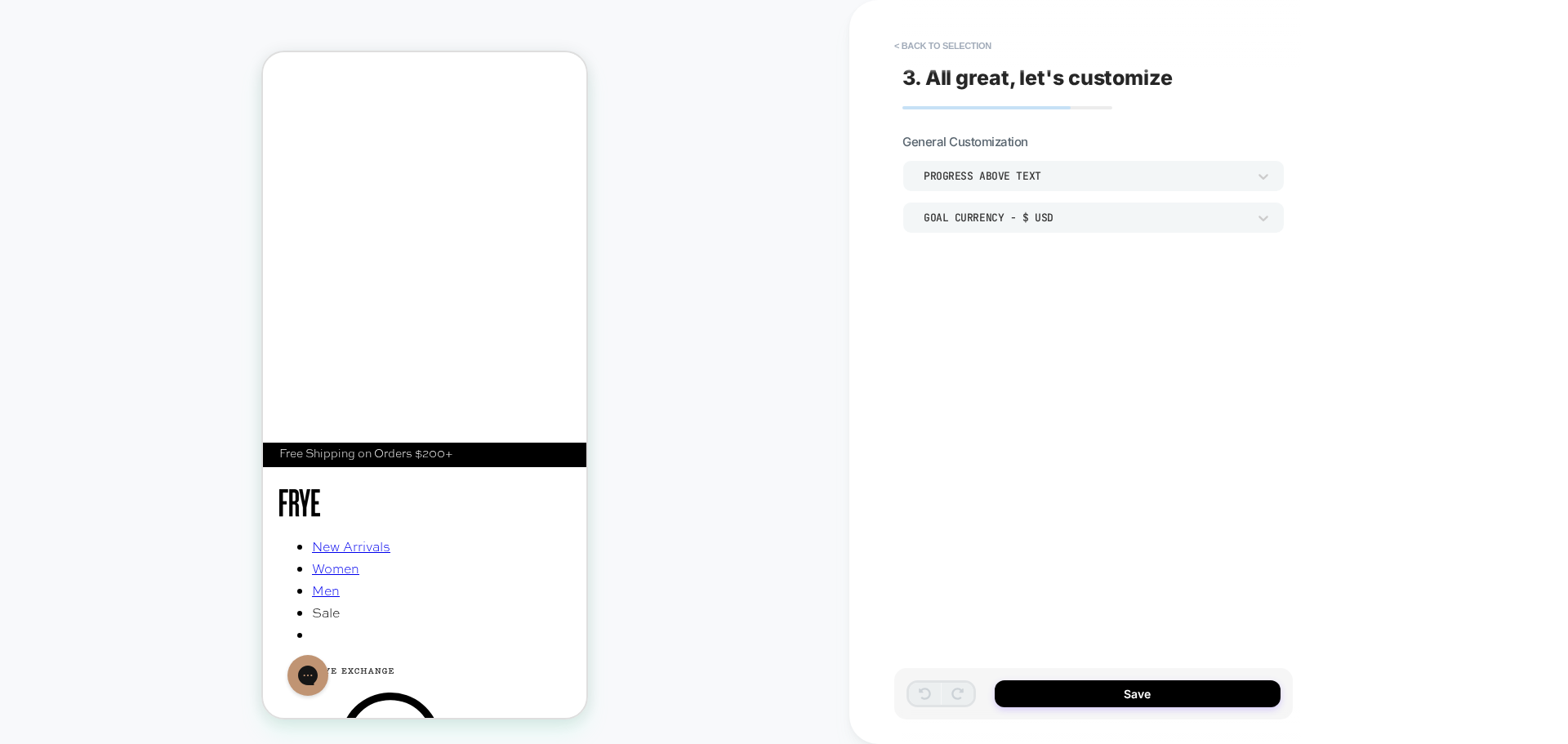 click on "In this section, you can modify the general settings" at bounding box center (1094, 211) 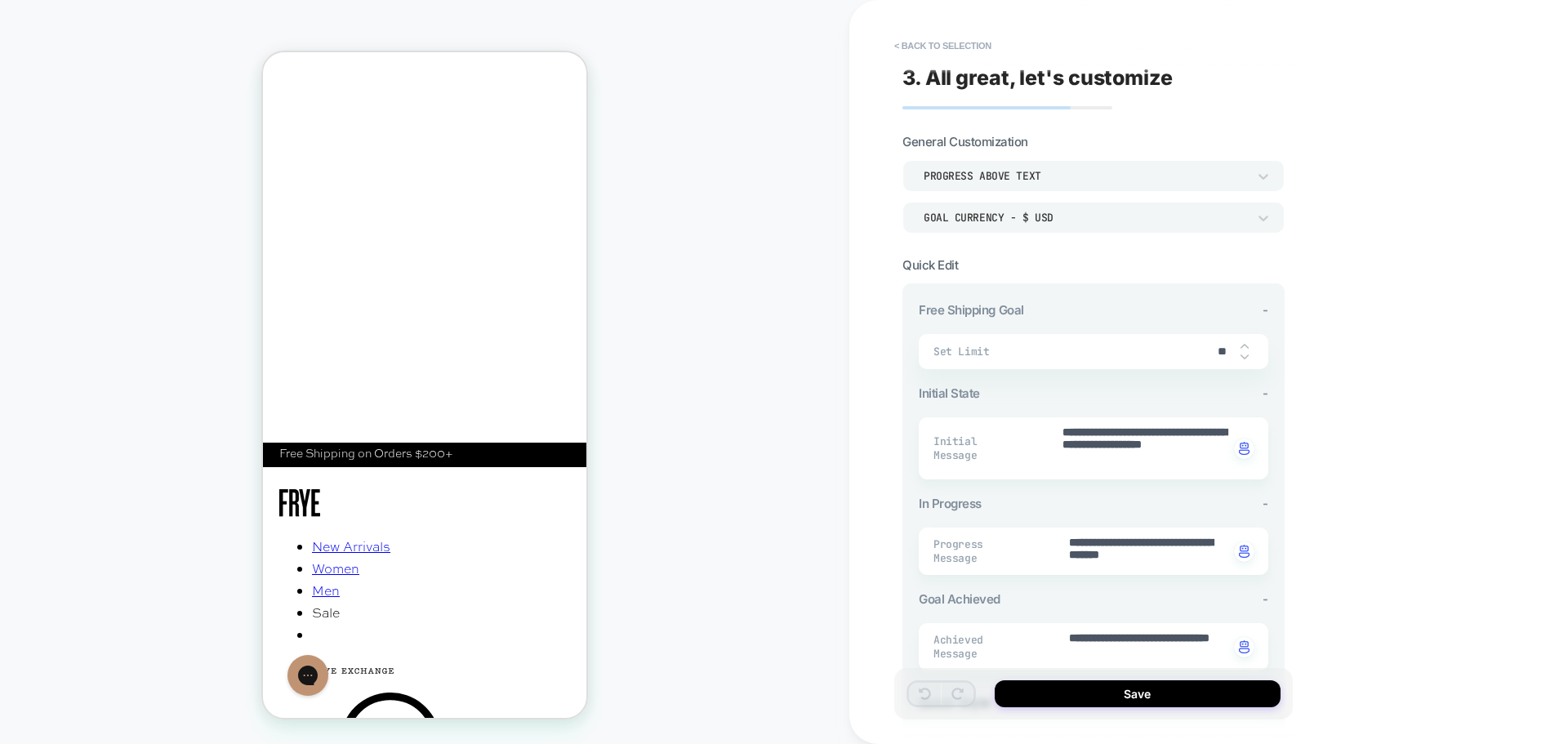 click on "Goal Currency - $ USD" at bounding box center [1085, 217] 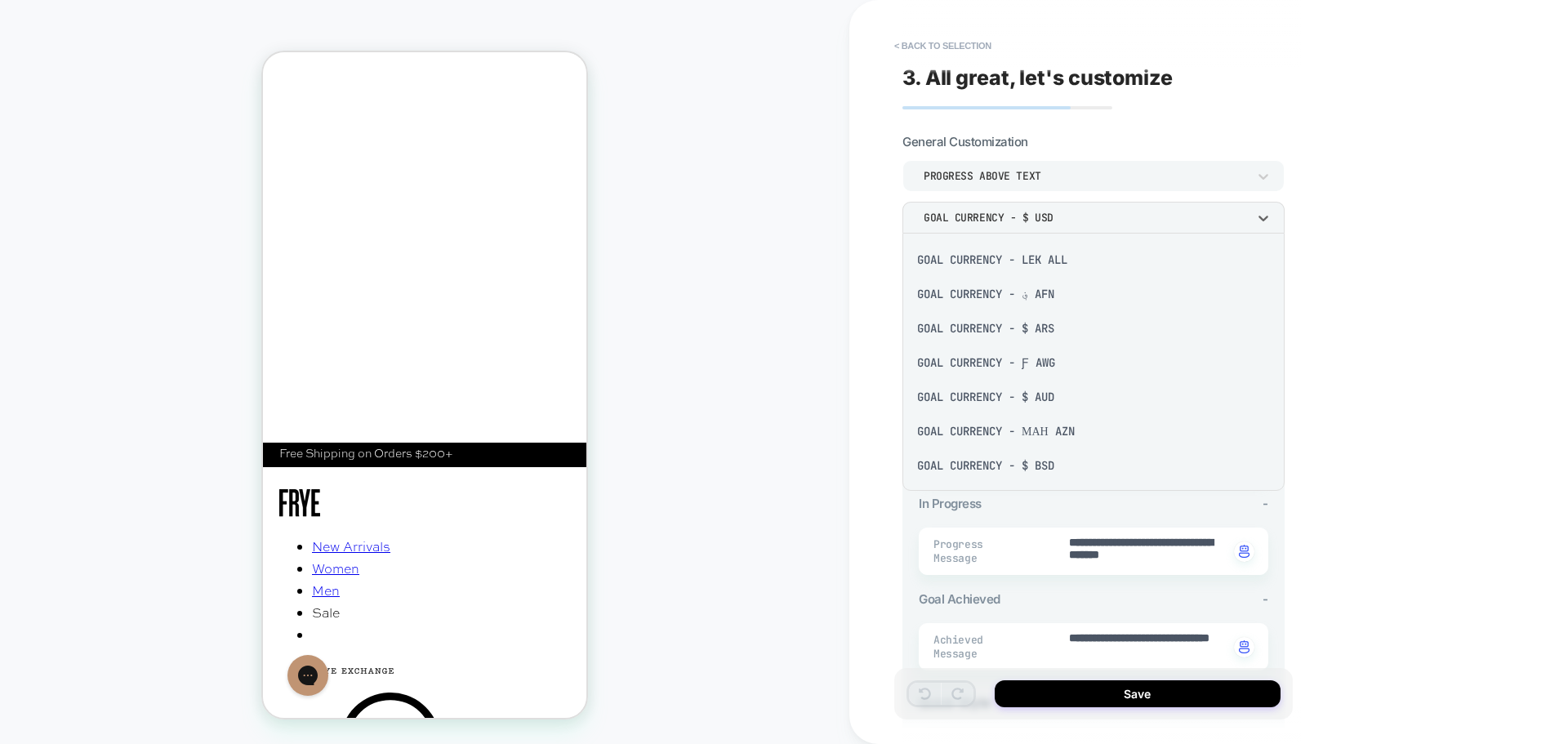click at bounding box center (784, 372) 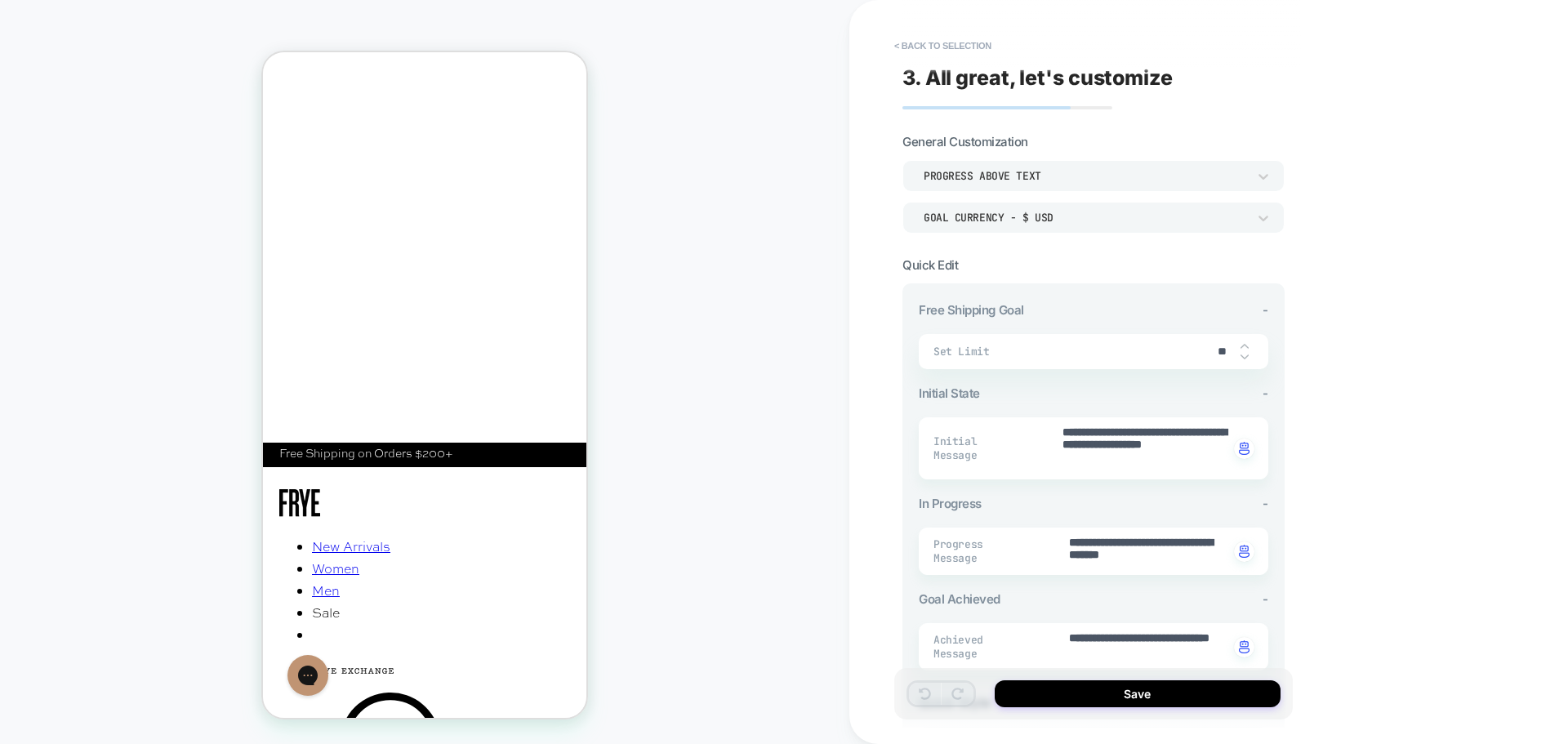 drag, startPoint x: 1218, startPoint y: 353, endPoint x: 1249, endPoint y: 350, distance: 31.144823 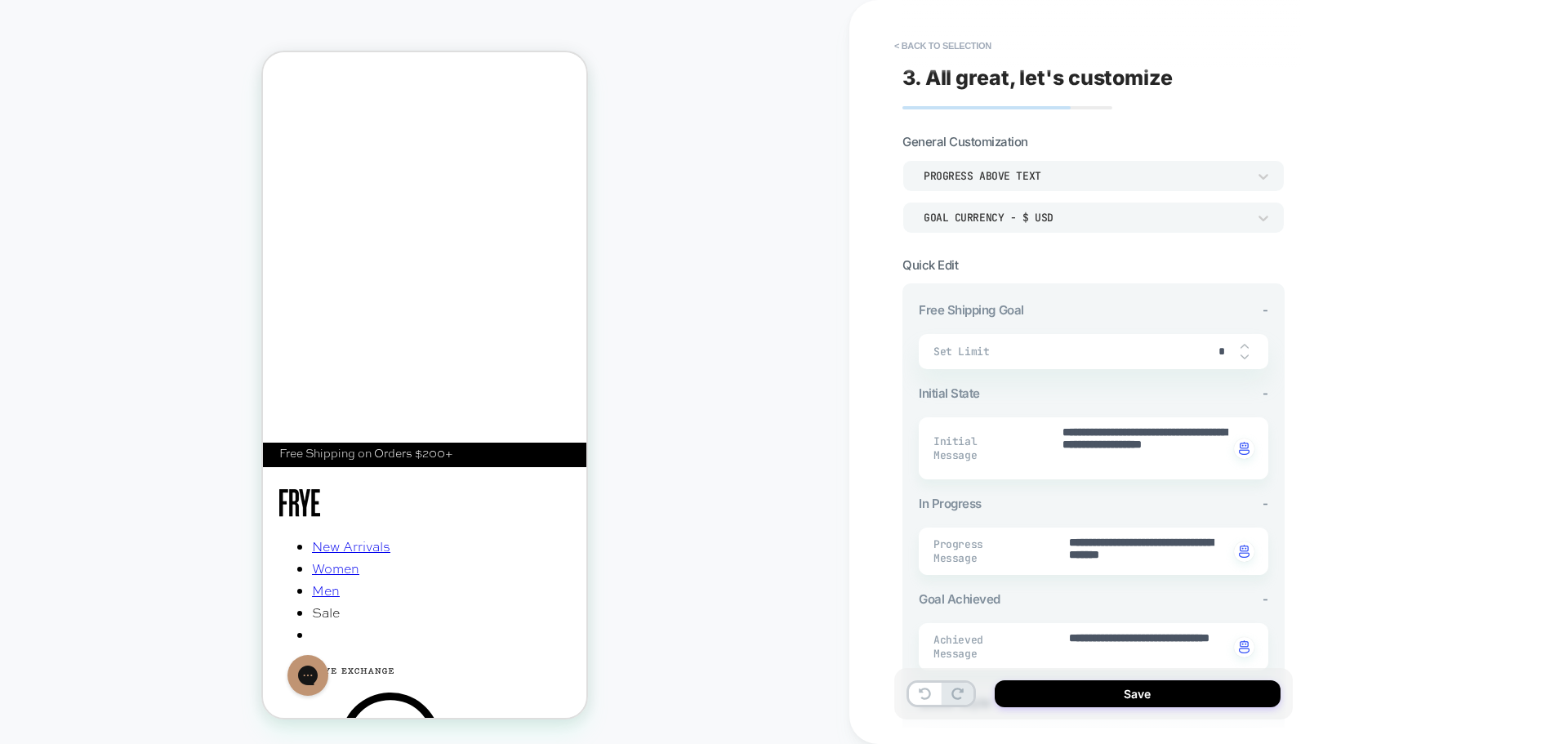 type on "*" 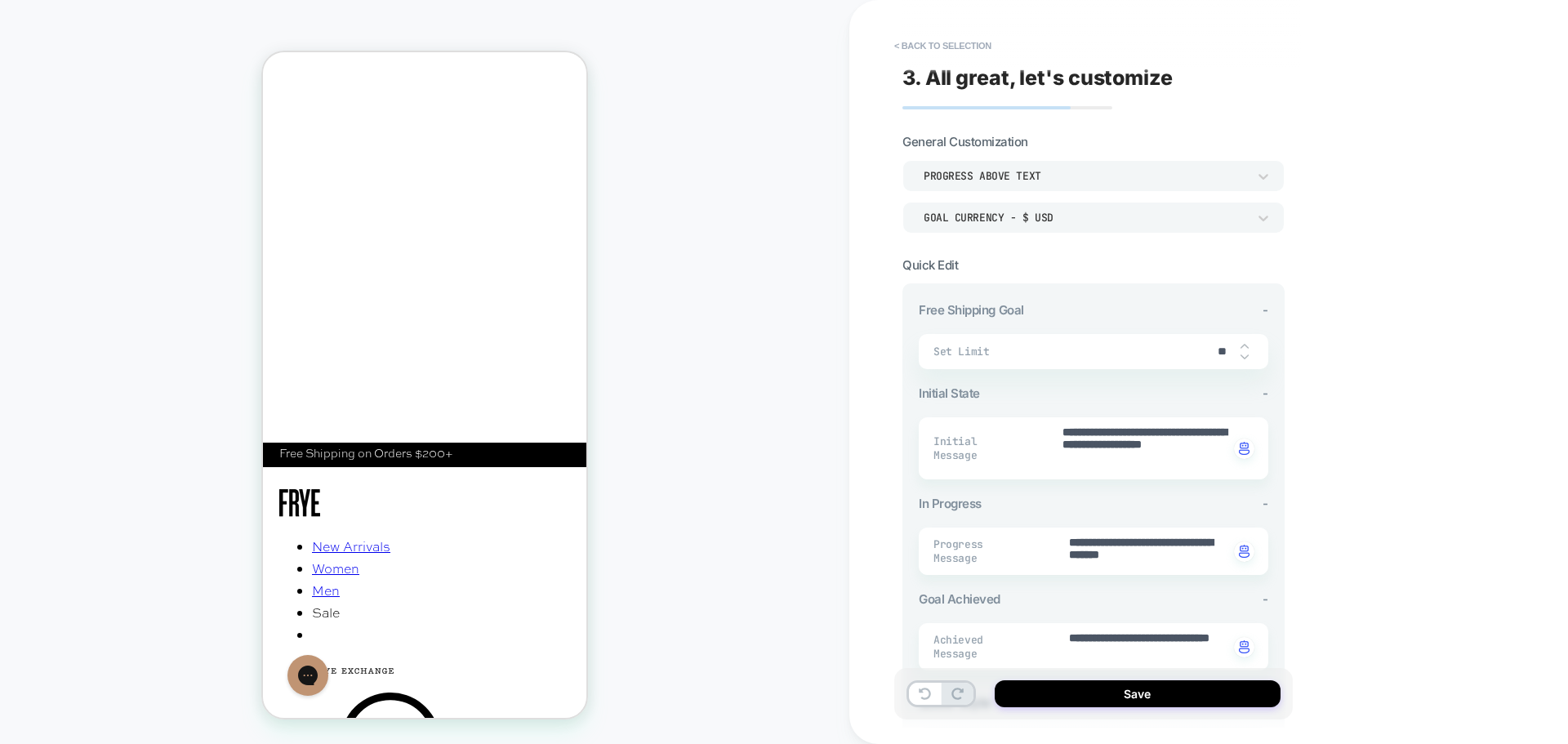 type on "*" 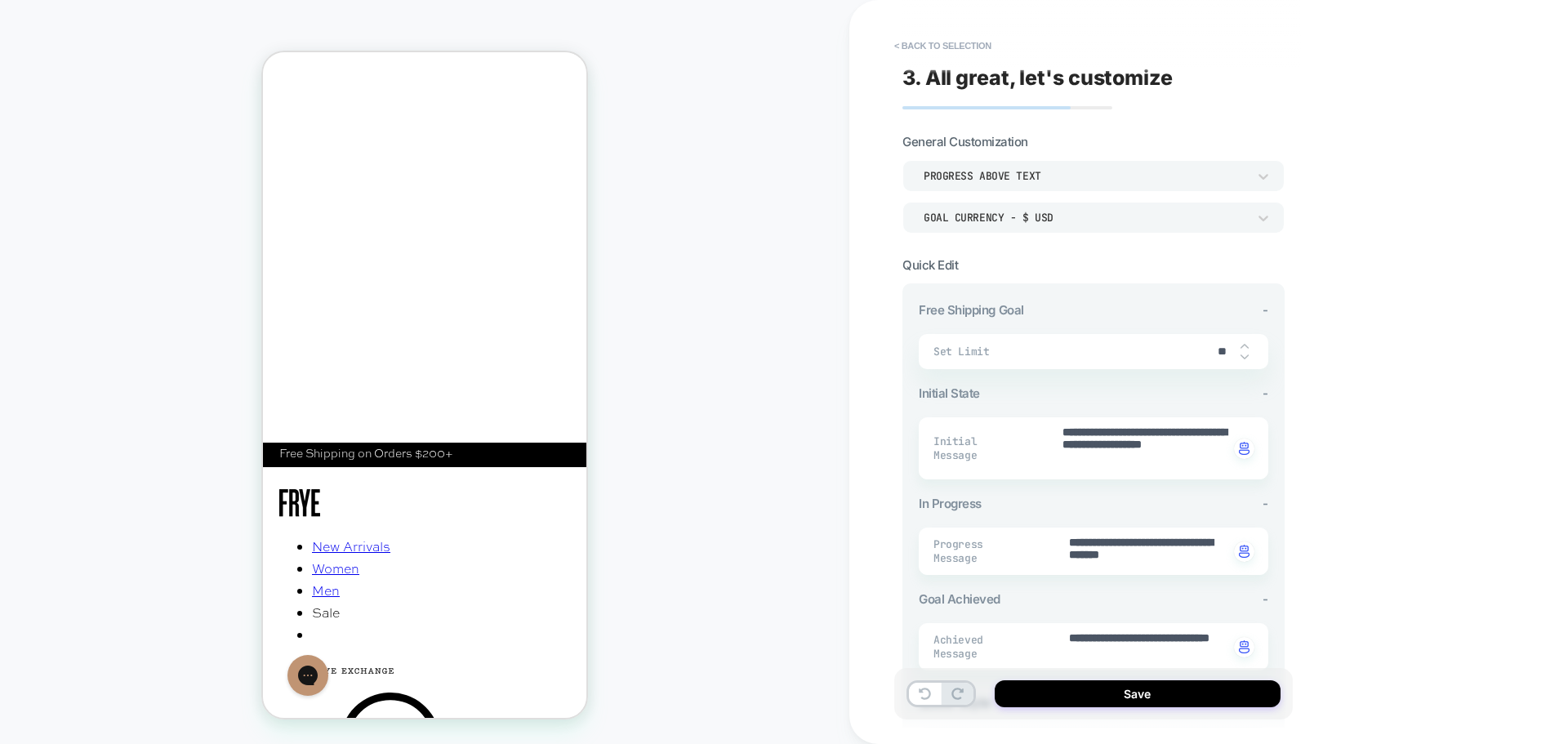 type on "***" 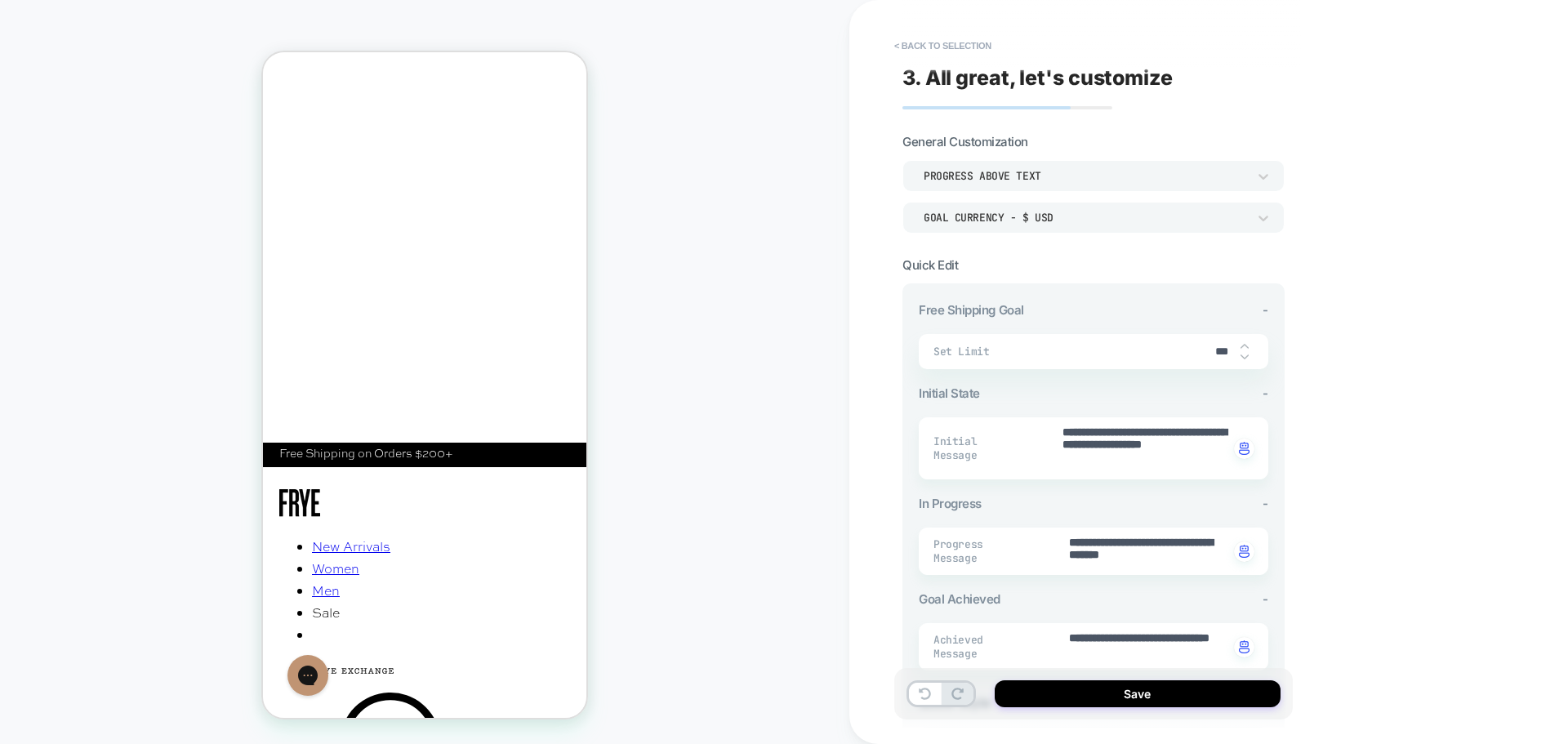 type on "*" 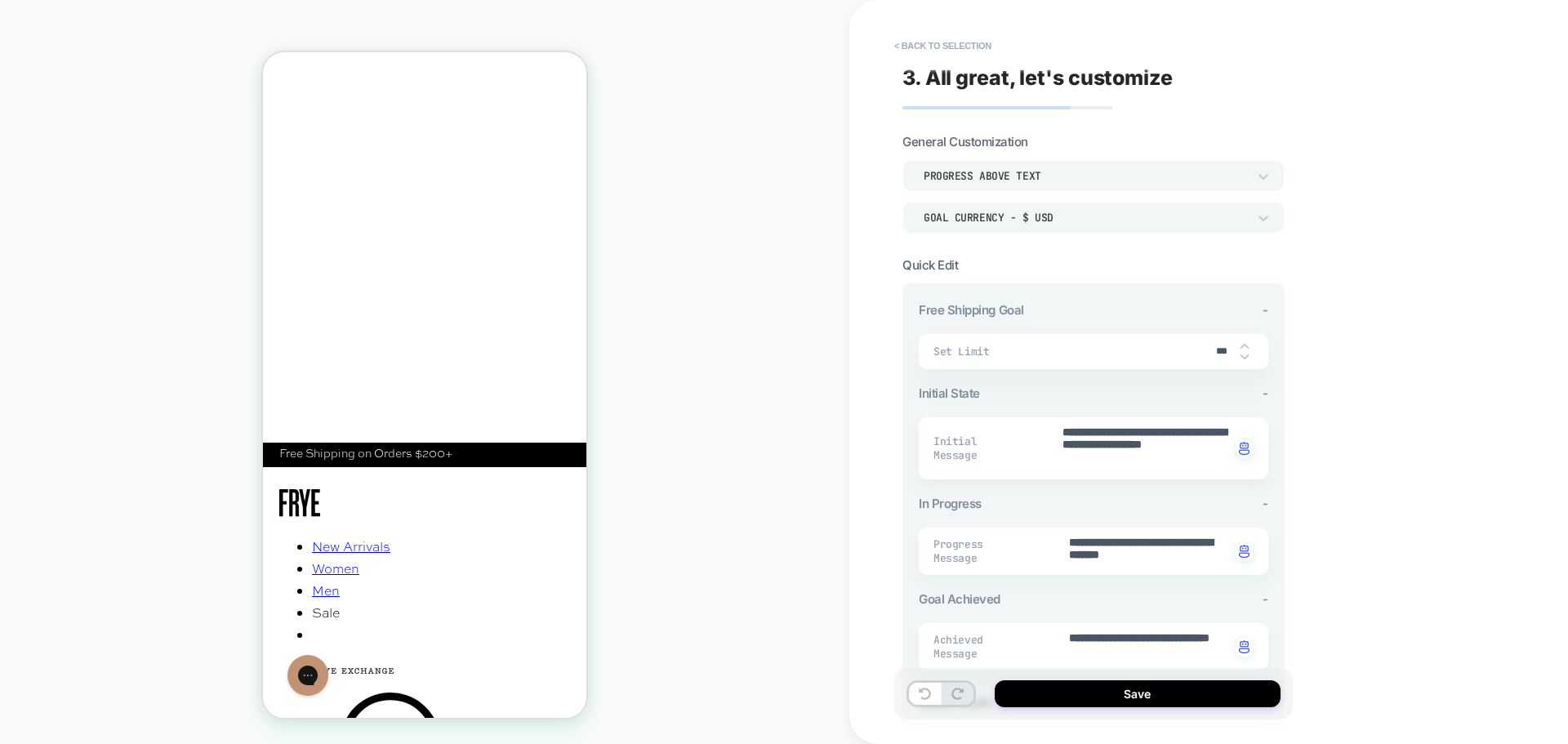 type on "***" 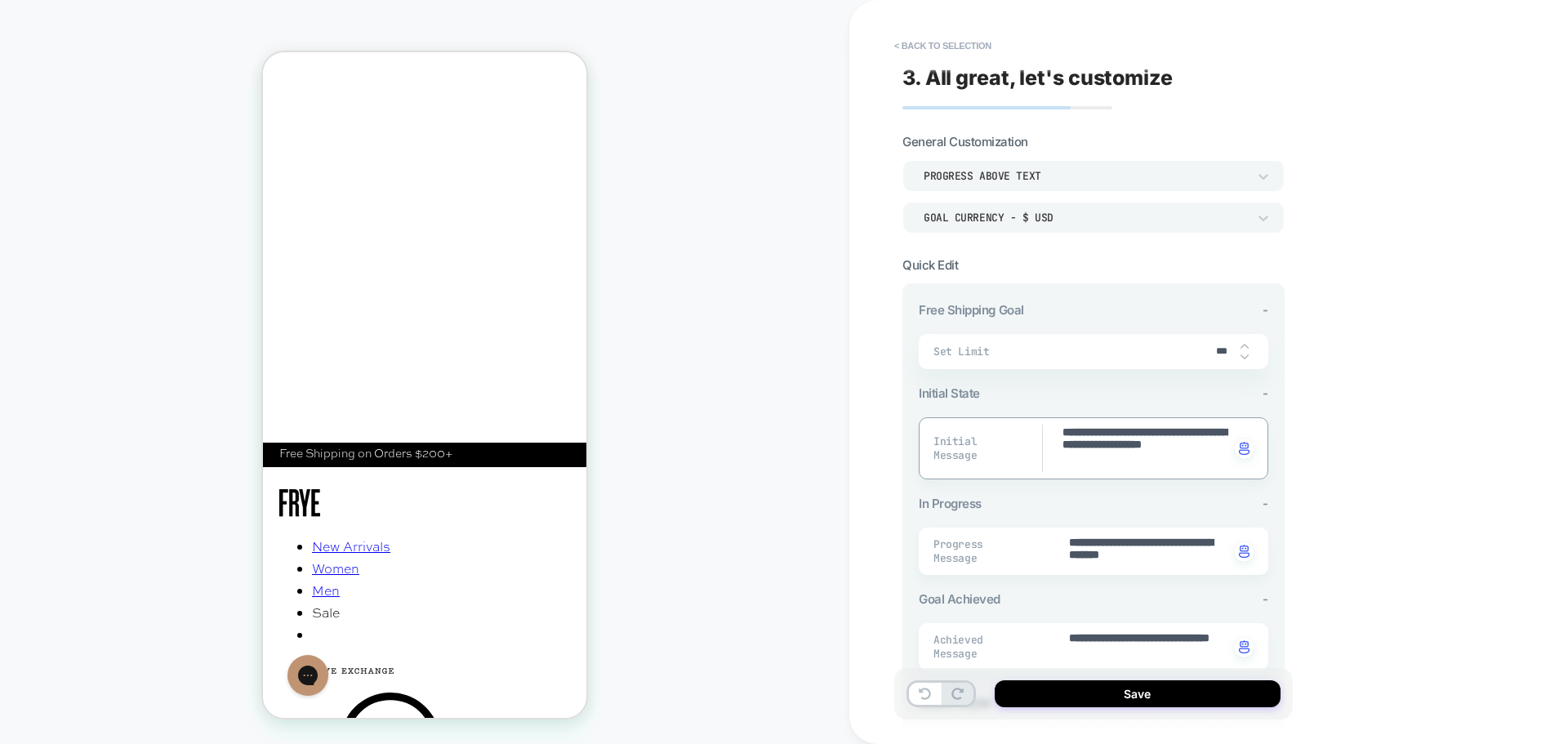 drag, startPoint x: 1187, startPoint y: 451, endPoint x: 1188, endPoint y: 466, distance: 15.033296 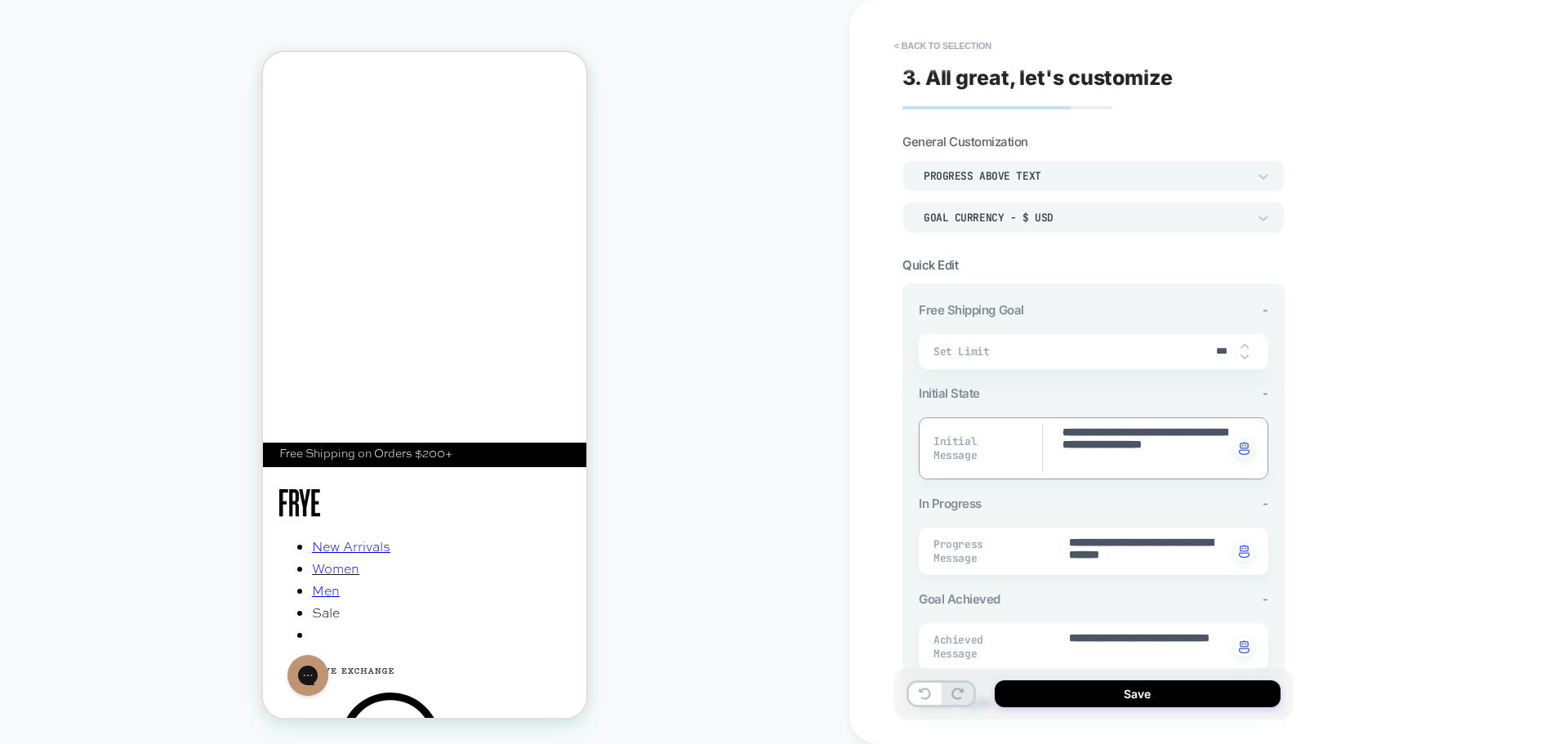 type on "*" 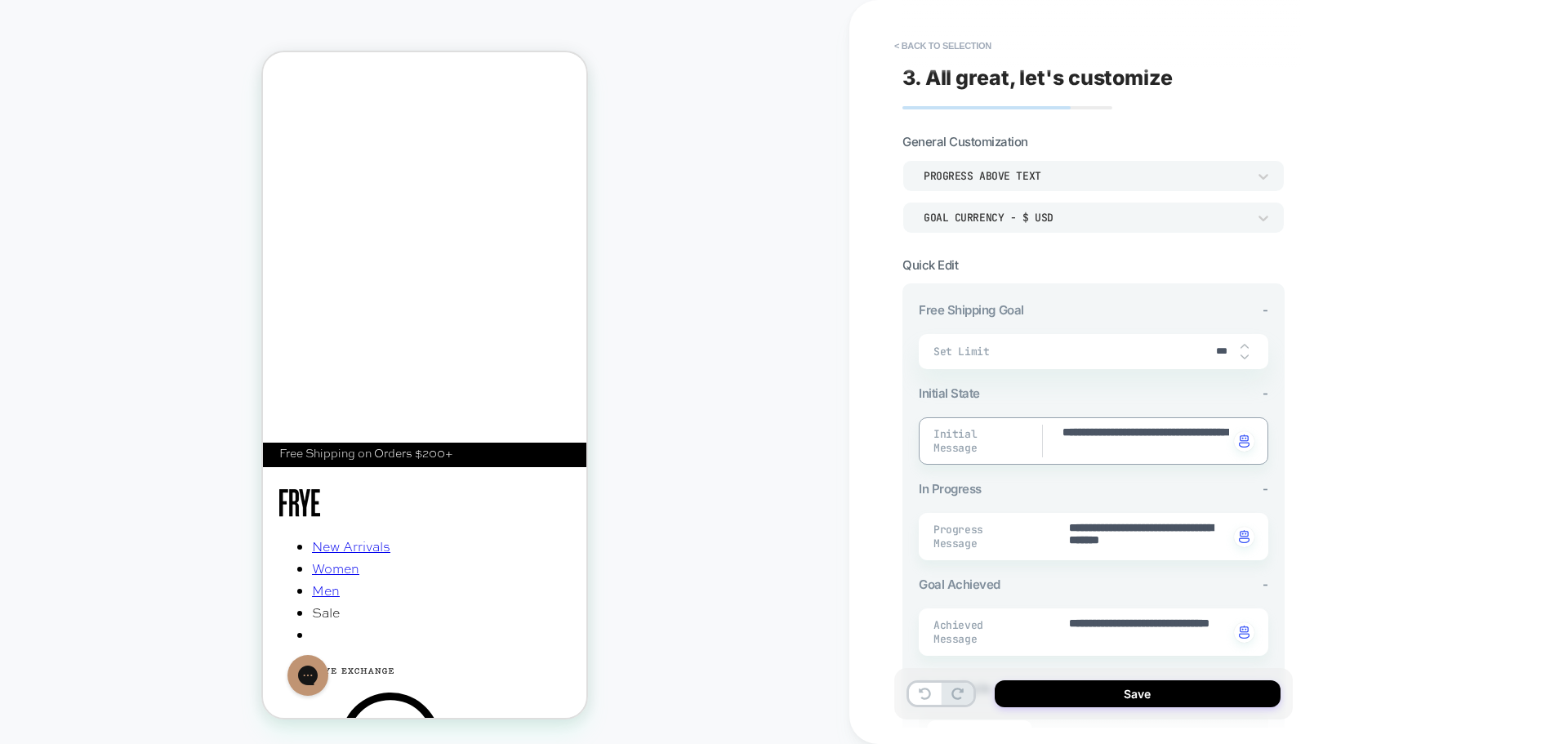 type on "*" 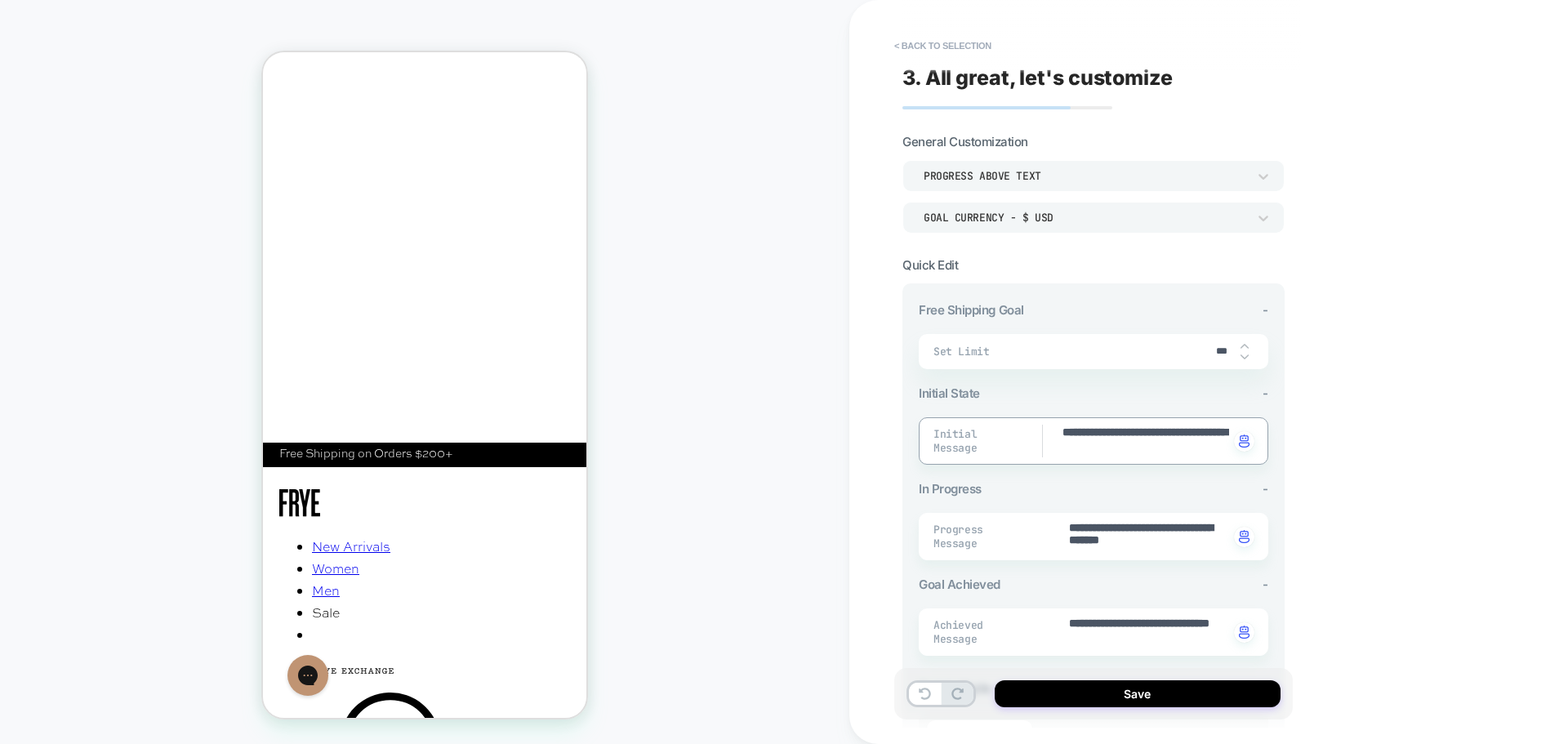 type on "**********" 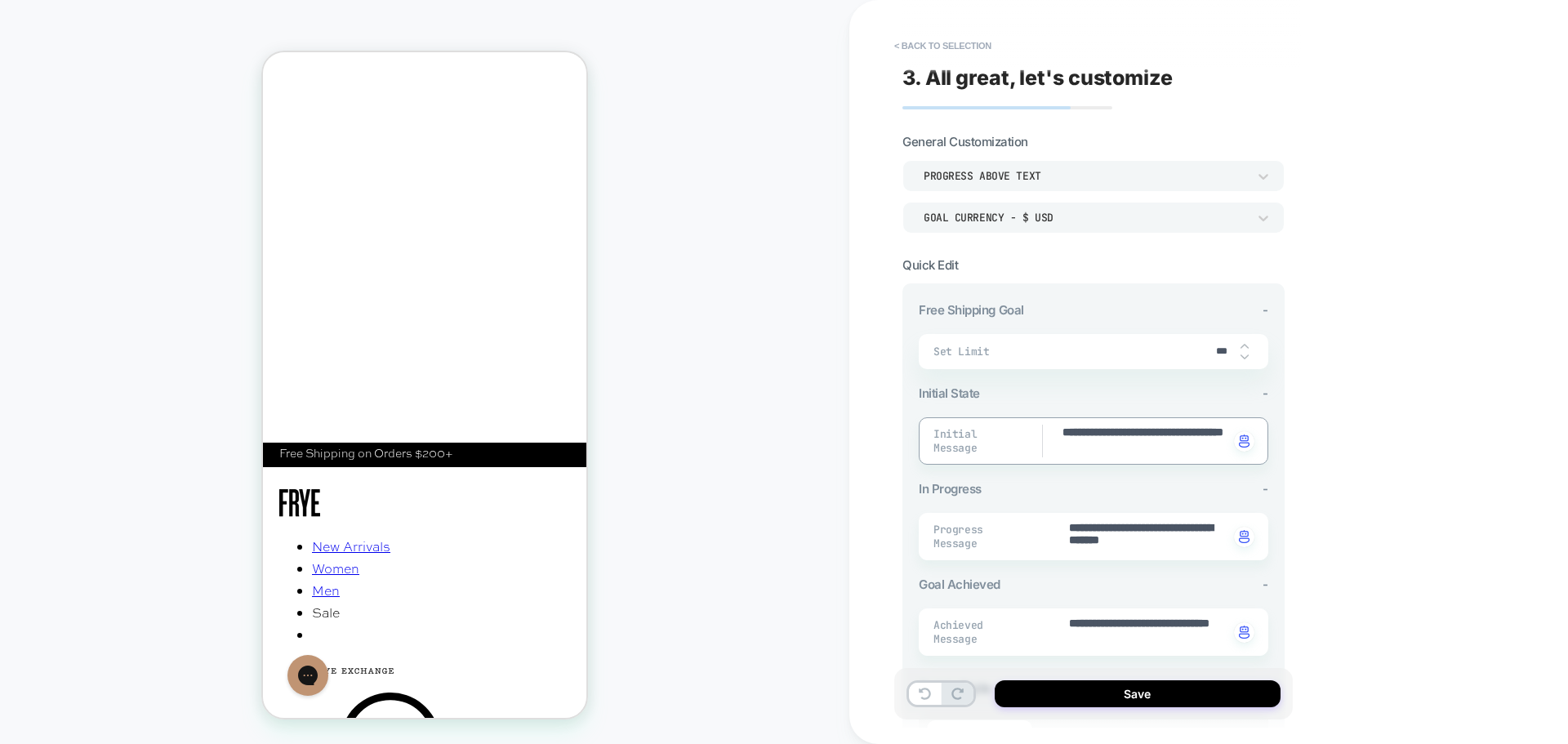 type on "*" 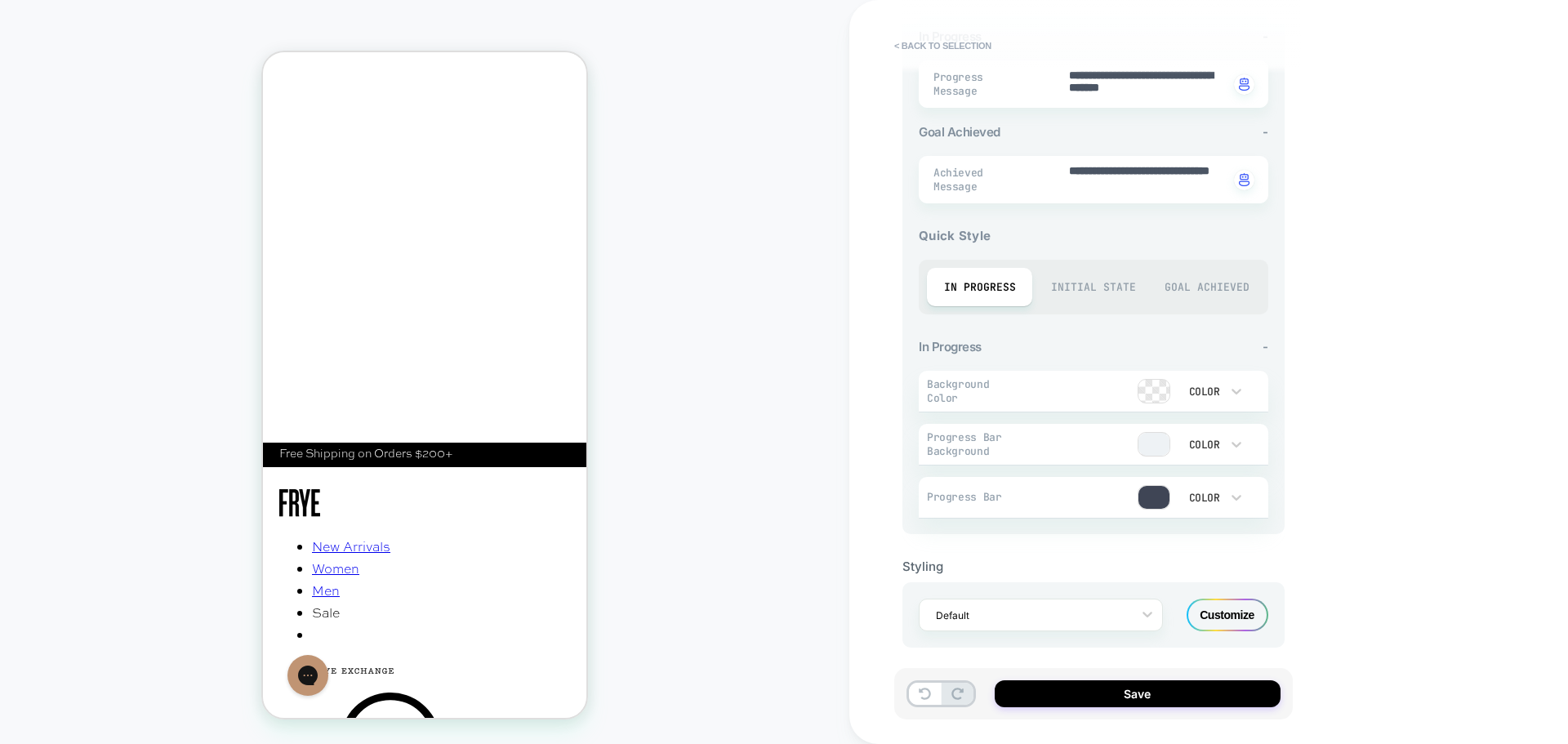scroll, scrollTop: 462, scrollLeft: 0, axis: vertical 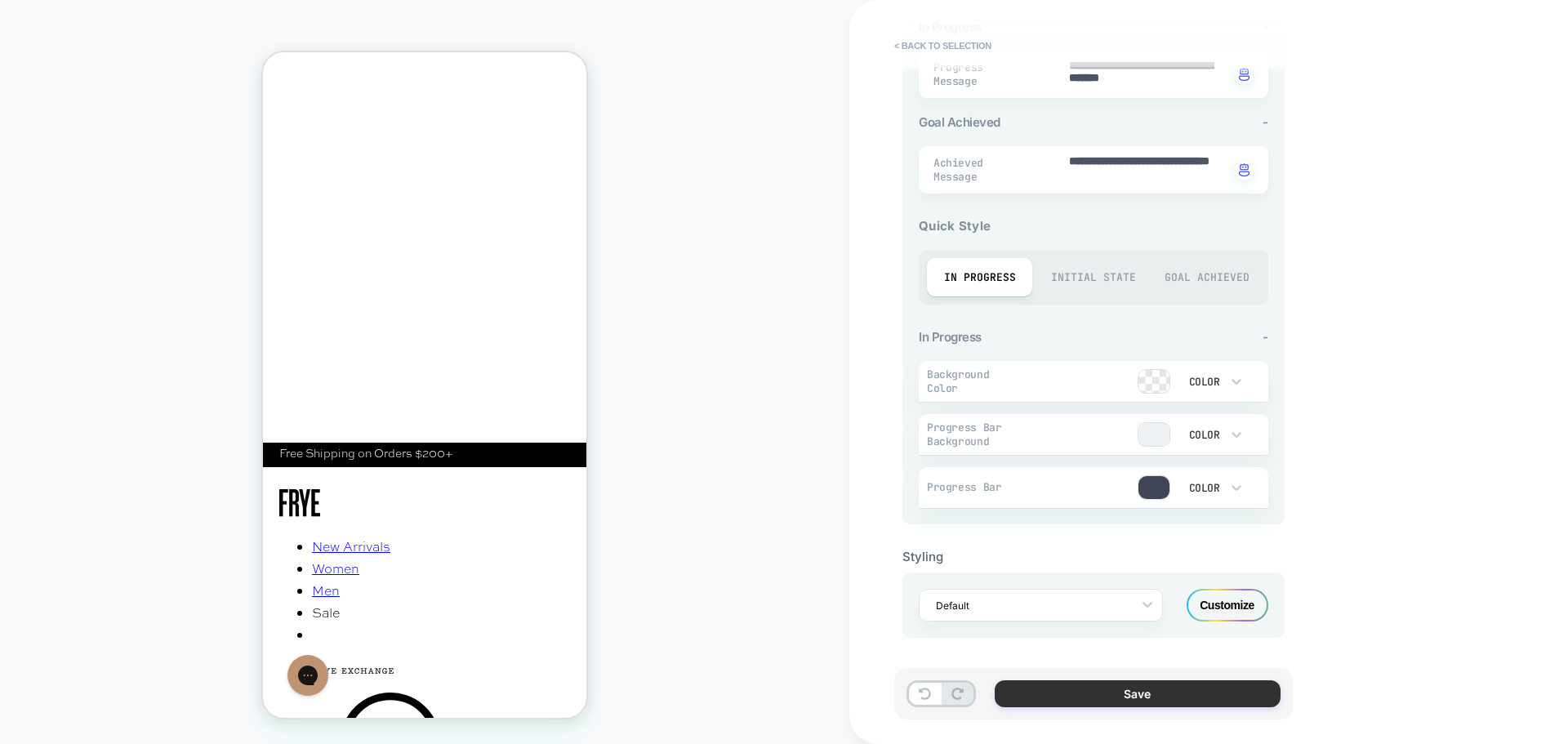 type on "**********" 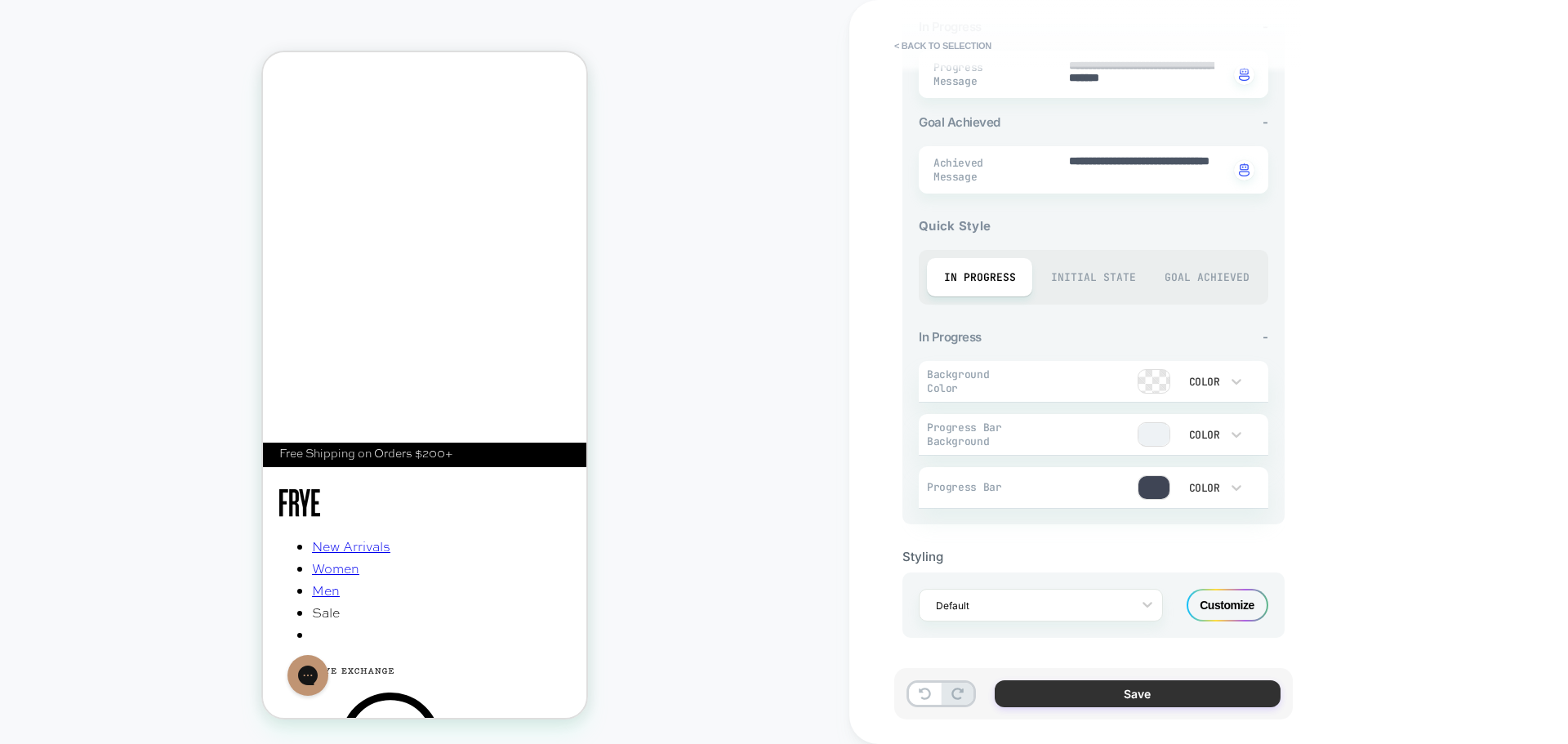 click on "Save" at bounding box center [1138, 693] 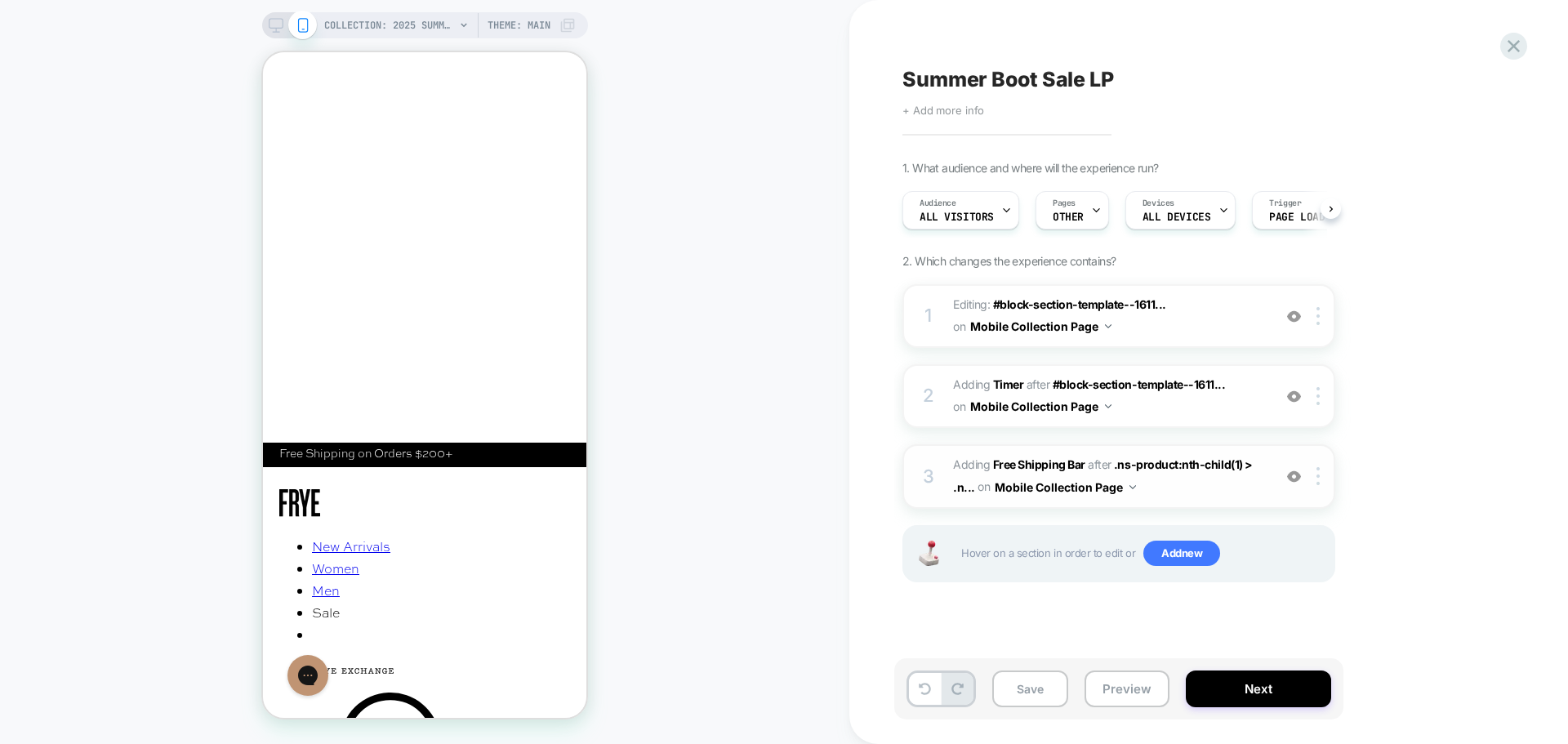 scroll, scrollTop: 0, scrollLeft: 1, axis: horizontal 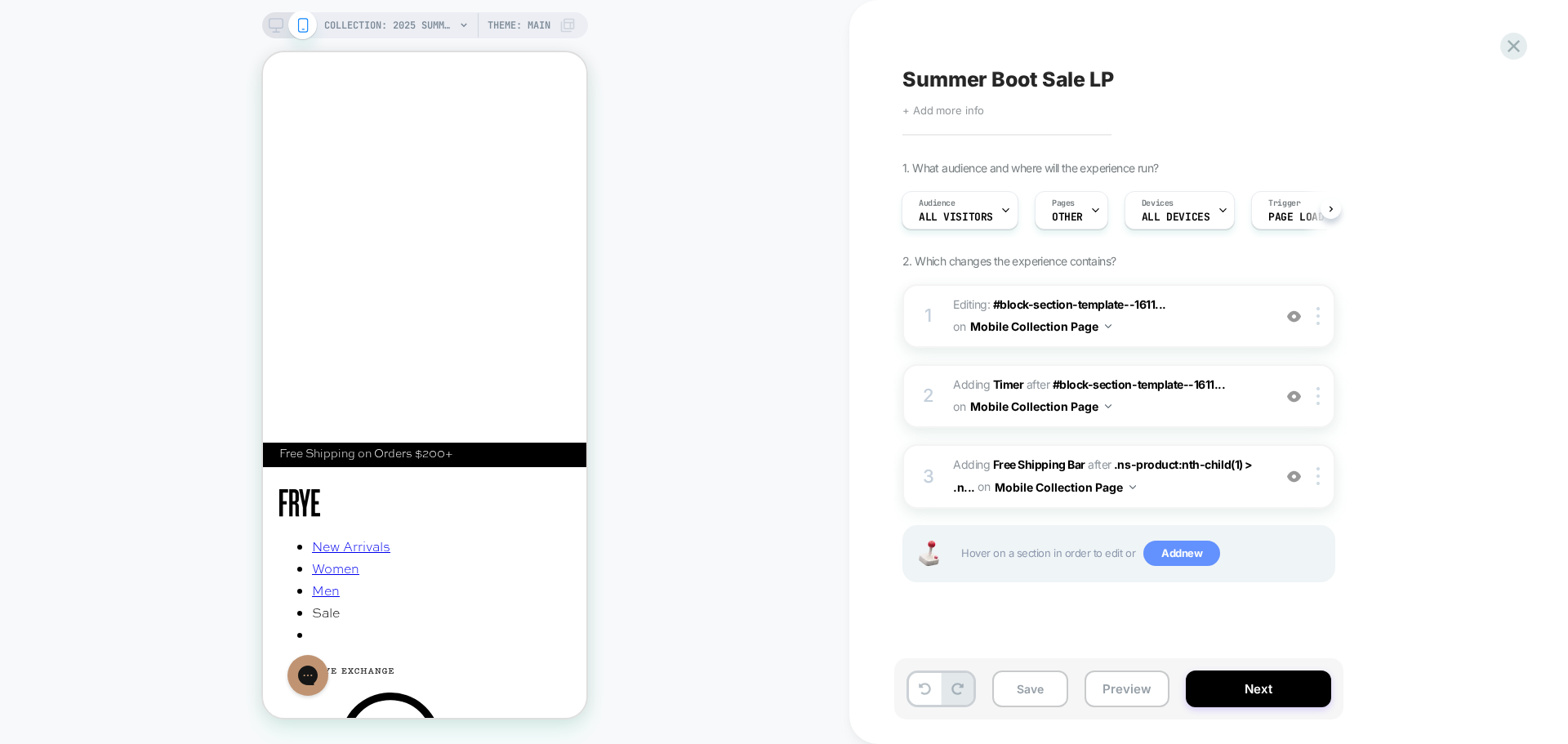 click on "Add  new" at bounding box center [1182, 554] 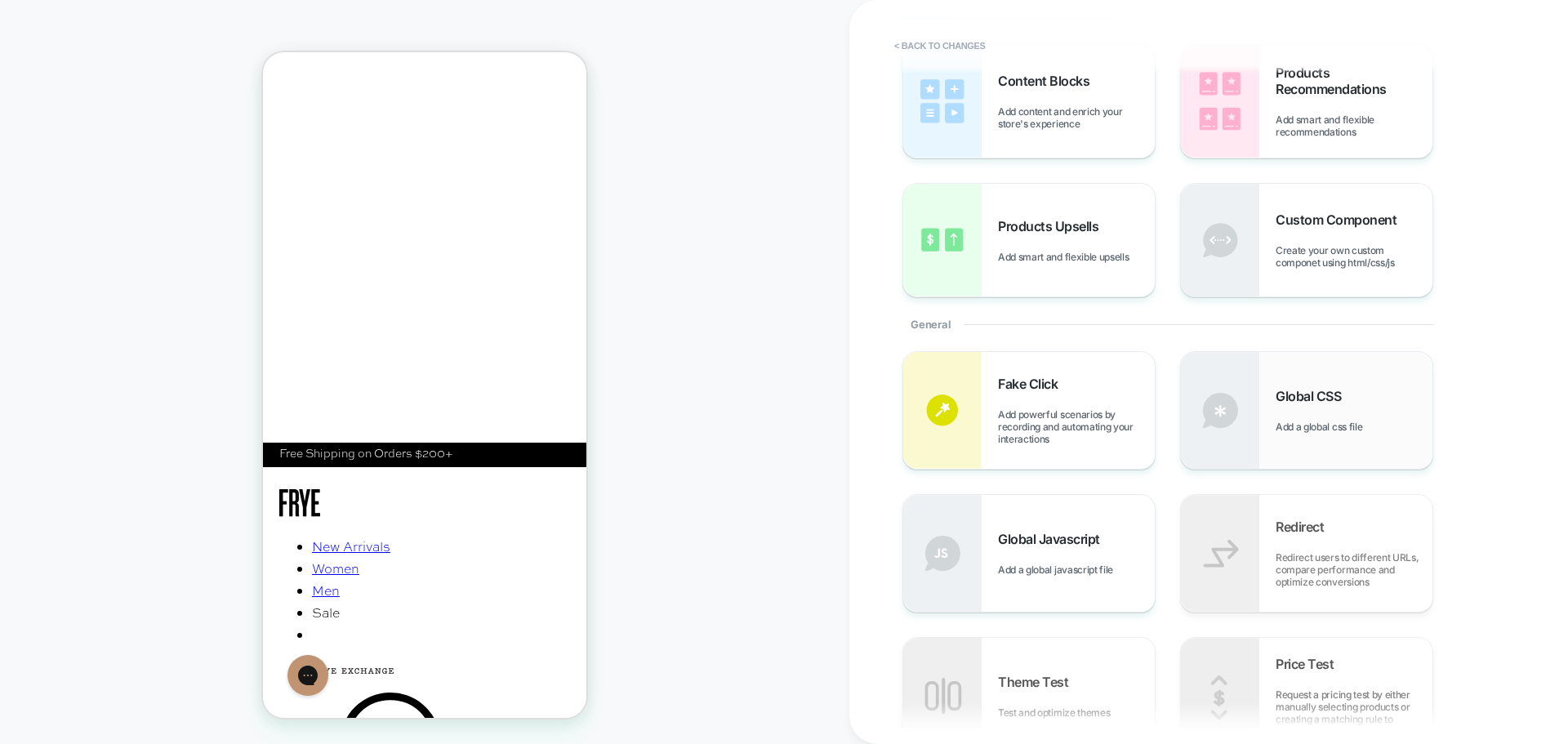 scroll, scrollTop: 0, scrollLeft: 0, axis: both 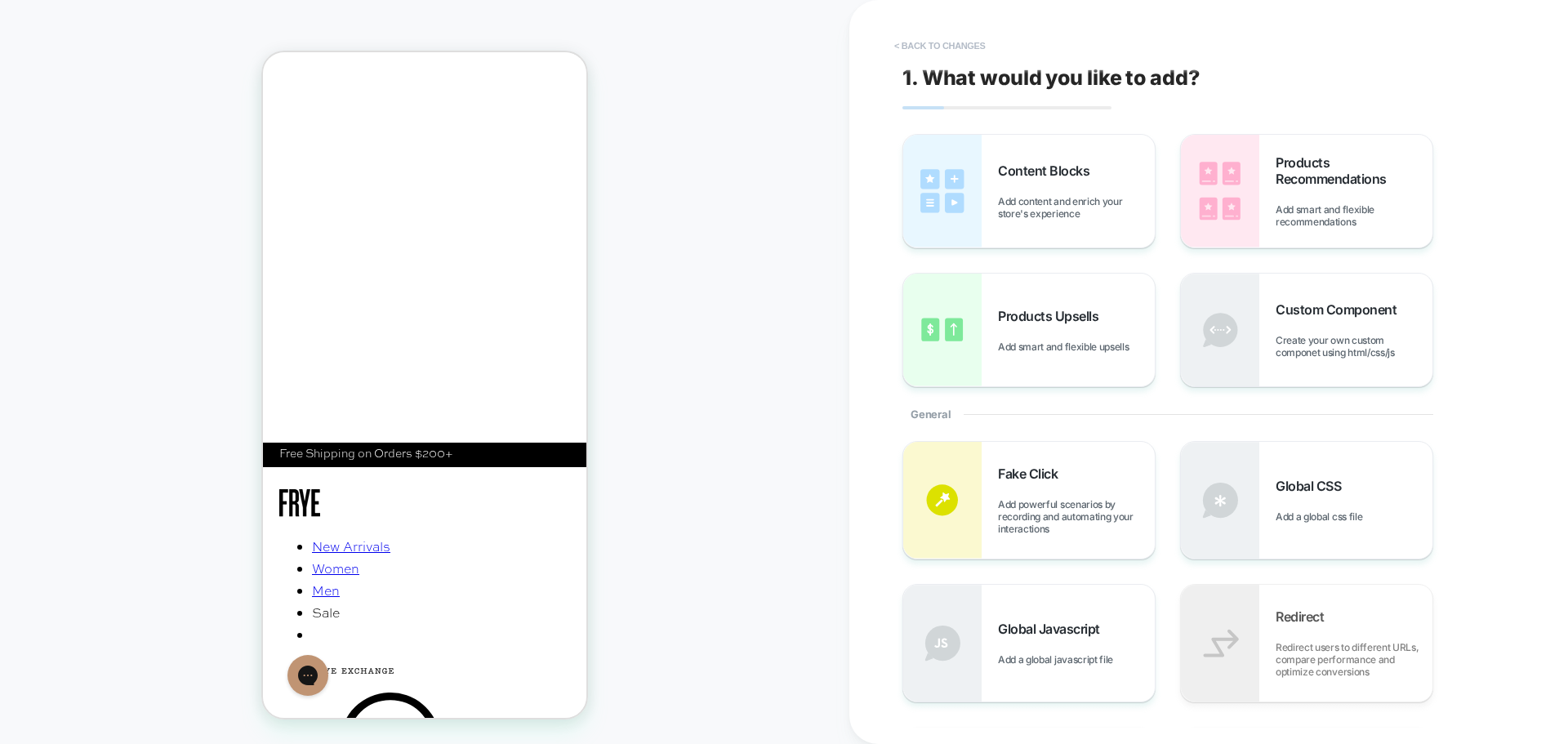 click on "< Back to changes" at bounding box center (940, 46) 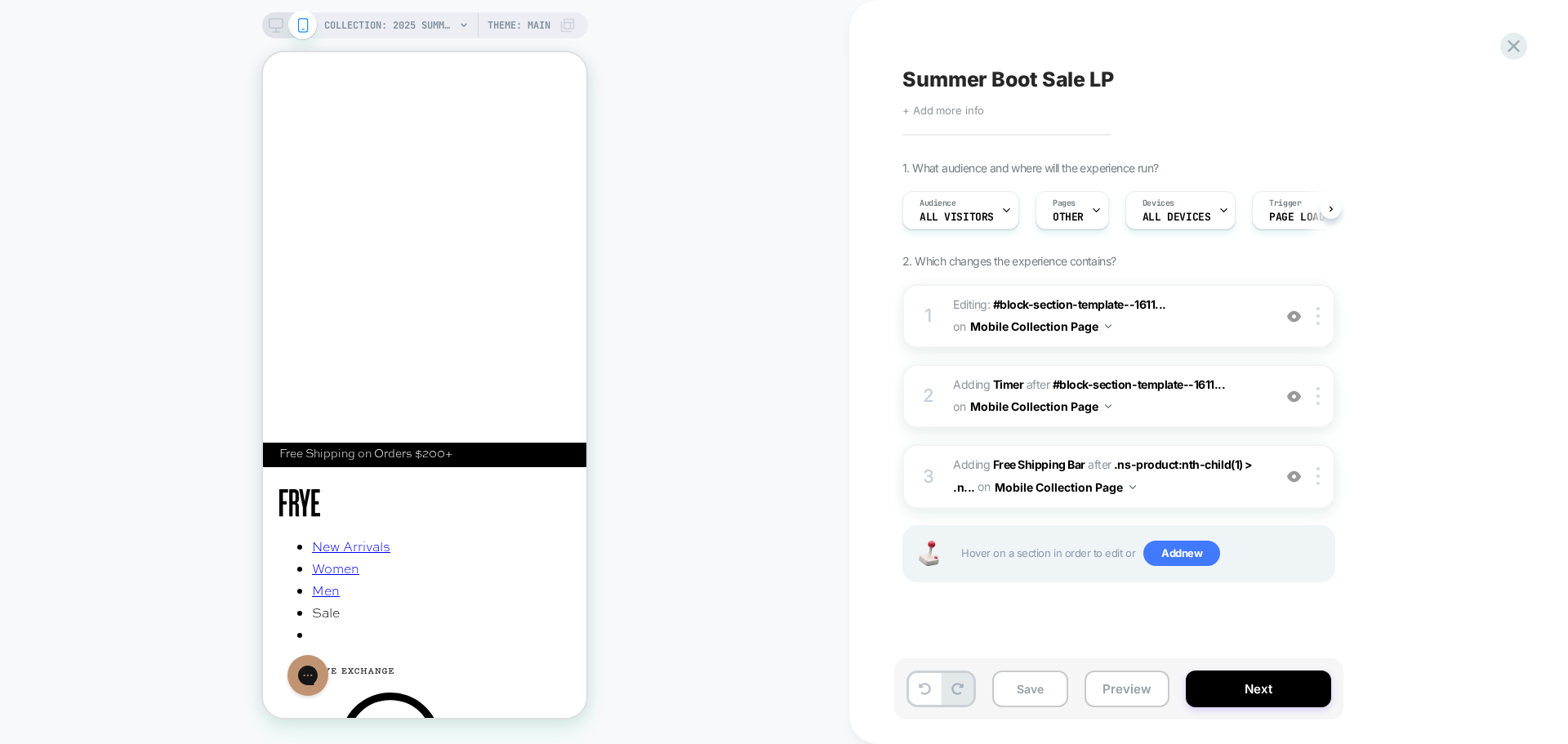scroll, scrollTop: 0, scrollLeft: 1, axis: horizontal 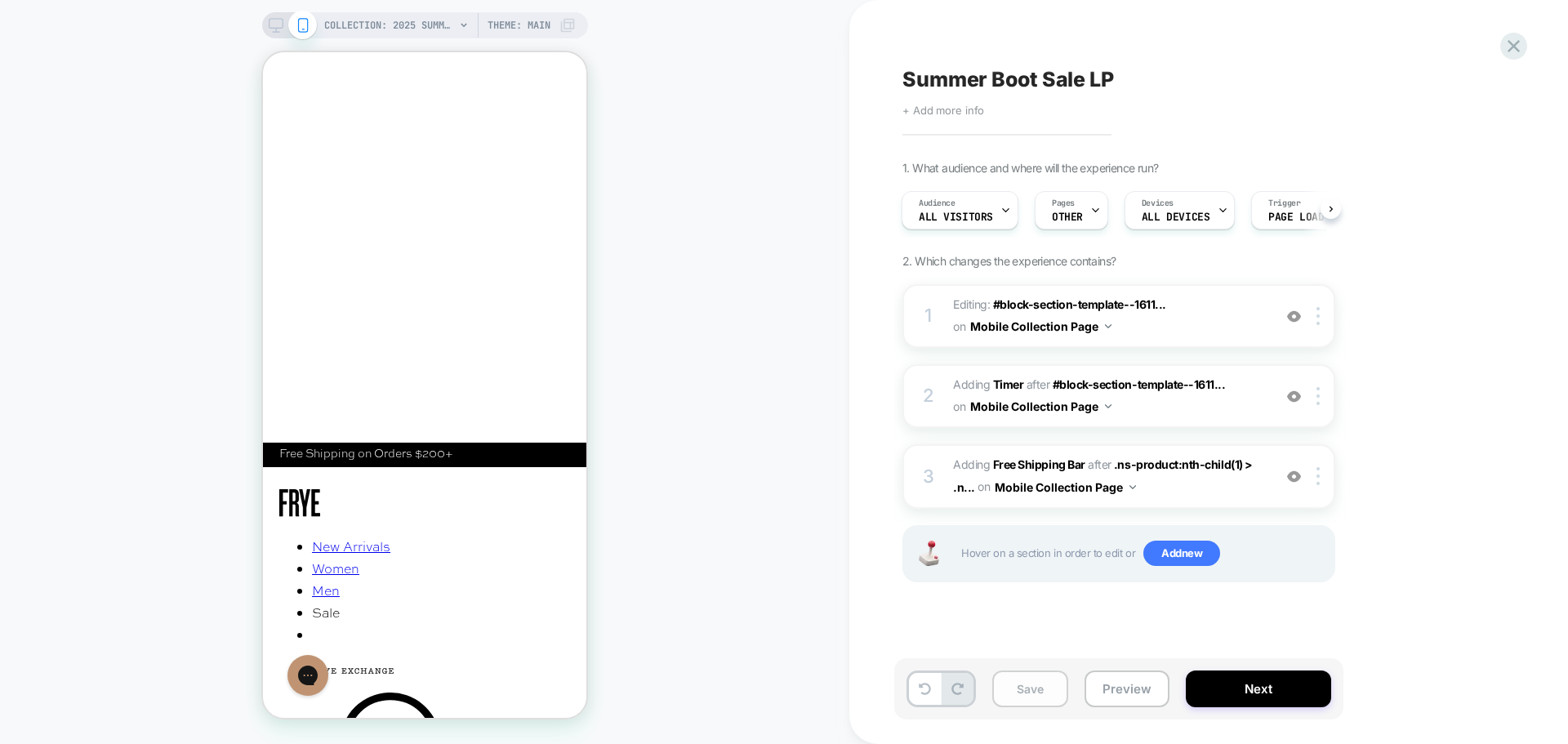 click on "Save" at bounding box center [1030, 688] 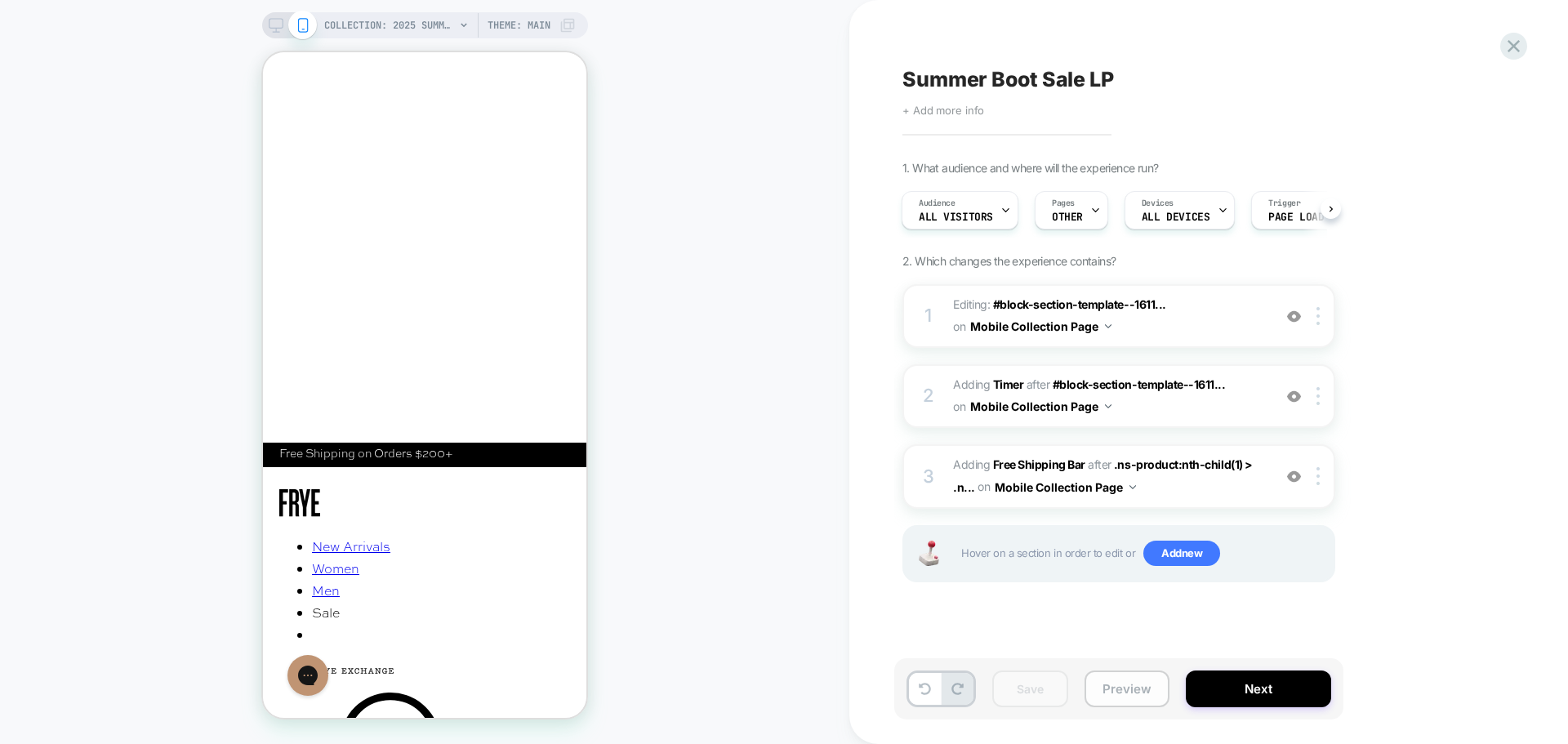 click on "Preview" at bounding box center (1127, 688) 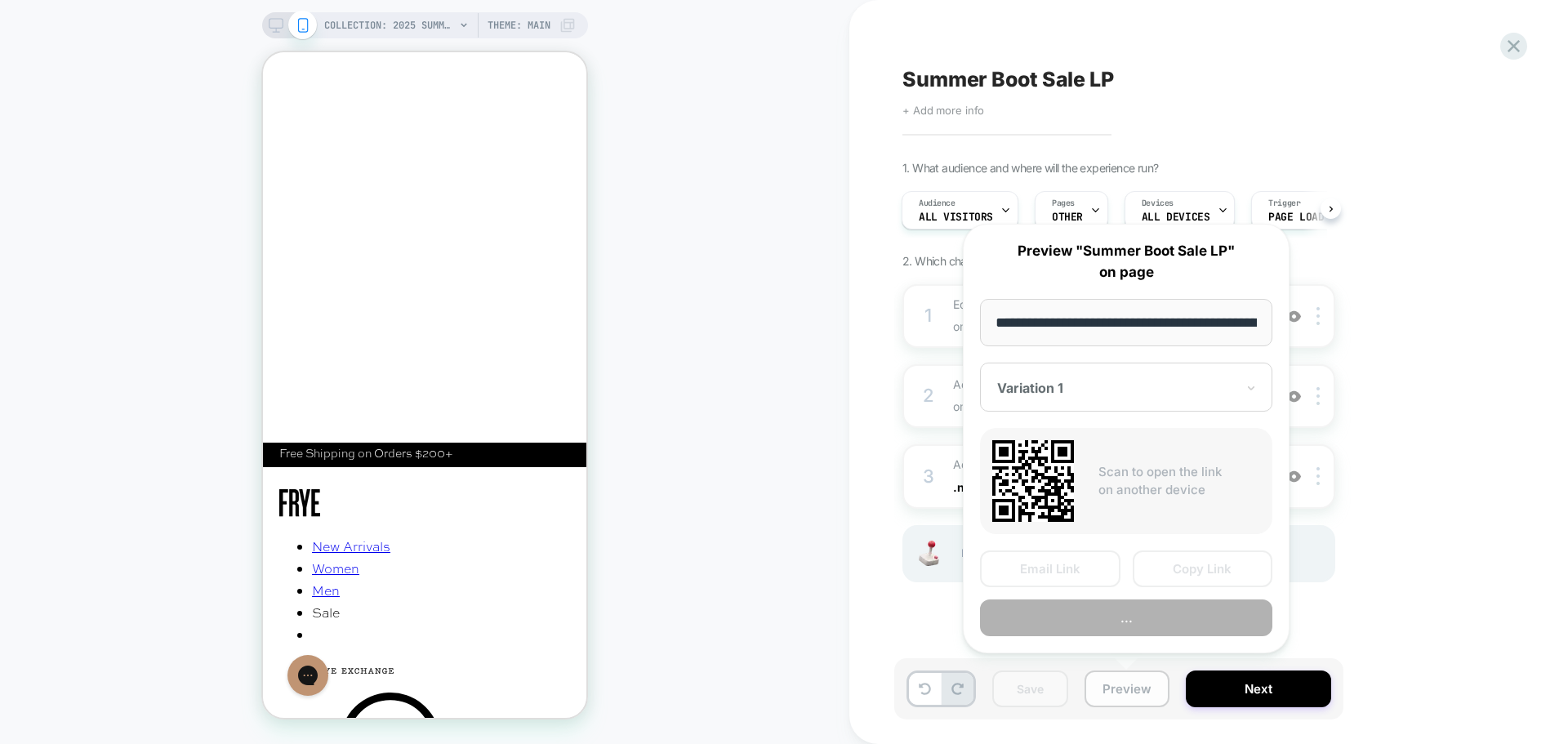scroll, scrollTop: 0, scrollLeft: 323, axis: horizontal 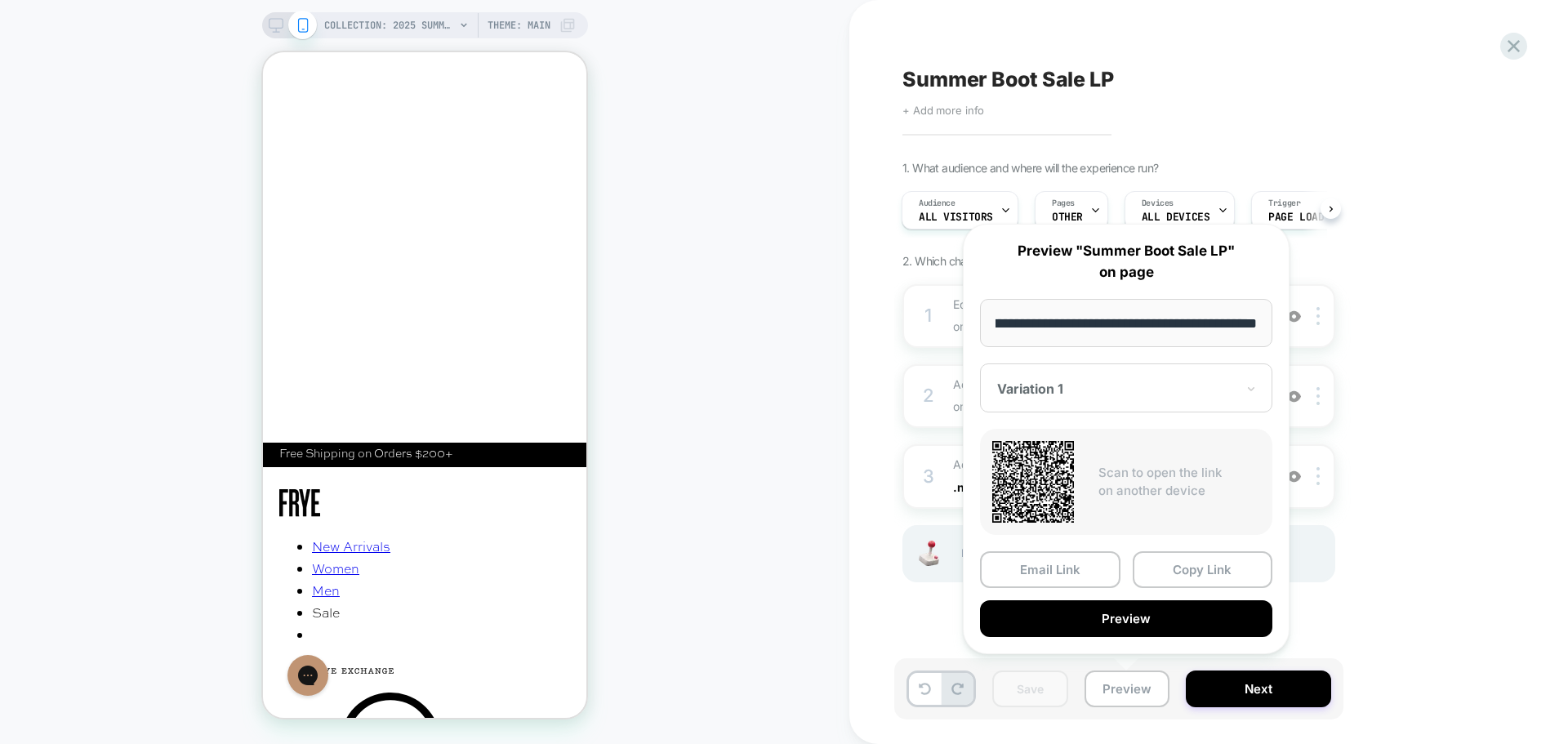 click on "1. What audience and where will the experience run? Audience All Visitors Pages OTHER Devices ALL DEVICES Trigger Page Load 2. Which changes the experience contains? 1 Editing :   #block-section-template--1611... #block-section-template--16110725562559__6cd72a8a-bdb6-4deb-bab6-59d73ef8a05d-heading-1   on Mobile Collection Page Add Before Add After Delete 2 #_loomi_addon_1752263560676 Adding   Timer   AFTER #block-section-template--1611... #block-section-template--16110725562559__6cd72a8a-bdb6-4deb-bab6-59d73ef8a05d-heading-1   on Mobile Collection Page Add Before Add After Duplicate Replace Position Copy CSS Selector Copy Widget Id Rename Copy to   Desktop Target   All Devices Delete 3 #_loomi_addon_1752263886032 Adding   Free Shipping Bar   AFTER .ns-product:nth-child(1) > .n... .ns-product:nth-child(1) > .ns-prod-img-wrap > .ns-prod-image-link   on Mobile Collection Page Add Before Add After Duplicate Replace Position Copy CSS Selector Copy Widget Id Rename Copy to   Desktop Target   All Devices Delete Add" at bounding box center [1200, 392] 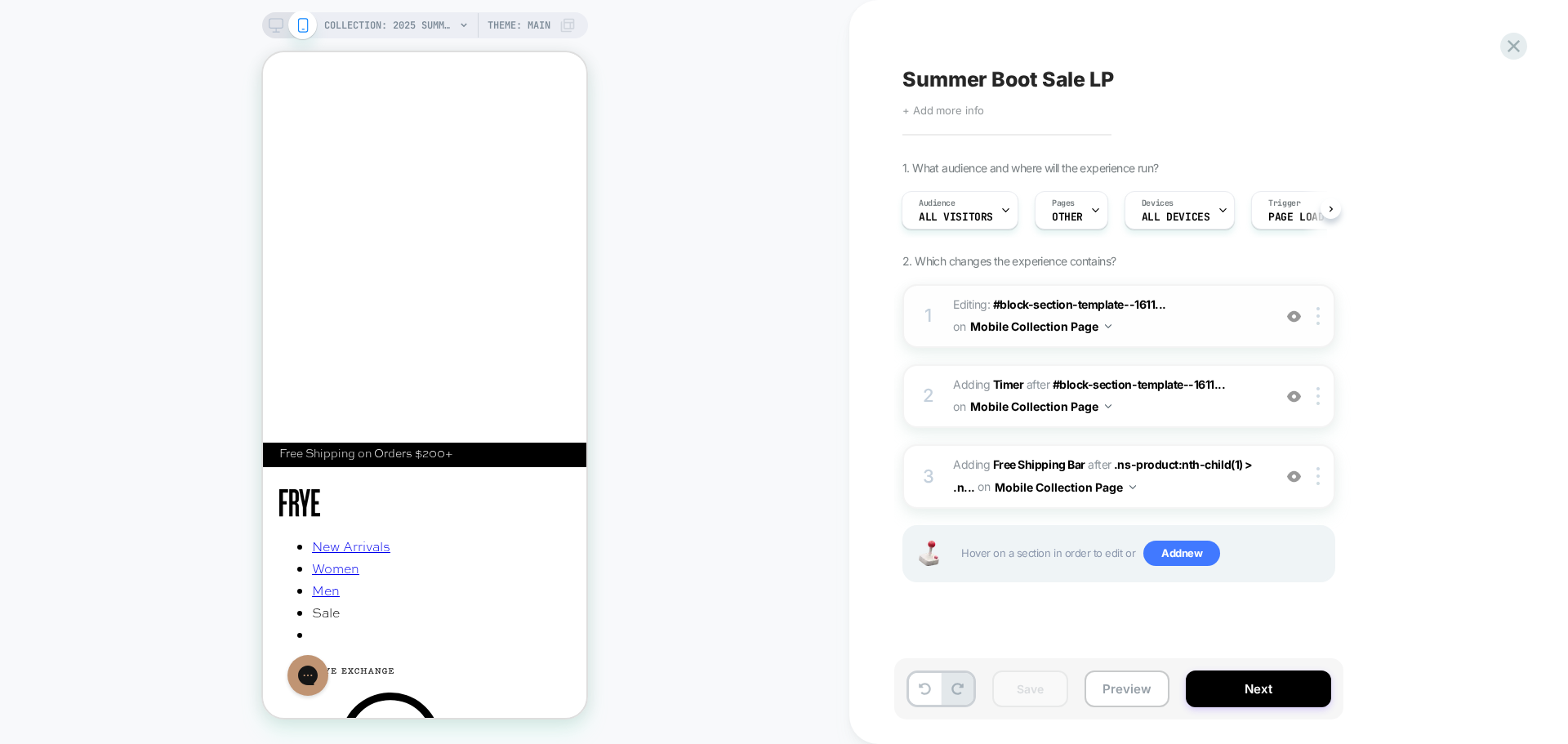 click on "Mobile Collection Page" at bounding box center [1040, 326] 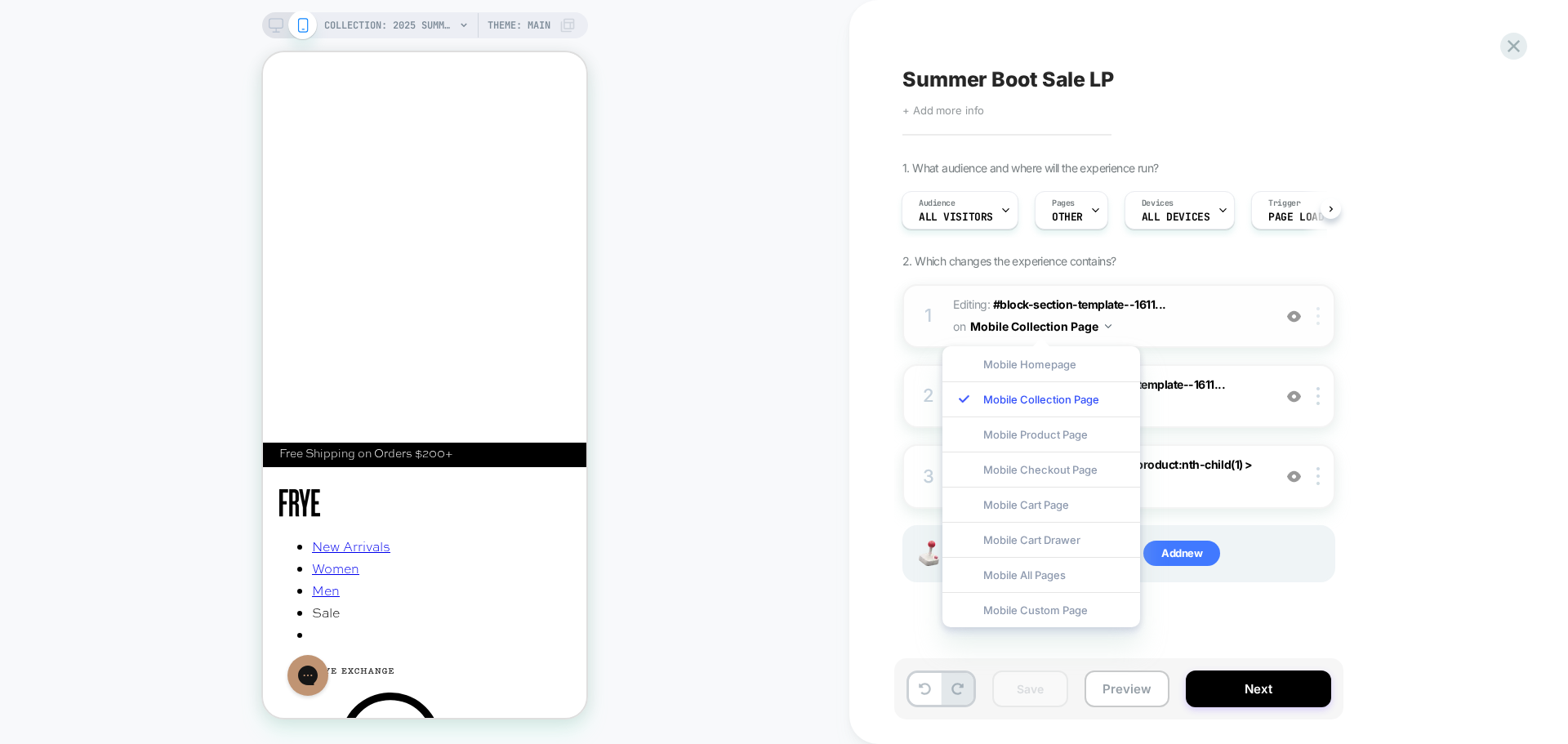 click at bounding box center (1318, 316) 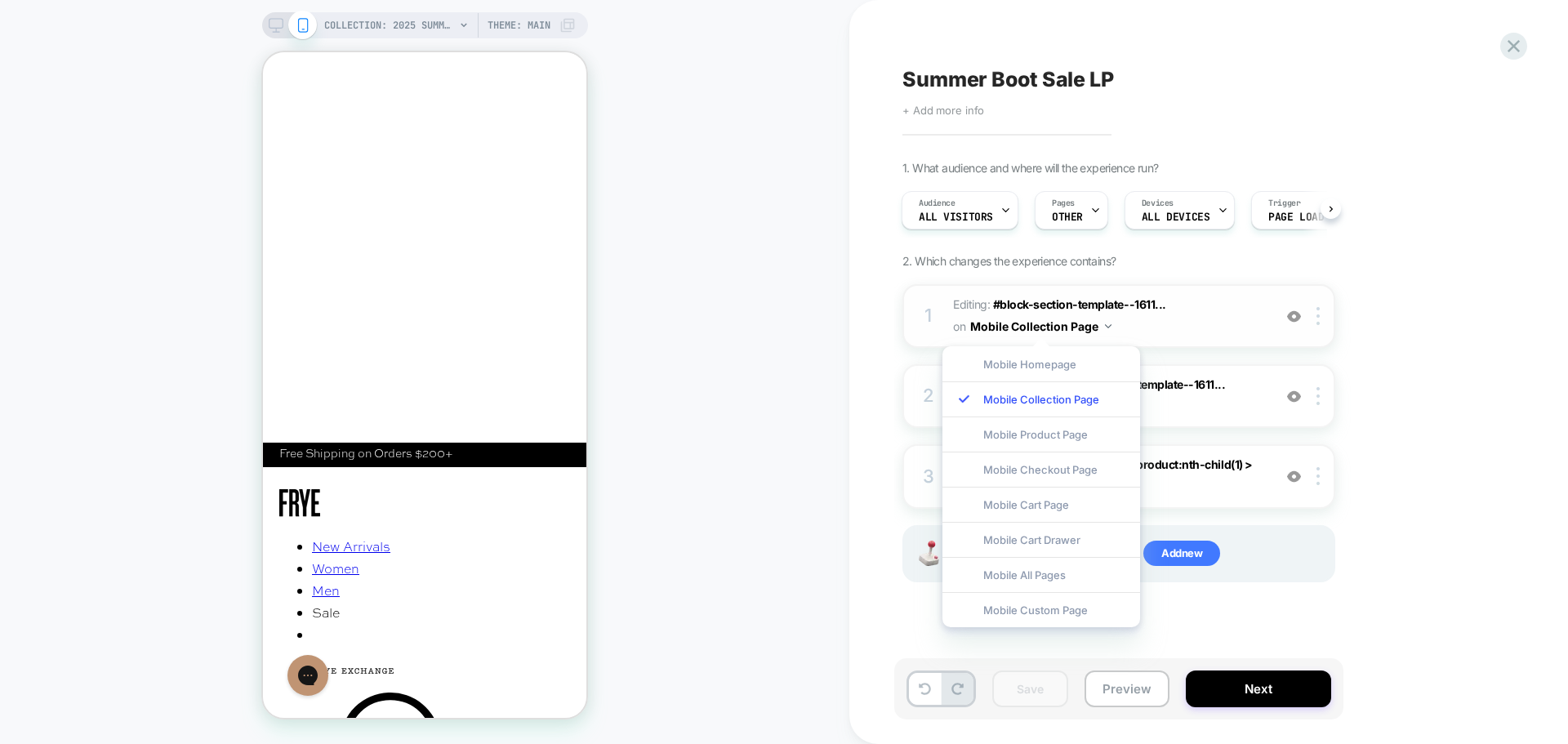 click on "Editing :   #block-section-template--1611... #block-section-template--16110725562559__6cd72a8a-bdb6-4deb-bab6-59d73ef8a05d-heading-1   on Mobile Collection Page" at bounding box center [1108, 316] 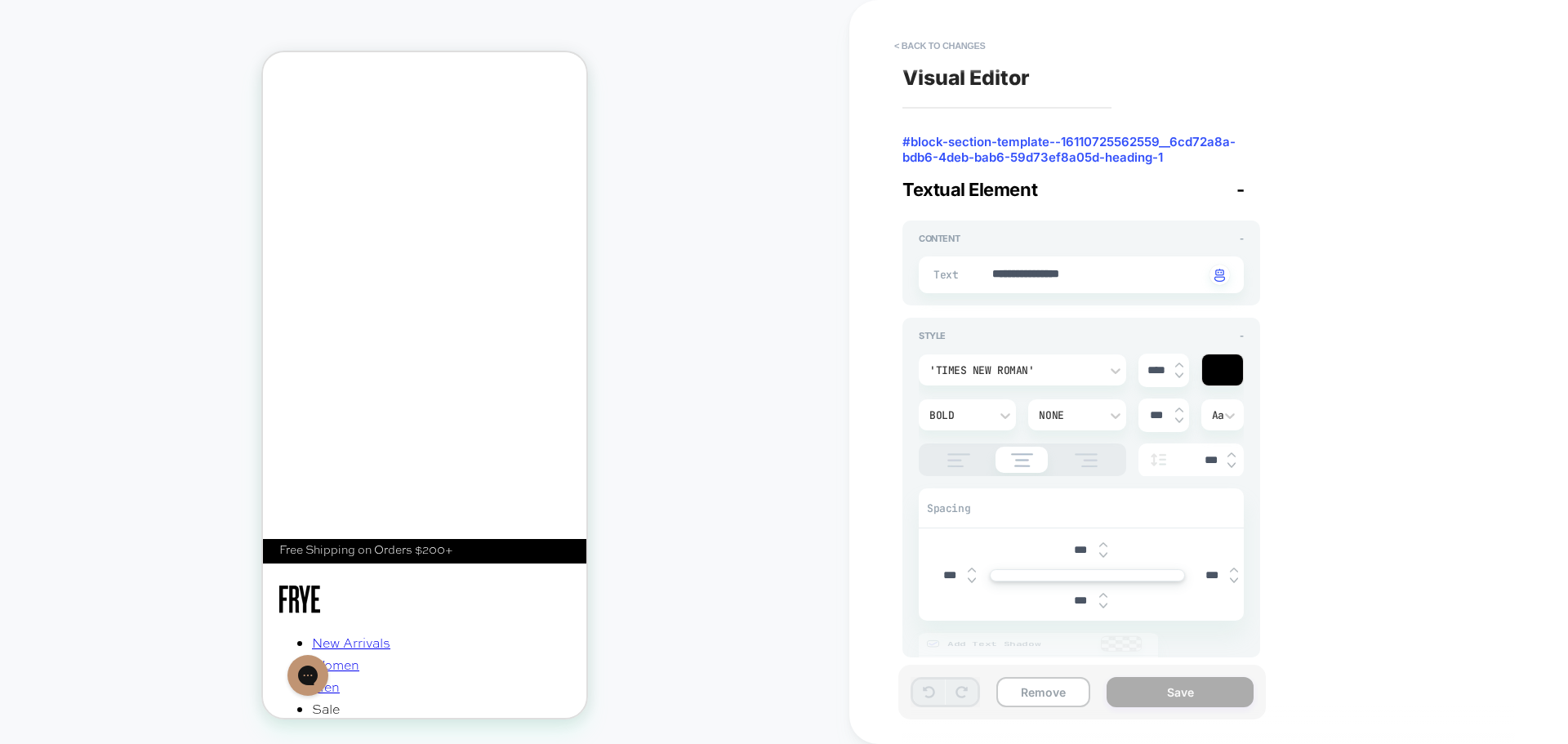 scroll, scrollTop: 0, scrollLeft: 0, axis: both 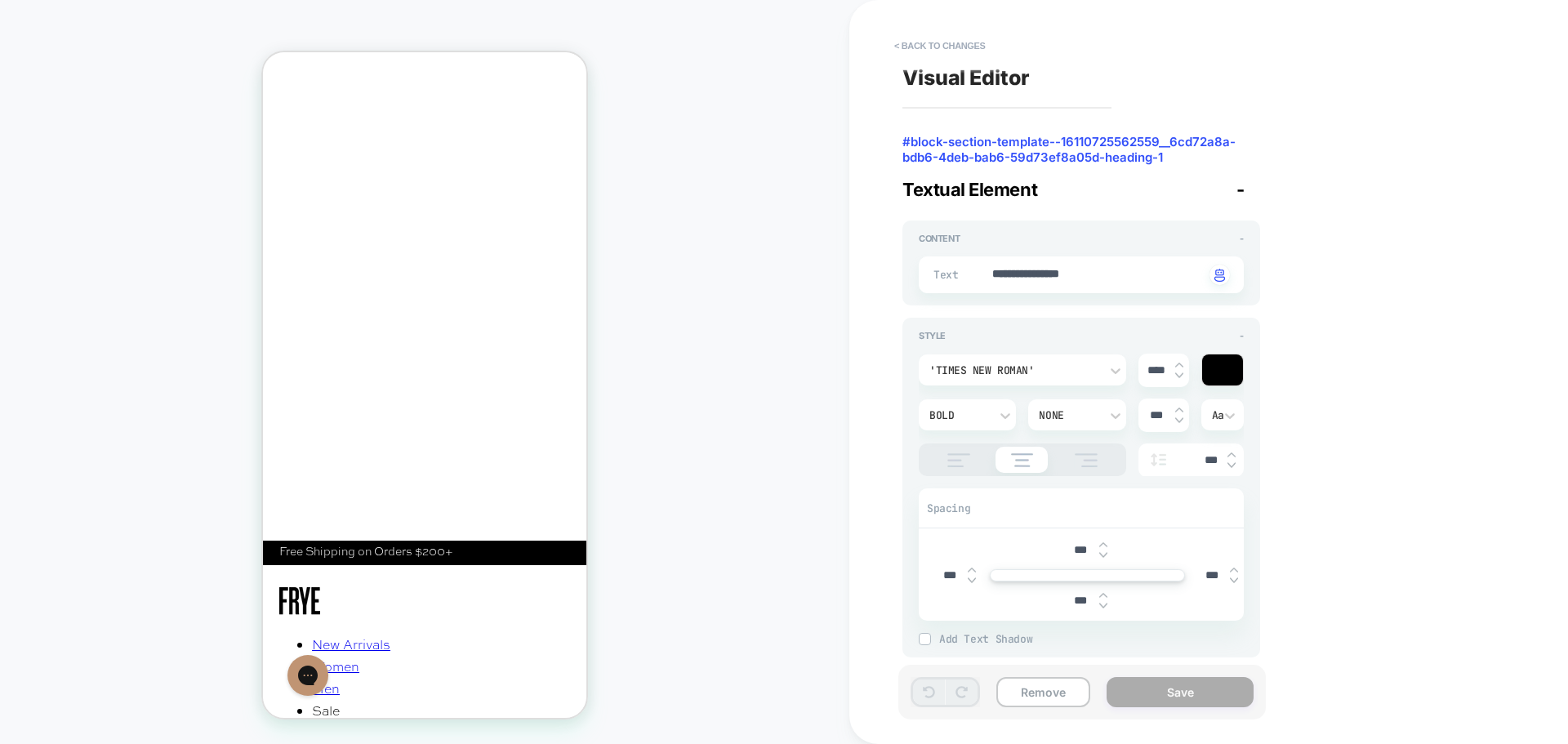 click on "**********" at bounding box center [1200, 372] 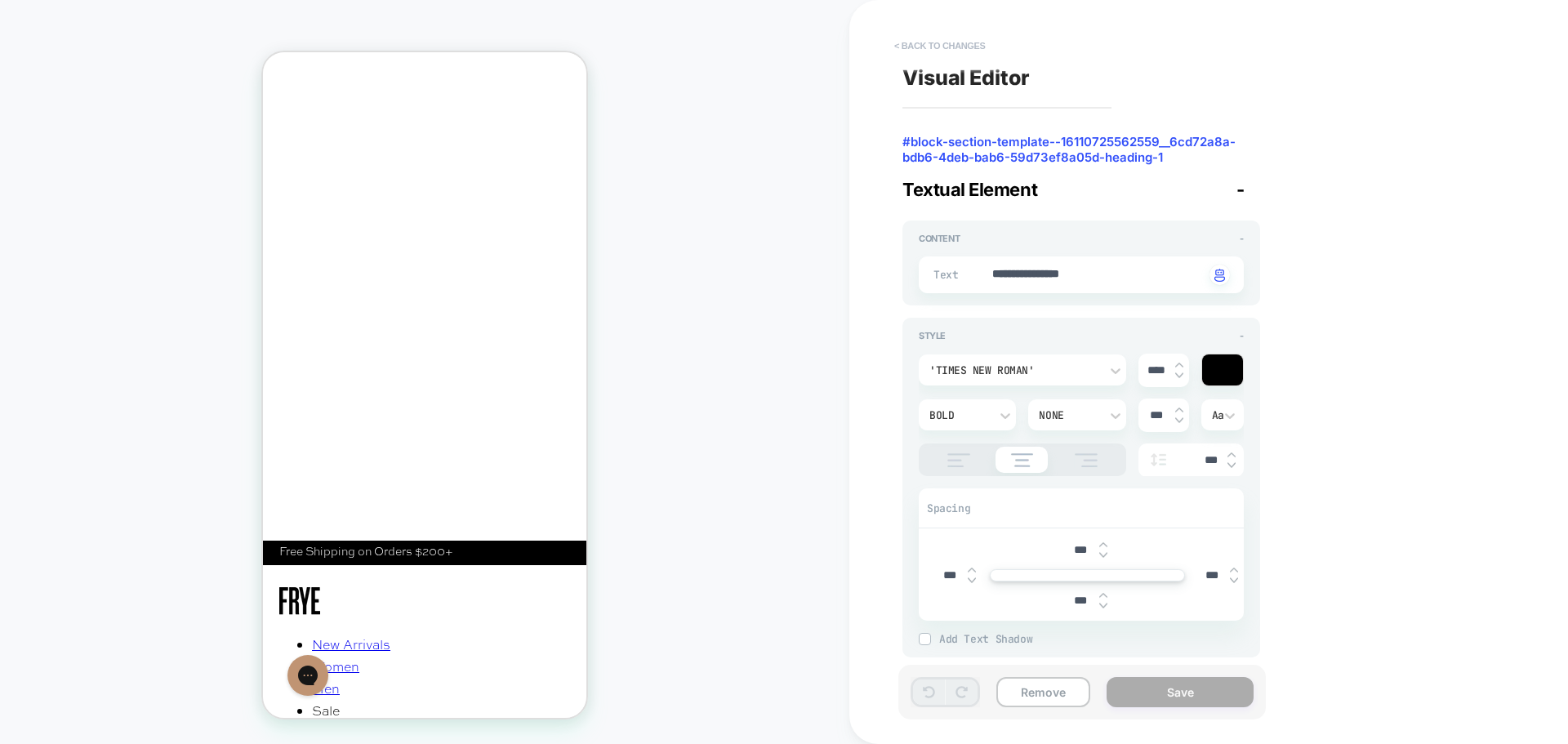 click on "< Back to changes" at bounding box center (940, 46) 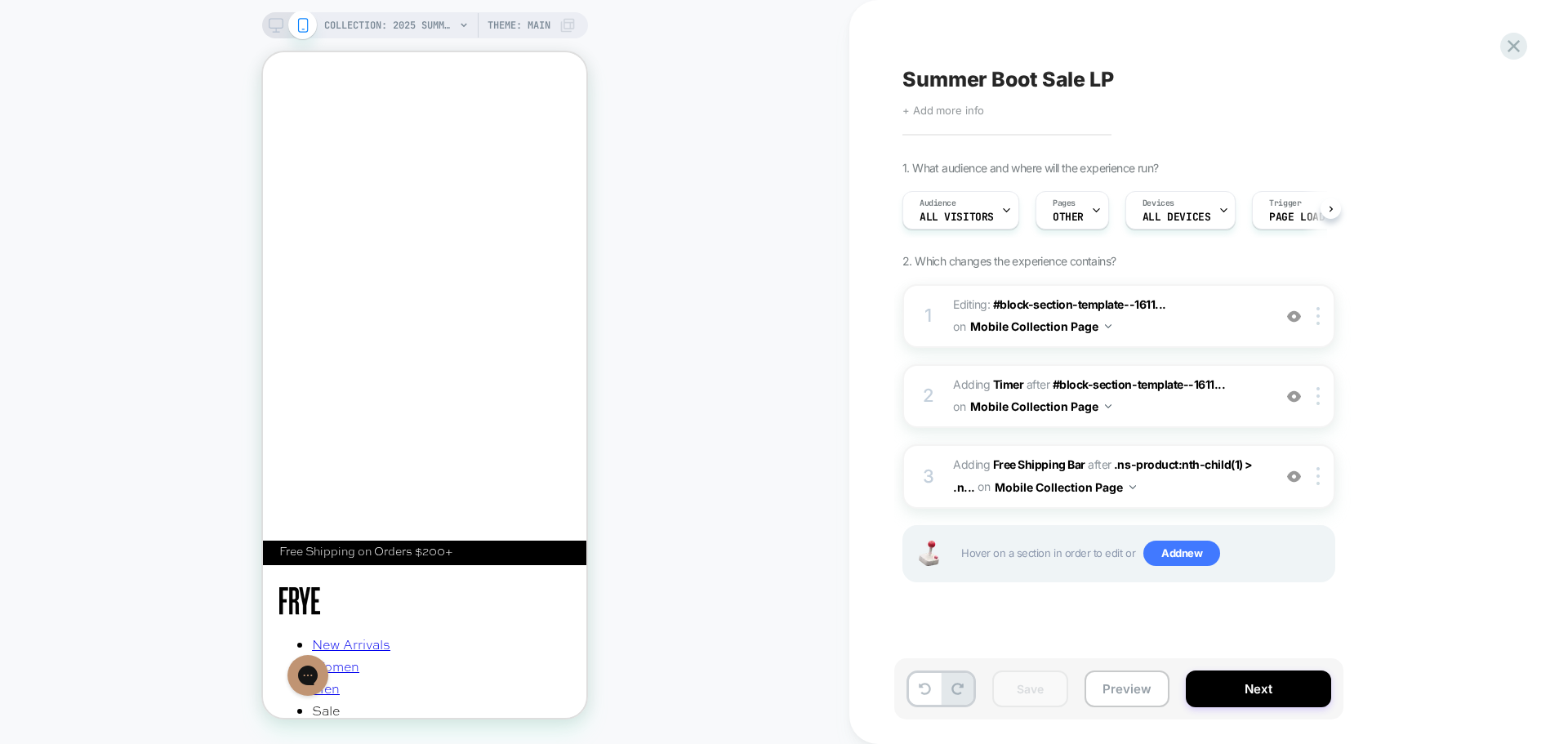 scroll, scrollTop: 0, scrollLeft: 1, axis: horizontal 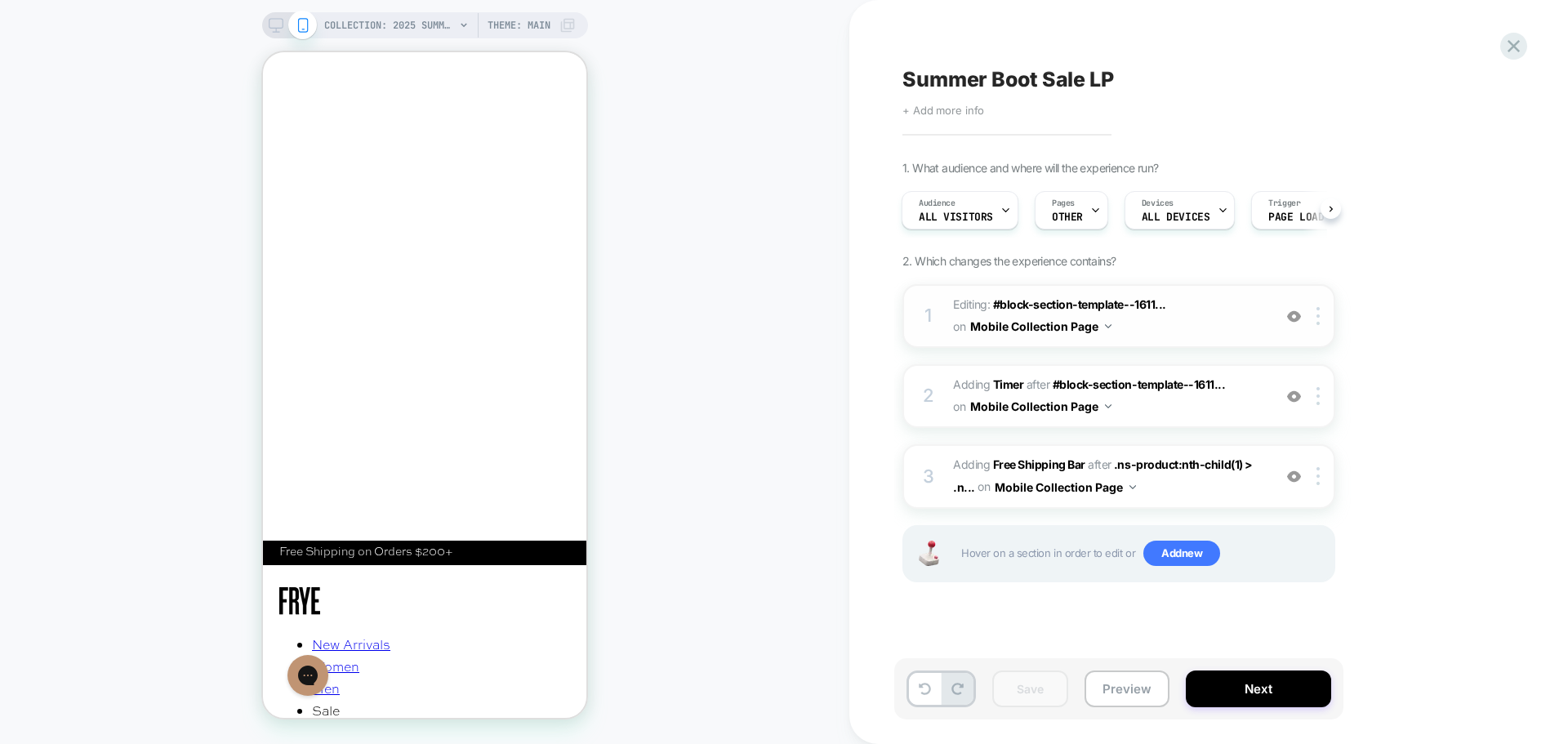 click on "Mobile Collection Page" at bounding box center [1040, 326] 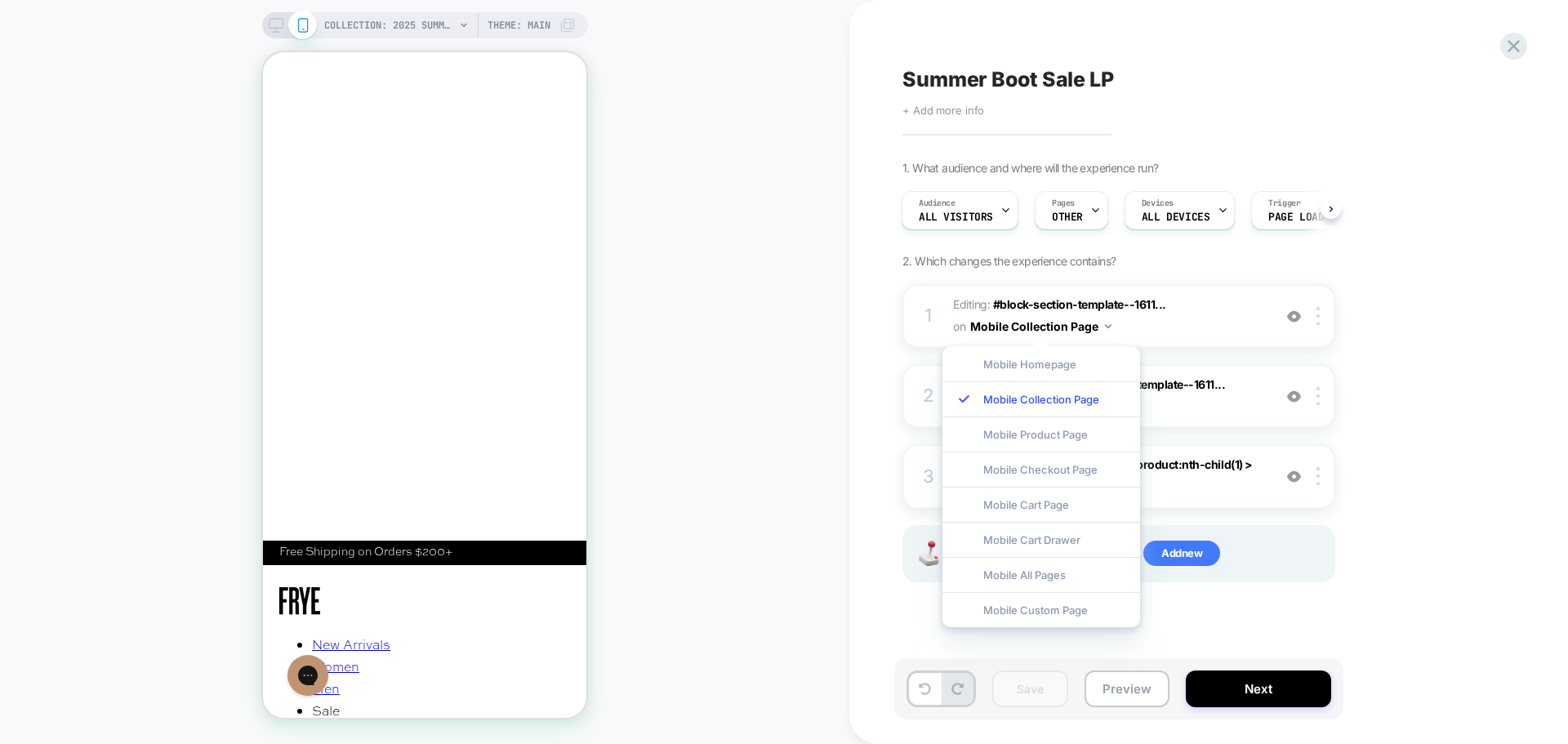 click on "1. What audience and where will the experience run? Audience All Visitors Pages OTHER Devices ALL DEVICES Trigger Page Load 2. Which changes the experience contains? 1 Editing :   #block-section-template--1611... #block-section-template--16110725562559__6cd72a8a-bdb6-4deb-bab6-59d73ef8a05d-heading-1   on Mobile Collection Page Add Before Add After Delete 2 #_loomi_addon_1752263560676 Adding   Timer   AFTER #block-section-template--1611... #block-section-template--16110725562559__6cd72a8a-bdb6-4deb-bab6-59d73ef8a05d-heading-1   on Mobile Collection Page Add Before Add After Duplicate Replace Position Copy CSS Selector Copy Widget Id Rename Copy to   Desktop Target   All Devices Delete 3 #_loomi_addon_1752263886032 Adding   Free Shipping Bar   AFTER .ns-product:nth-child(1) > .n... .ns-product:nth-child(1) > .ns-prod-img-wrap > .ns-prod-image-link   on Mobile Collection Page Add Before Add After Duplicate Replace Position Copy CSS Selector Copy Widget Id Rename Copy to   Desktop Target   All Devices Delete Add" at bounding box center [1200, 392] 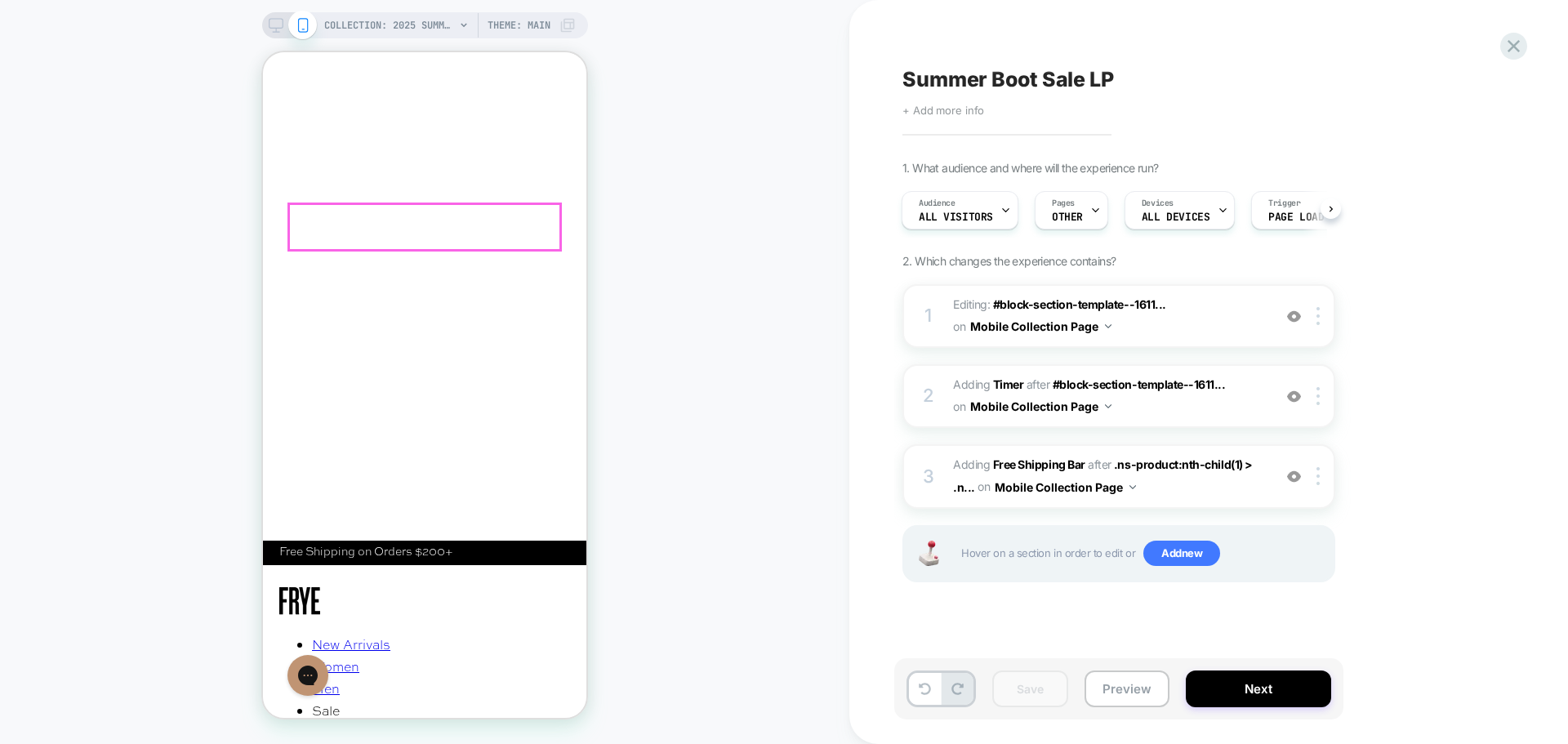 click on "Summer Boot Sale" at bounding box center [425, 1086] 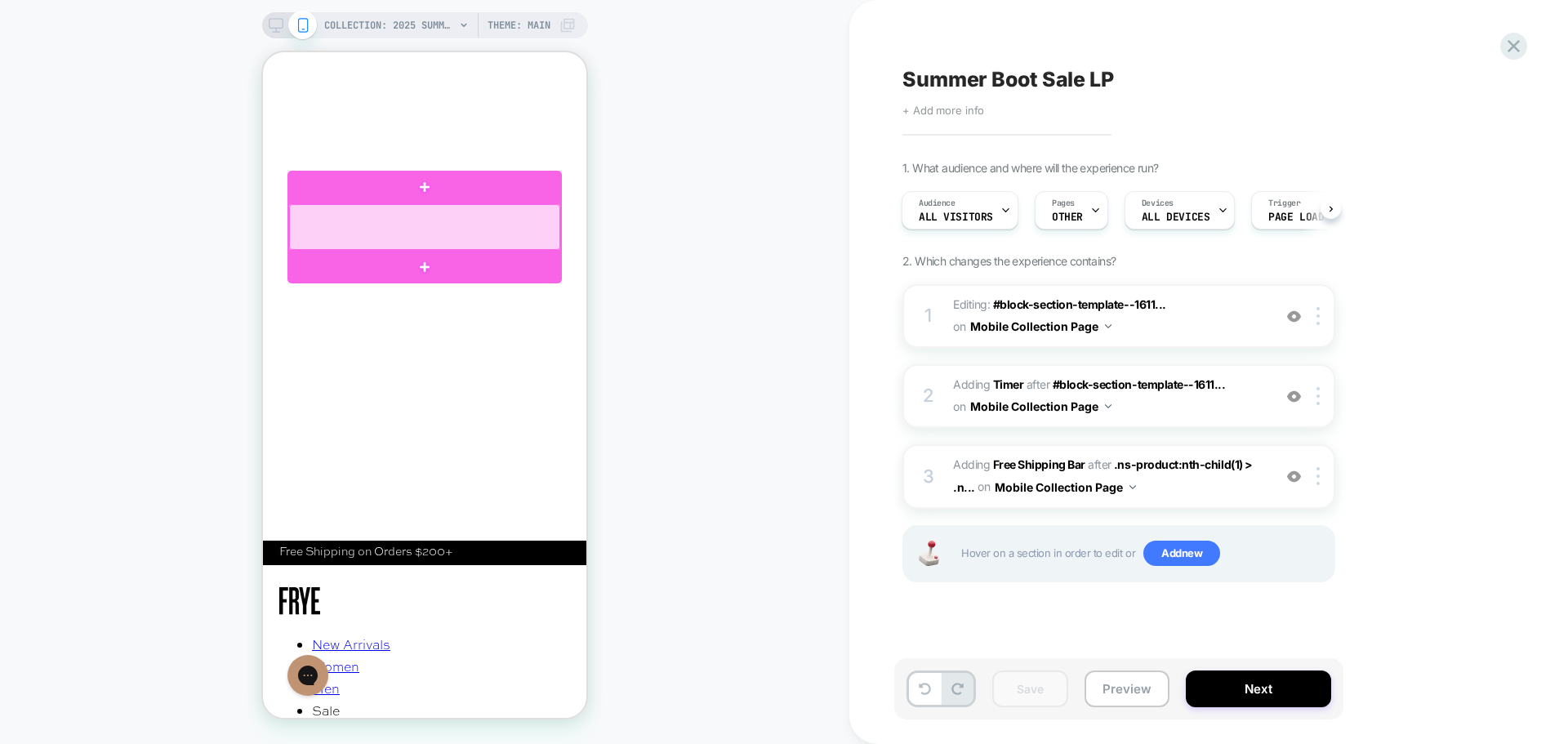 click at bounding box center (425, 227) 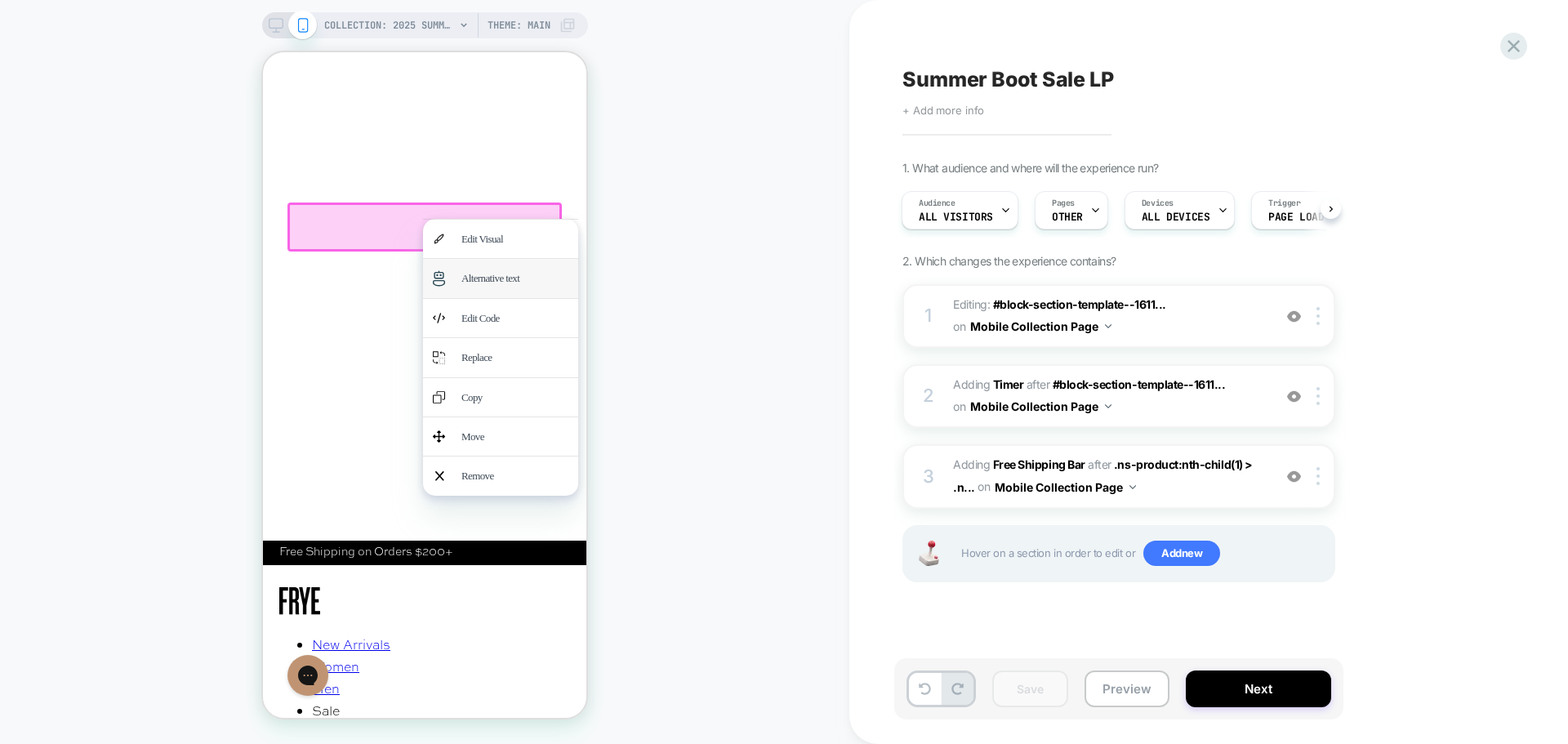 click on "Alternative text" at bounding box center [514, 278] 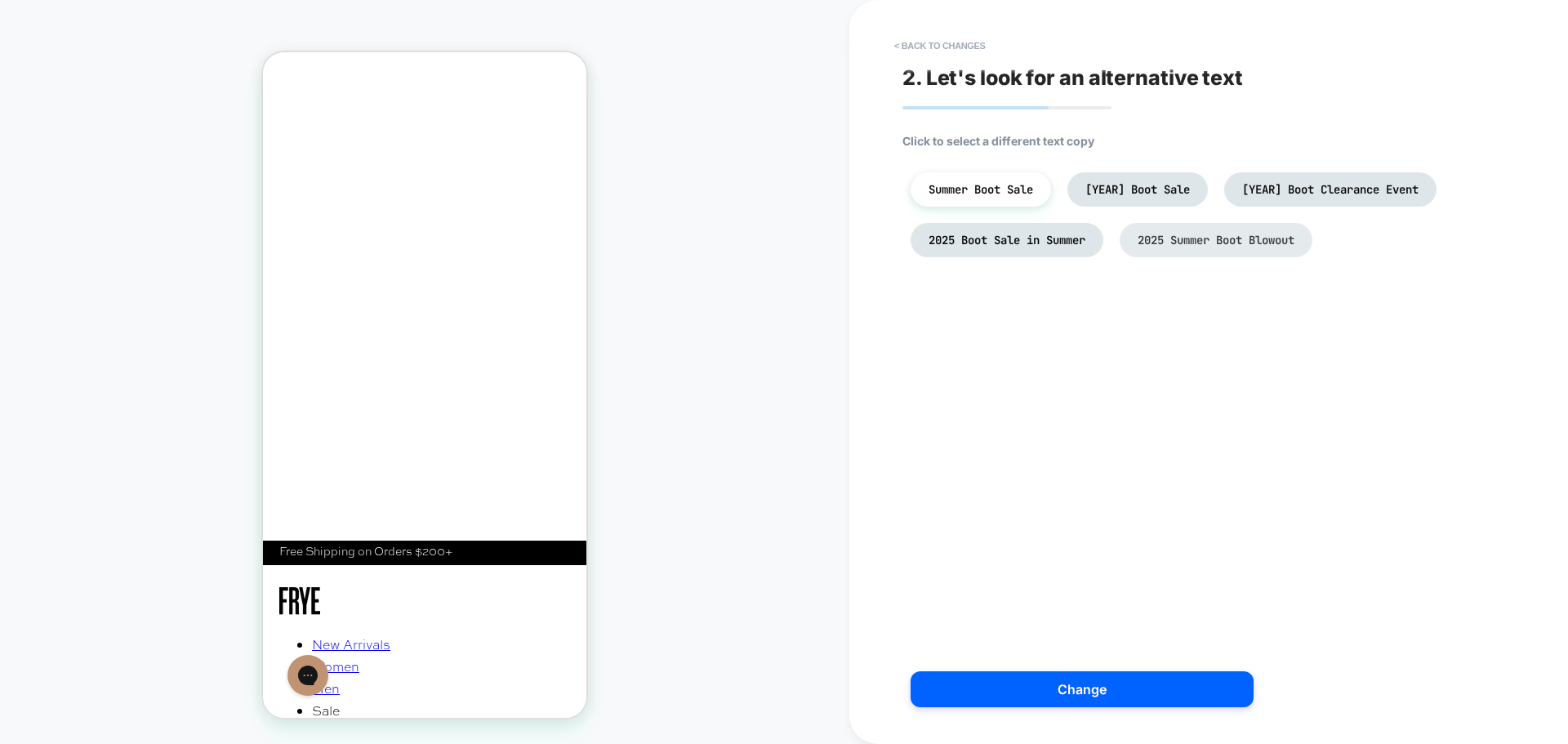 click on "2025 Summer Boot Blowout" at bounding box center [1216, 240] 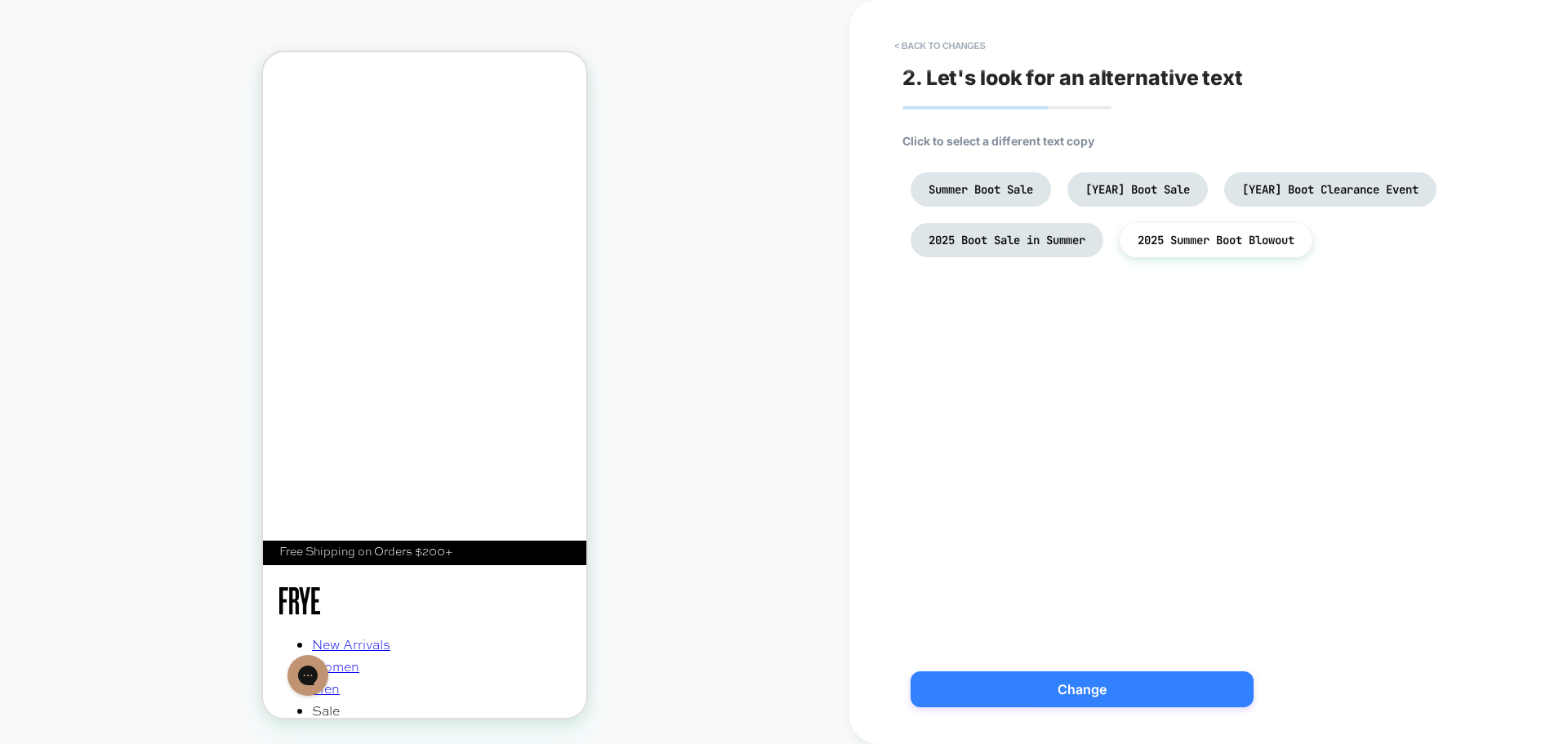 click on "Change" at bounding box center (1082, 689) 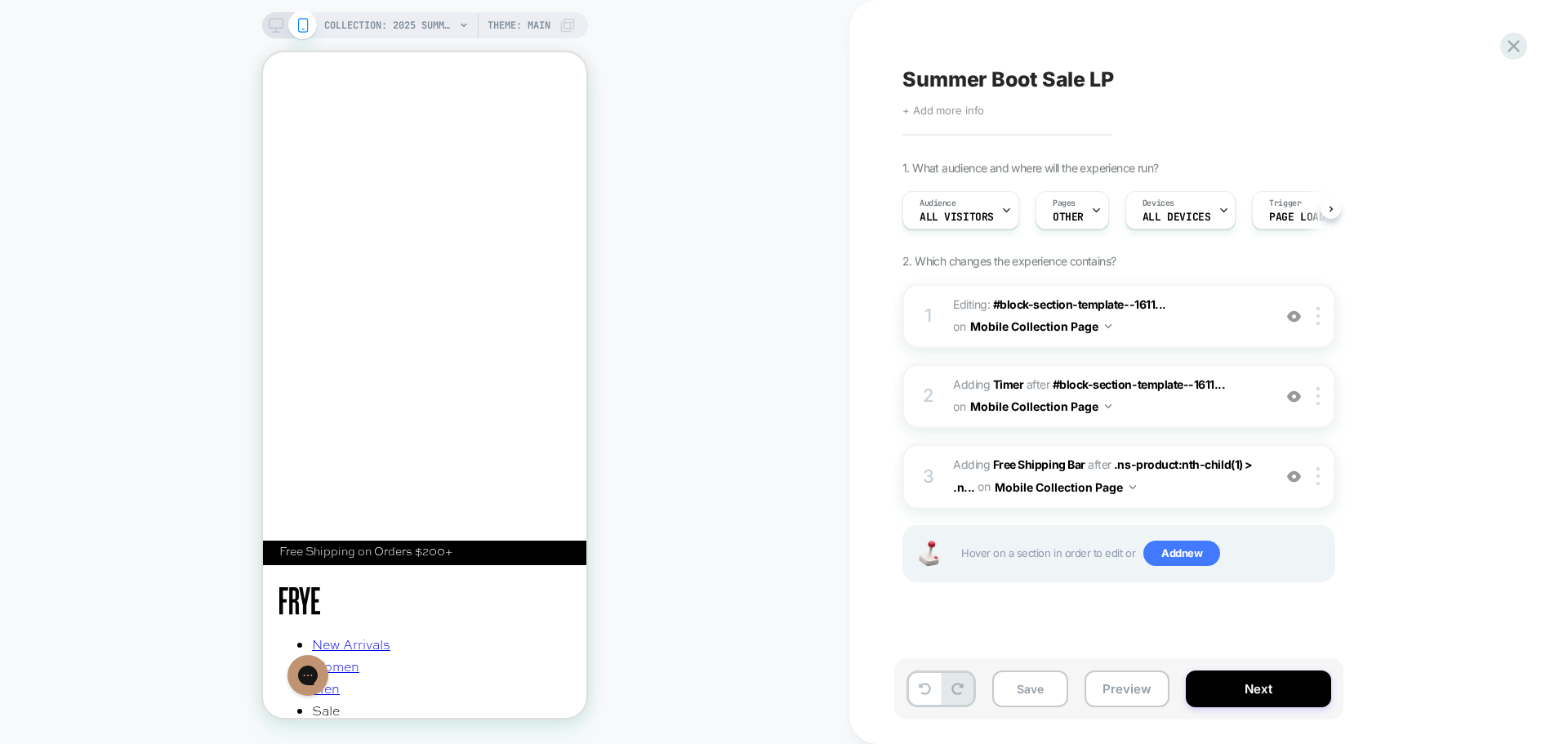 scroll, scrollTop: 0, scrollLeft: 1, axis: horizontal 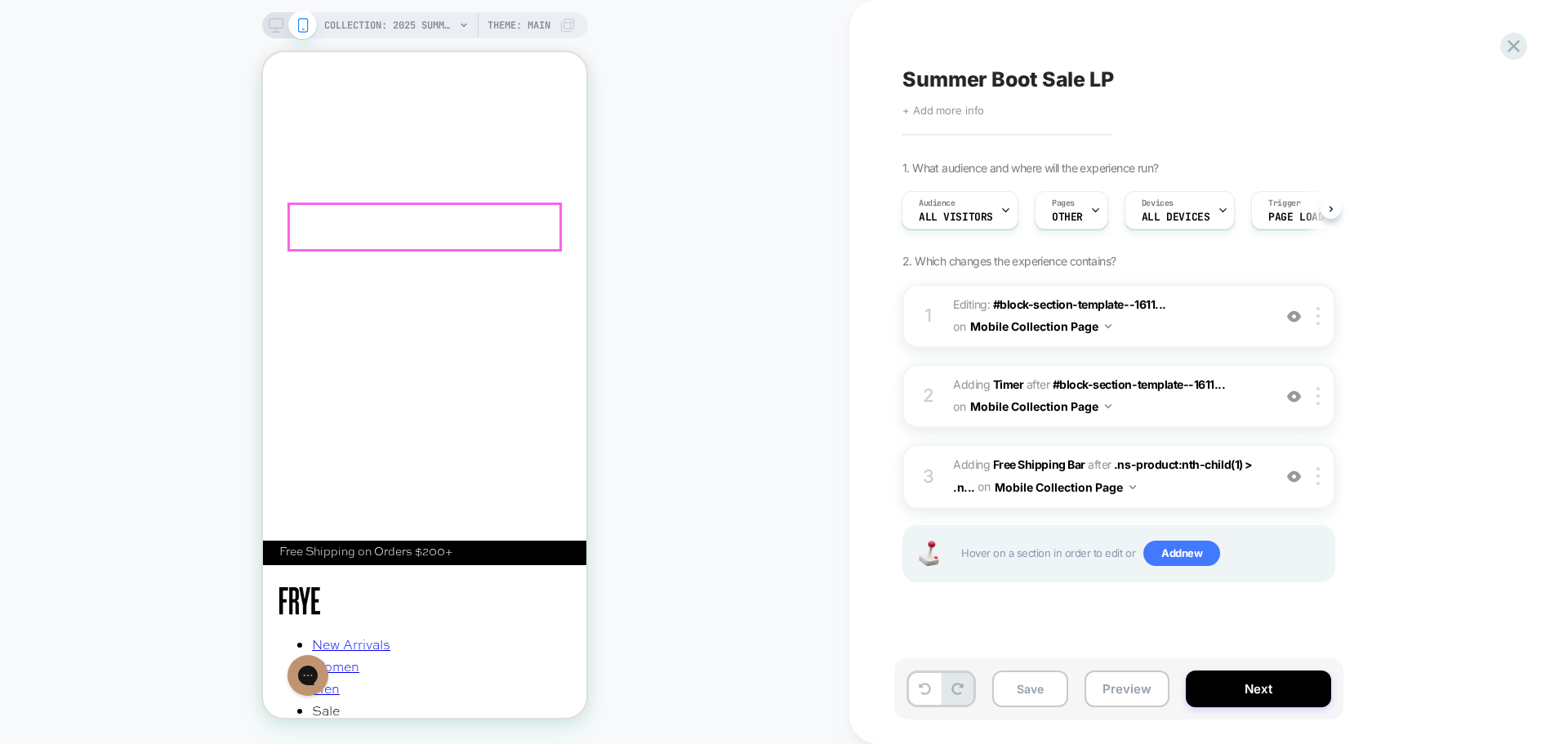 click on "Summer Boot Sale" at bounding box center [425, 1086] 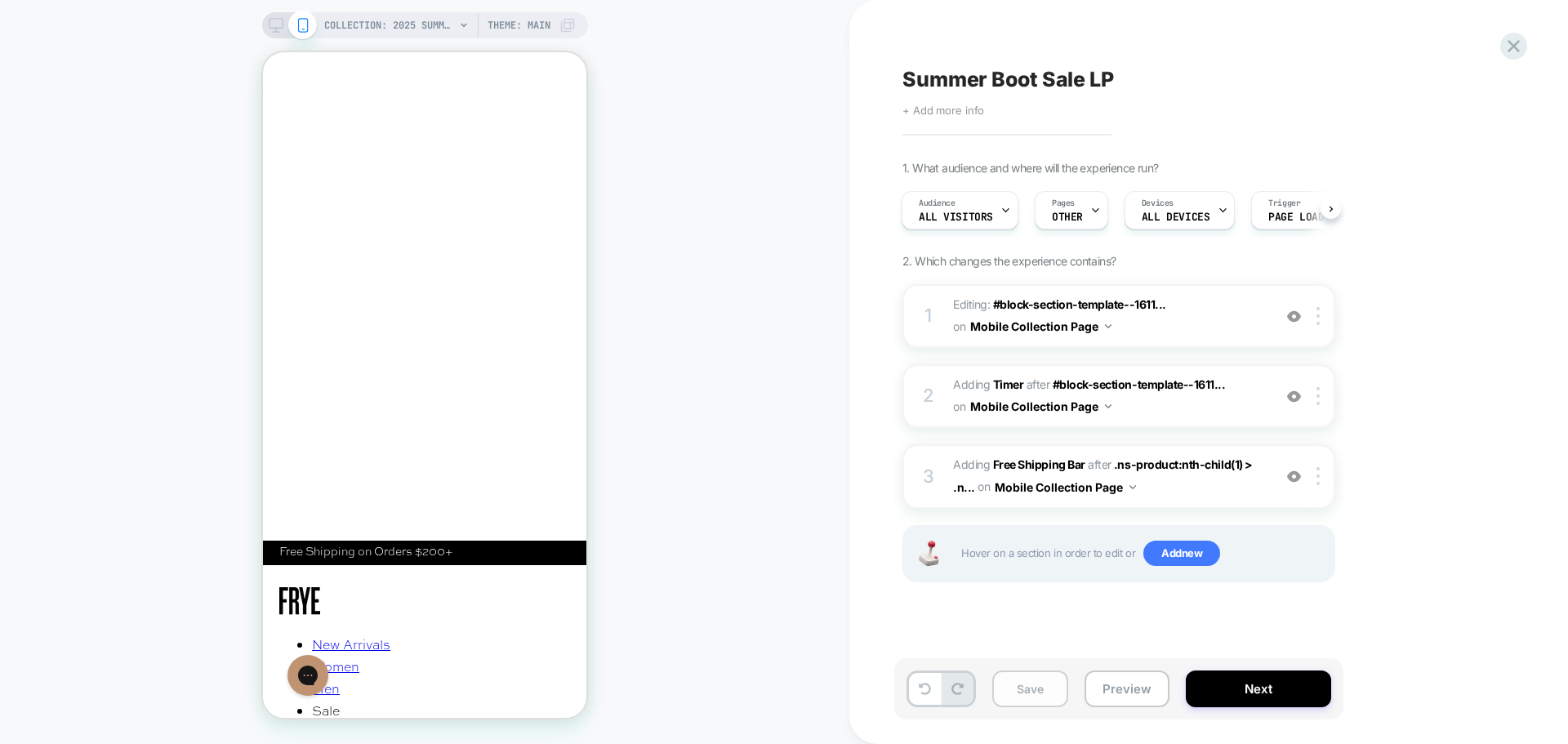 click on "Save" at bounding box center [1030, 688] 